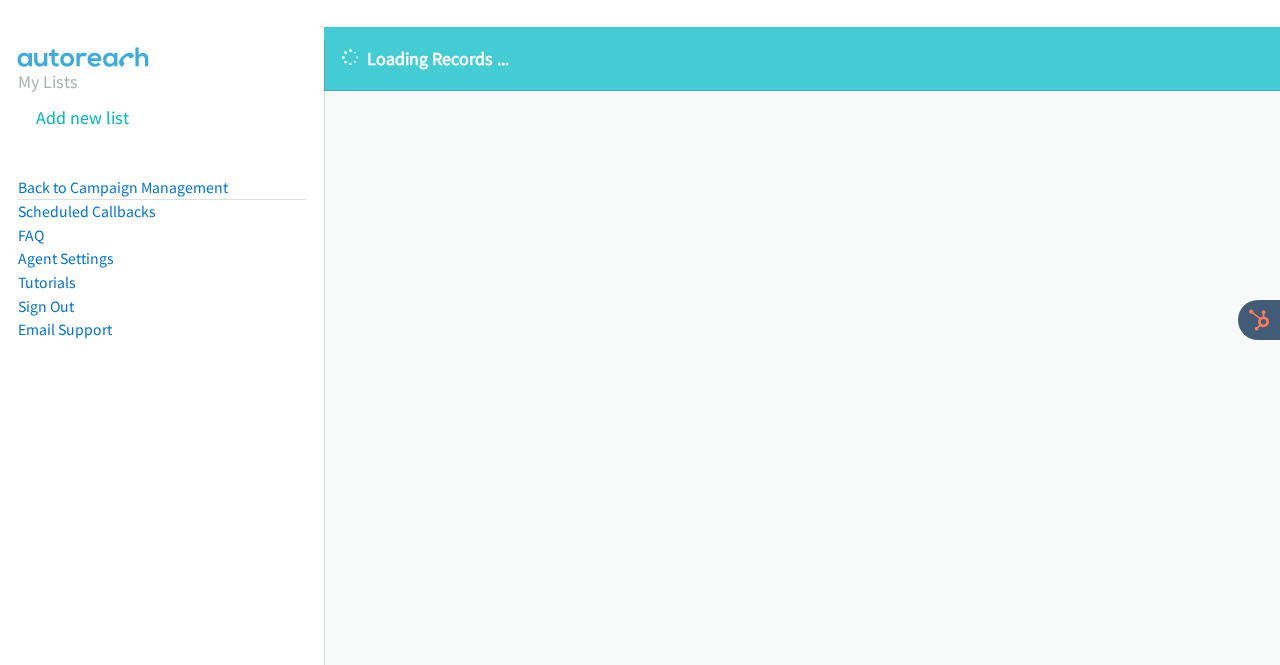 scroll, scrollTop: 0, scrollLeft: 0, axis: both 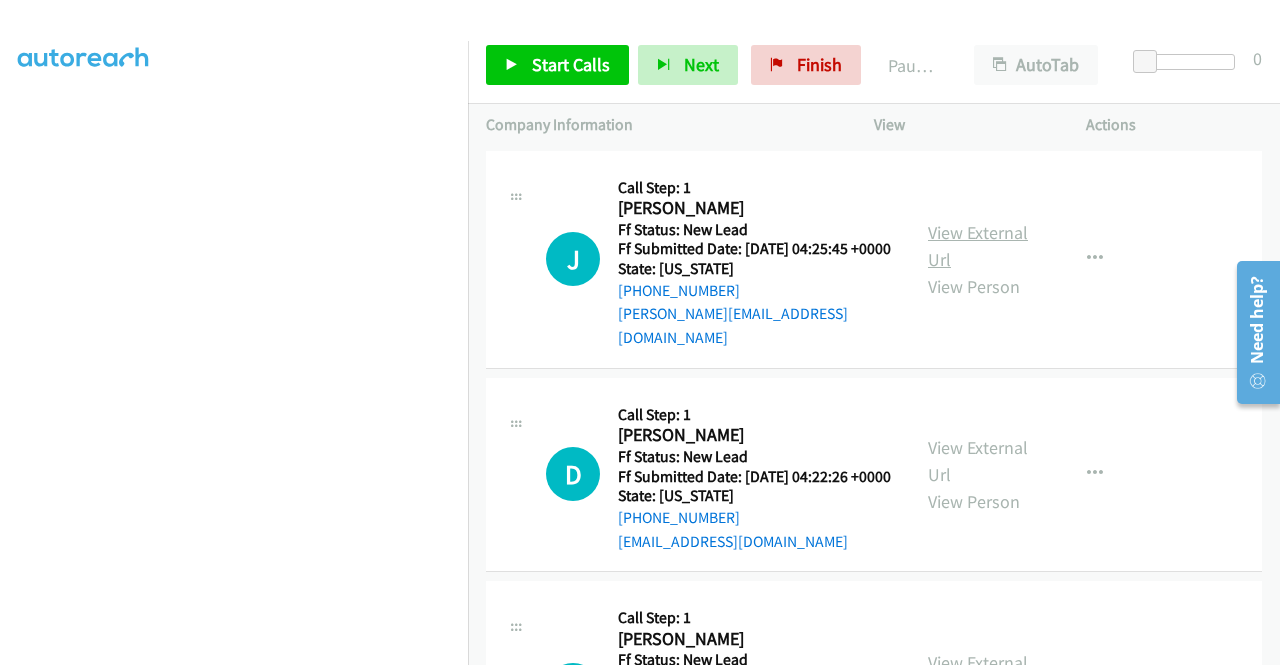 click on "View External Url" at bounding box center [978, 246] 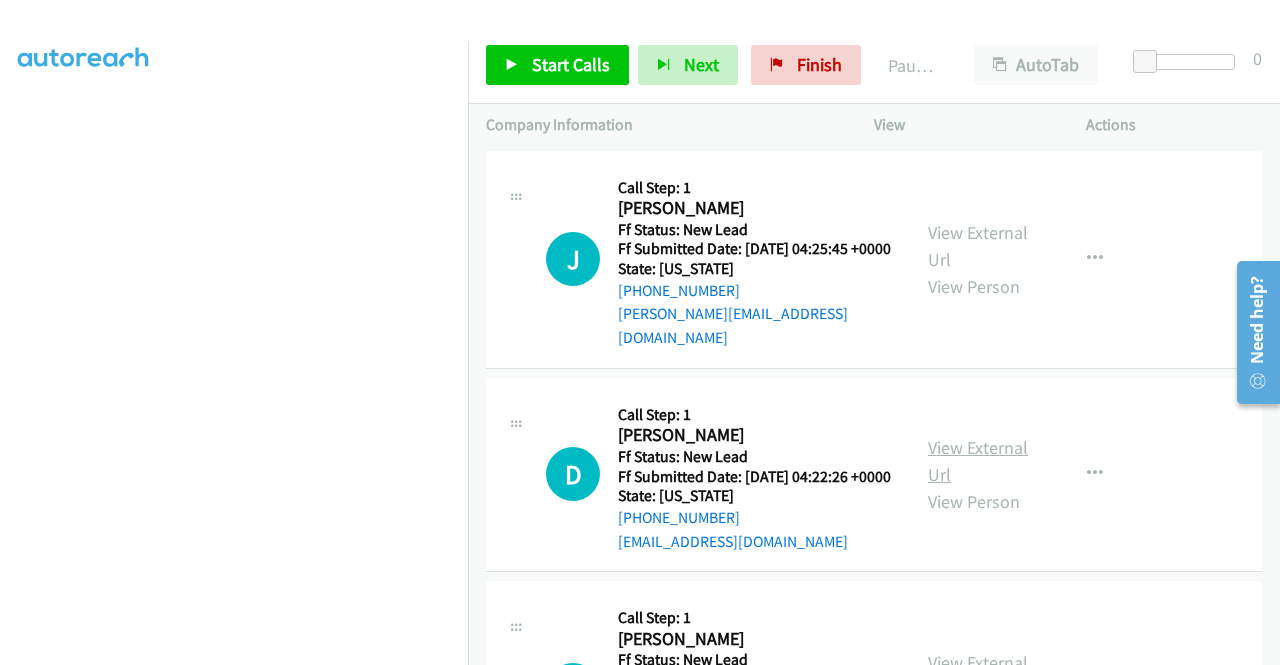 click on "View External Url" at bounding box center (978, 461) 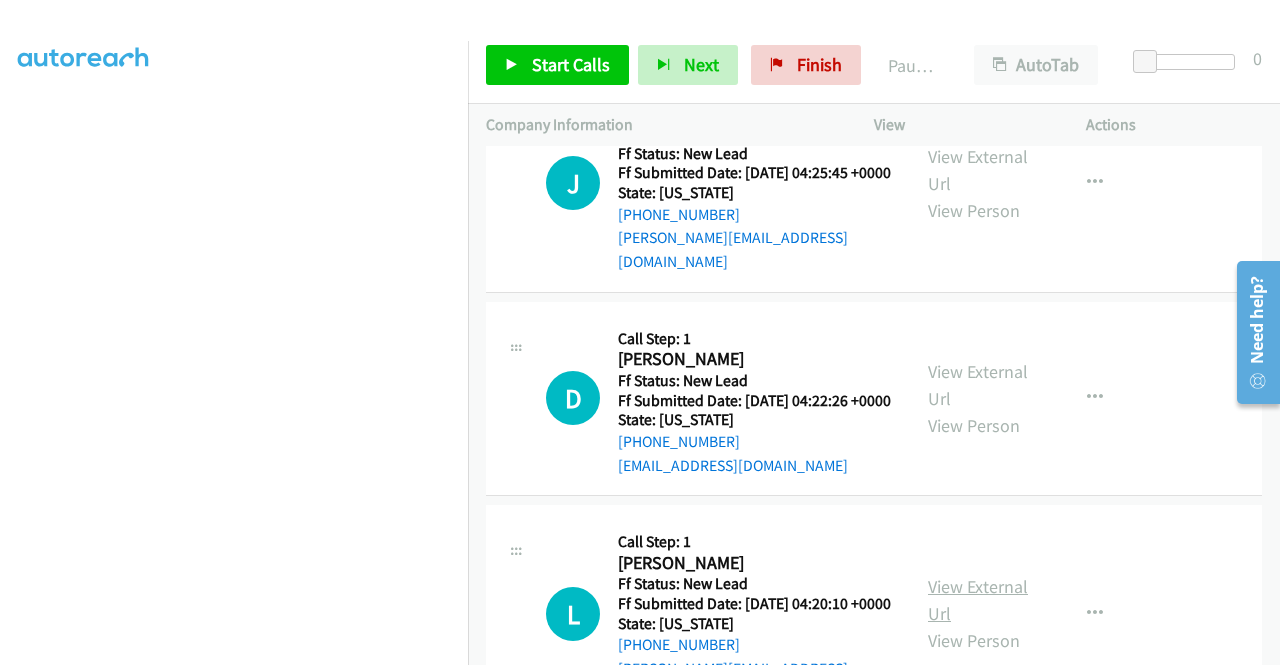 scroll, scrollTop: 200, scrollLeft: 0, axis: vertical 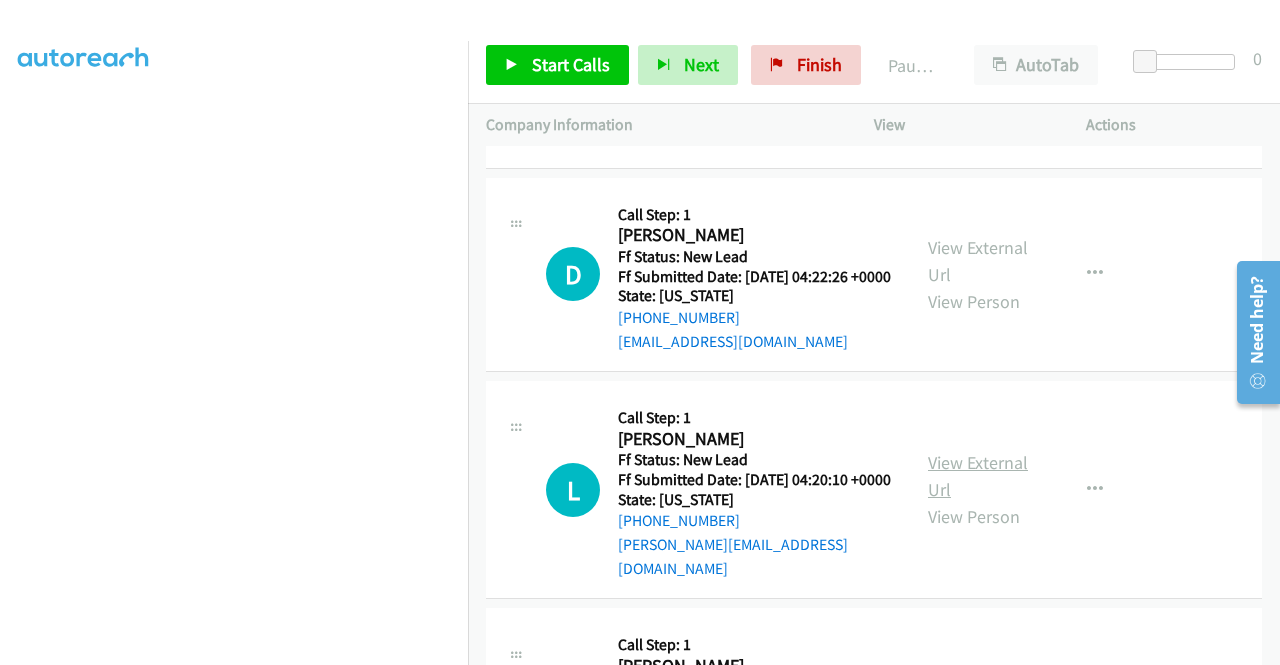 click on "View External Url" at bounding box center [978, 476] 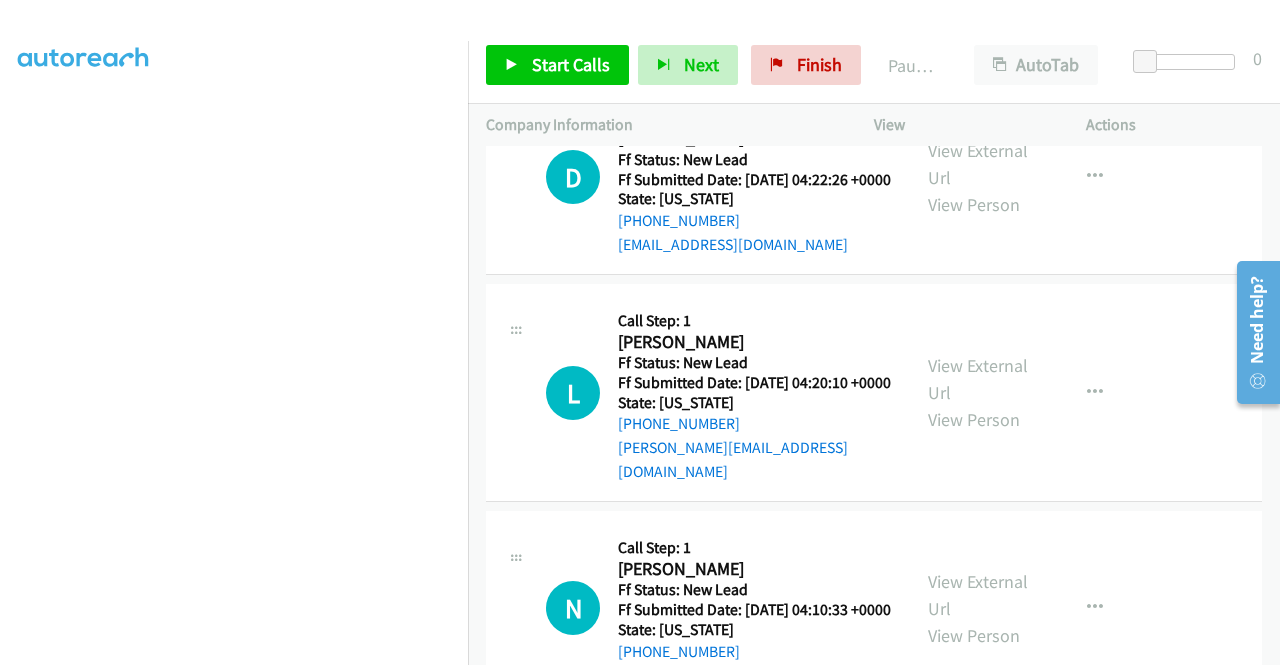 scroll, scrollTop: 400, scrollLeft: 0, axis: vertical 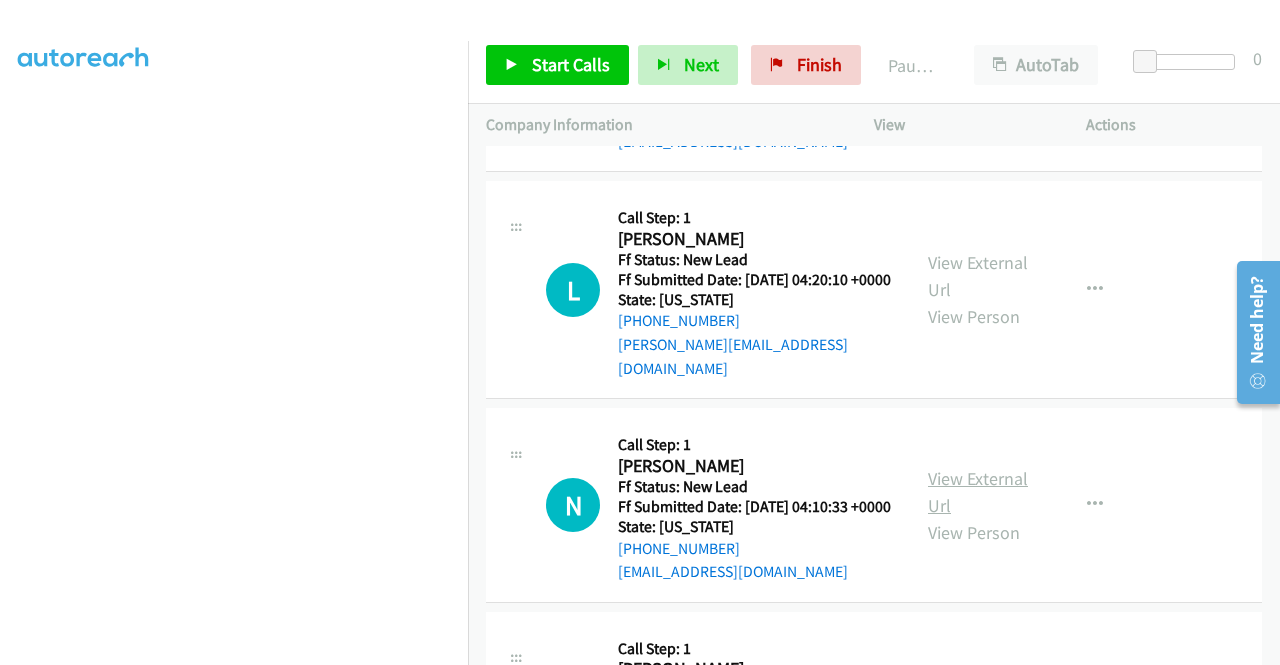 click on "View External Url" at bounding box center [978, 492] 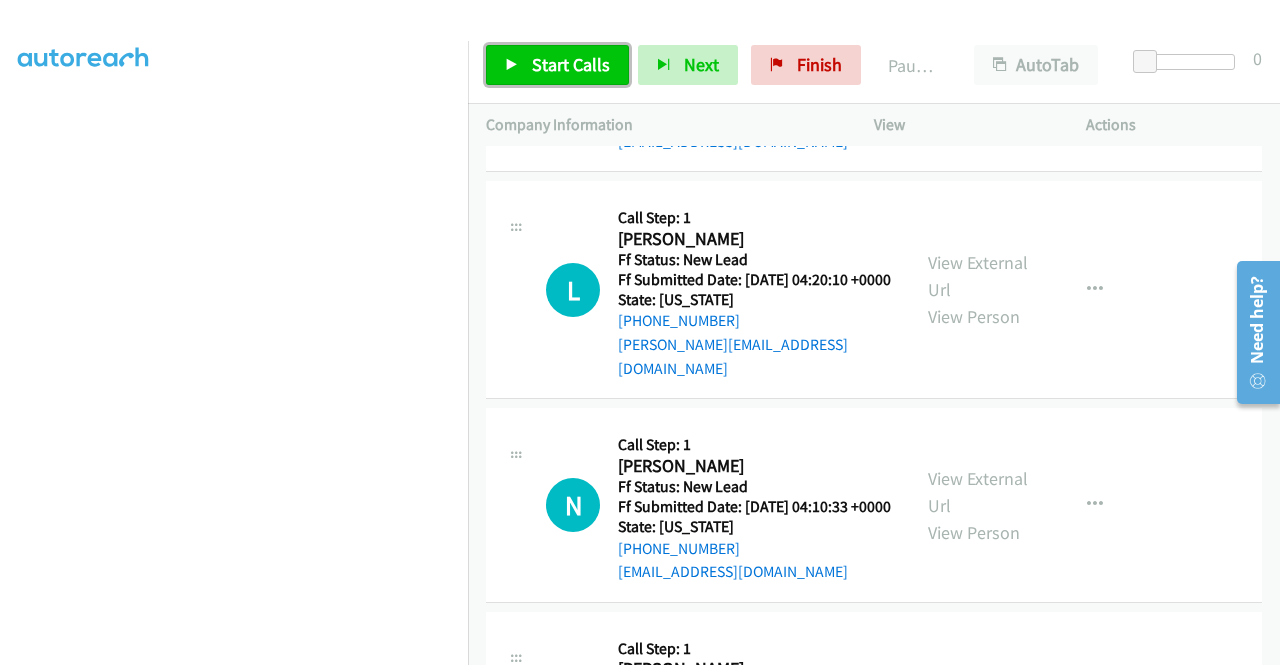 click on "Start Calls" at bounding box center [571, 64] 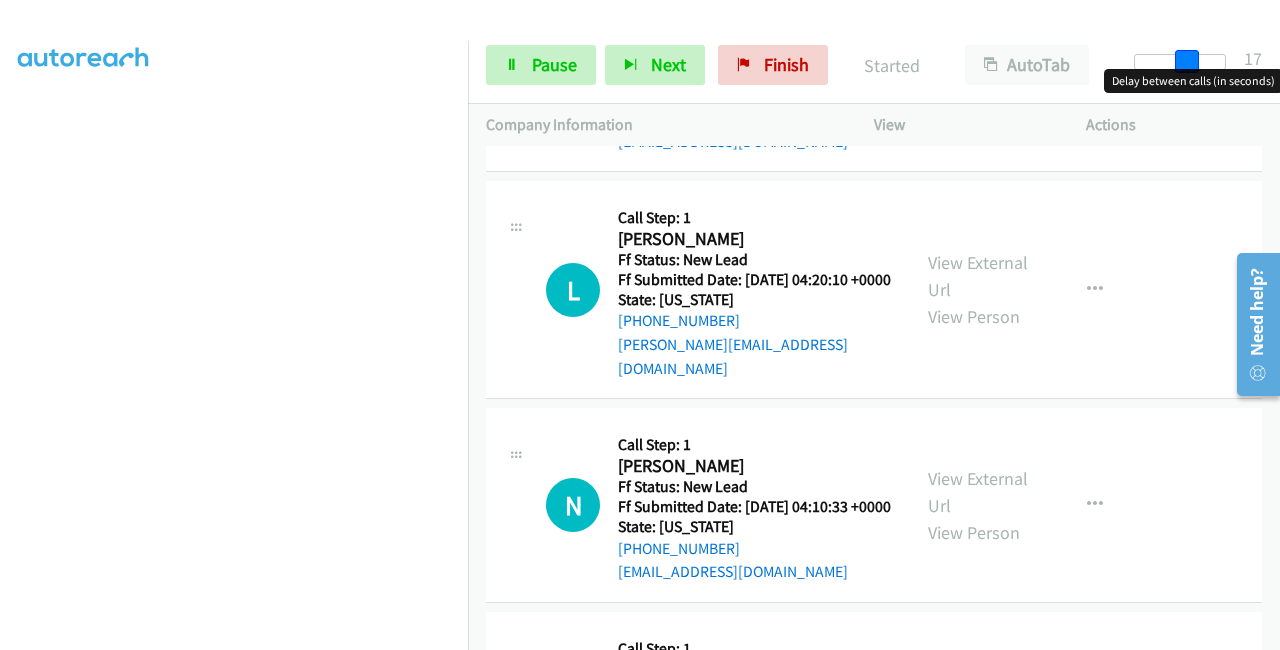 drag, startPoint x: 1193, startPoint y: 55, endPoint x: 1228, endPoint y: 55, distance: 35 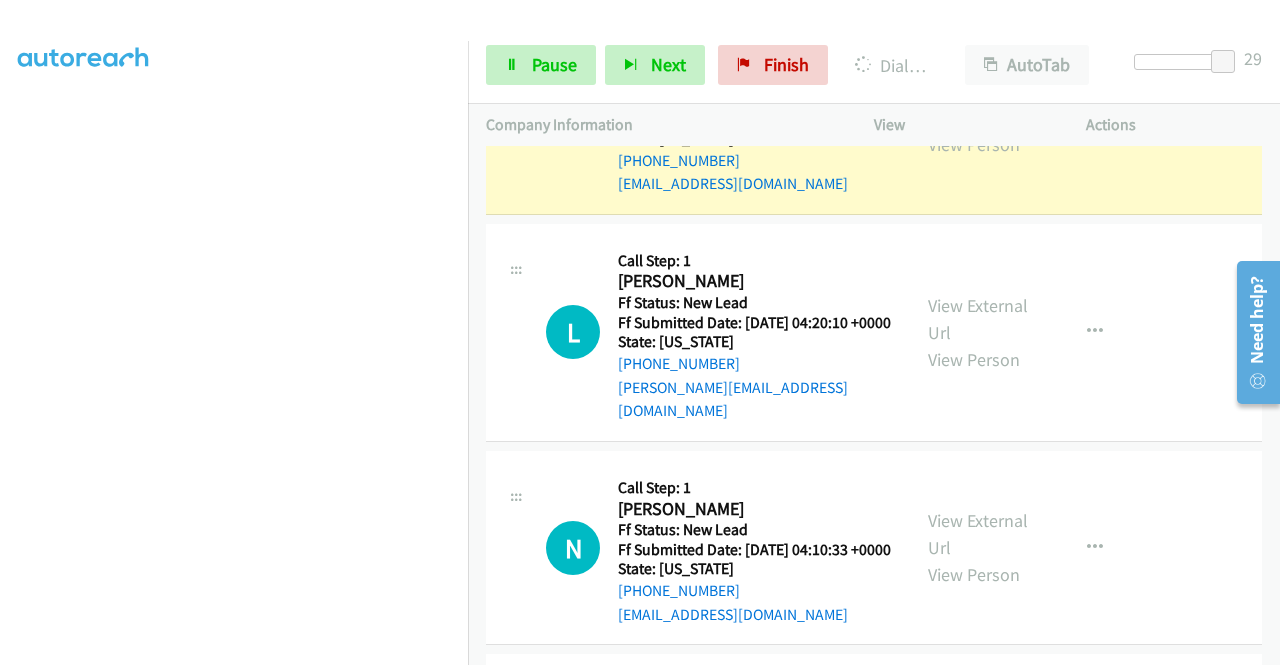 scroll, scrollTop: 456, scrollLeft: 0, axis: vertical 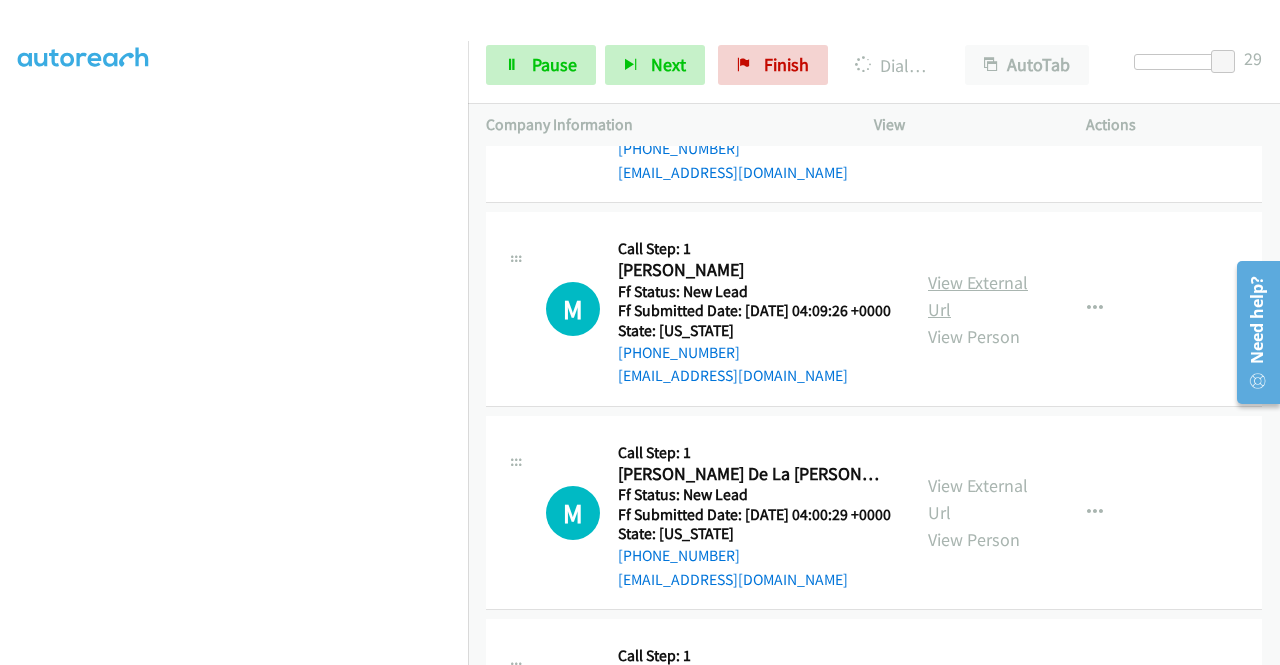 click on "View External Url" at bounding box center (978, 296) 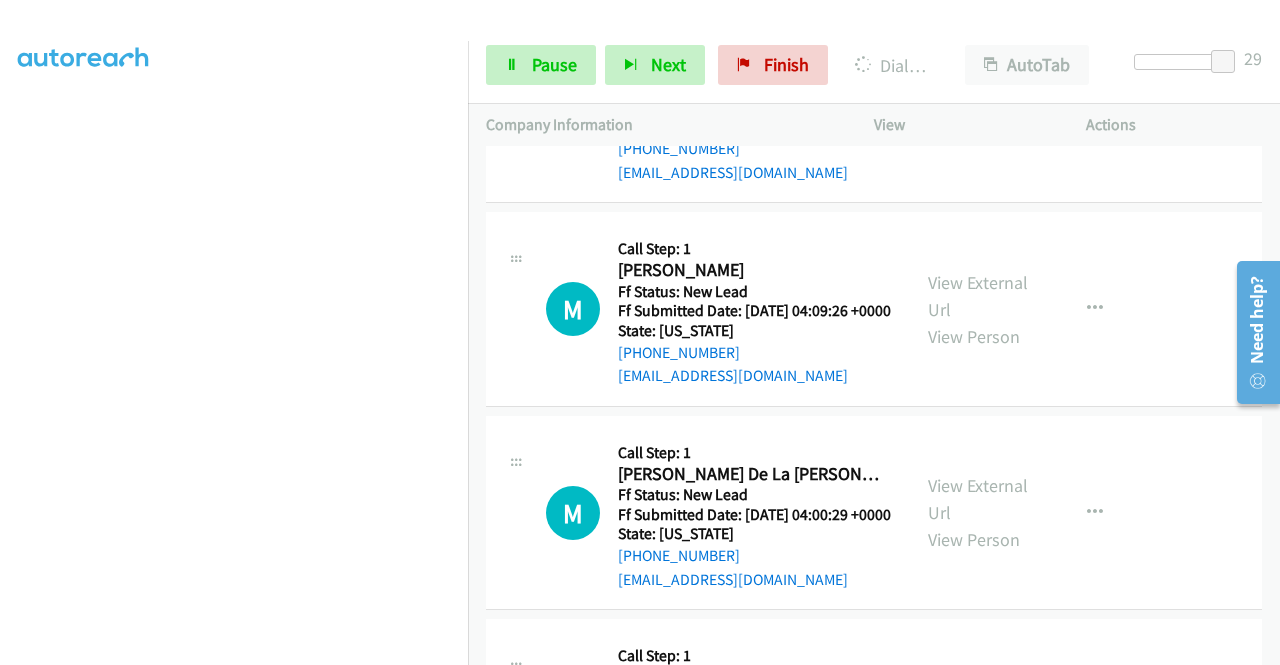scroll, scrollTop: 0, scrollLeft: 0, axis: both 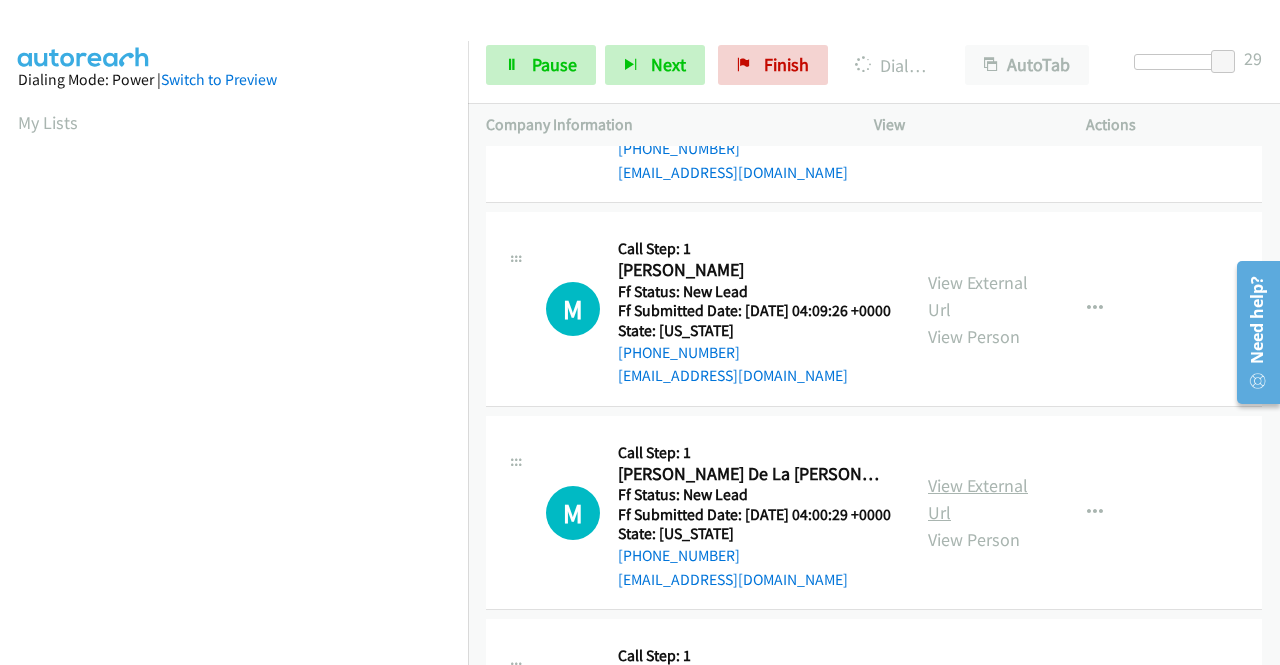 click on "View External Url" at bounding box center (978, 499) 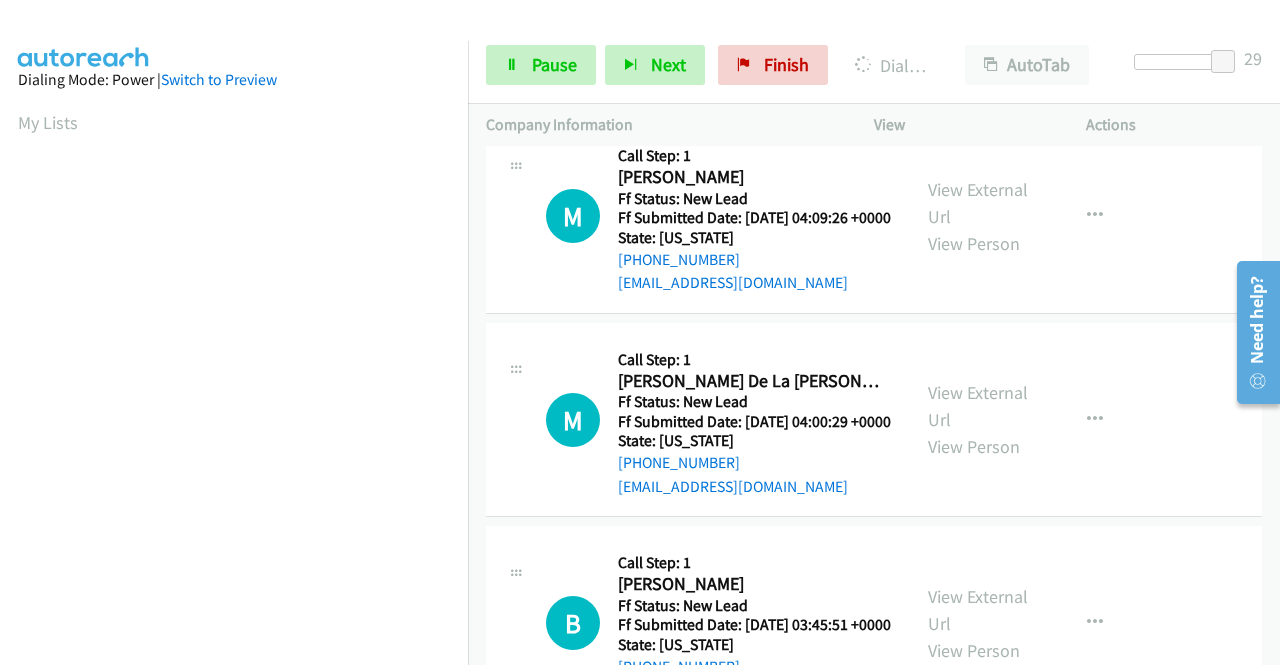 scroll, scrollTop: 1042, scrollLeft: 0, axis: vertical 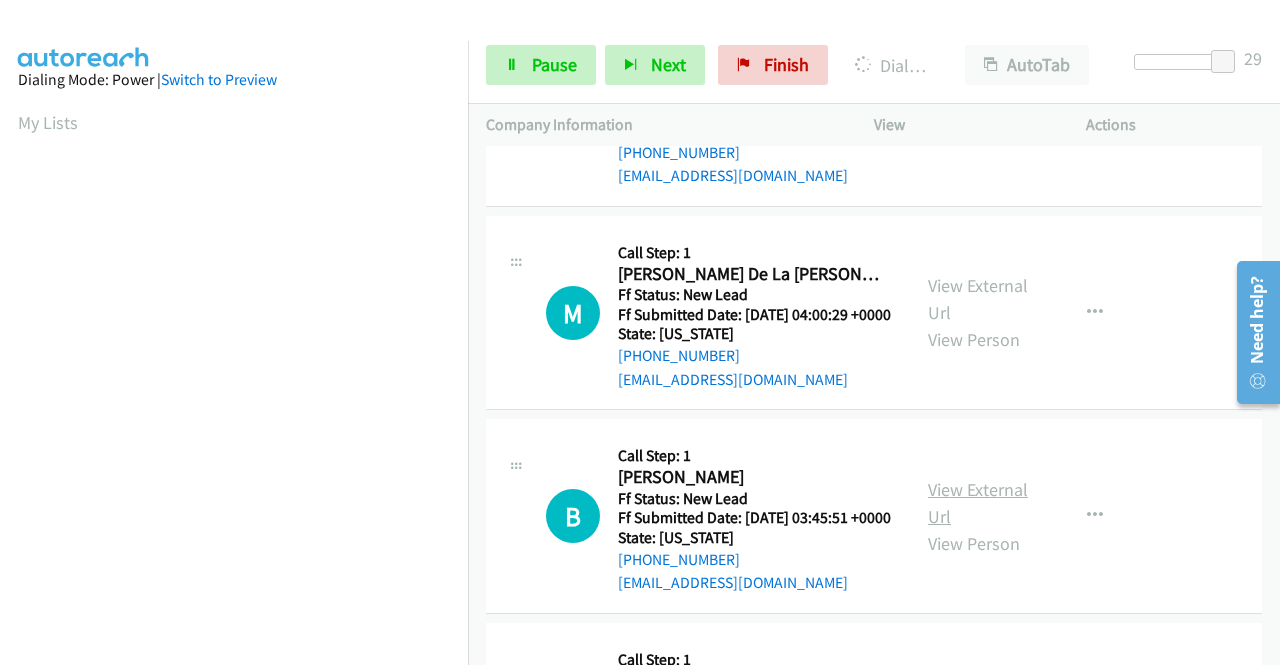 click on "View External Url" at bounding box center [978, 503] 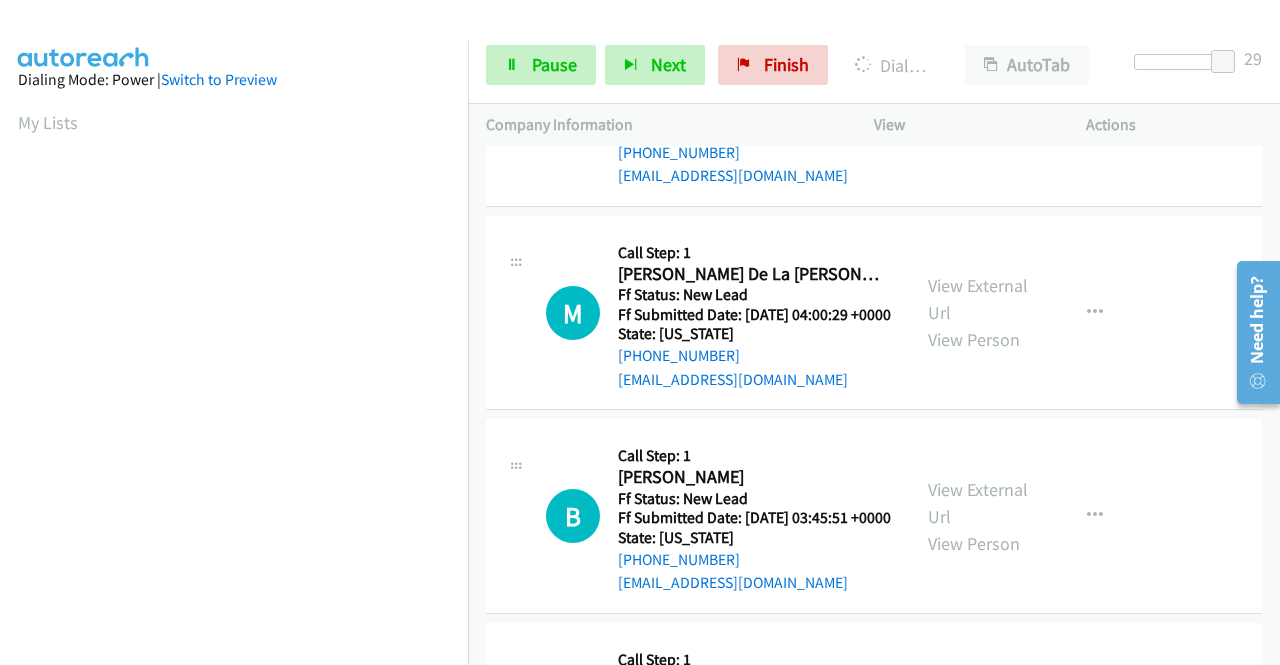 scroll, scrollTop: 456, scrollLeft: 0, axis: vertical 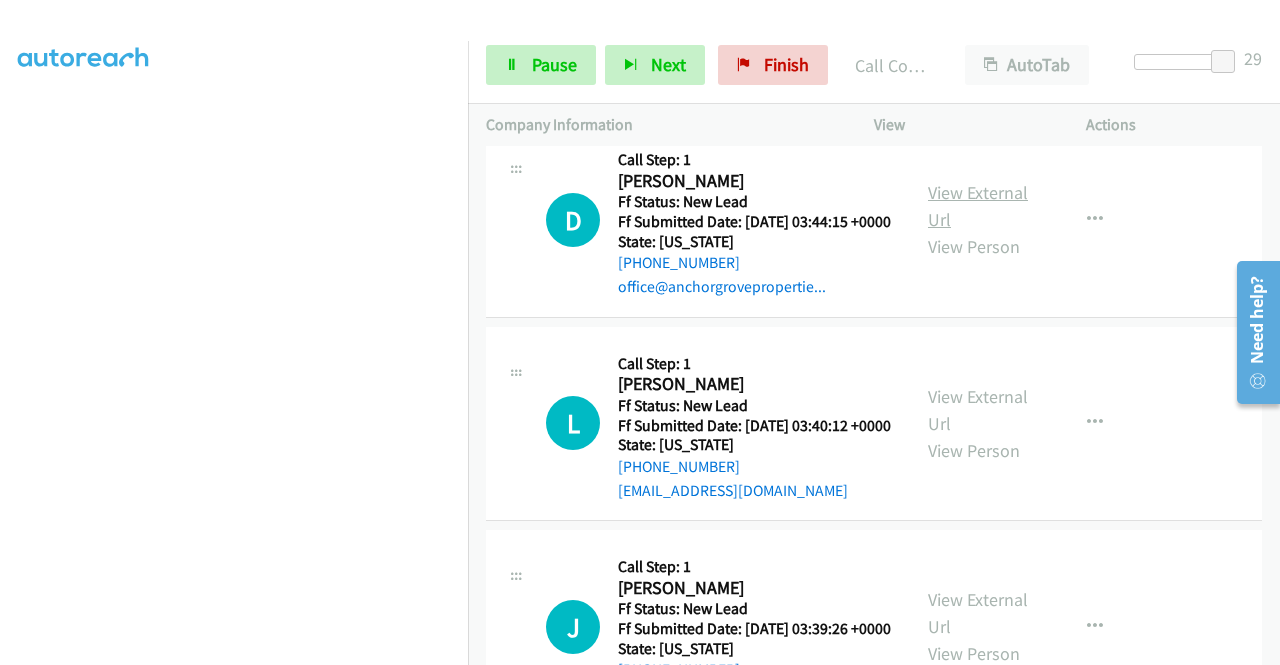 click on "View External Url" at bounding box center (978, 206) 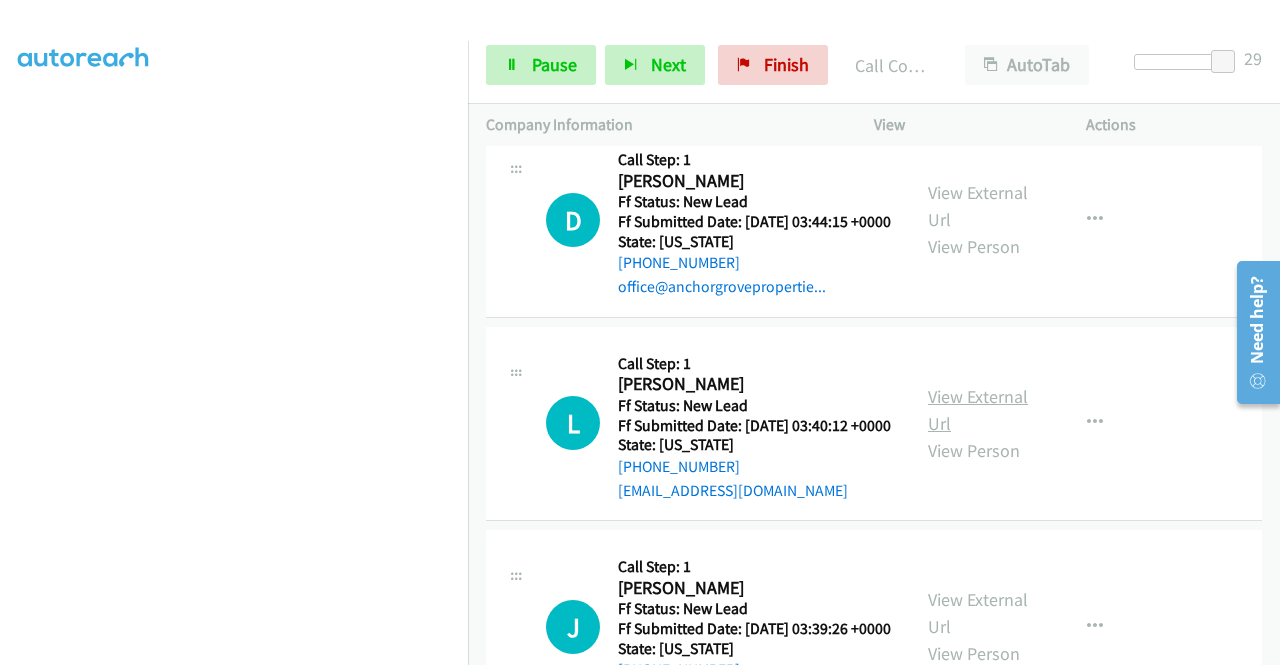 click on "View External Url" at bounding box center [978, 410] 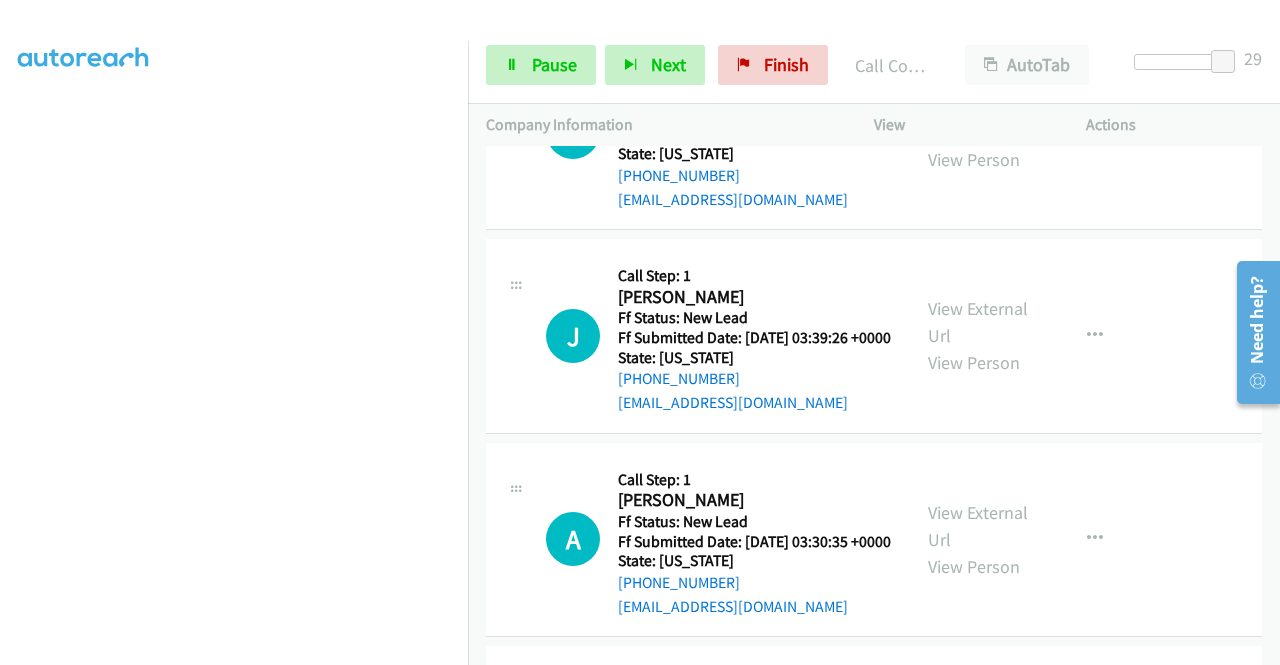 scroll, scrollTop: 1927, scrollLeft: 0, axis: vertical 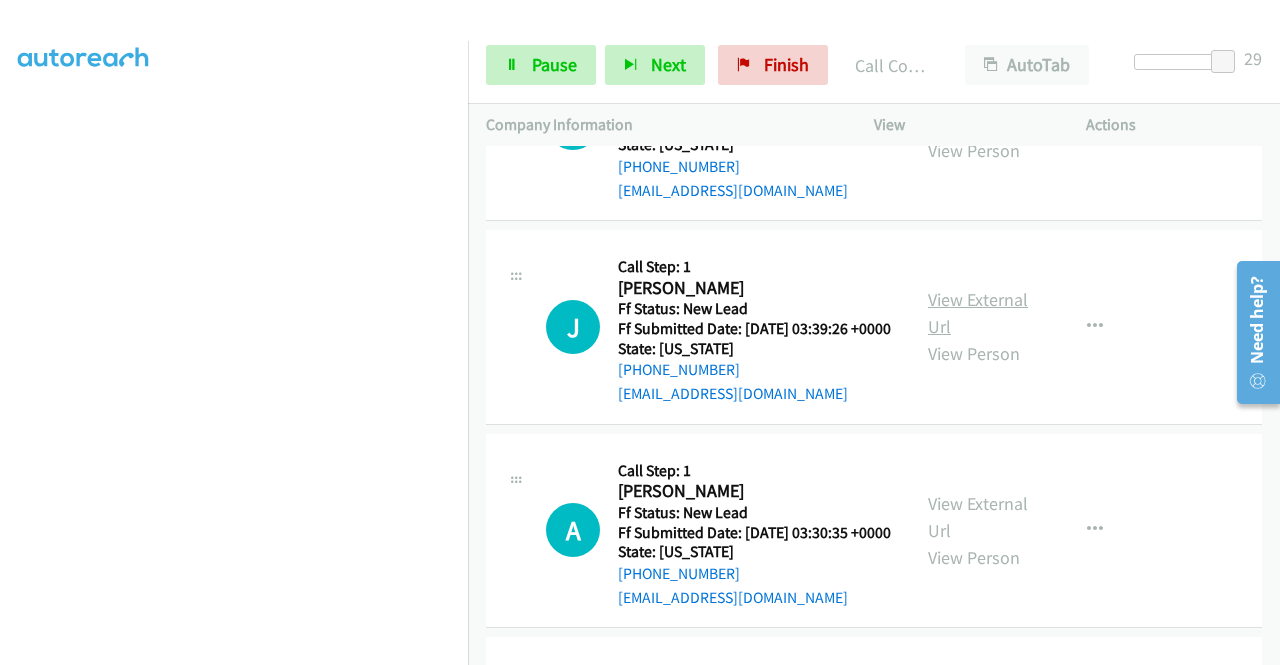 click on "View External Url" at bounding box center [978, 313] 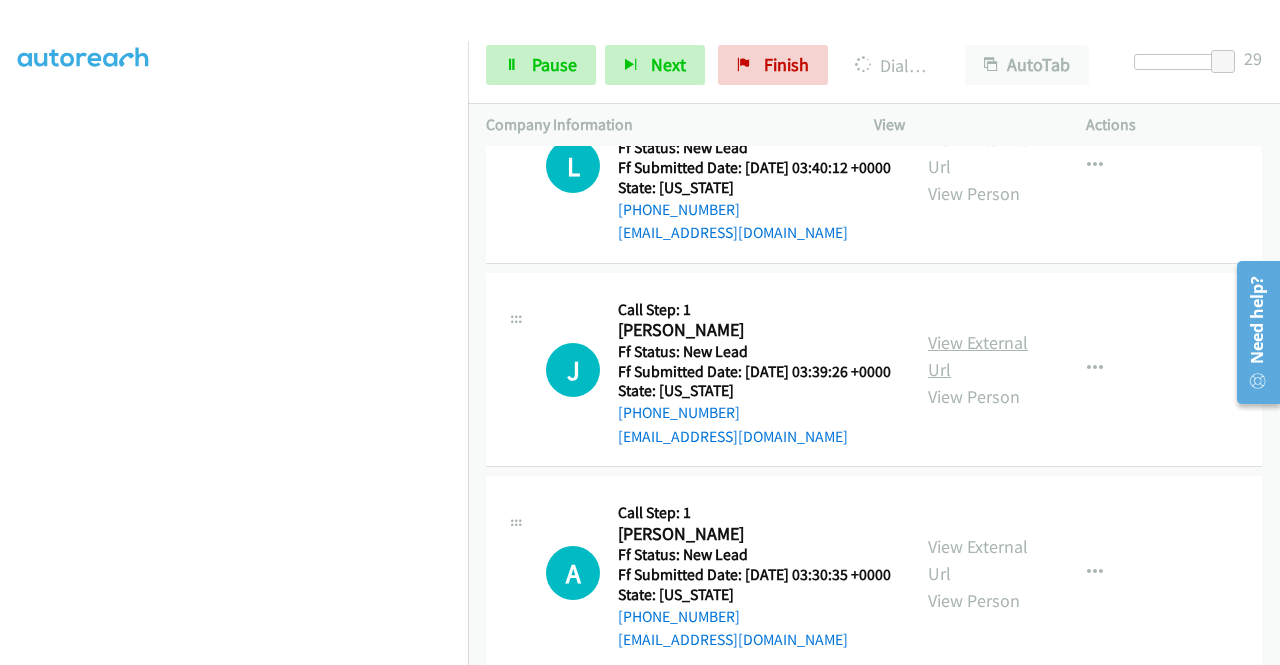 scroll, scrollTop: 1970, scrollLeft: 0, axis: vertical 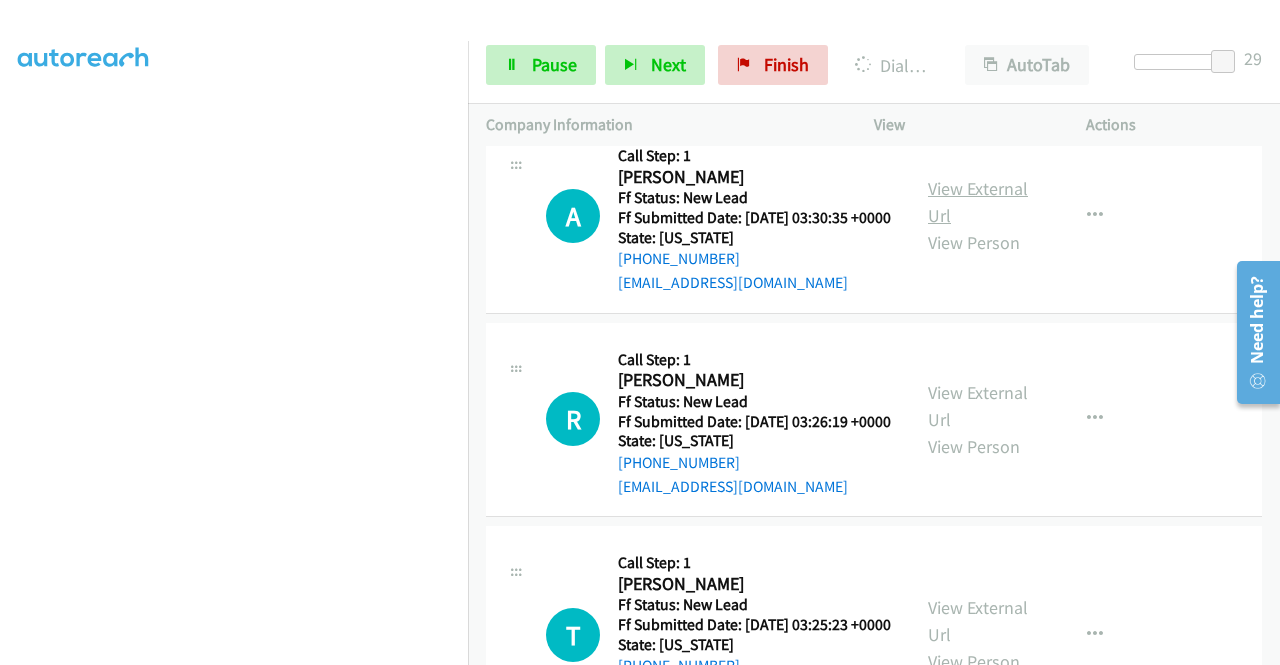 click on "View External Url" at bounding box center (978, 202) 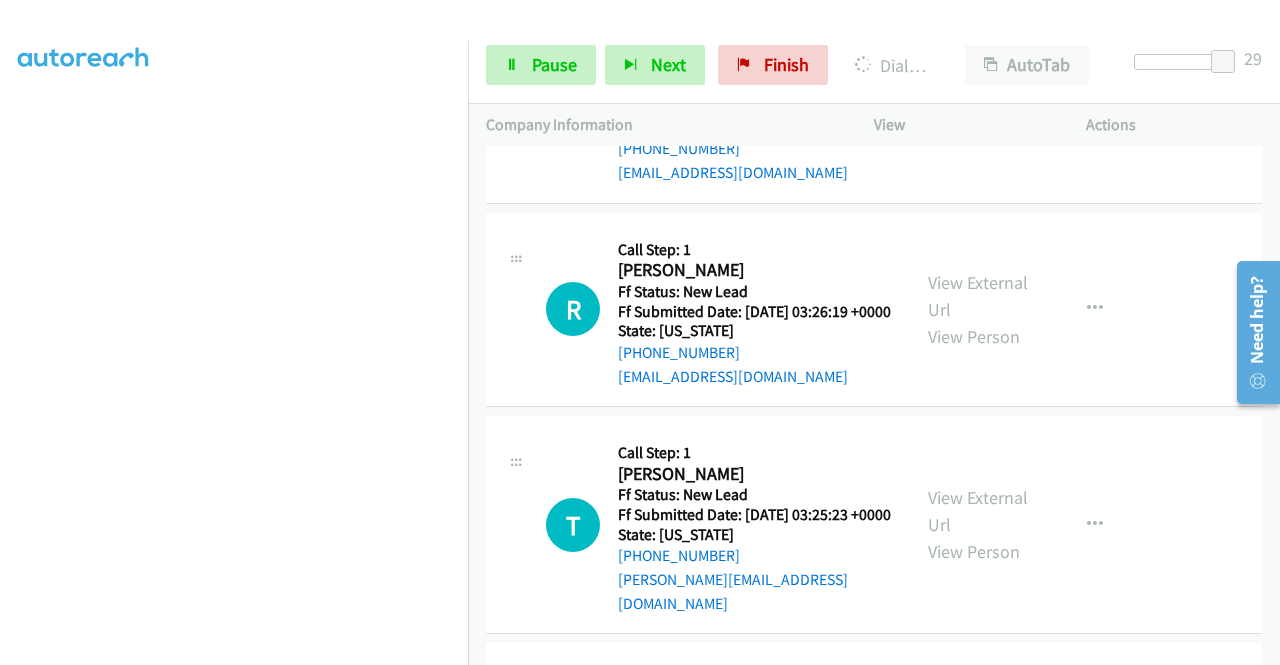 scroll, scrollTop: 2612, scrollLeft: 0, axis: vertical 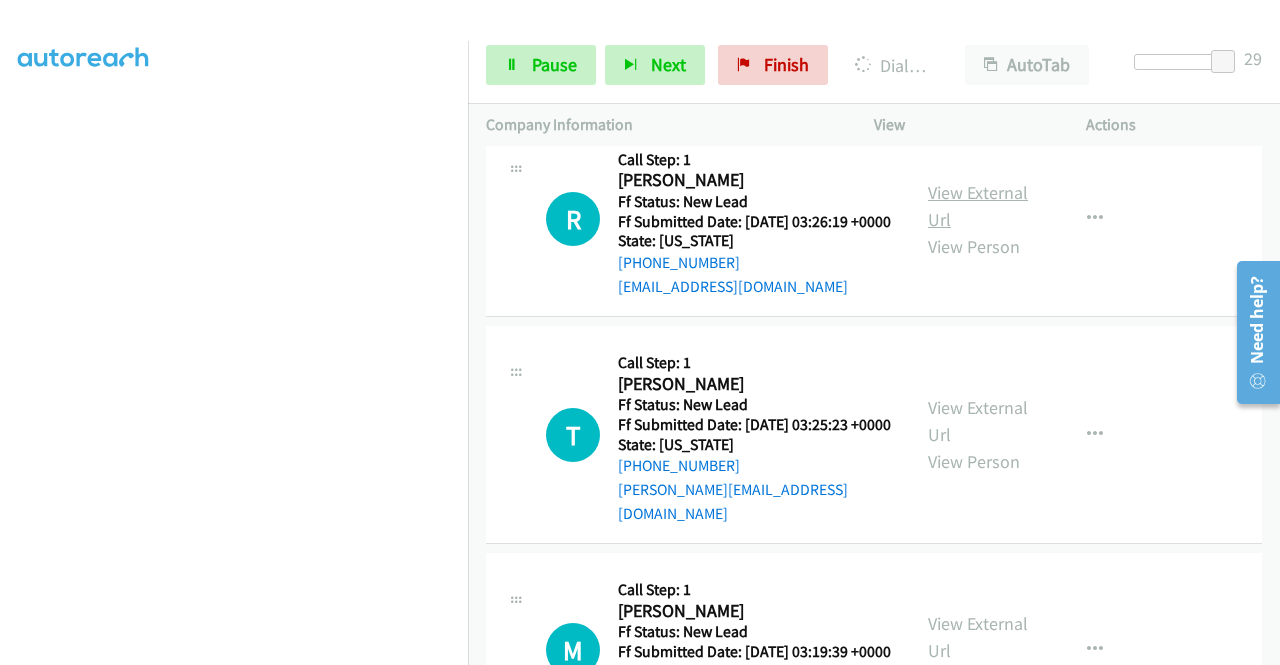 click on "View External Url" at bounding box center (978, 206) 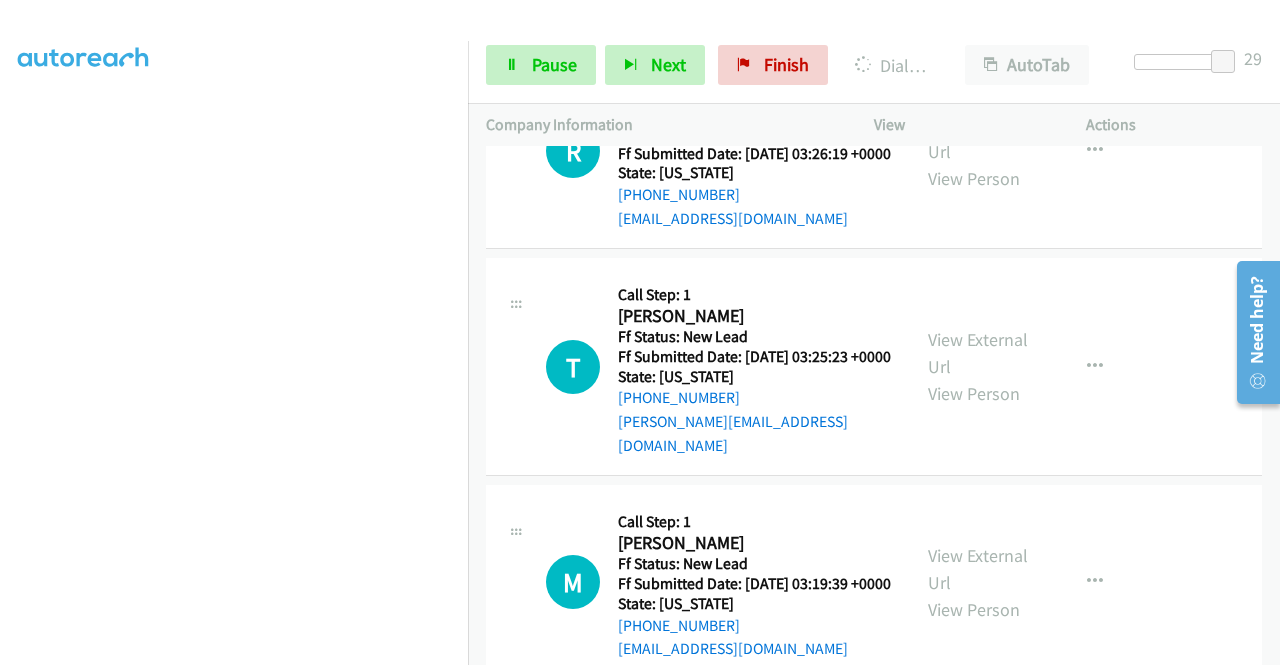 scroll, scrollTop: 2712, scrollLeft: 0, axis: vertical 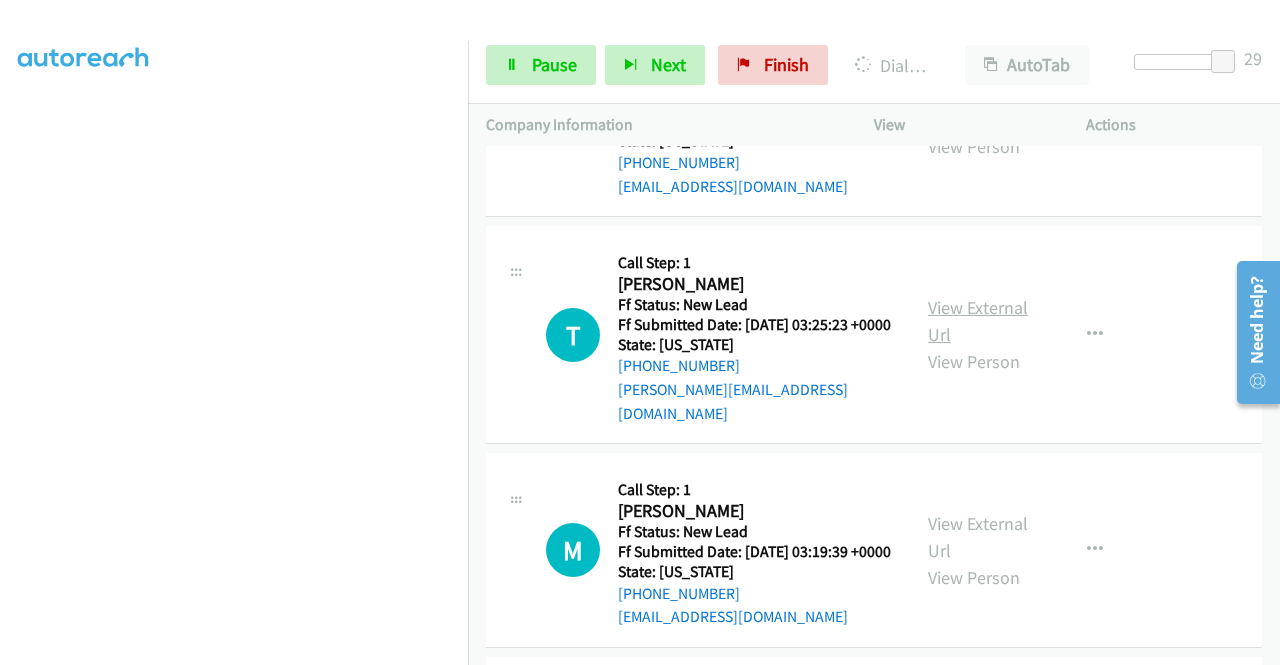 click on "View External Url" at bounding box center [978, 321] 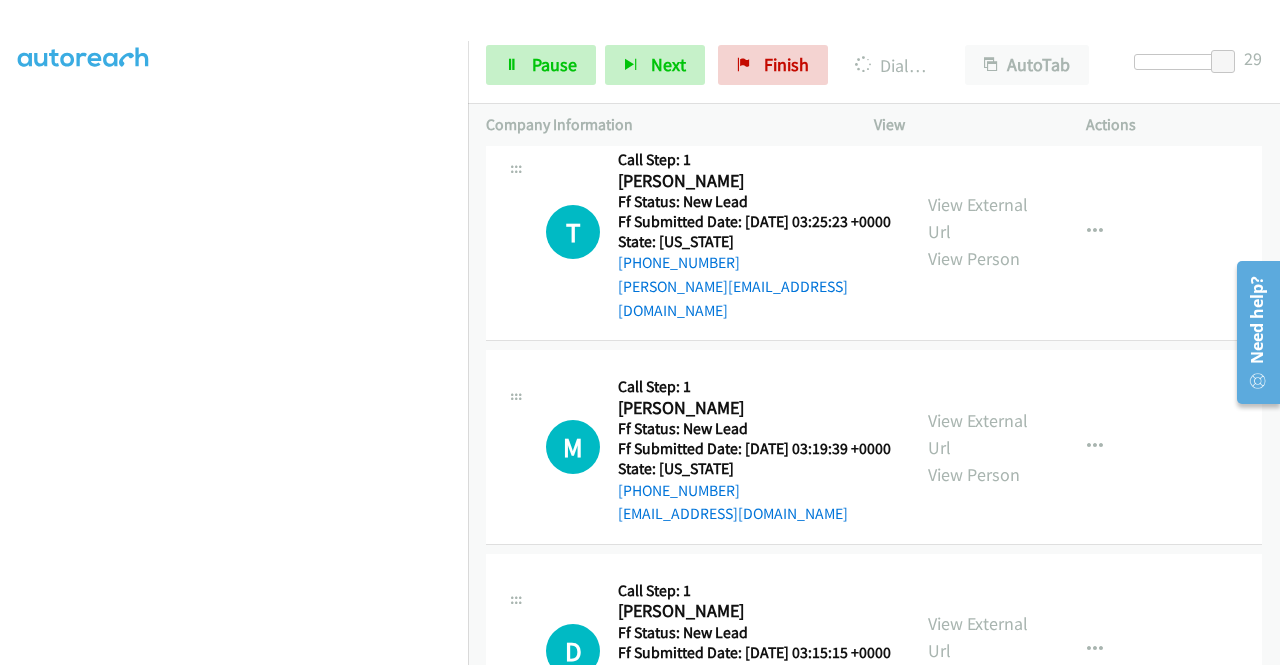 scroll, scrollTop: 3012, scrollLeft: 0, axis: vertical 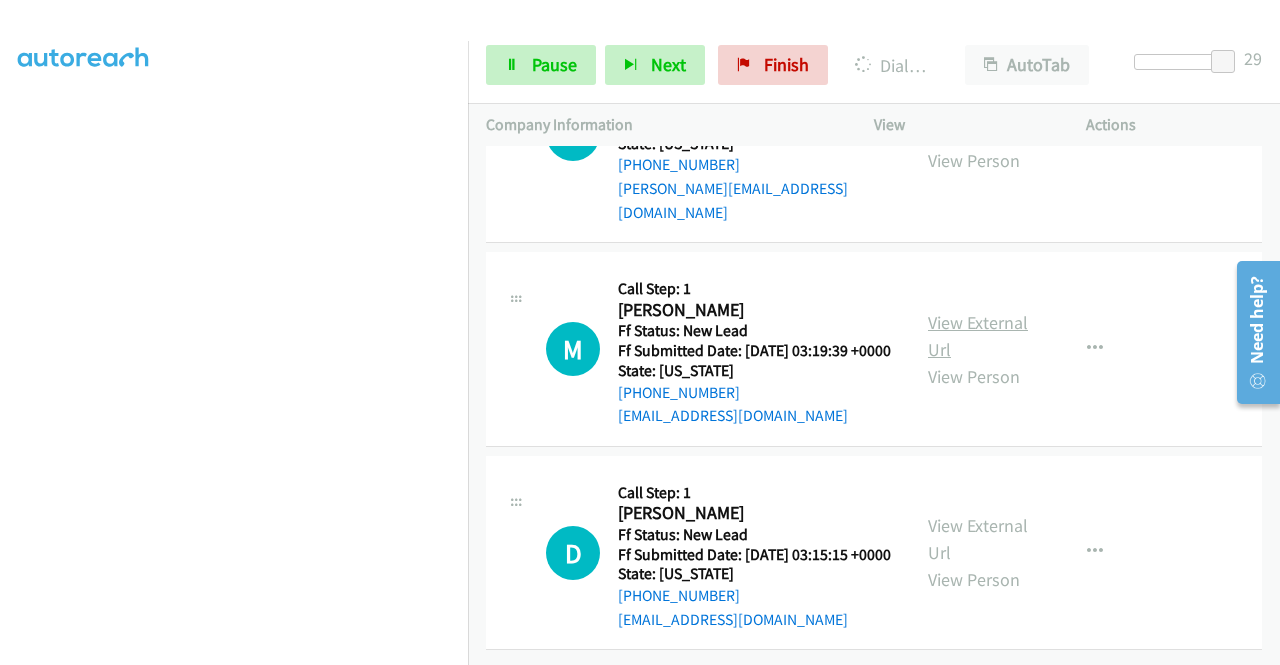 click on "View External Url" at bounding box center (978, 336) 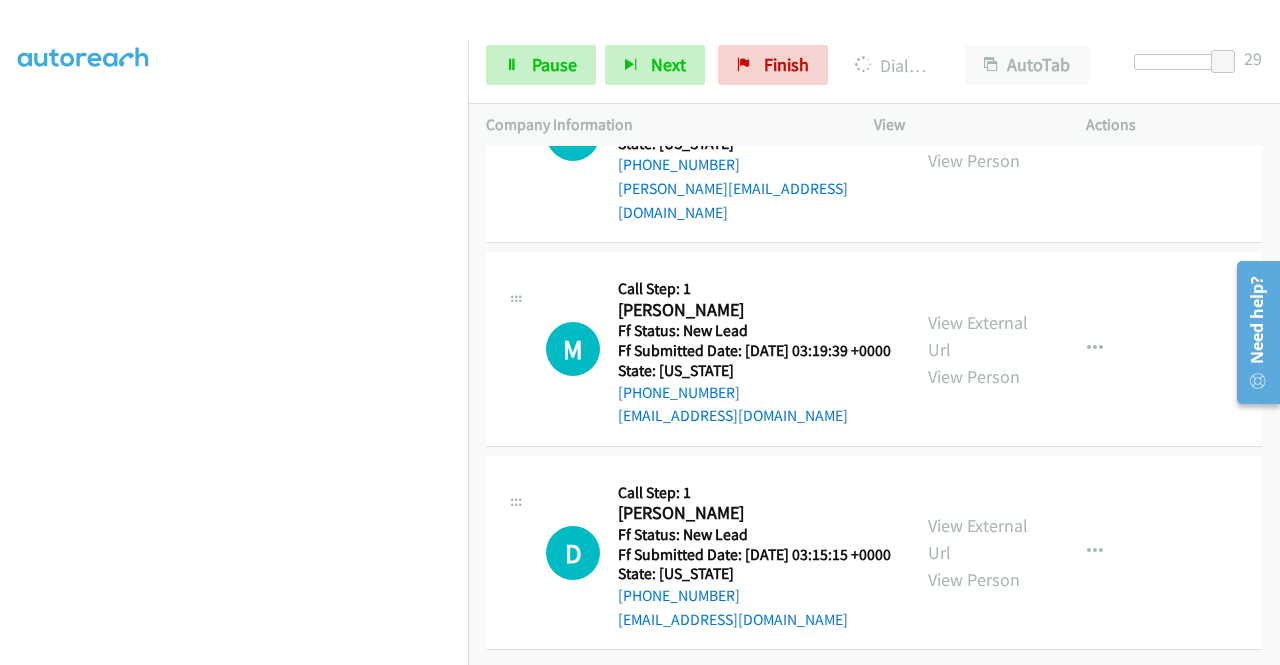 scroll, scrollTop: 3144, scrollLeft: 0, axis: vertical 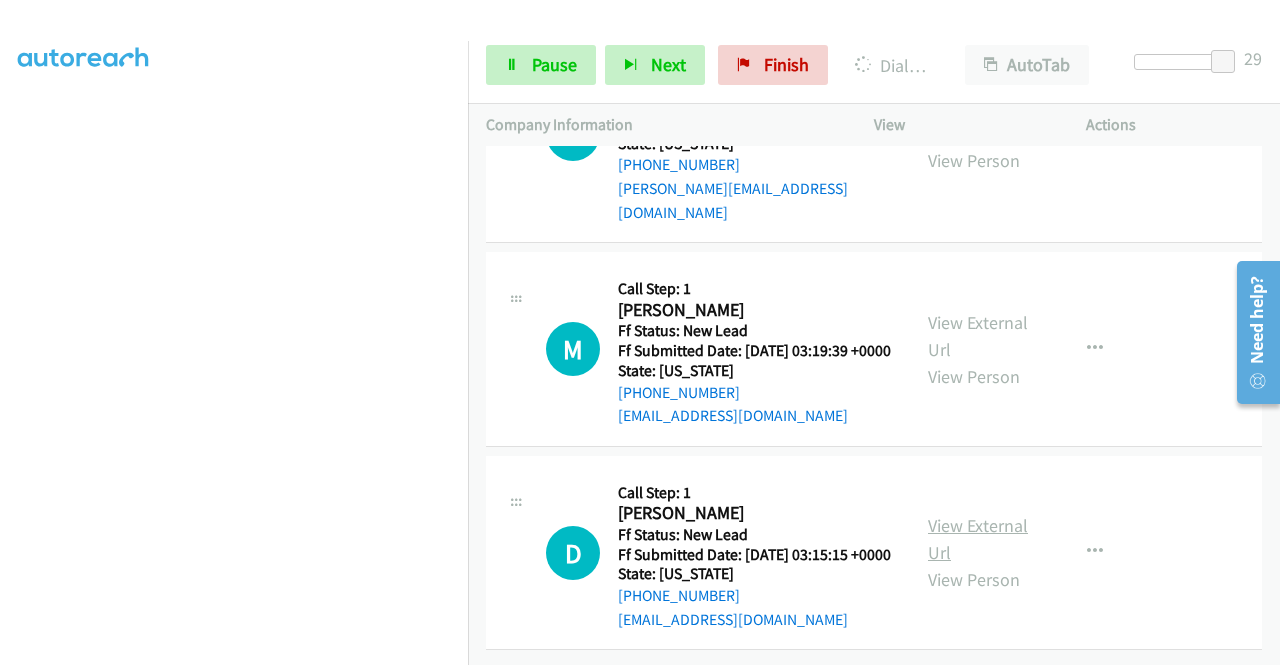 click on "View External Url" at bounding box center [978, 539] 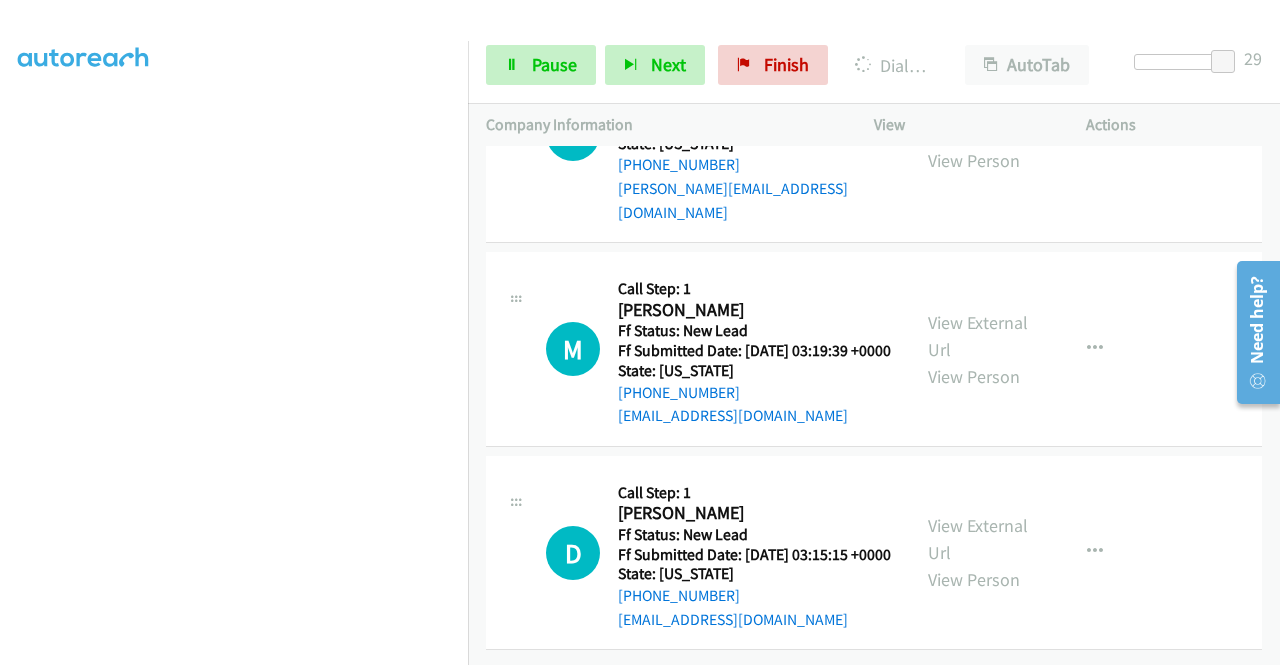 scroll, scrollTop: 456, scrollLeft: 0, axis: vertical 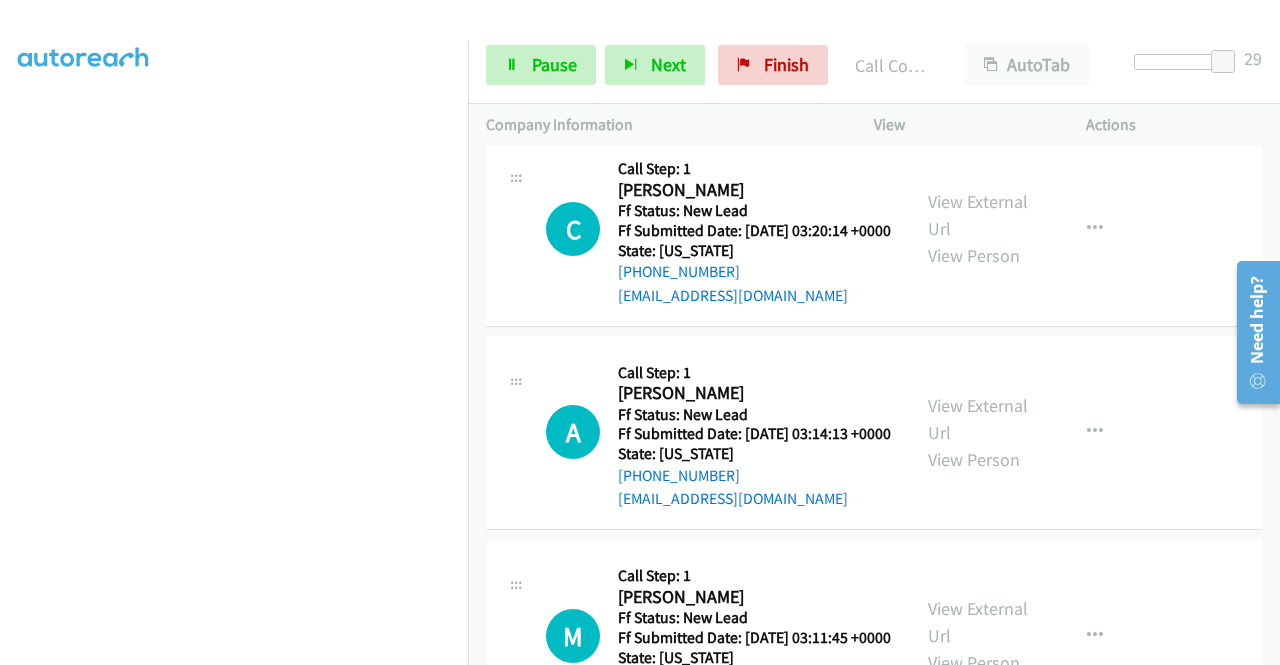 click on "View External Url" at bounding box center (978, 12) 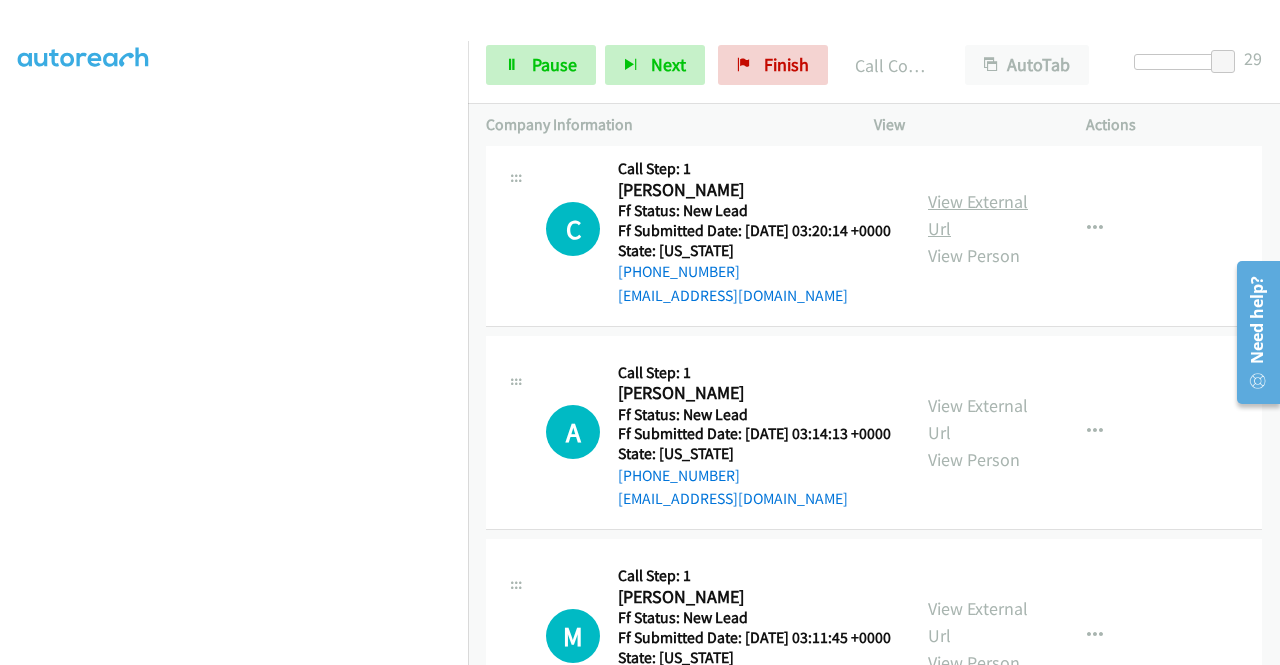 click on "View External Url" at bounding box center (978, 215) 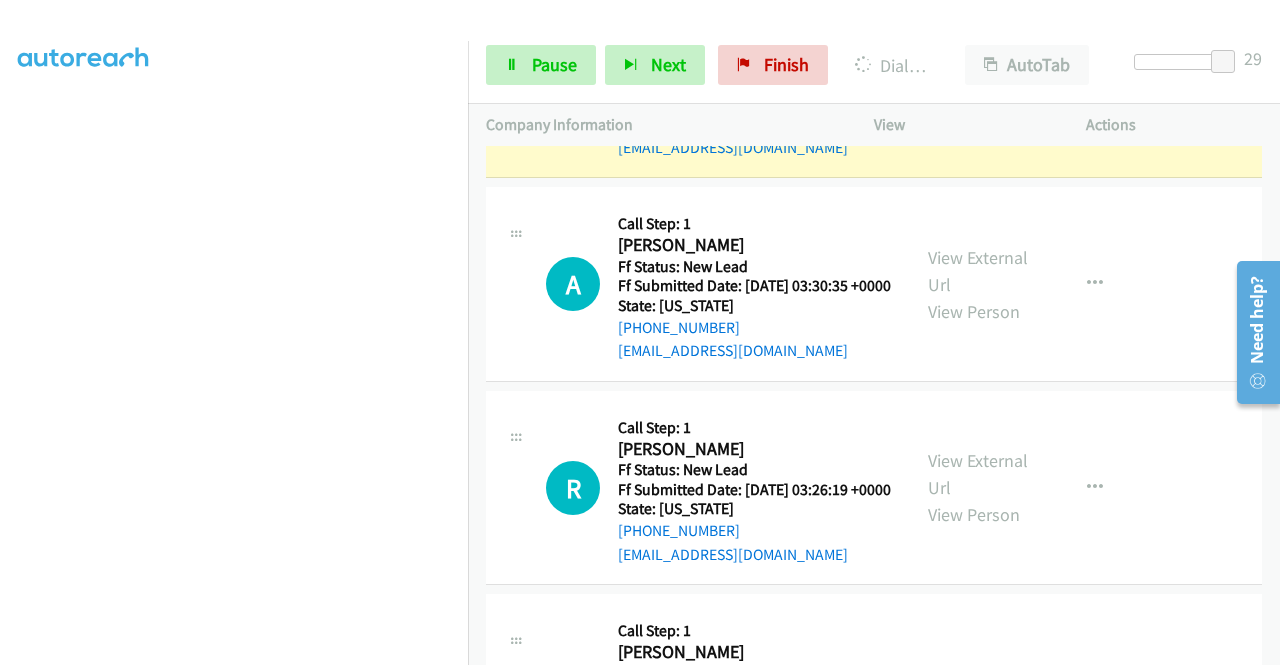 scroll, scrollTop: 2329, scrollLeft: 0, axis: vertical 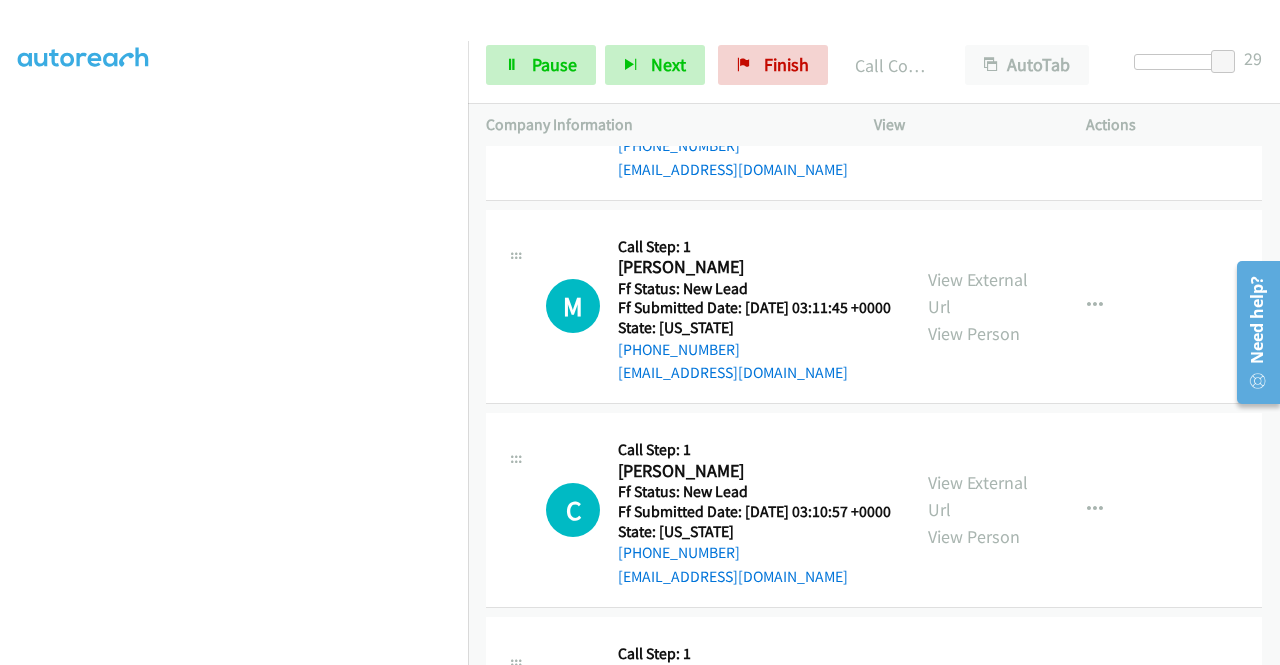 click on "View External Url" at bounding box center (978, 89) 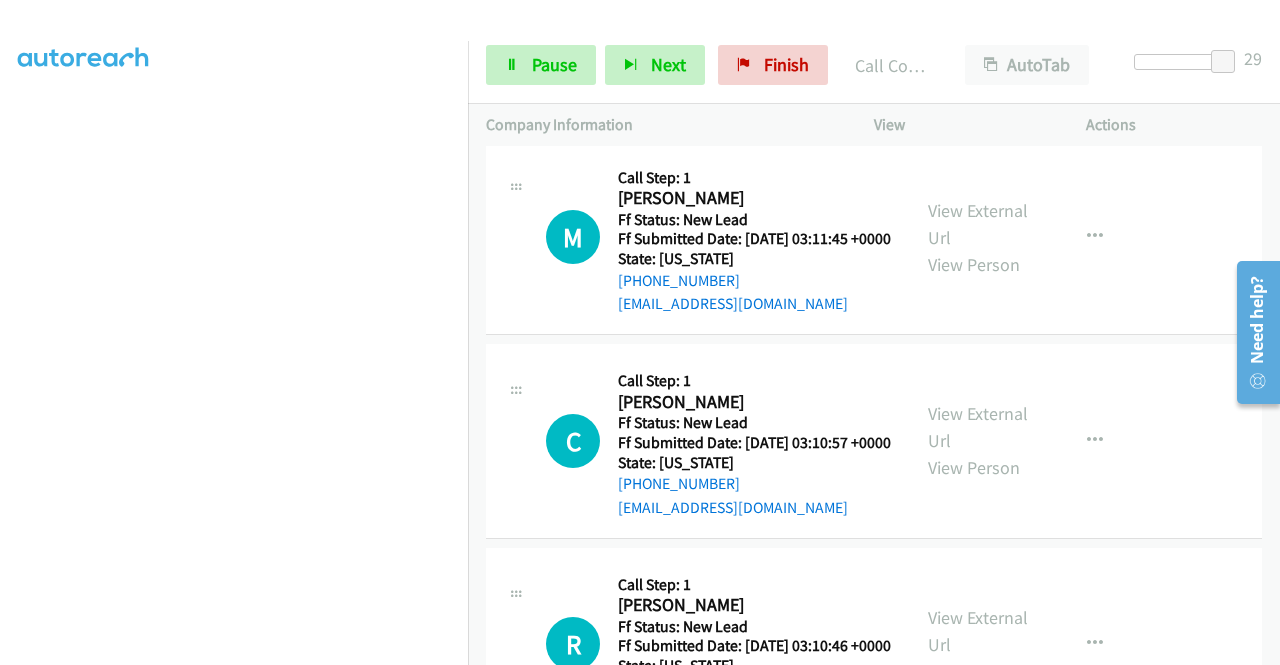scroll, scrollTop: 4329, scrollLeft: 0, axis: vertical 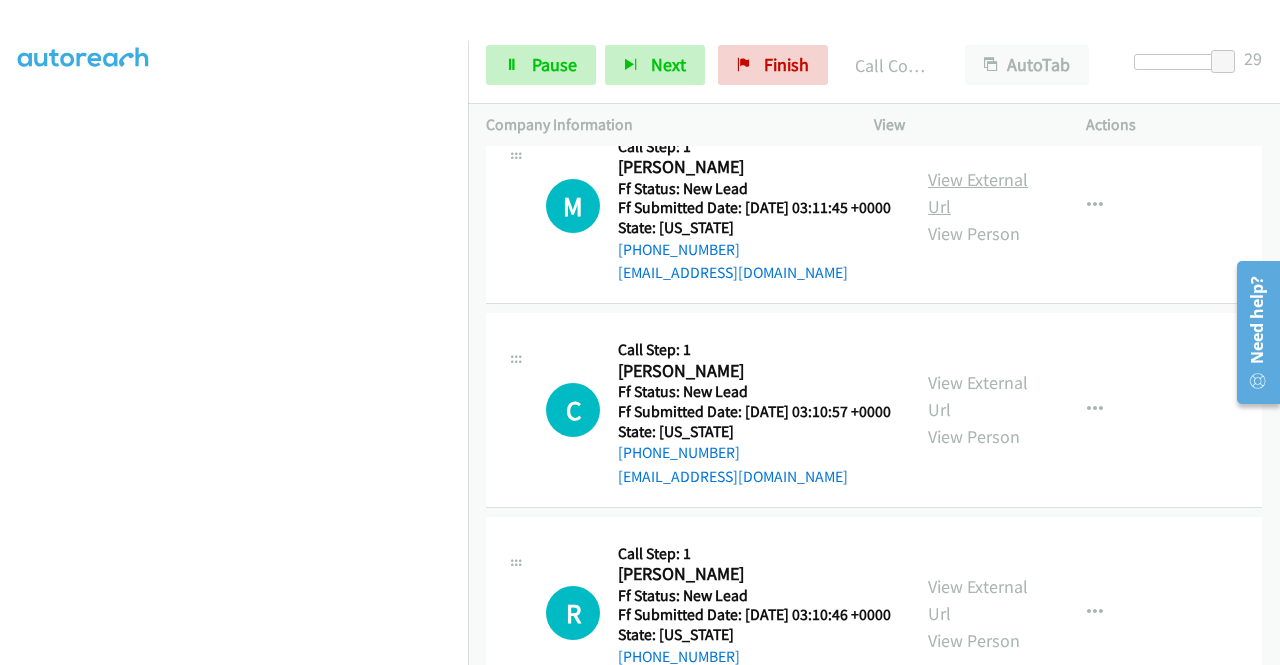 click on "View External Url" at bounding box center [978, 193] 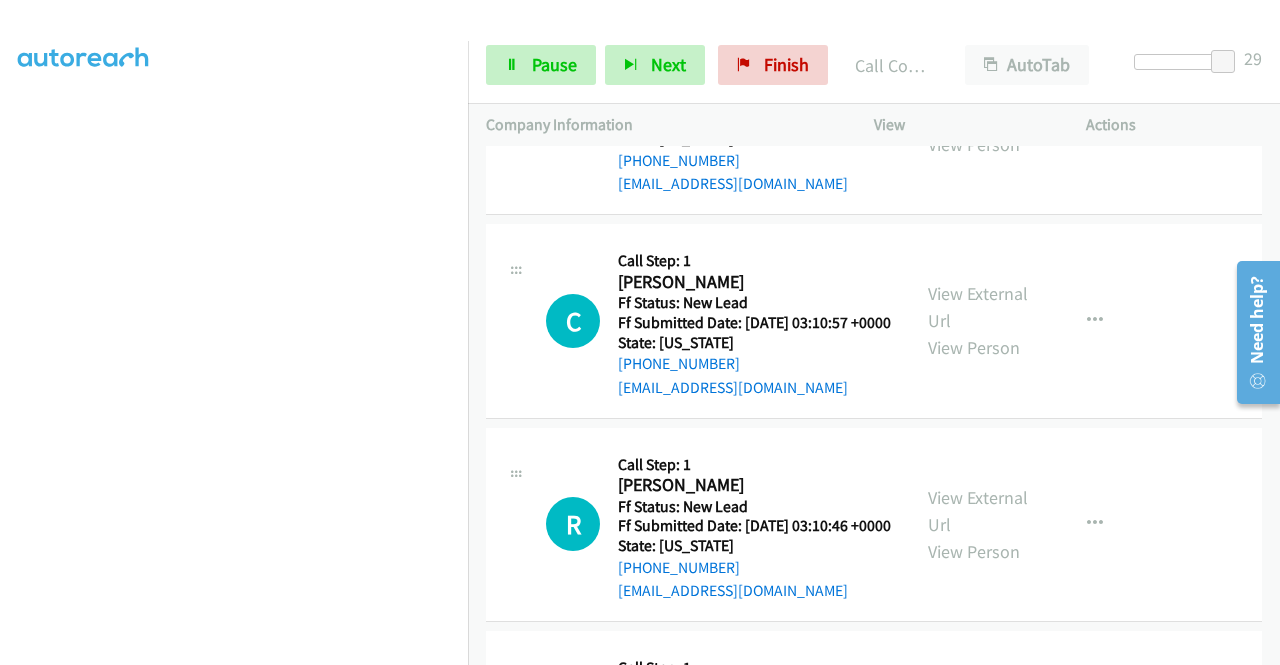 scroll, scrollTop: 4529, scrollLeft: 0, axis: vertical 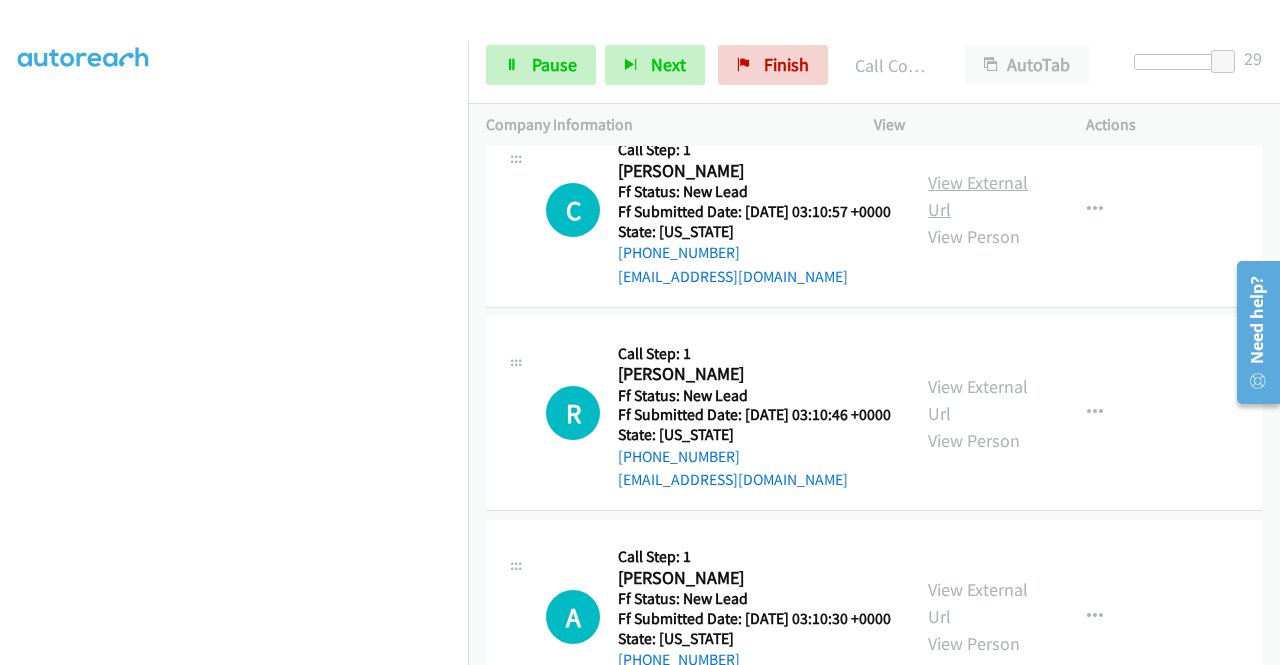 click on "View External Url" at bounding box center [978, 196] 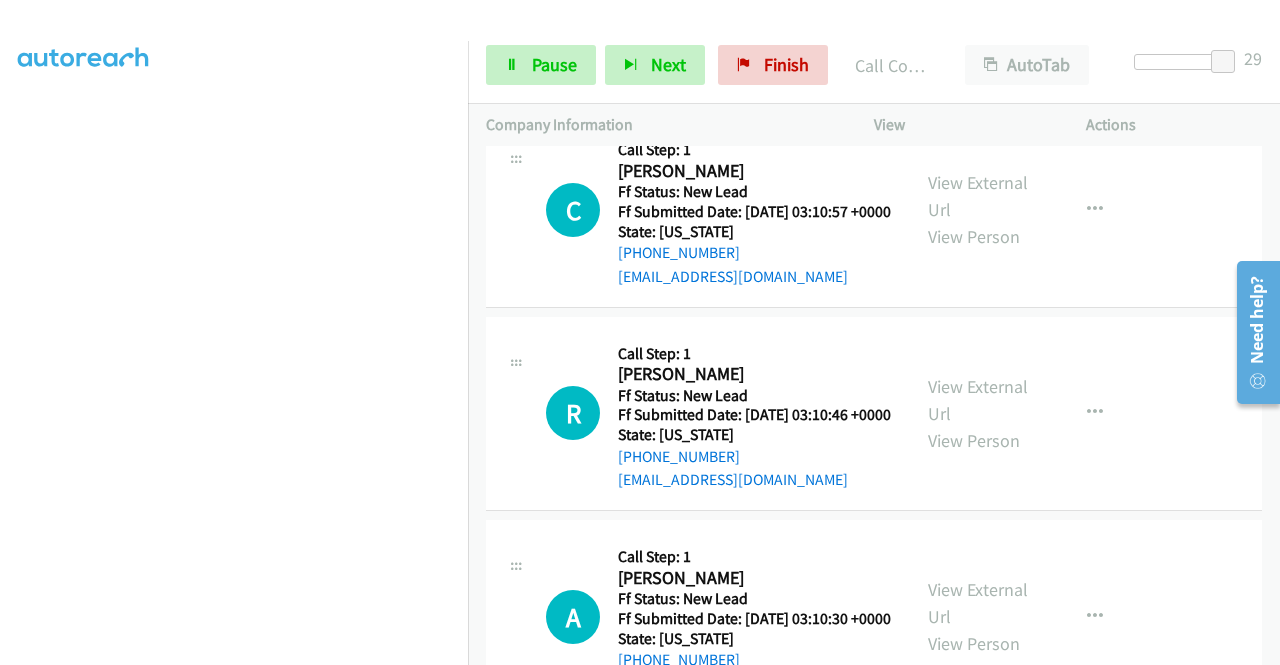 scroll, scrollTop: 4829, scrollLeft: 0, axis: vertical 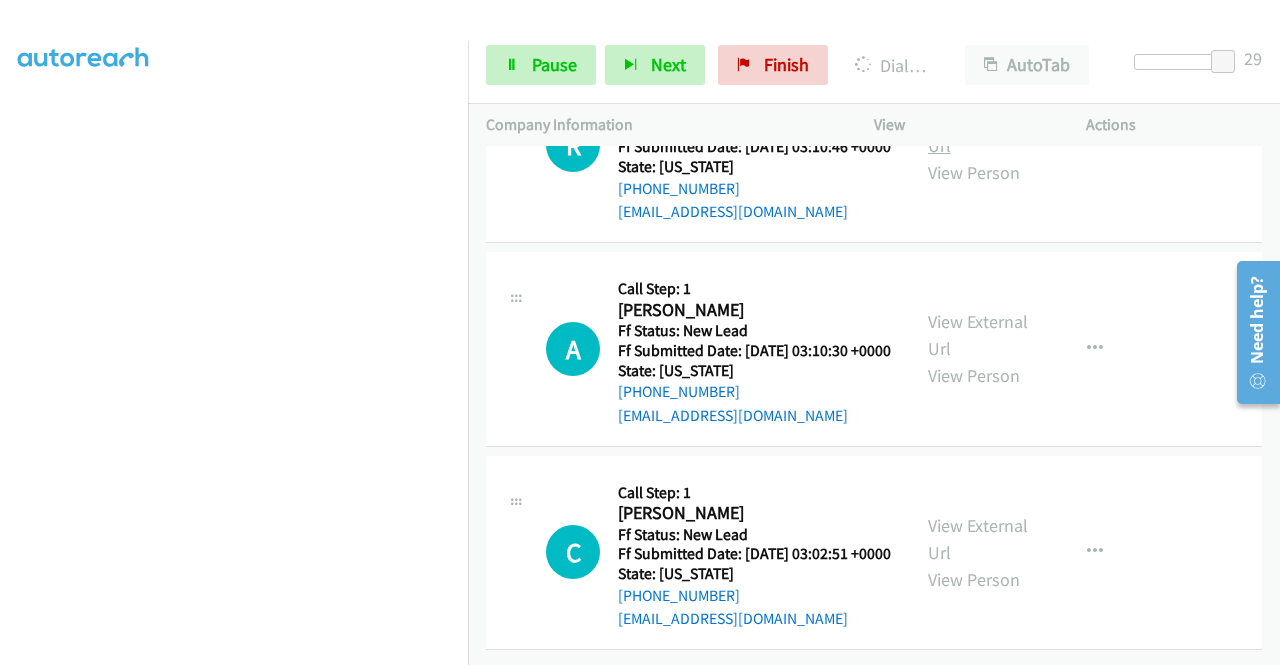 click on "View External Url" at bounding box center (978, 132) 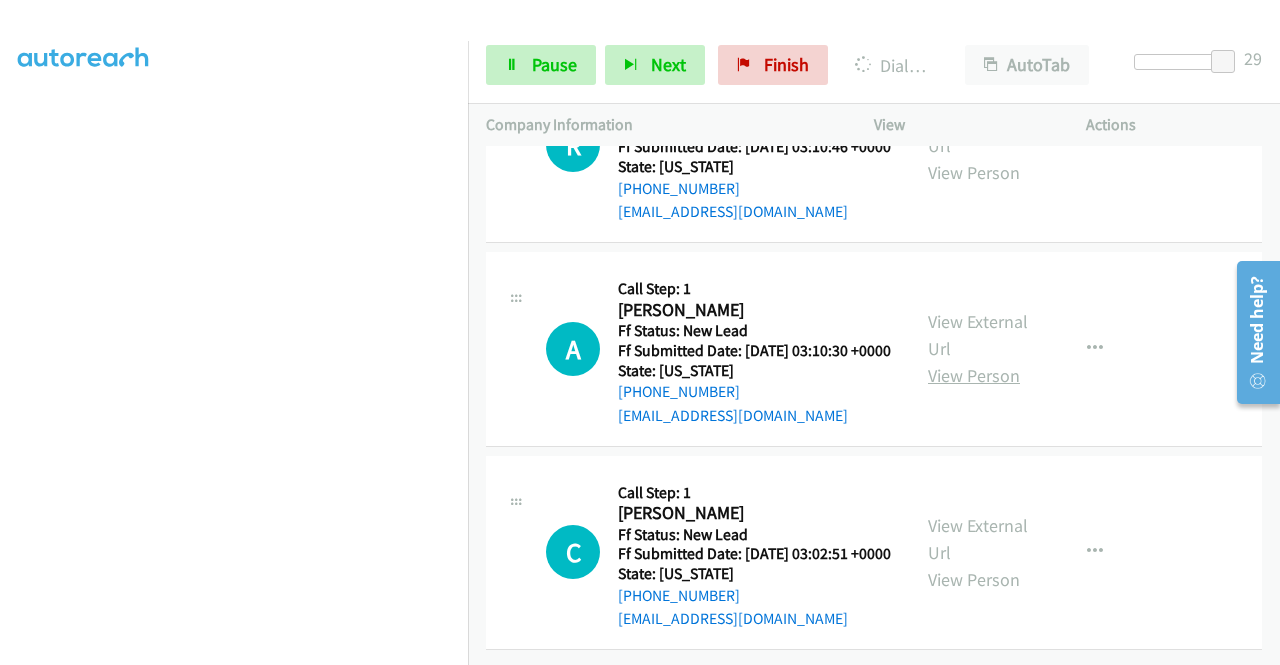 scroll, scrollTop: 5029, scrollLeft: 0, axis: vertical 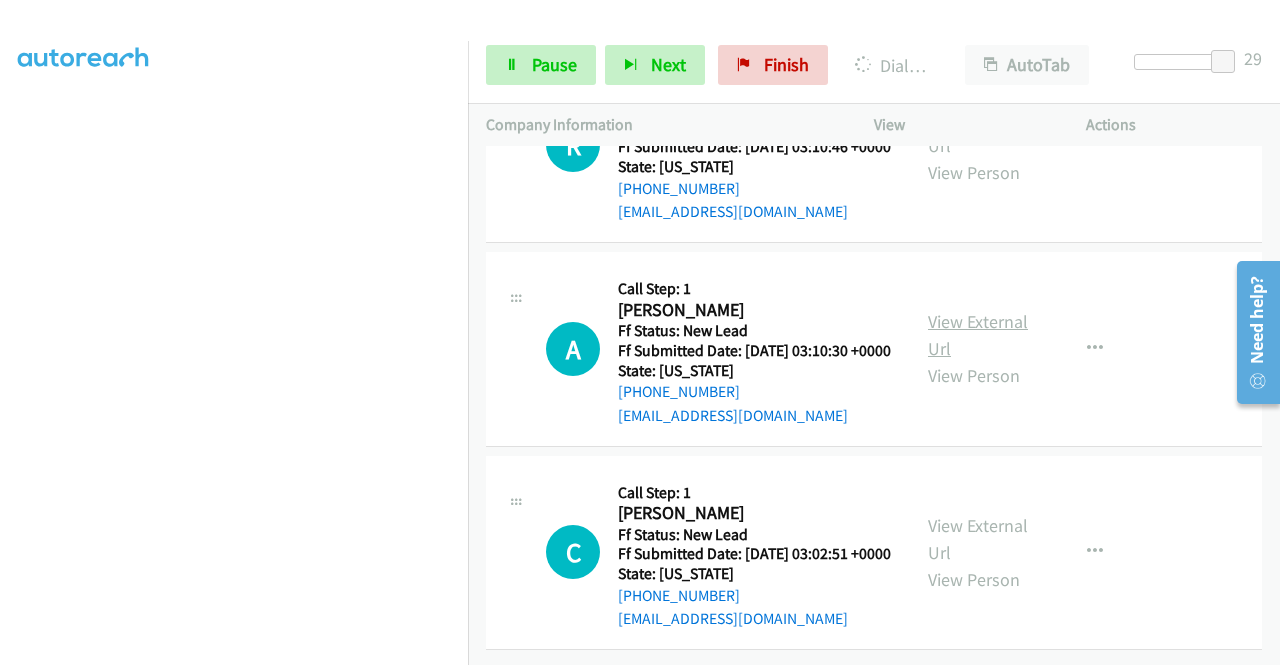 click on "View External Url" at bounding box center [978, 335] 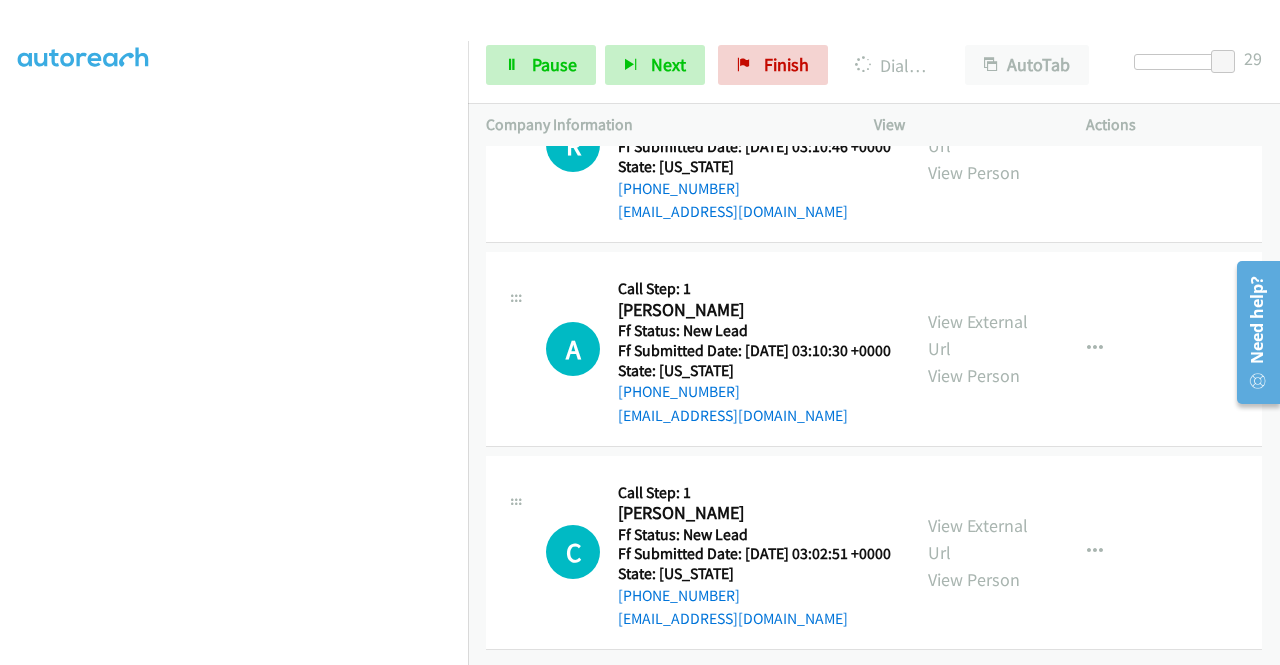scroll, scrollTop: 5181, scrollLeft: 0, axis: vertical 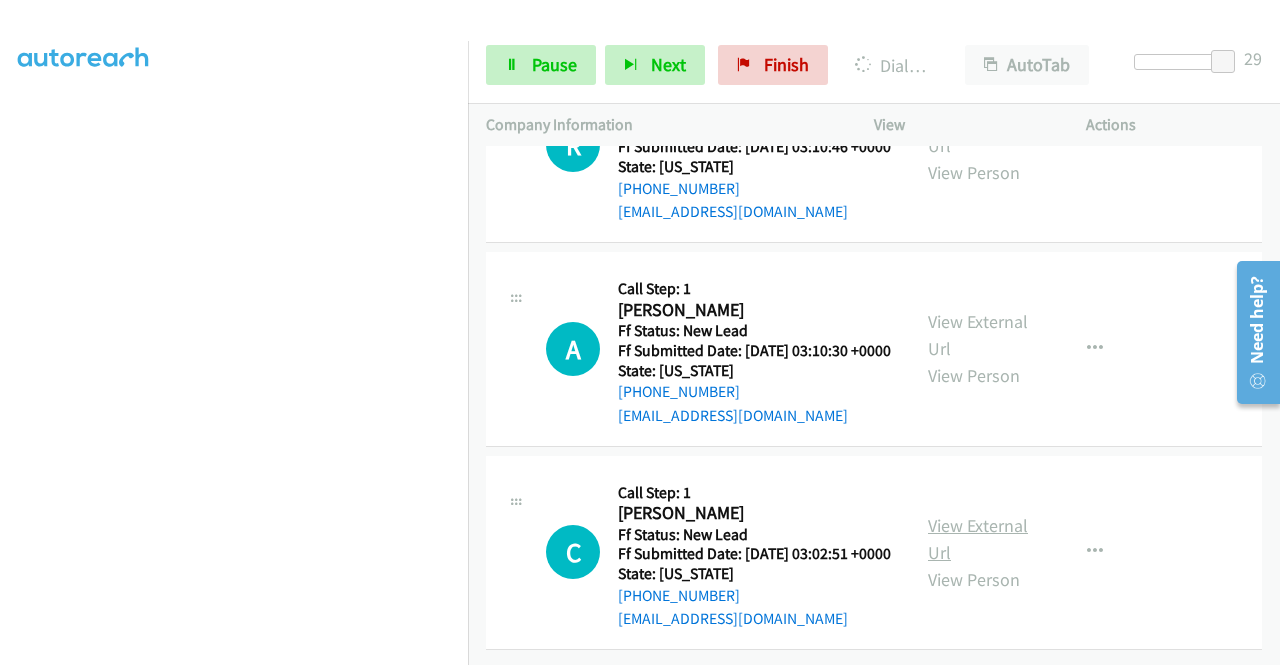 click on "View External Url" at bounding box center [978, 539] 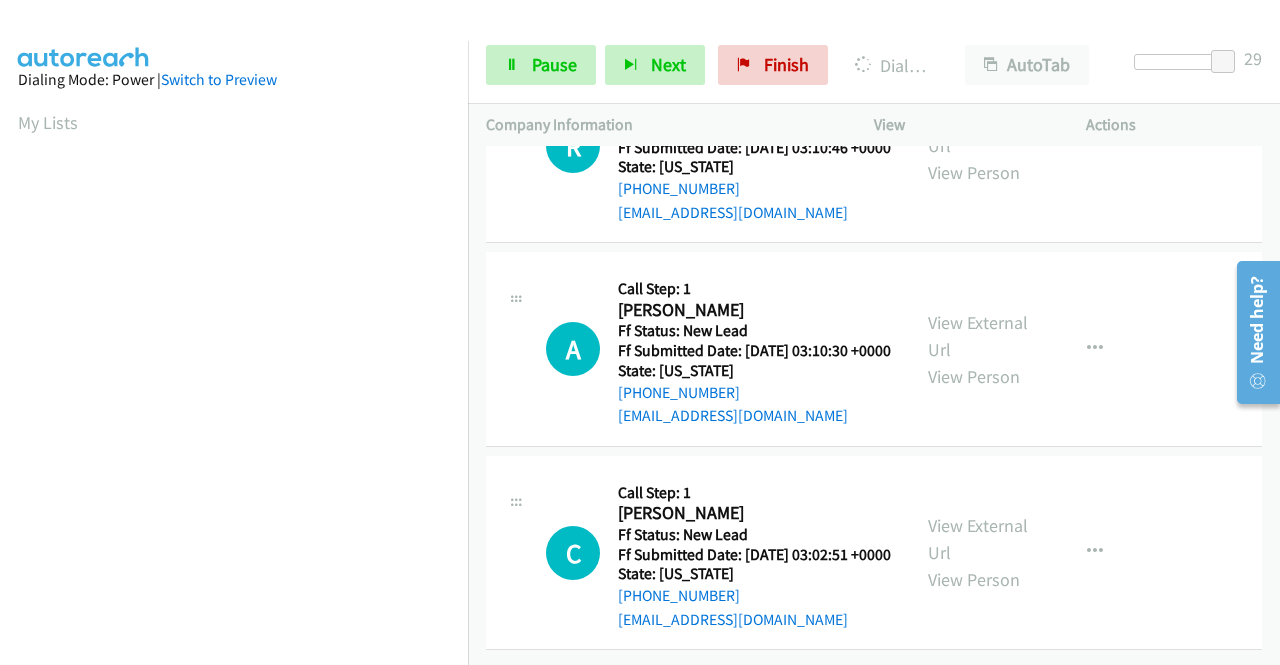 scroll, scrollTop: 456, scrollLeft: 0, axis: vertical 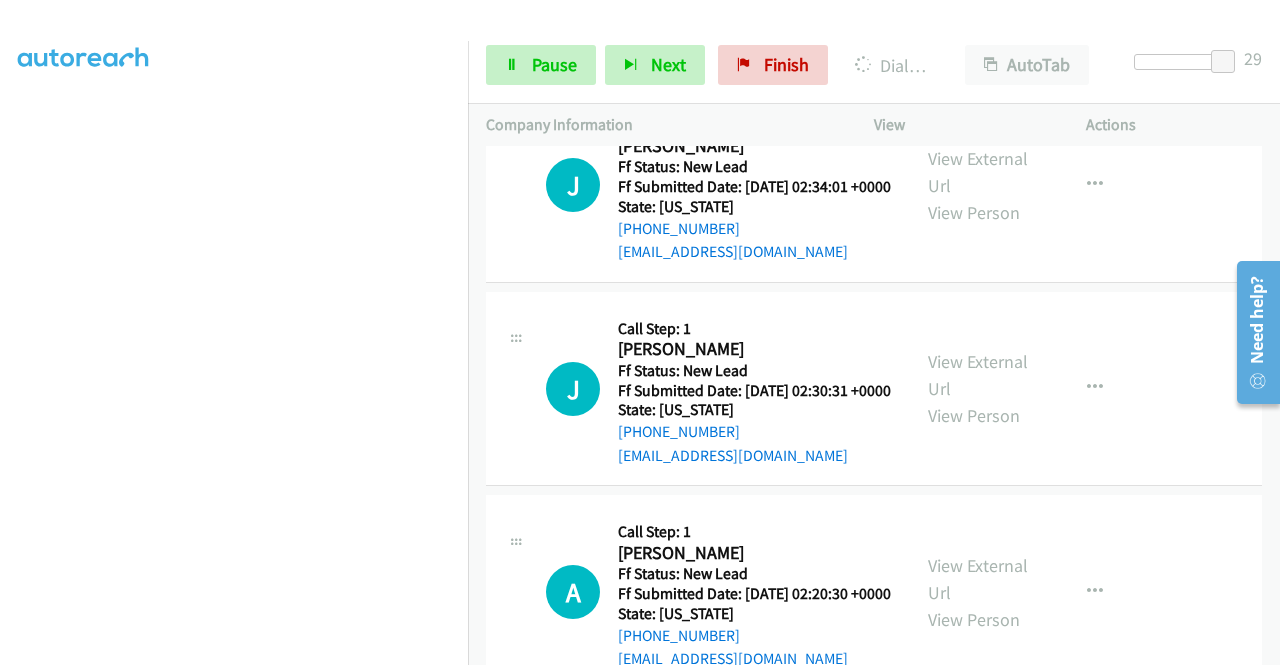 click on "View External Url" at bounding box center (978, -44) 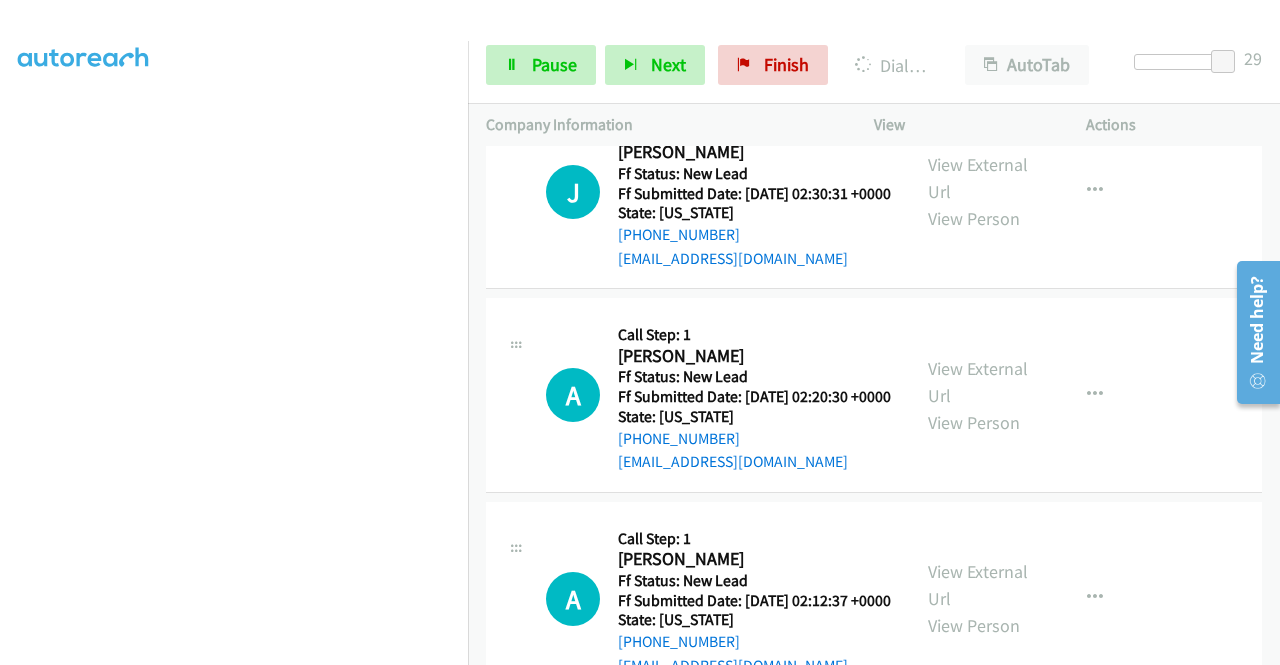 scroll, scrollTop: 6008, scrollLeft: 0, axis: vertical 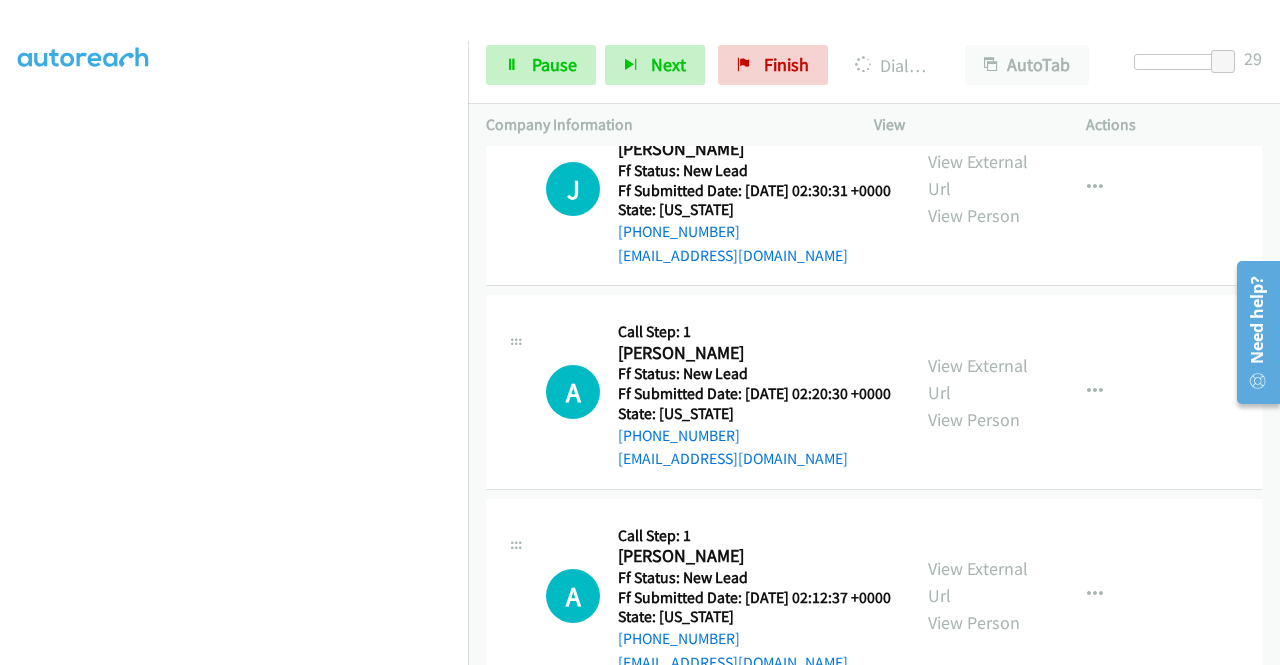 click on "View External Url" at bounding box center (978, -28) 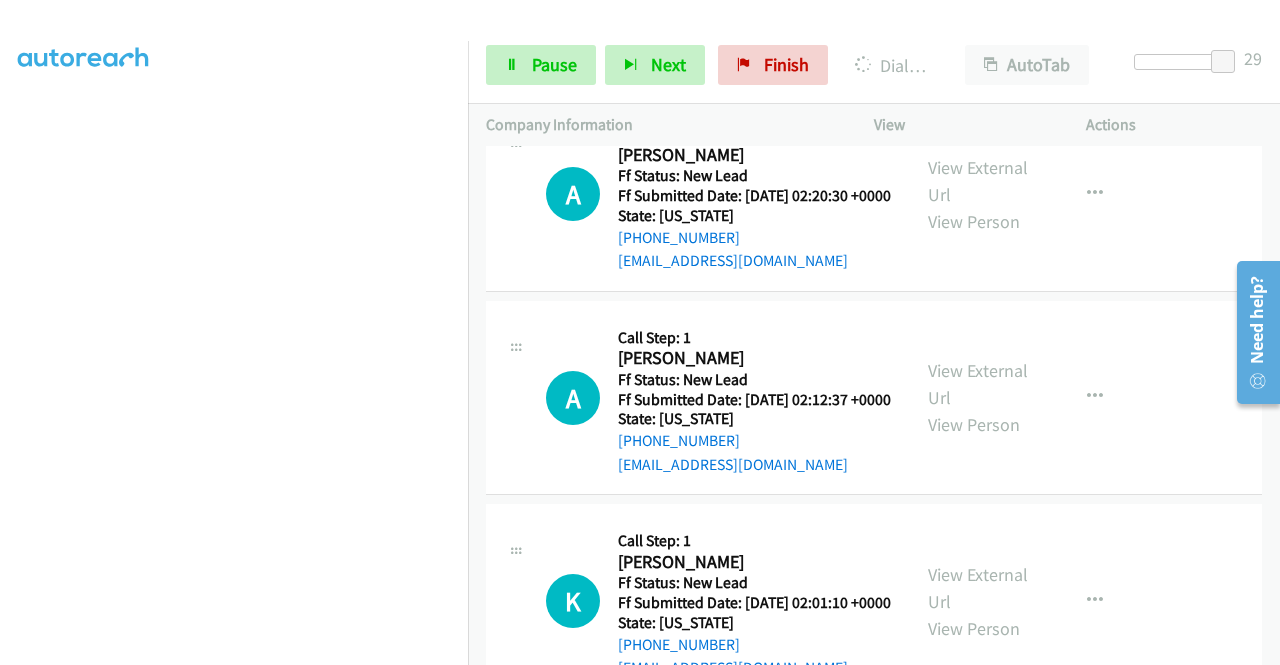 scroll, scrollTop: 6208, scrollLeft: 0, axis: vertical 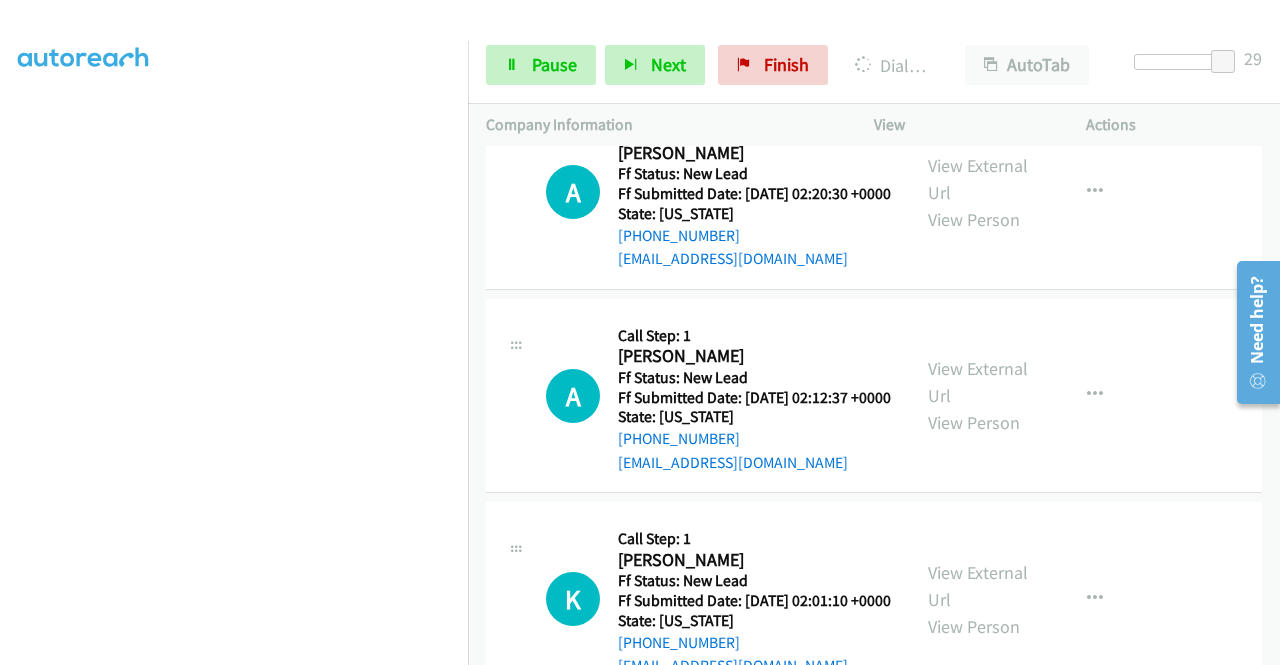 click on "View External Url" at bounding box center (978, -25) 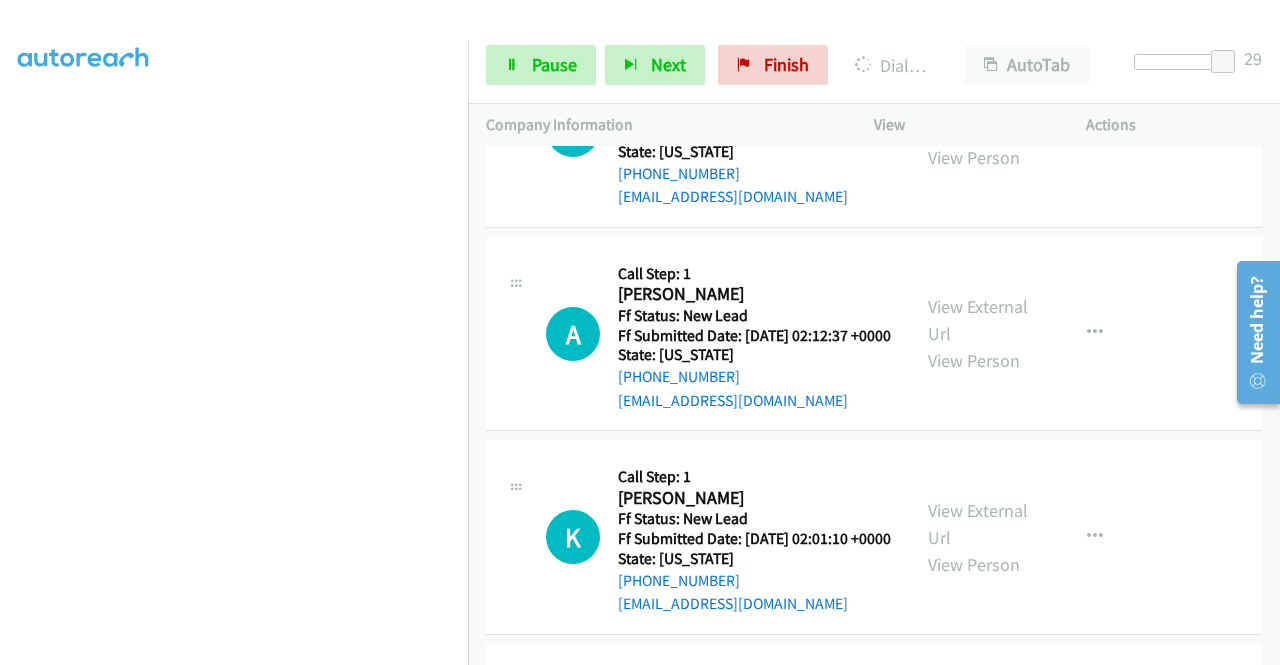 scroll, scrollTop: 6408, scrollLeft: 0, axis: vertical 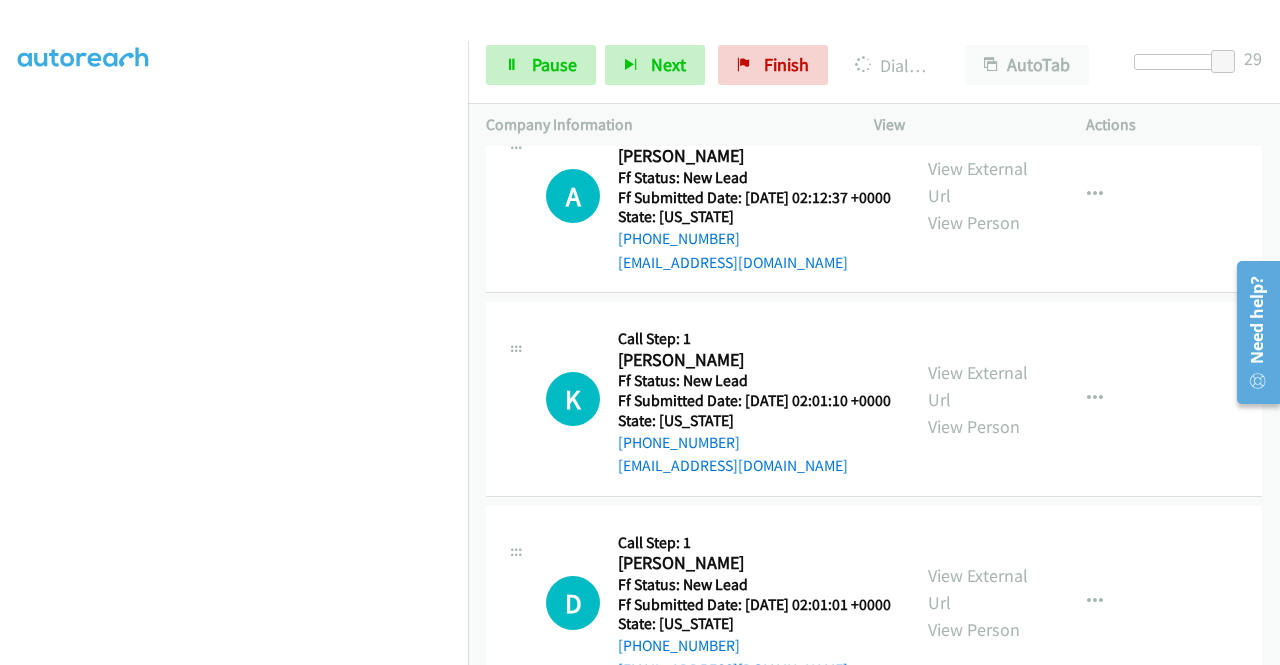 click on "View External Url" at bounding box center [978, -21] 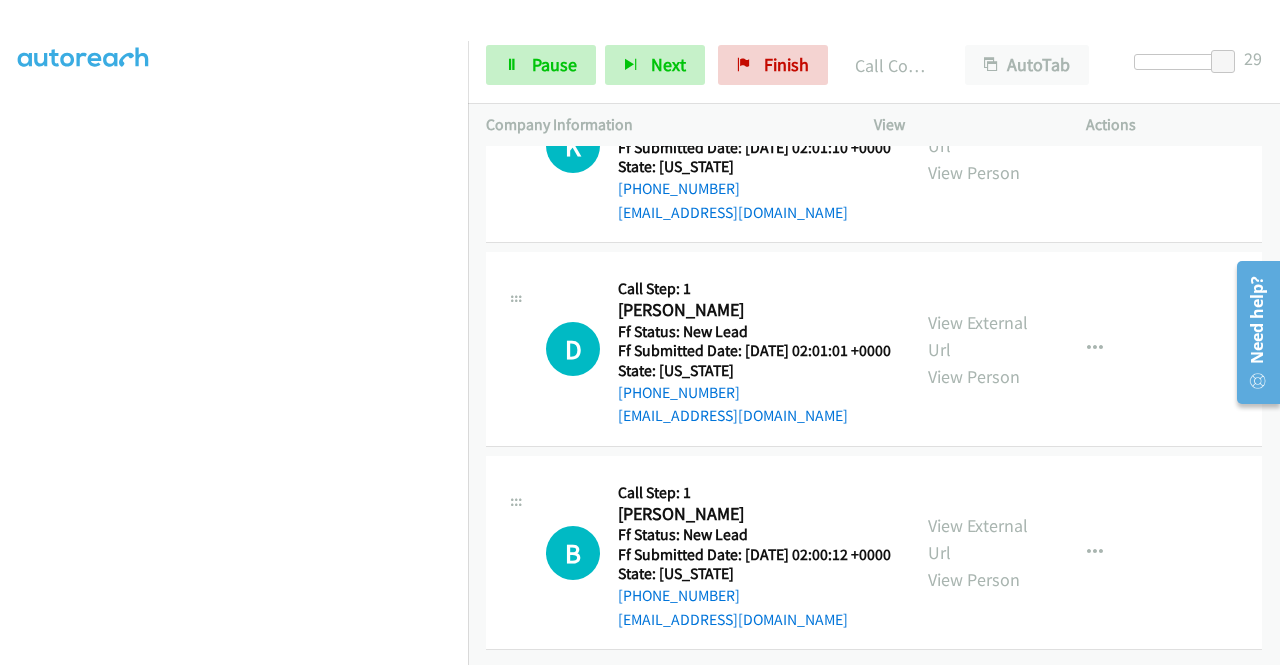 scroll, scrollTop: 6750, scrollLeft: 0, axis: vertical 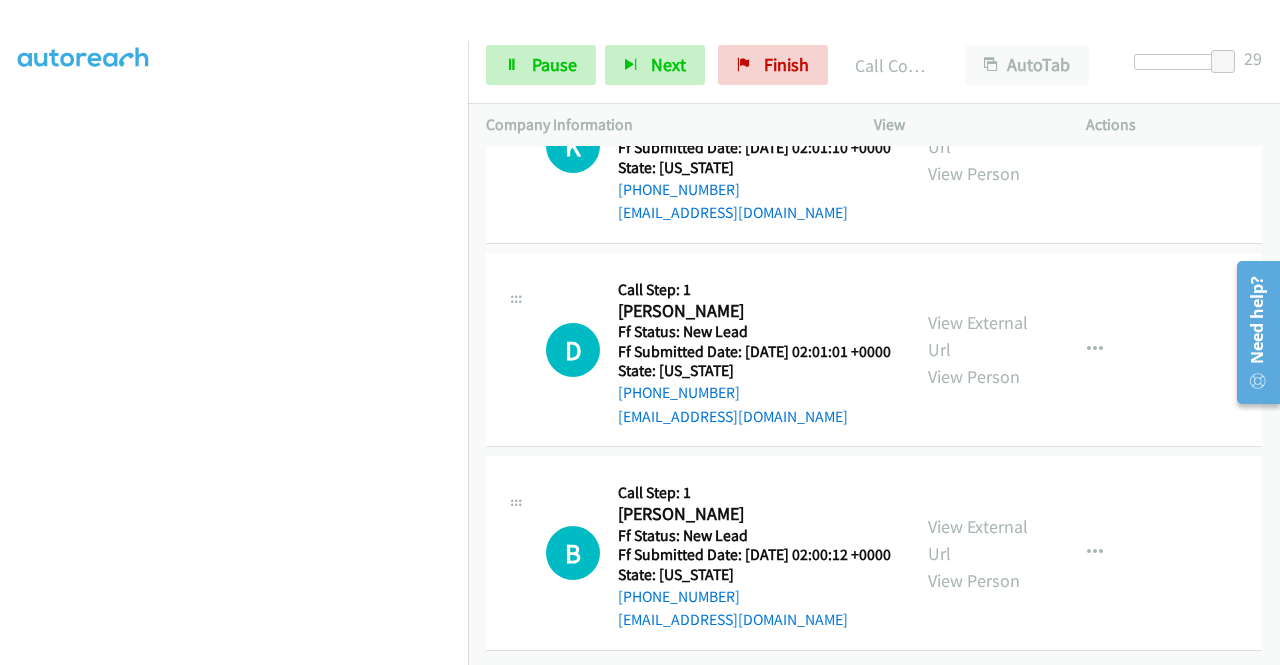 click on "View External Url" at bounding box center (978, -71) 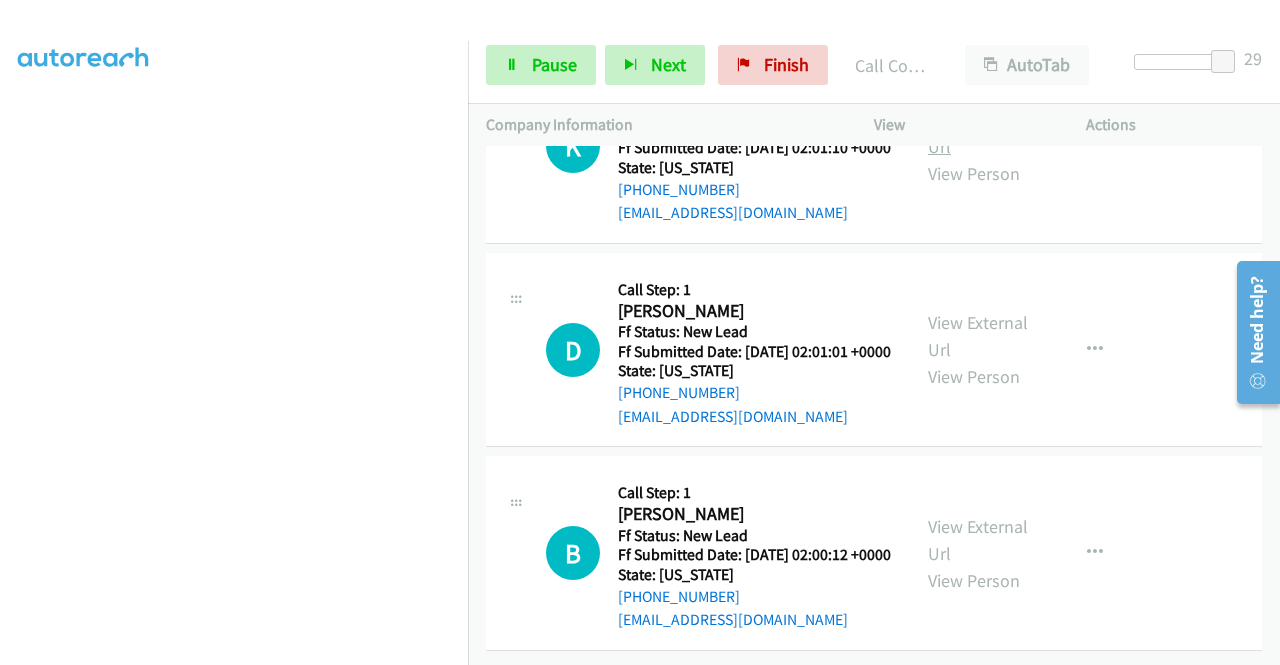click on "View External Url" at bounding box center (978, 133) 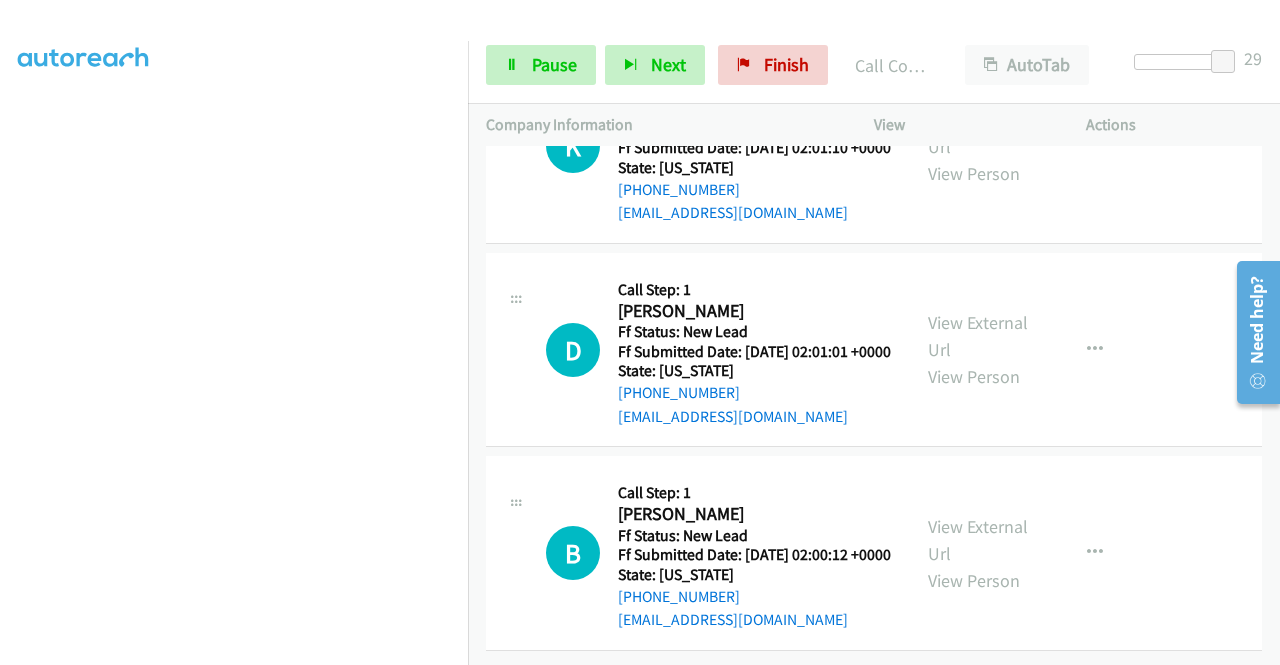 scroll, scrollTop: 7293, scrollLeft: 0, axis: vertical 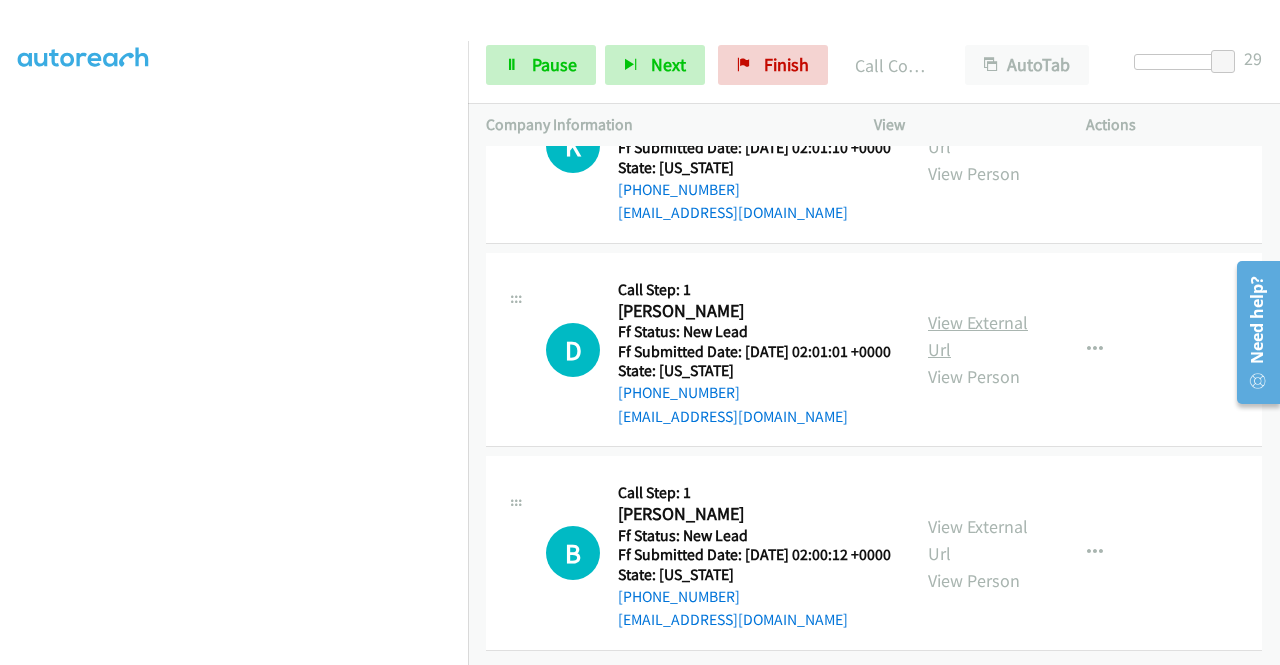 click on "View External Url" at bounding box center [978, 336] 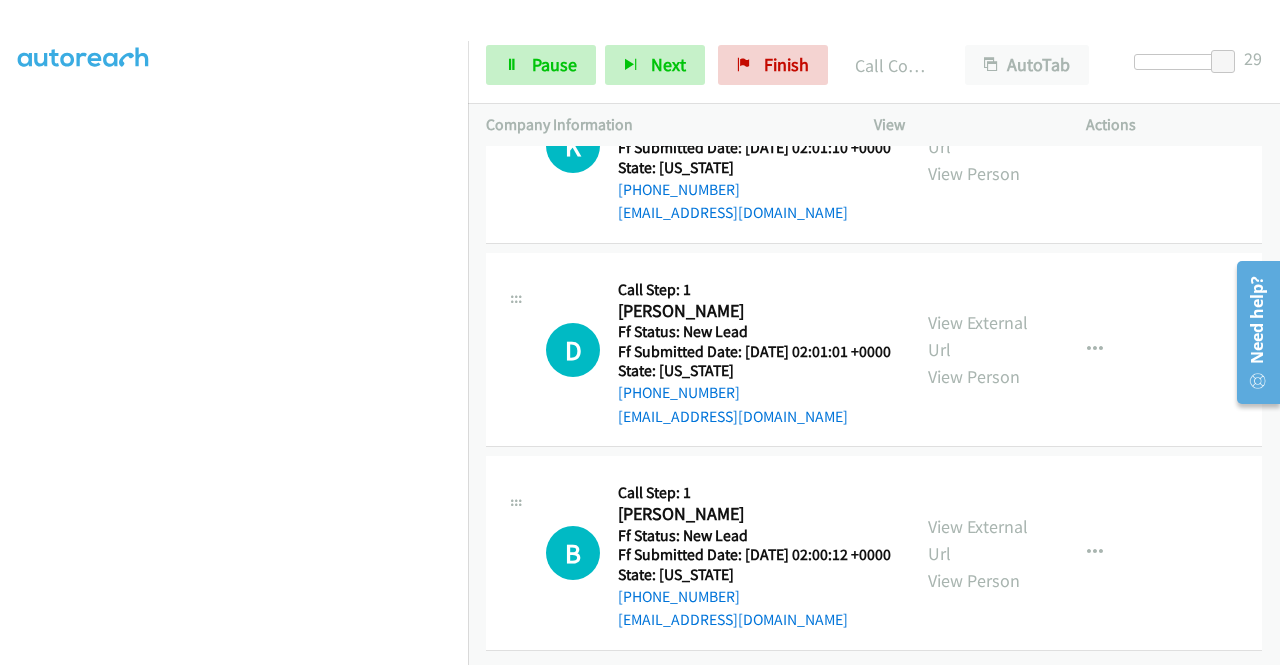 scroll, scrollTop: 7387, scrollLeft: 0, axis: vertical 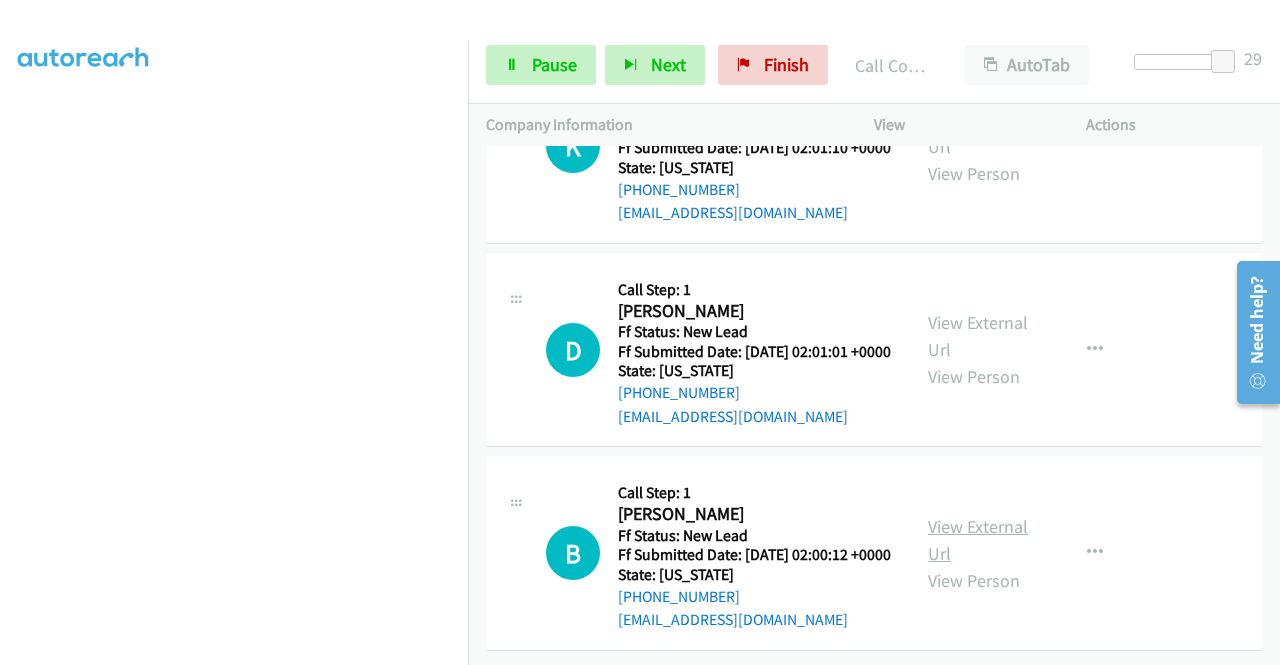 click on "View External Url" at bounding box center [978, 540] 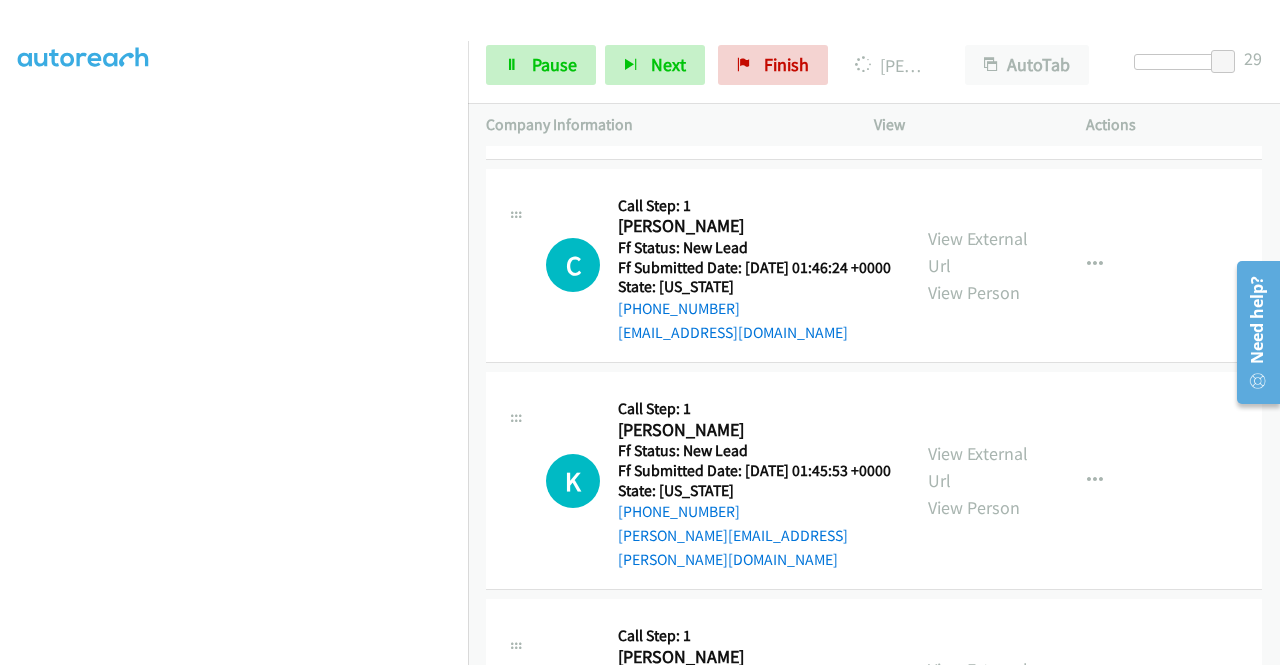 scroll, scrollTop: 7754, scrollLeft: 0, axis: vertical 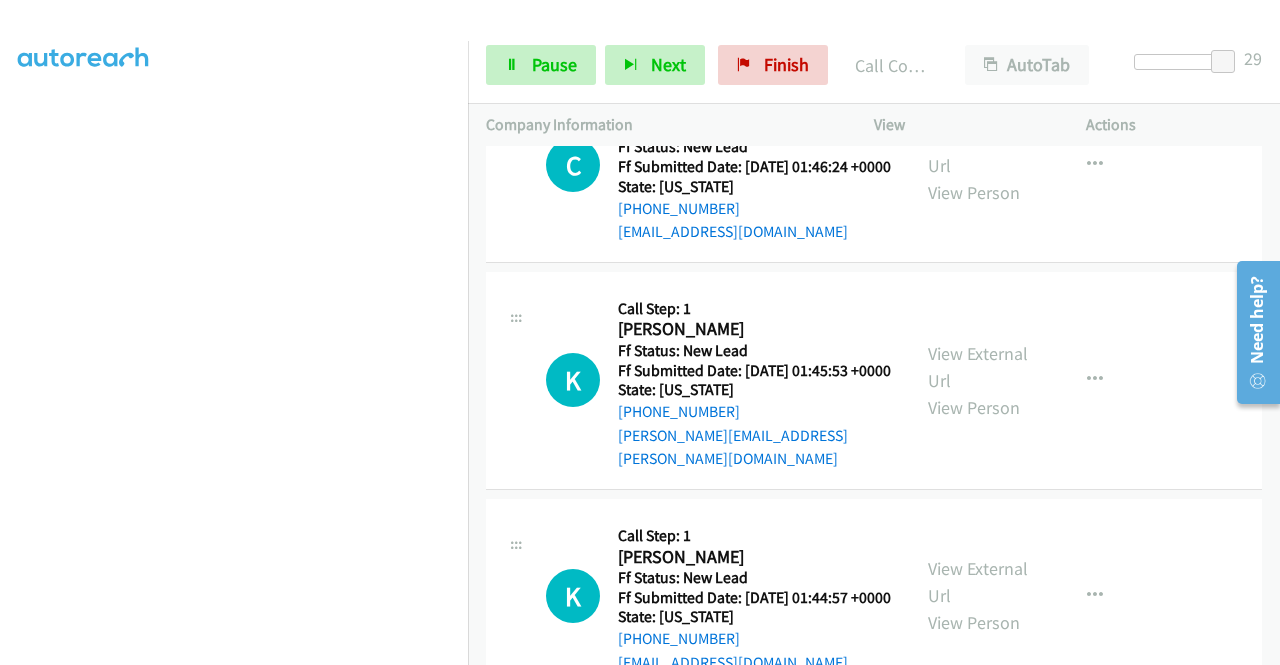 click on "View External Url" at bounding box center (978, -52) 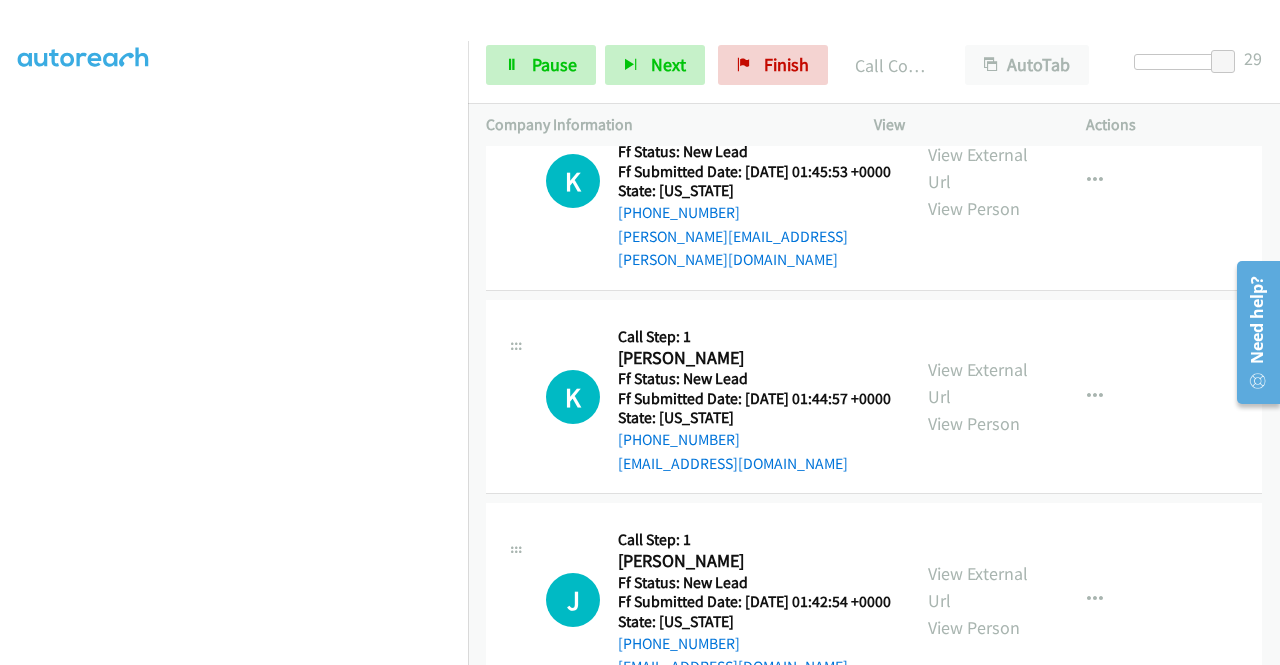 scroll, scrollTop: 7997, scrollLeft: 0, axis: vertical 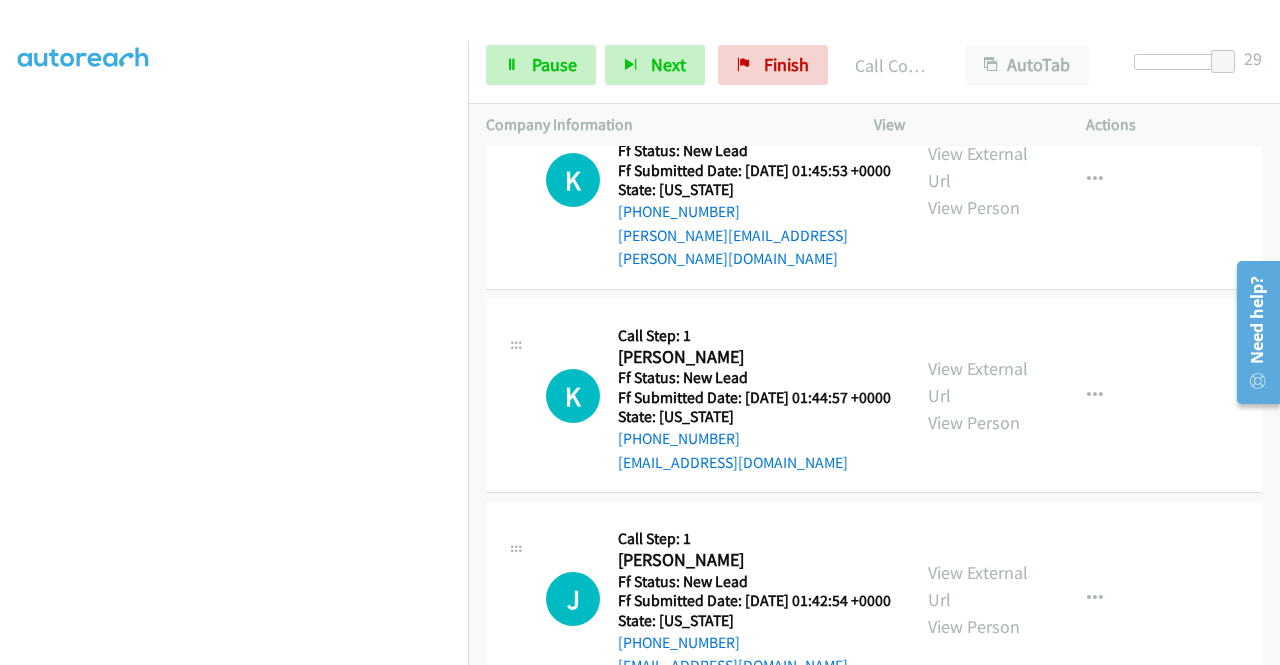 click on "View External Url" at bounding box center [978, -48] 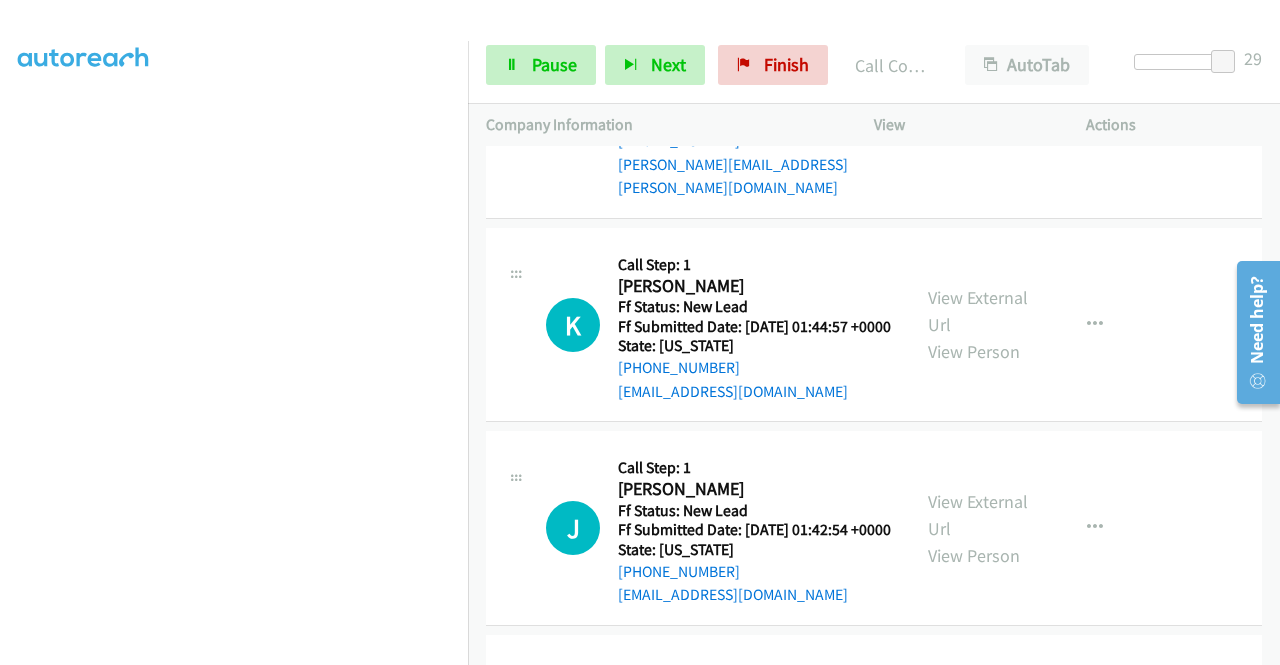 scroll, scrollTop: 8097, scrollLeft: 0, axis: vertical 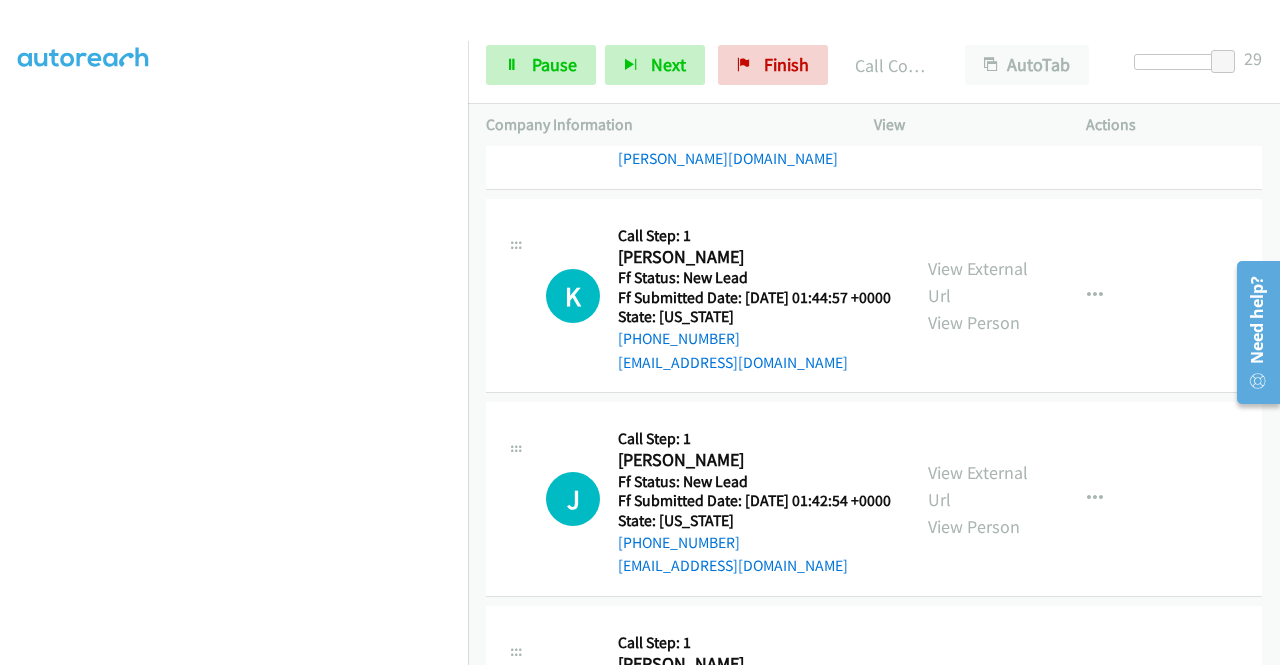 click on "View External Url" at bounding box center (978, 67) 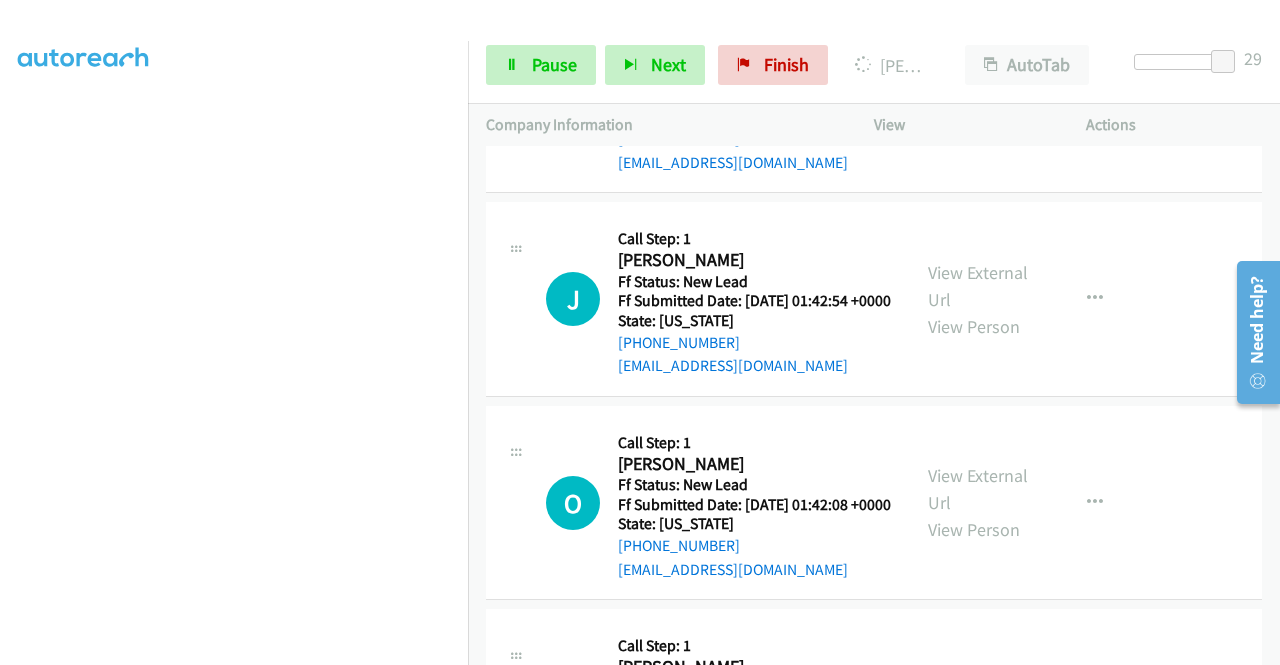 click on "View External Url" at bounding box center (978, 82) 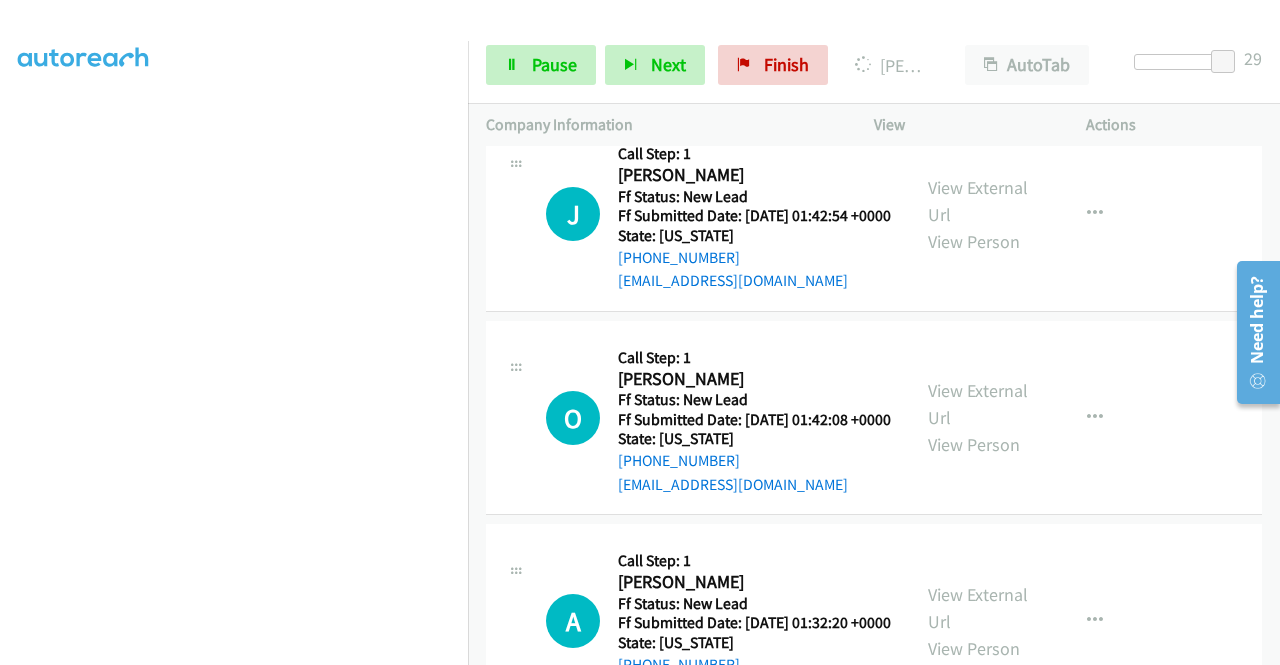 scroll, scrollTop: 8497, scrollLeft: 0, axis: vertical 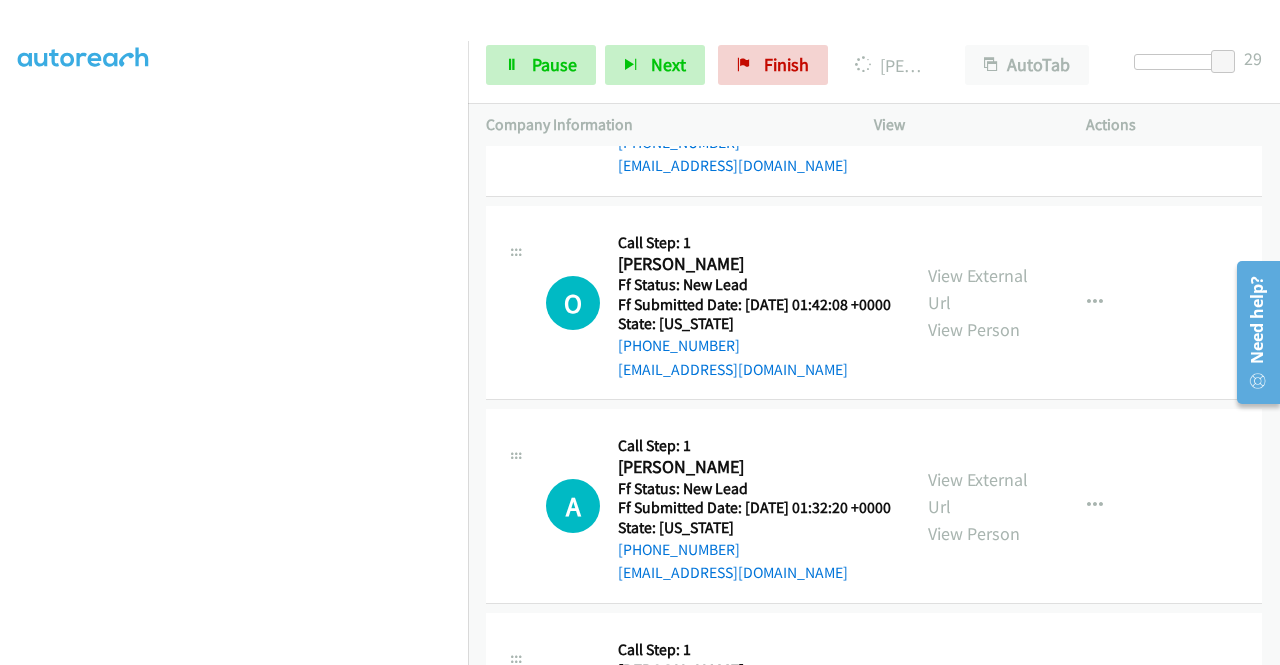 click on "View External Url" at bounding box center [978, 86] 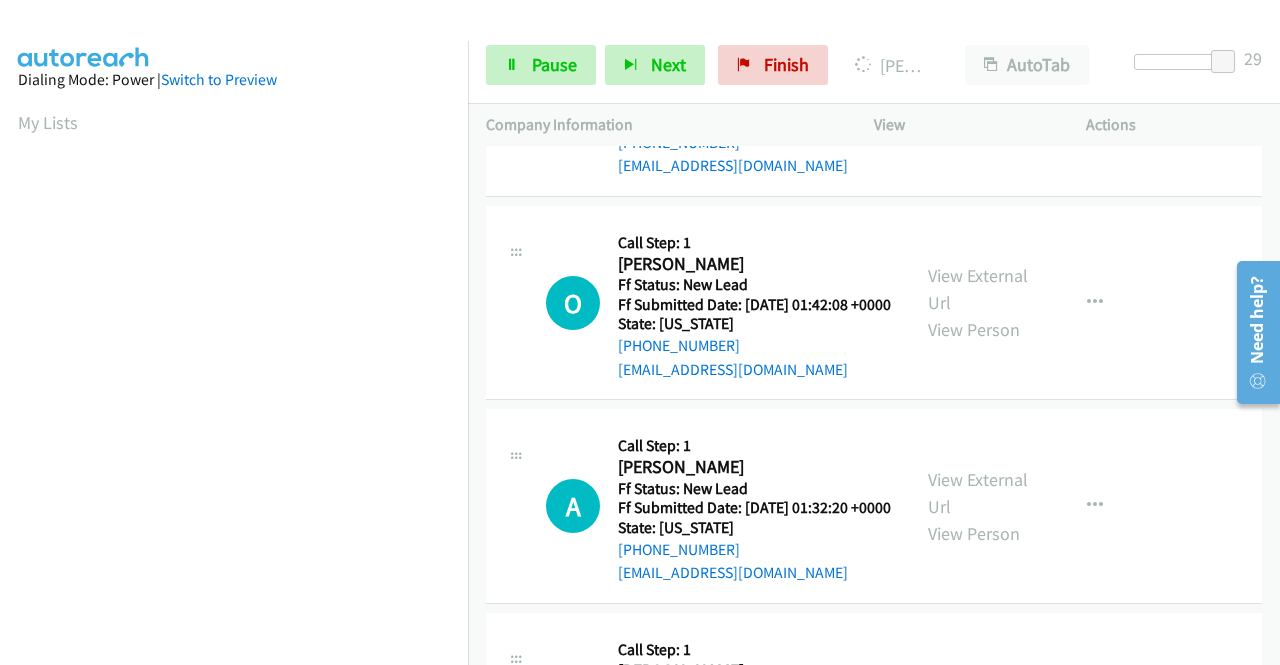 scroll, scrollTop: 456, scrollLeft: 0, axis: vertical 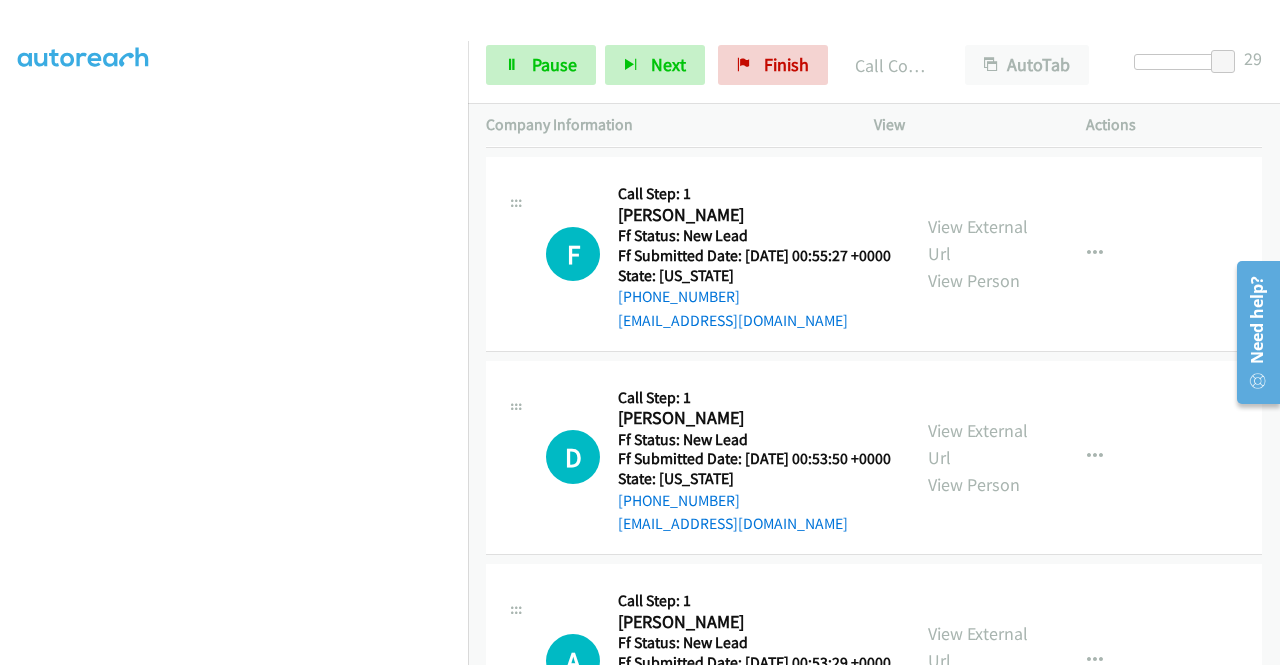 click on "View External Url" at bounding box center [978, -370] 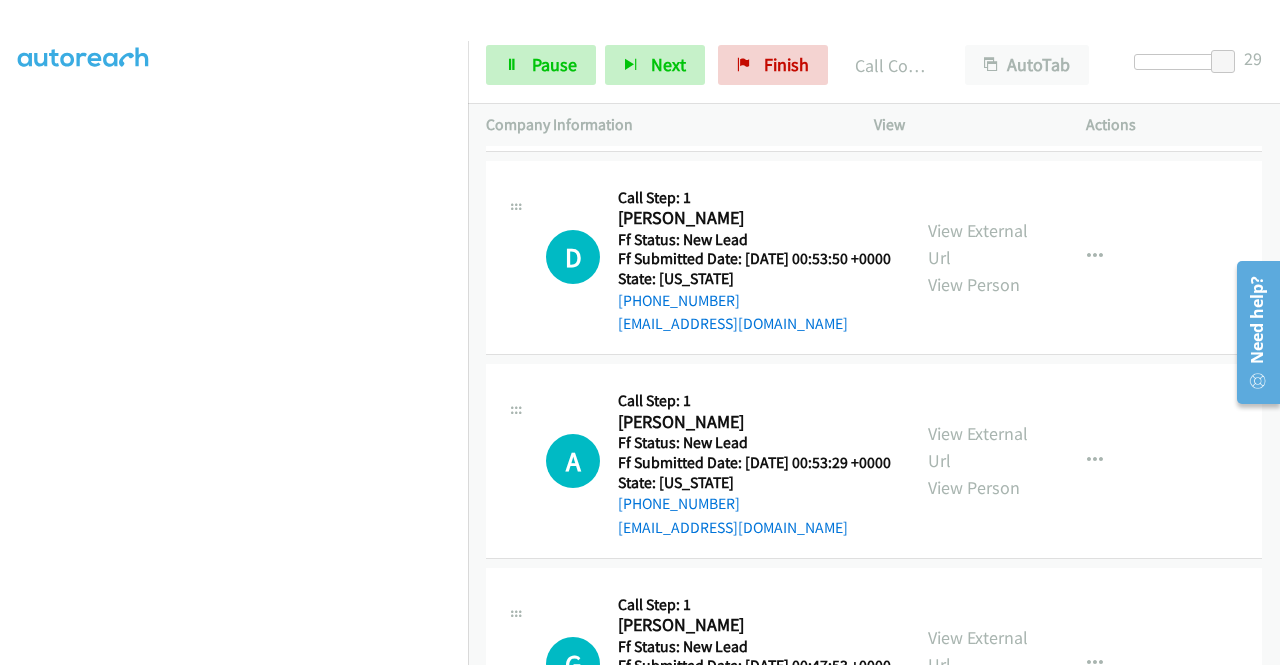click on "View External Url" at bounding box center [978, -163] 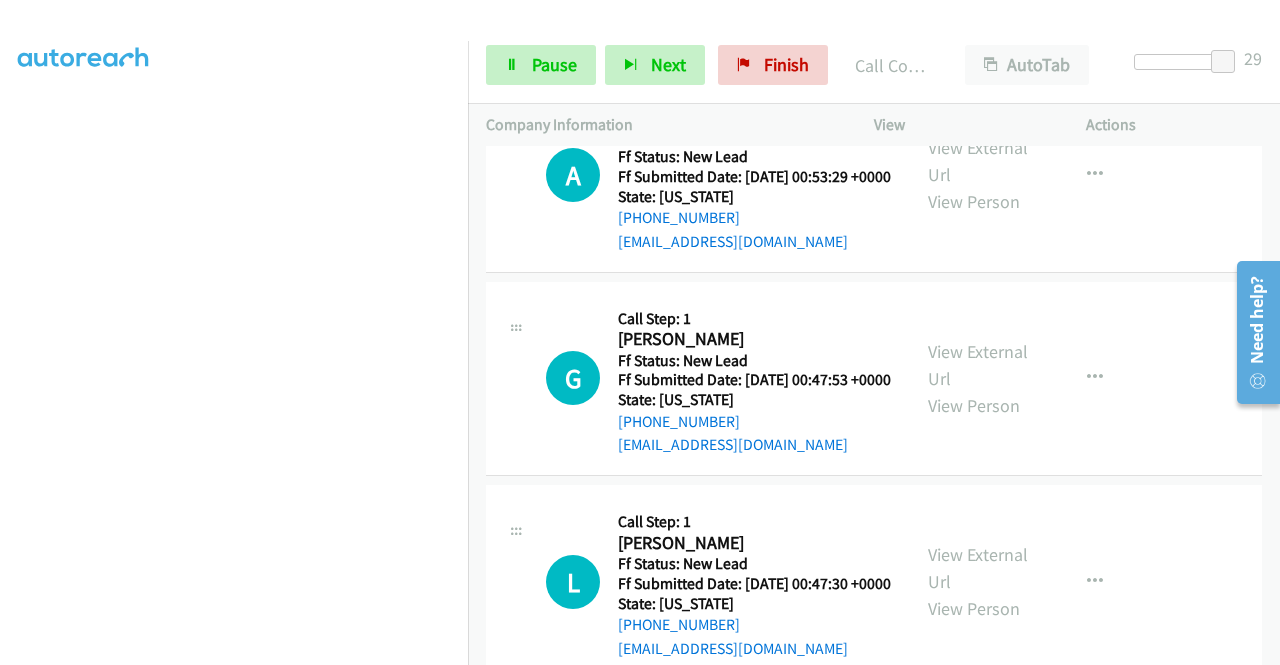 scroll, scrollTop: 10040, scrollLeft: 0, axis: vertical 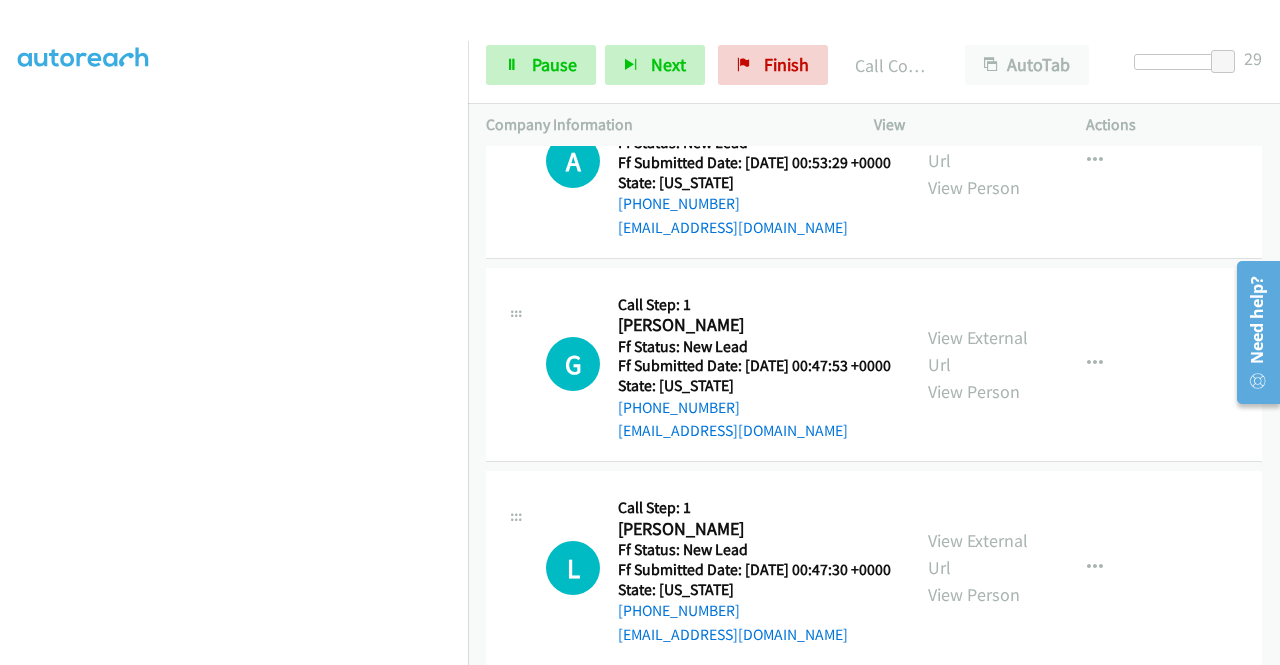 click on "View External Url" at bounding box center (978, -260) 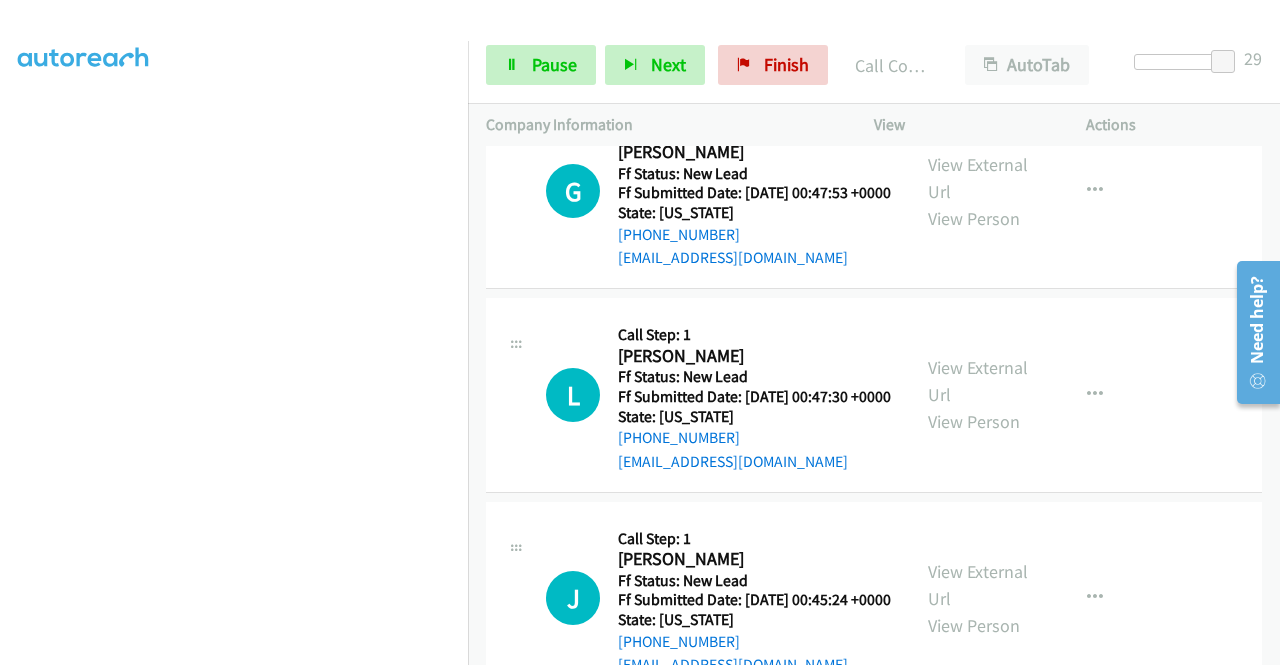scroll, scrollTop: 10240, scrollLeft: 0, axis: vertical 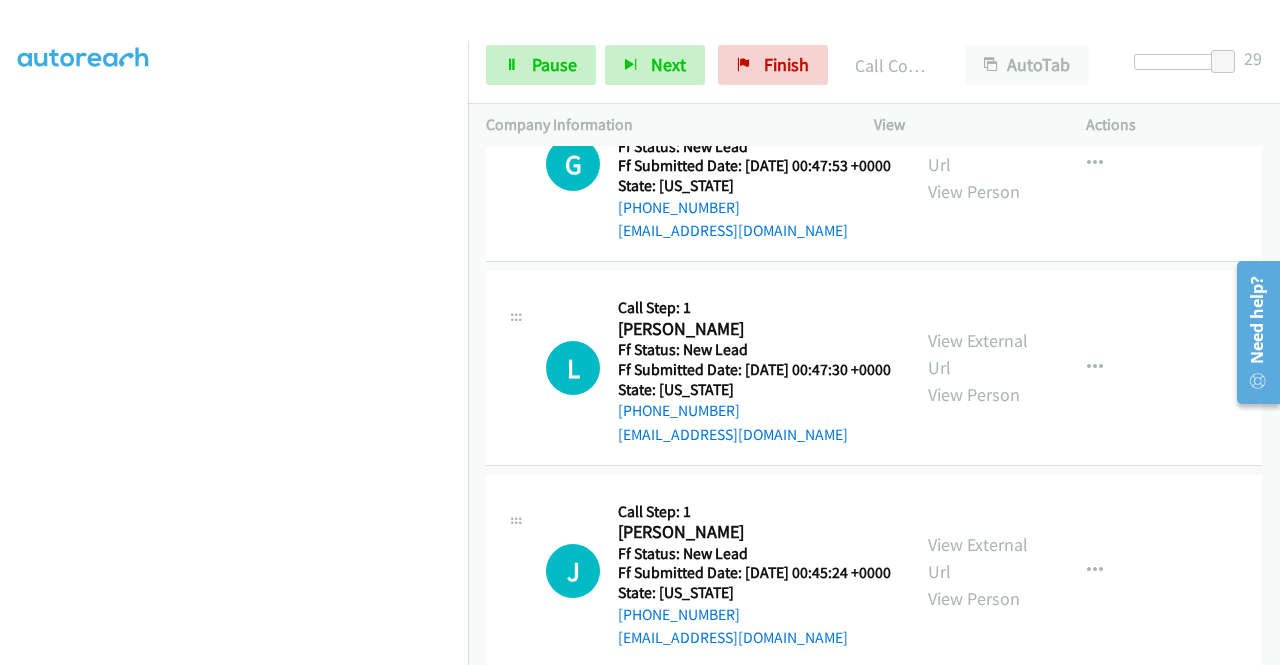 click on "View External Url" at bounding box center (978, -256) 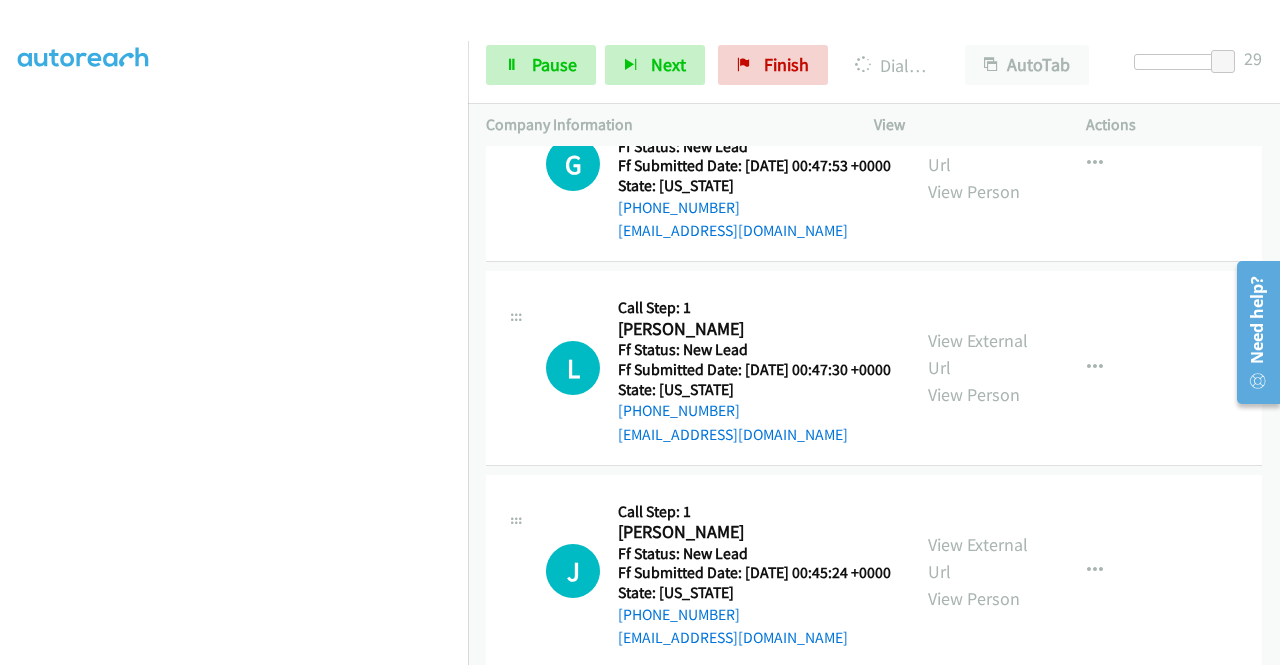 scroll, scrollTop: 456, scrollLeft: 0, axis: vertical 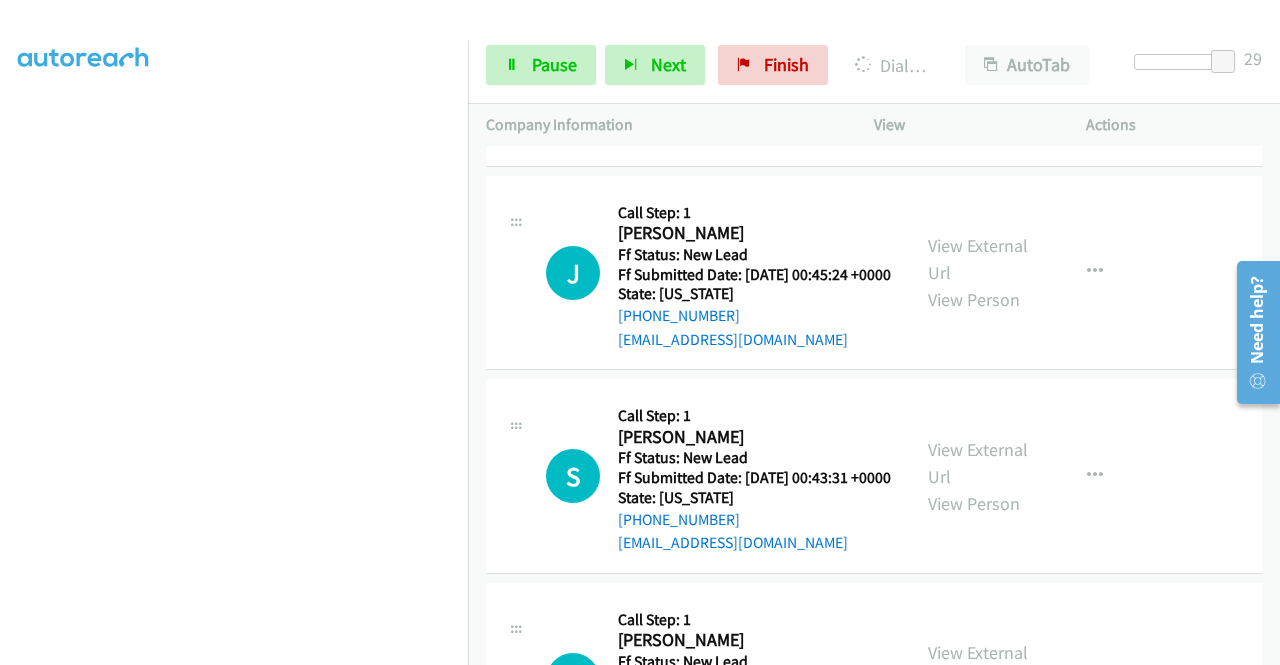 click on "View External Url" at bounding box center (978, -351) 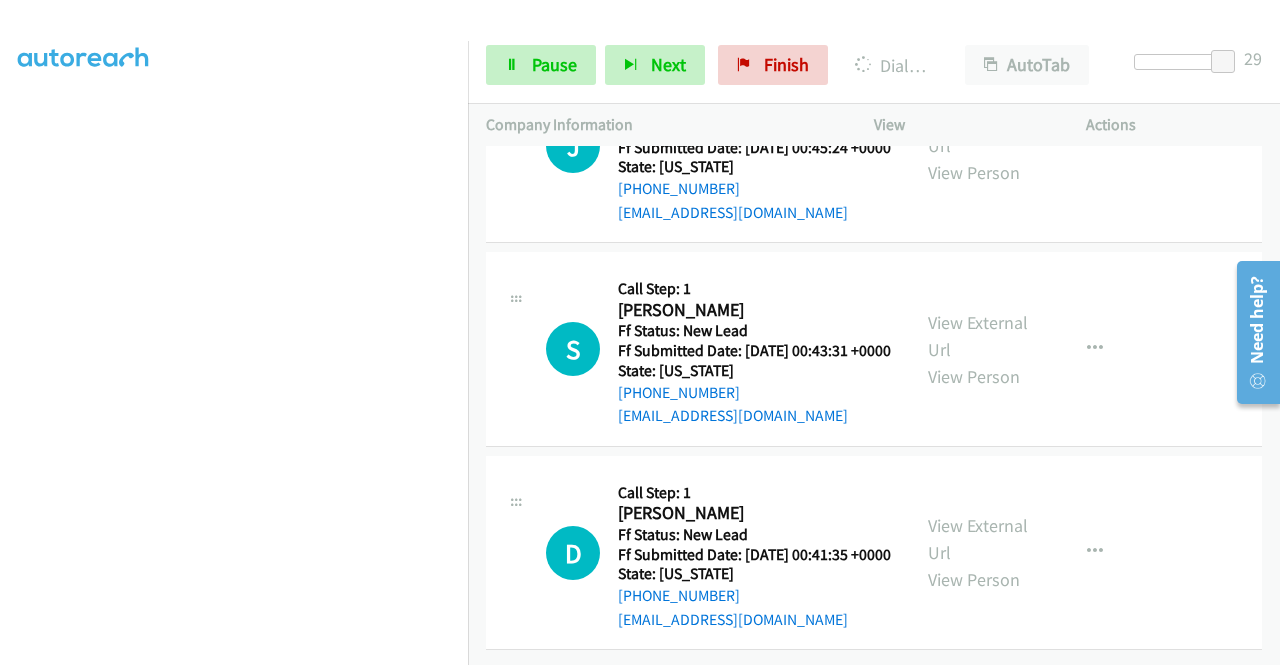 scroll, scrollTop: 10824, scrollLeft: 0, axis: vertical 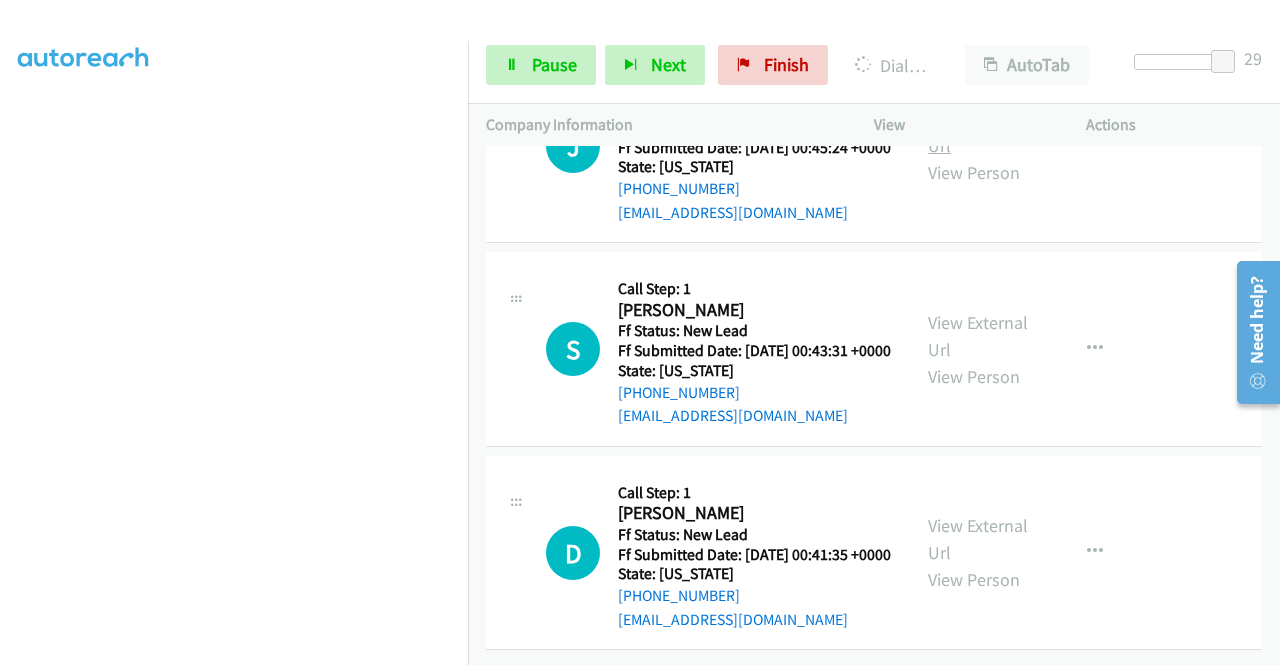 click on "View External Url" at bounding box center (978, 132) 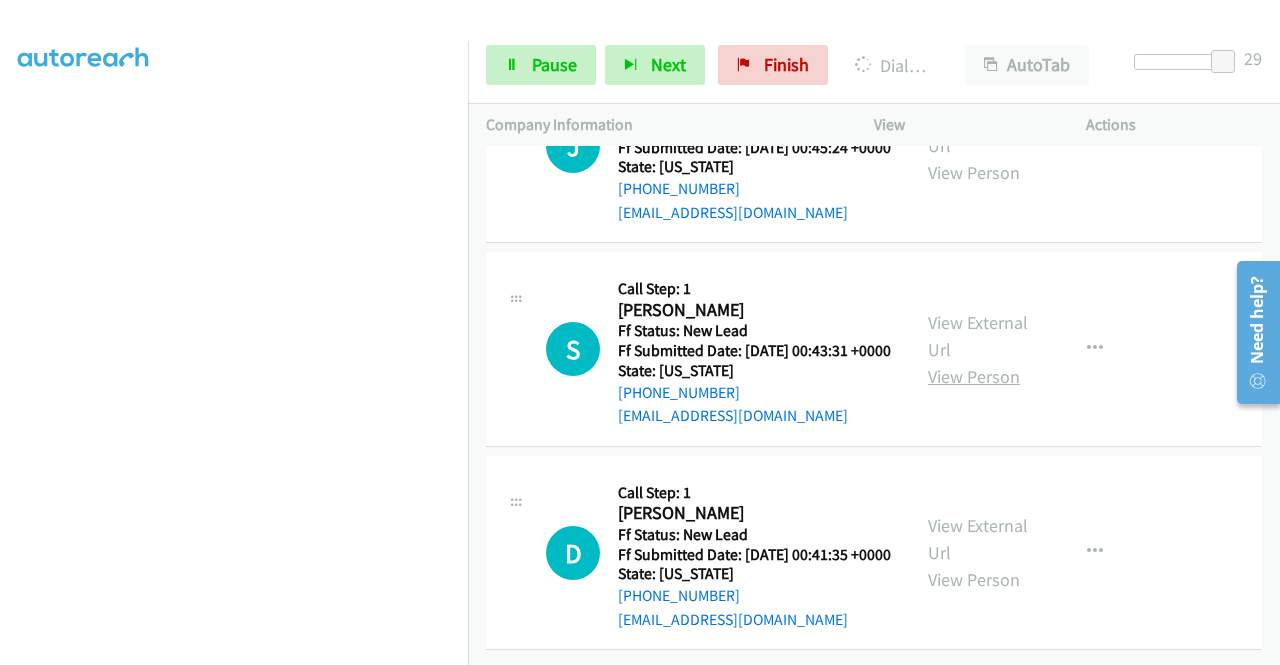 scroll, scrollTop: 11424, scrollLeft: 0, axis: vertical 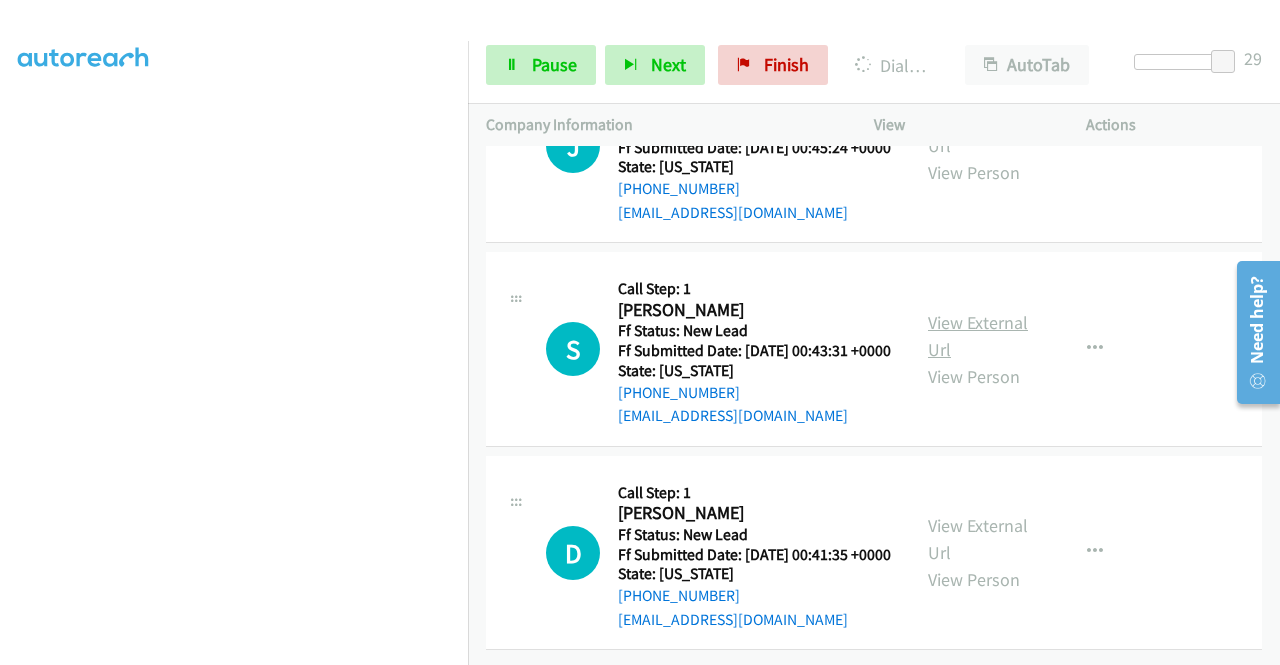 click on "View External Url" at bounding box center [978, 336] 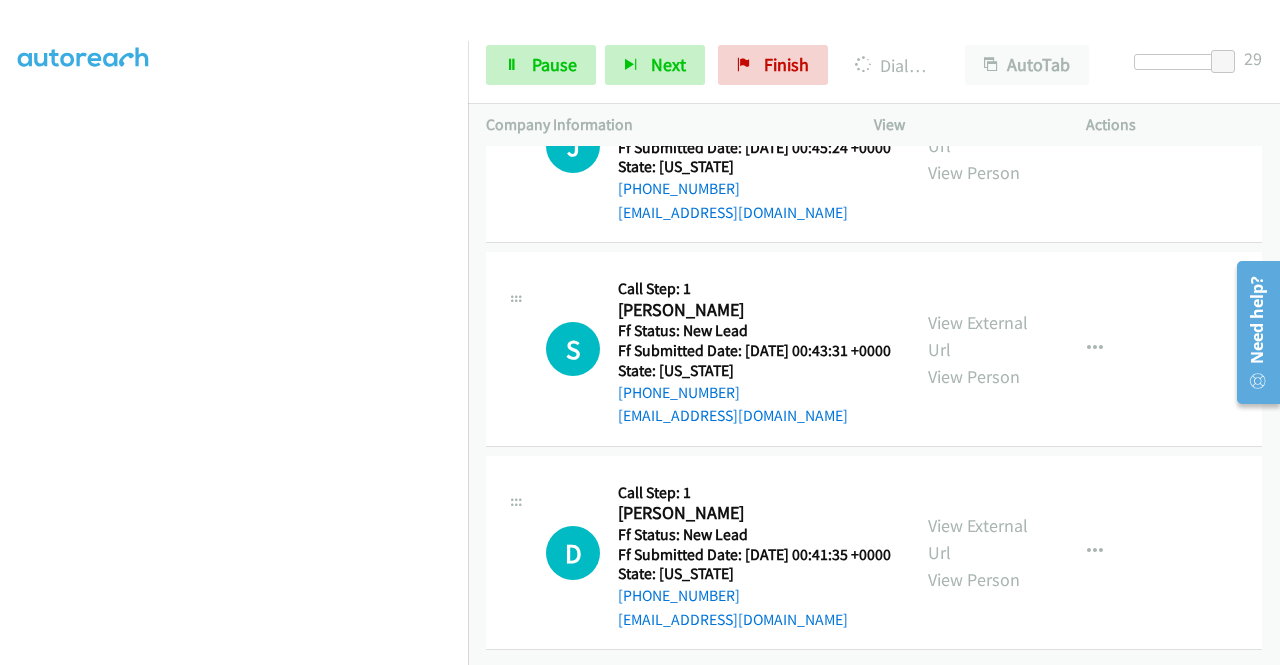 scroll, scrollTop: 11544, scrollLeft: 0, axis: vertical 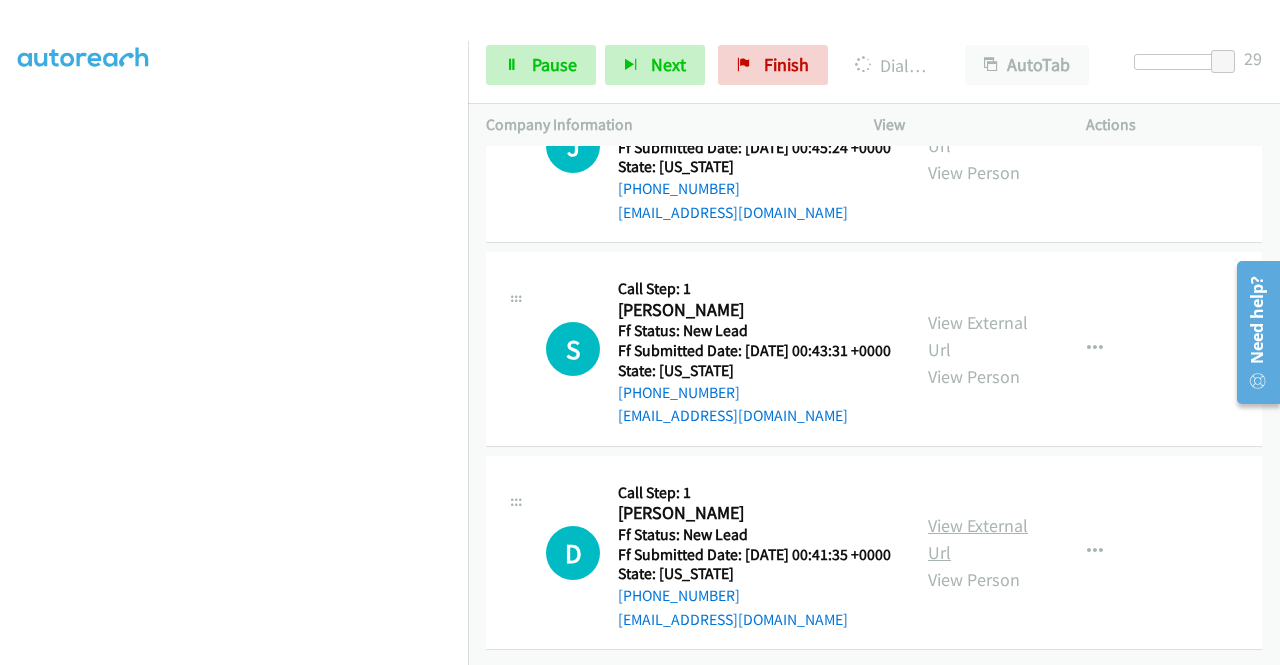 click on "View External Url" at bounding box center (978, 539) 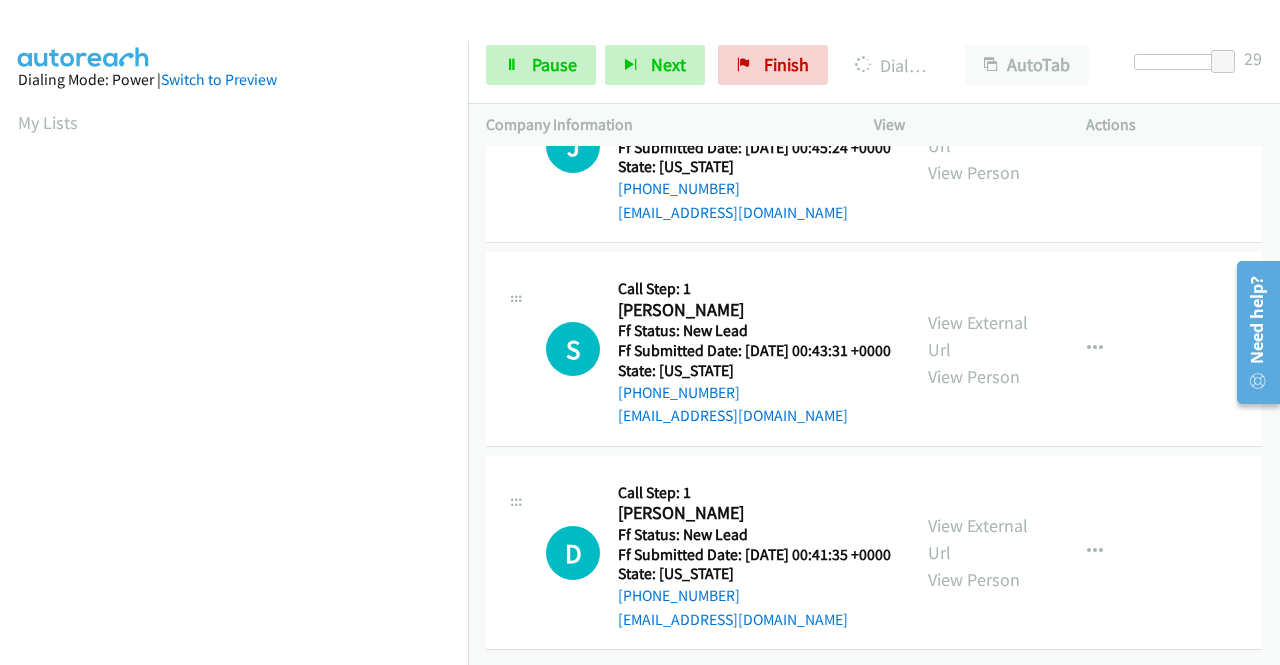 scroll, scrollTop: 456, scrollLeft: 0, axis: vertical 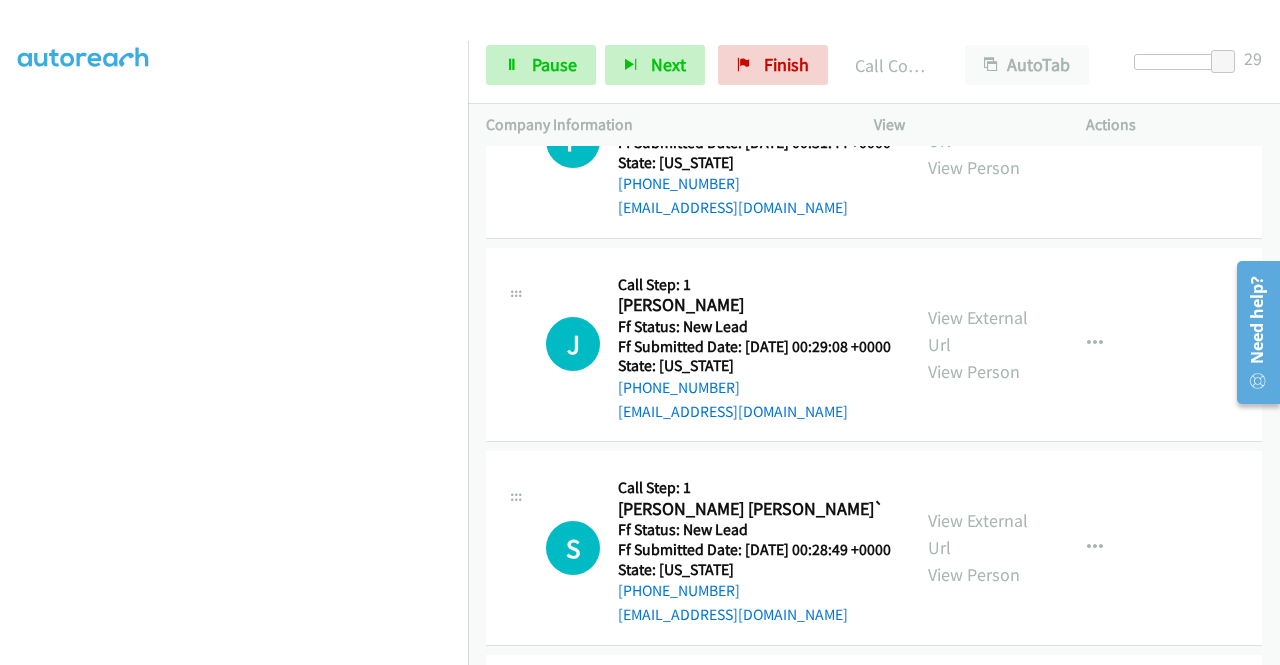 click on "View External Url" at bounding box center (978, -507) 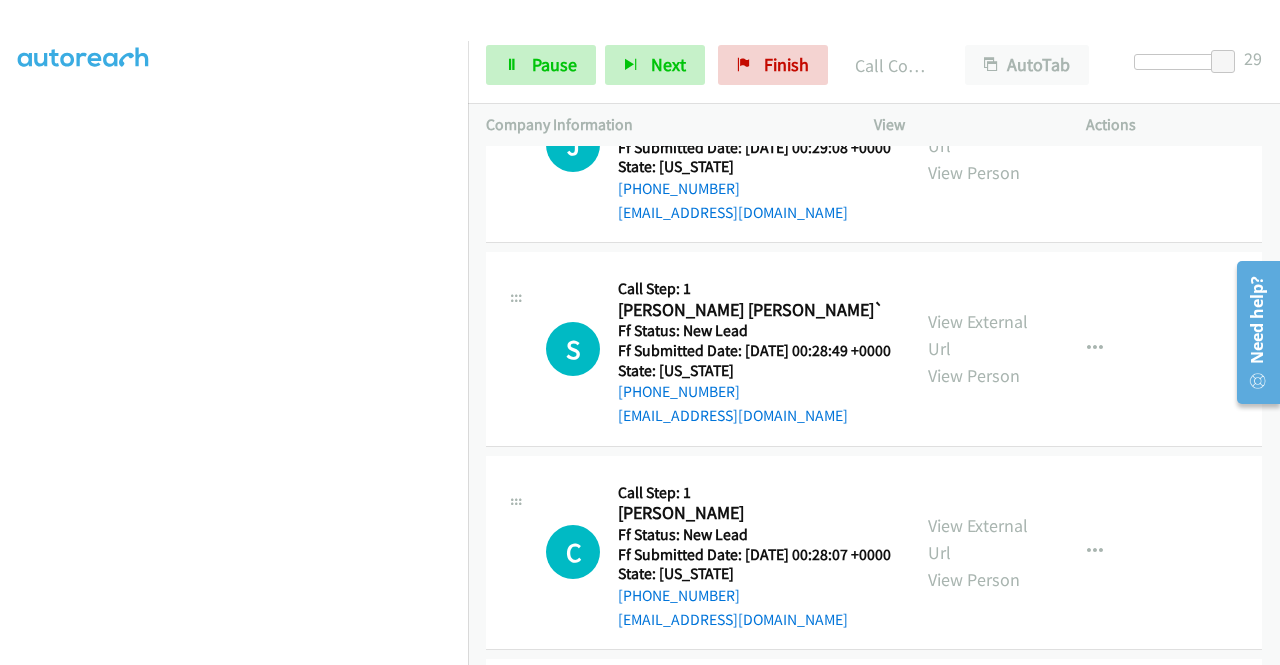 scroll, scrollTop: 12456, scrollLeft: 0, axis: vertical 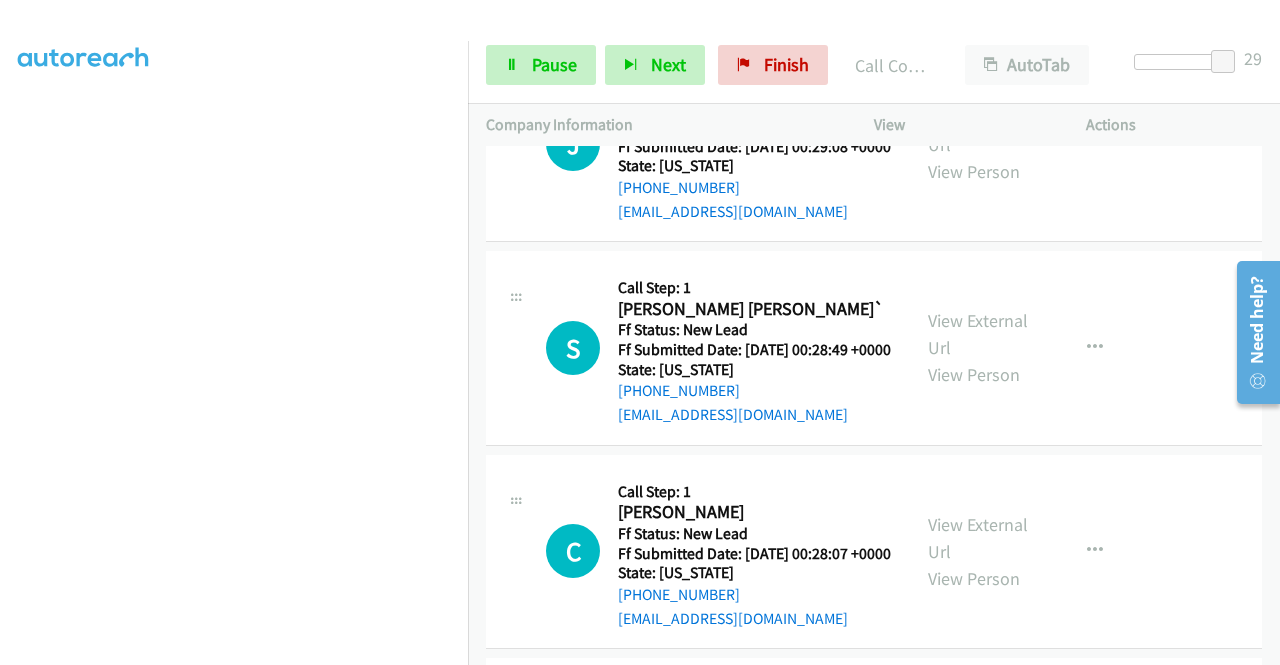 click on "View External Url" at bounding box center [978, -276] 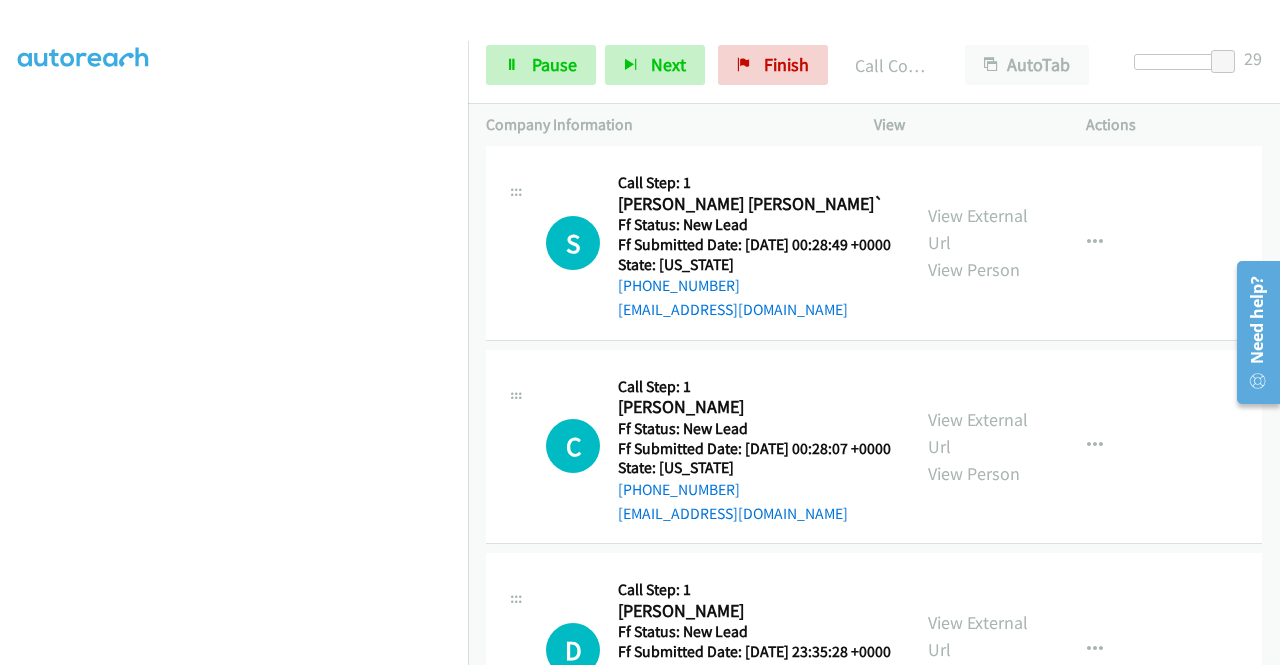 scroll, scrollTop: 12656, scrollLeft: 0, axis: vertical 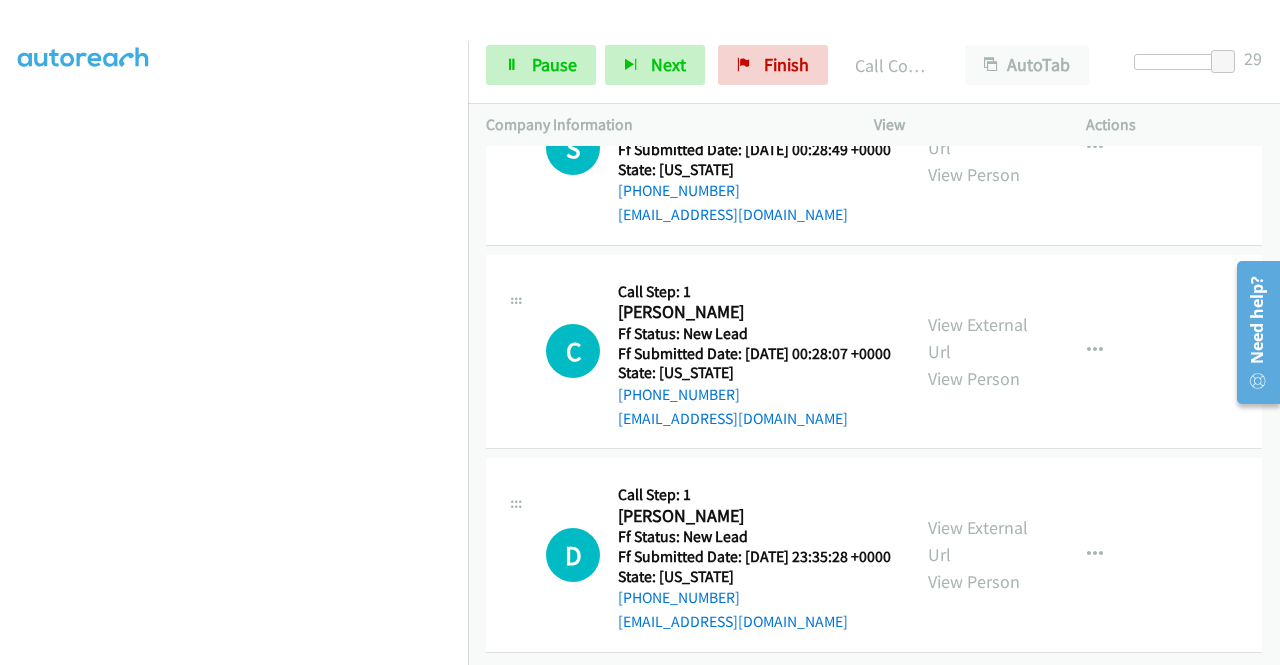 click on "View External Url" at bounding box center (978, -273) 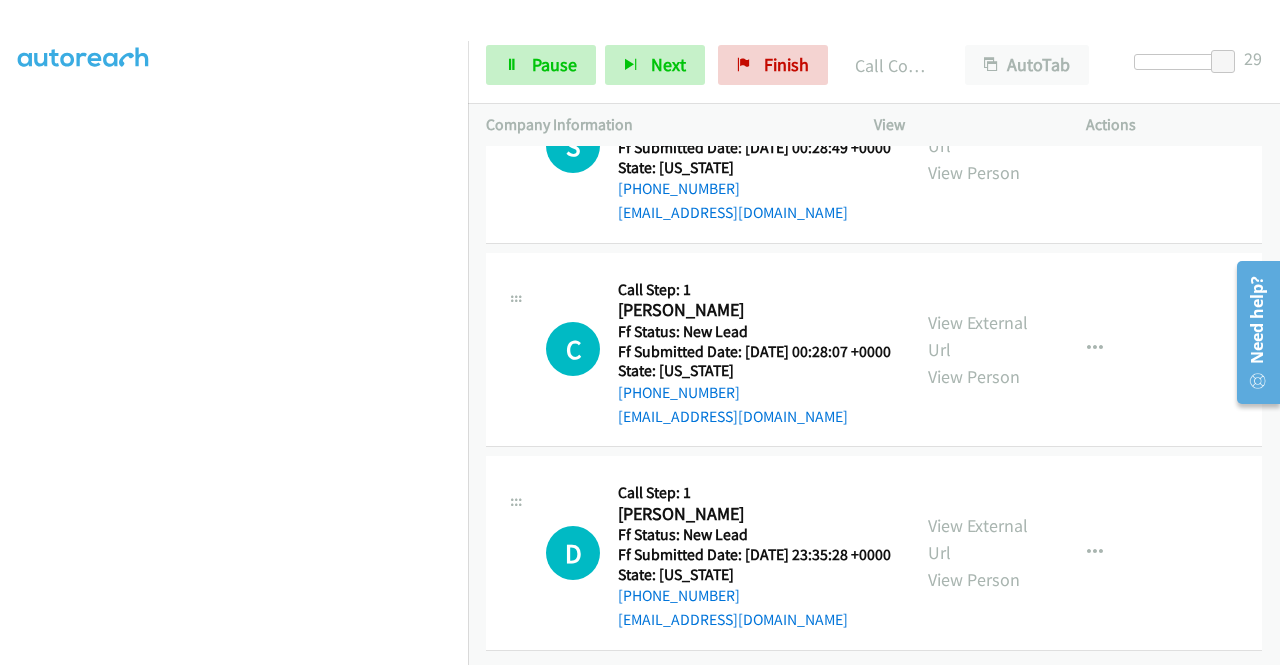 scroll, scrollTop: 12856, scrollLeft: 0, axis: vertical 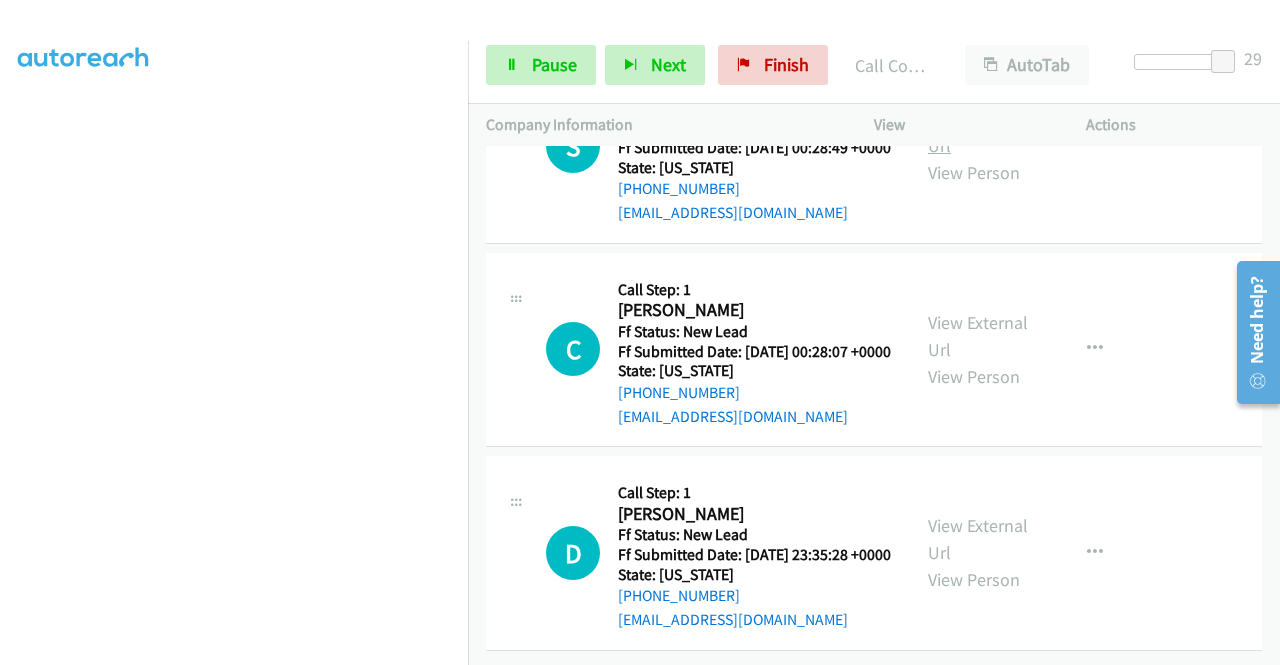 click on "View External Url" at bounding box center (978, 132) 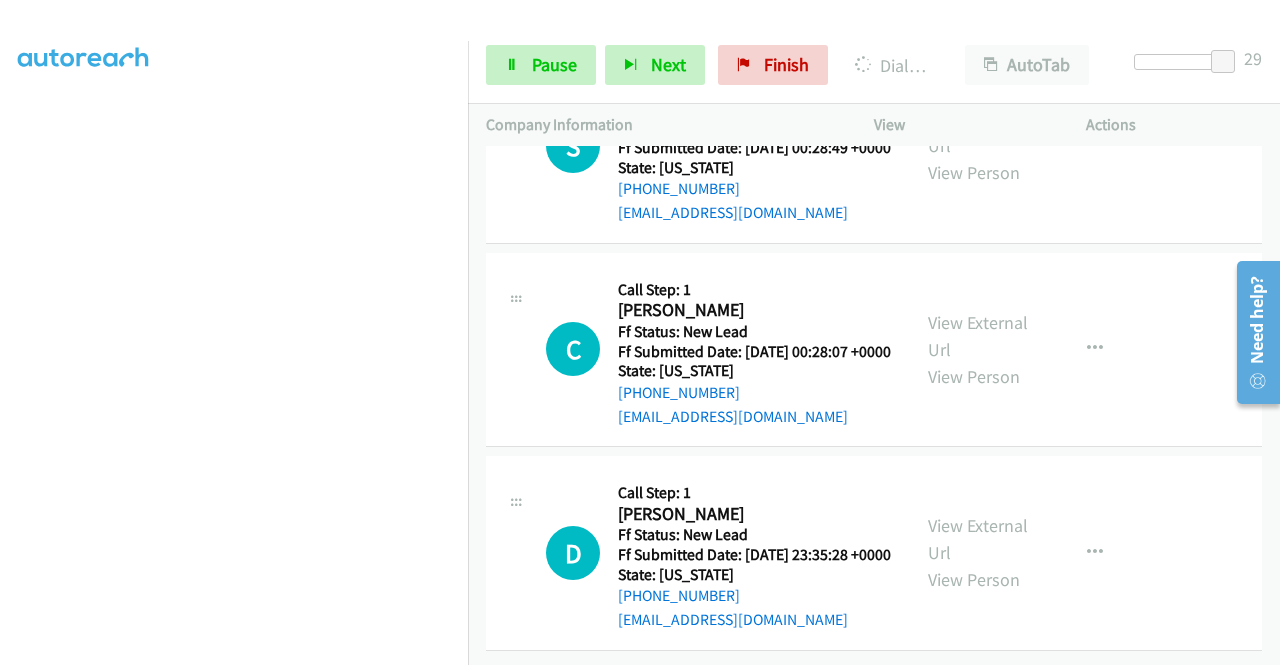 scroll, scrollTop: 13356, scrollLeft: 0, axis: vertical 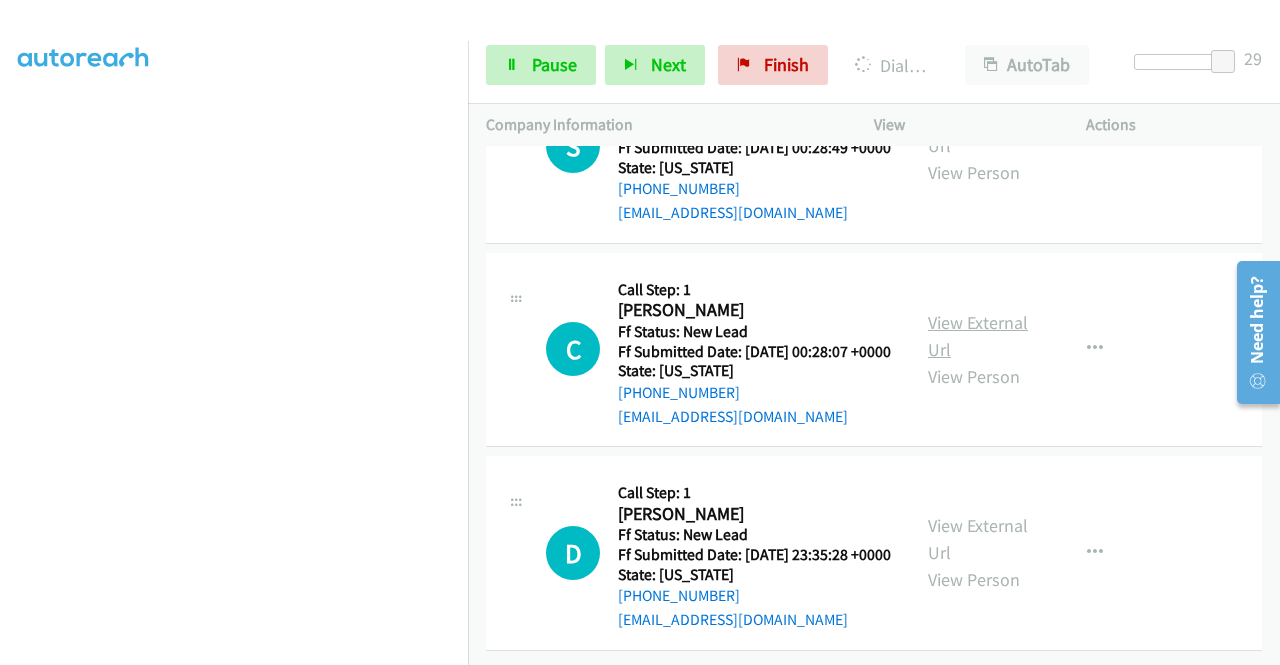 click on "View External Url" at bounding box center [978, 336] 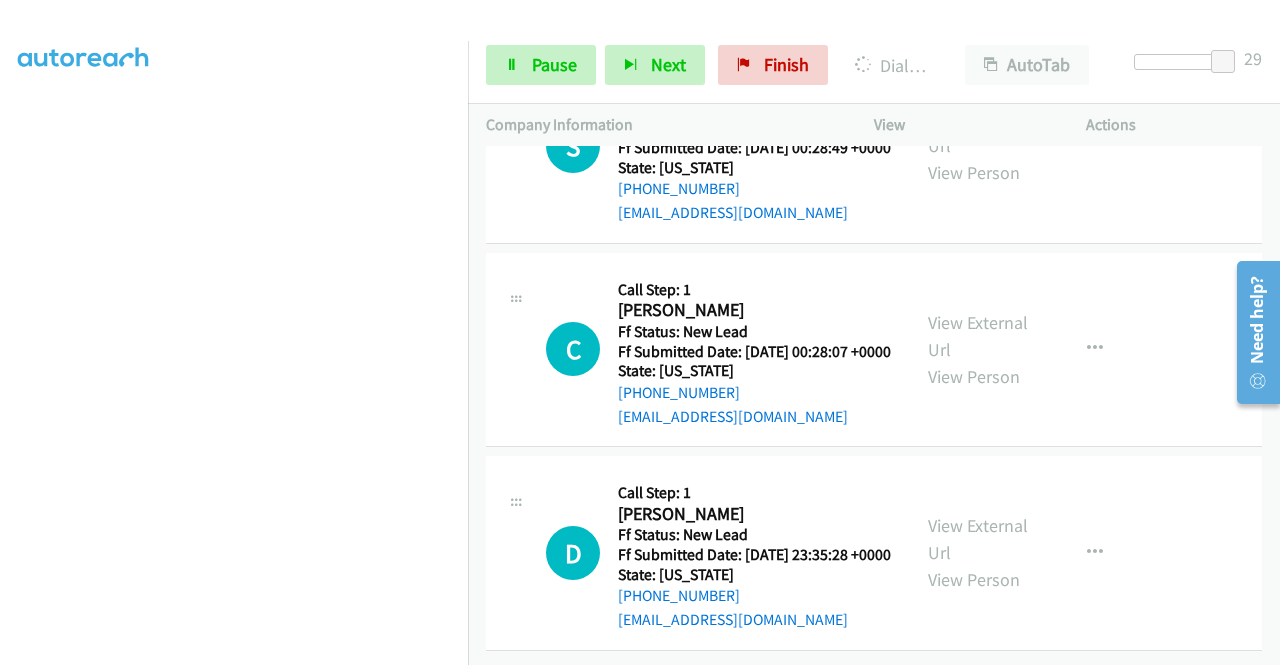 scroll, scrollTop: 13581, scrollLeft: 0, axis: vertical 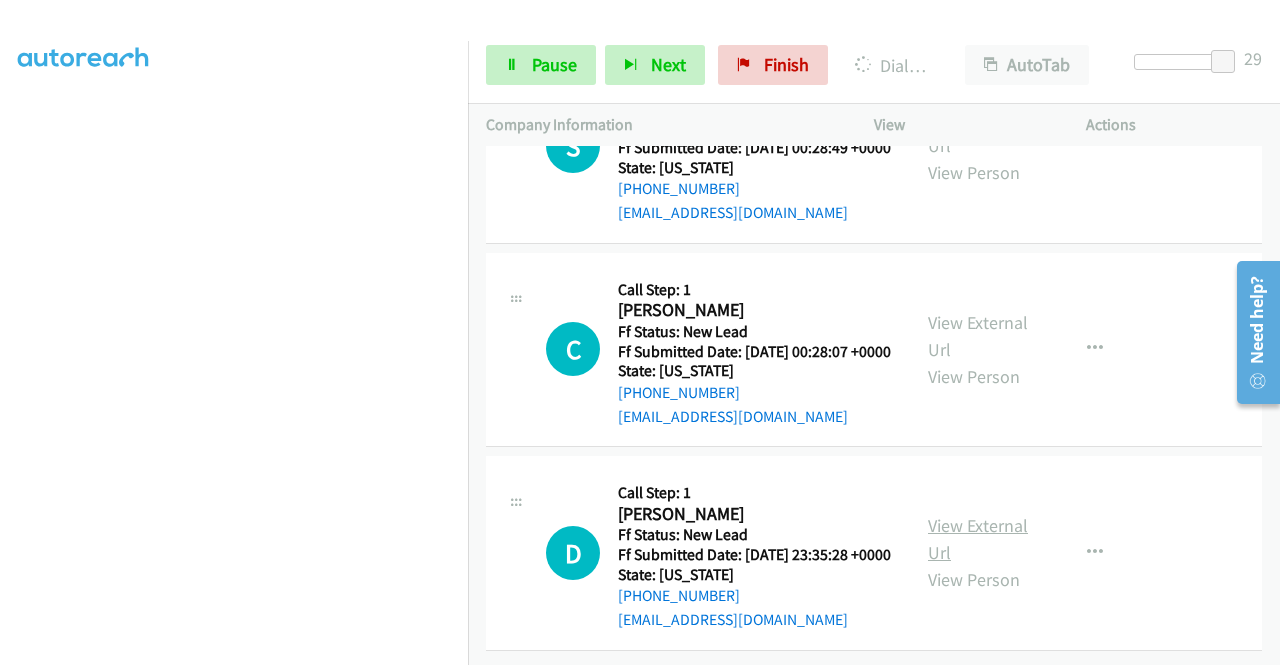 click on "View External Url" at bounding box center (978, 539) 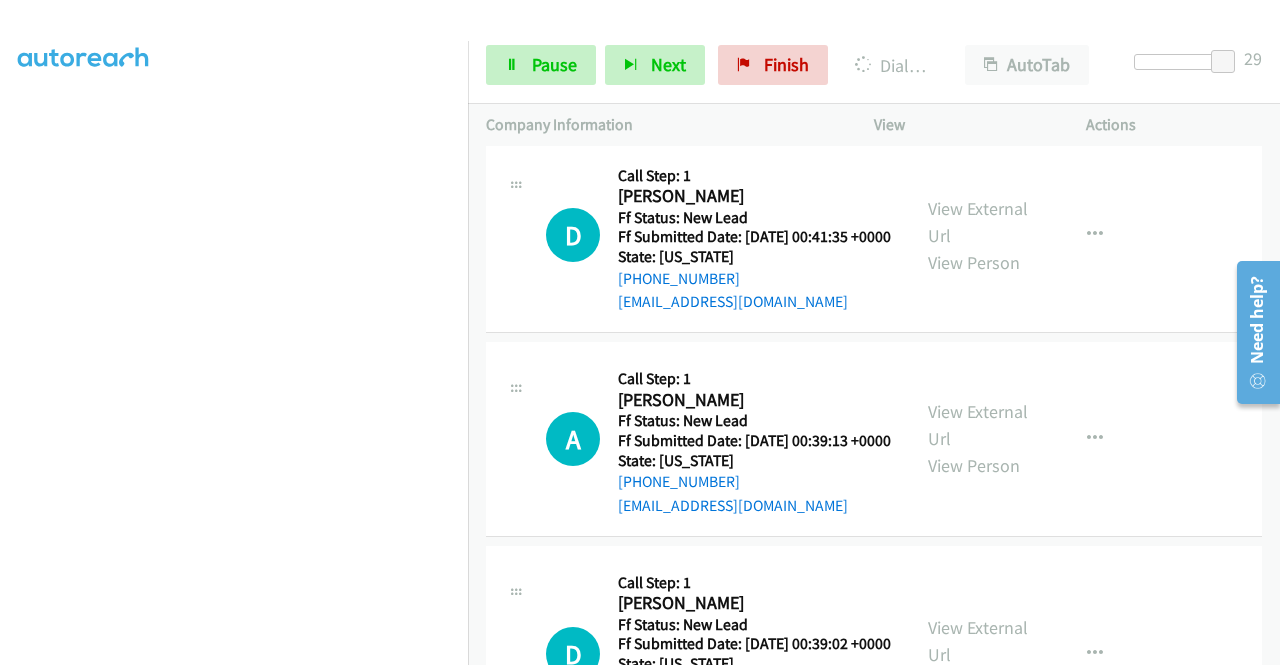scroll, scrollTop: 11481, scrollLeft: 0, axis: vertical 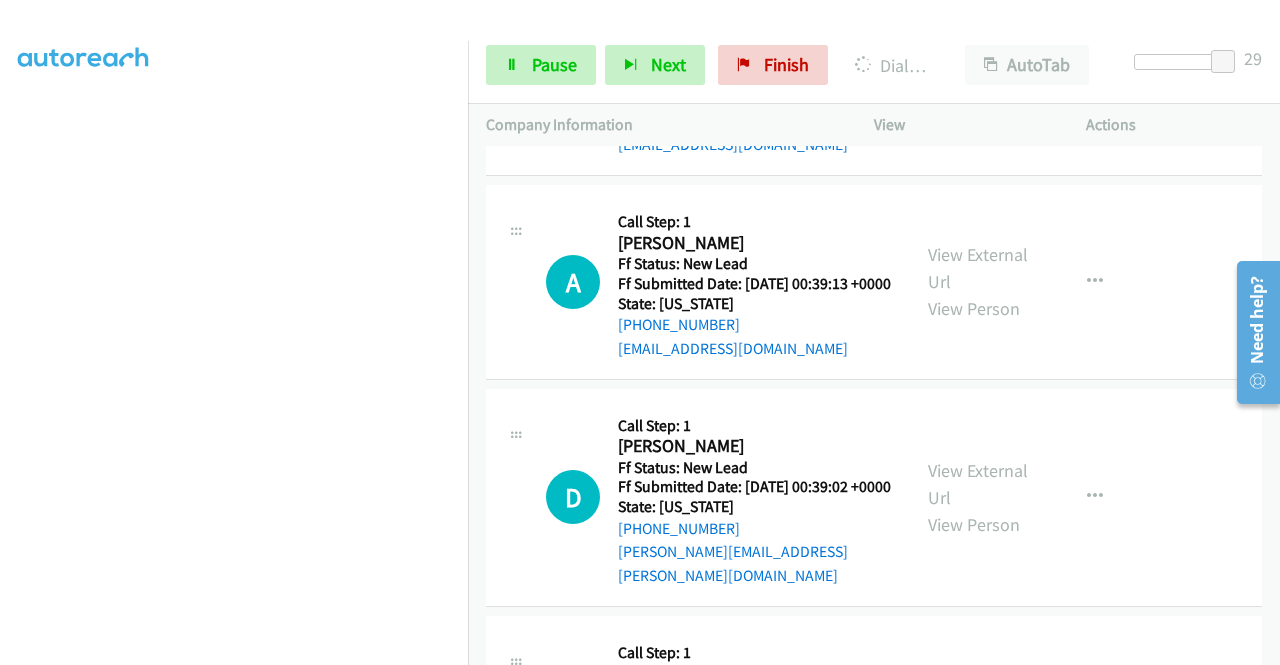 click on "View External Url" at bounding box center [978, -546] 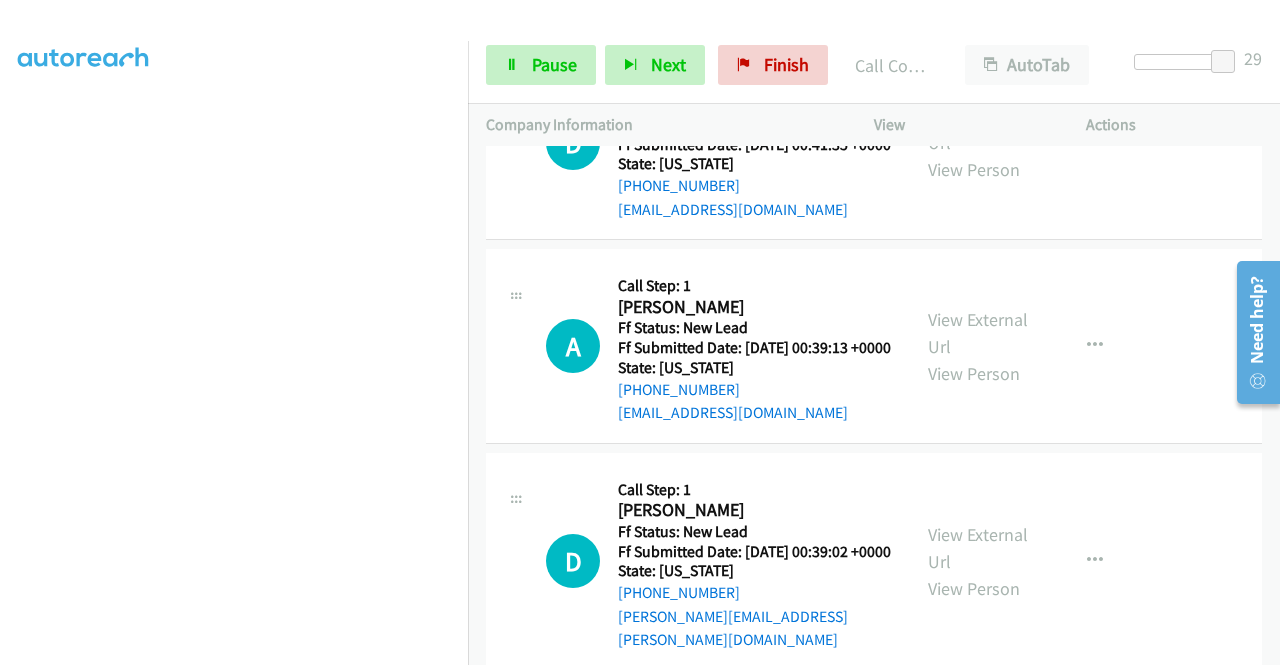 scroll, scrollTop: 11902, scrollLeft: 0, axis: vertical 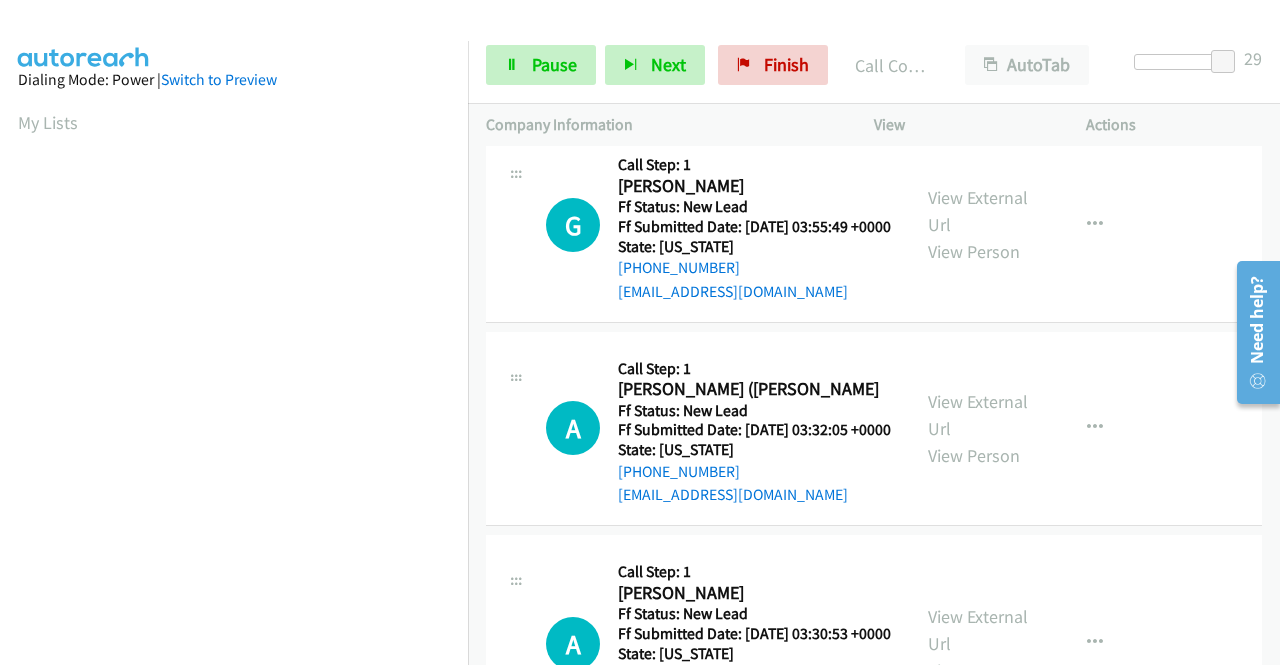 click on "View External Url" at bounding box center [978, -603] 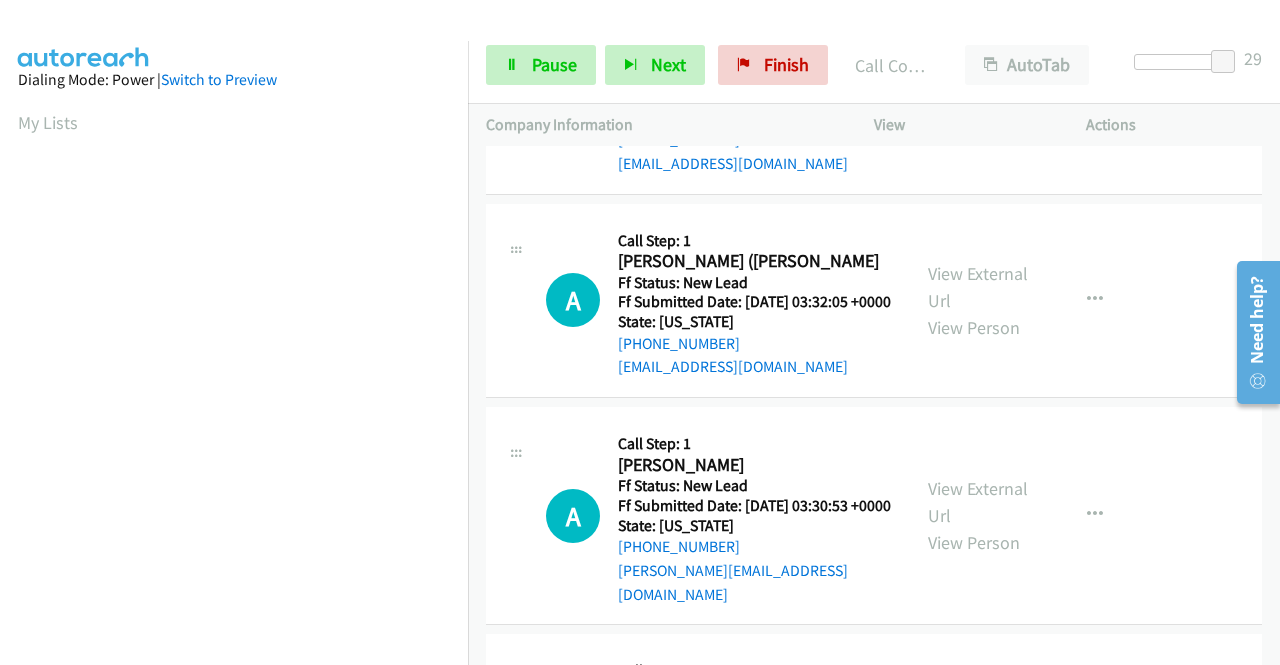 scroll, scrollTop: 14502, scrollLeft: 0, axis: vertical 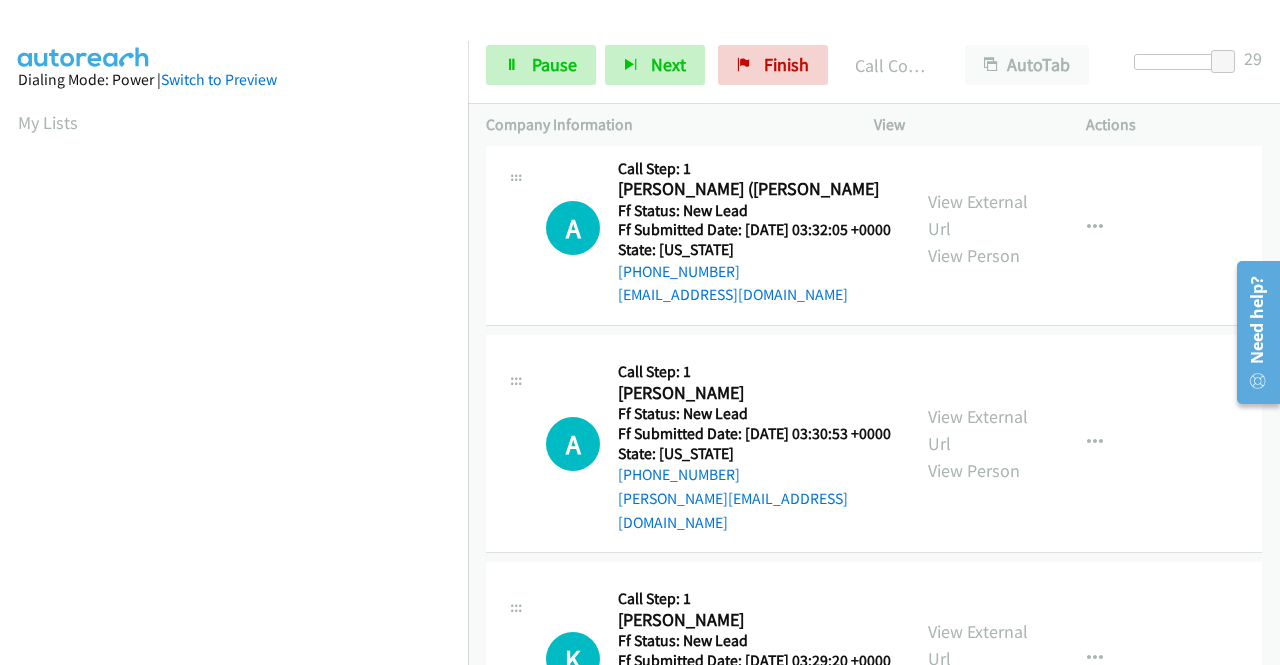 click on "View External Url" at bounding box center [978, -599] 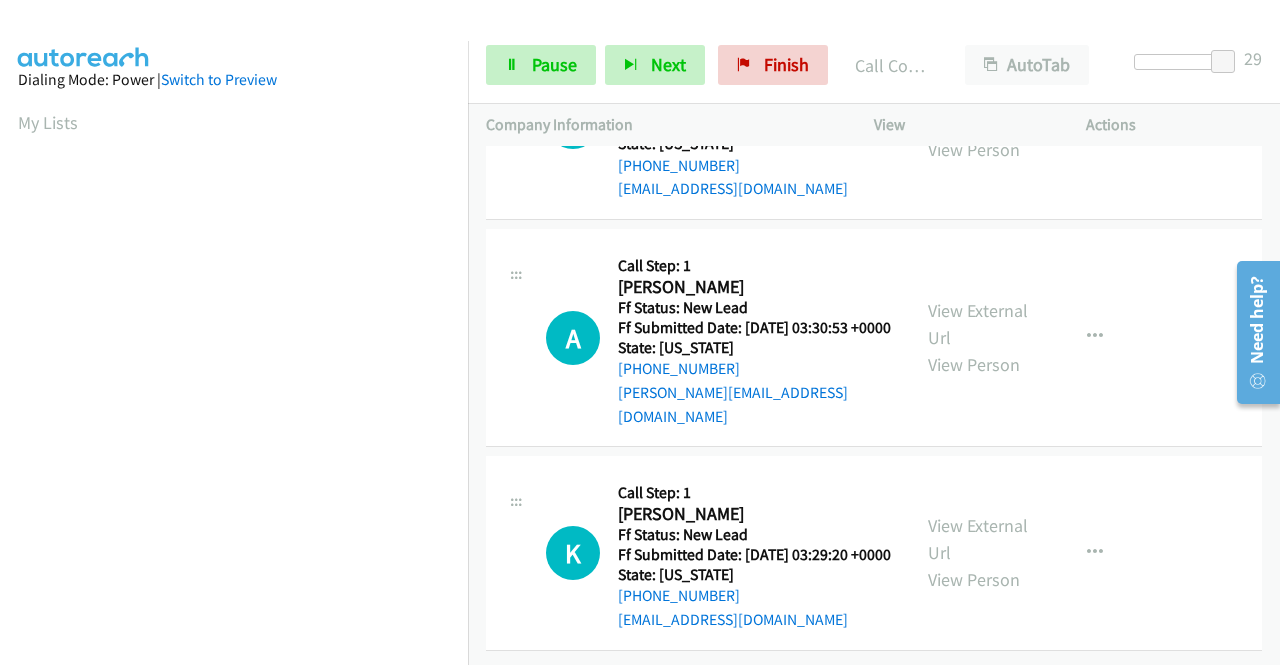 scroll, scrollTop: 14702, scrollLeft: 0, axis: vertical 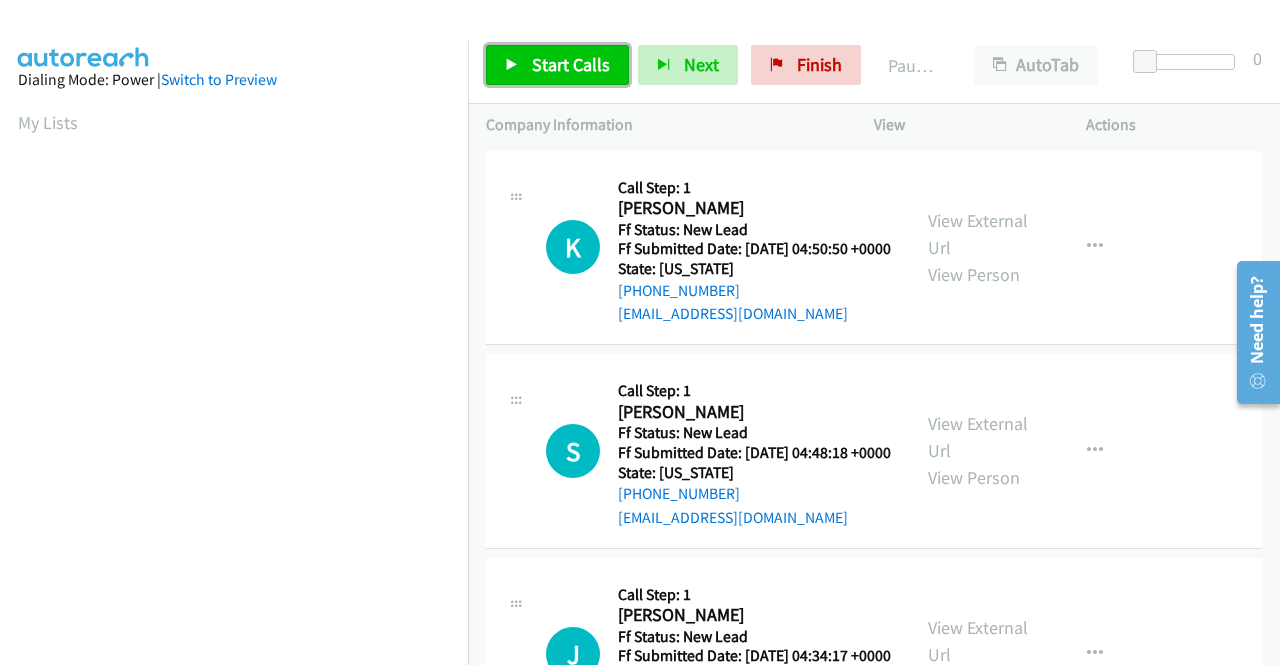 drag, startPoint x: 557, startPoint y: 53, endPoint x: 611, endPoint y: 59, distance: 54.33231 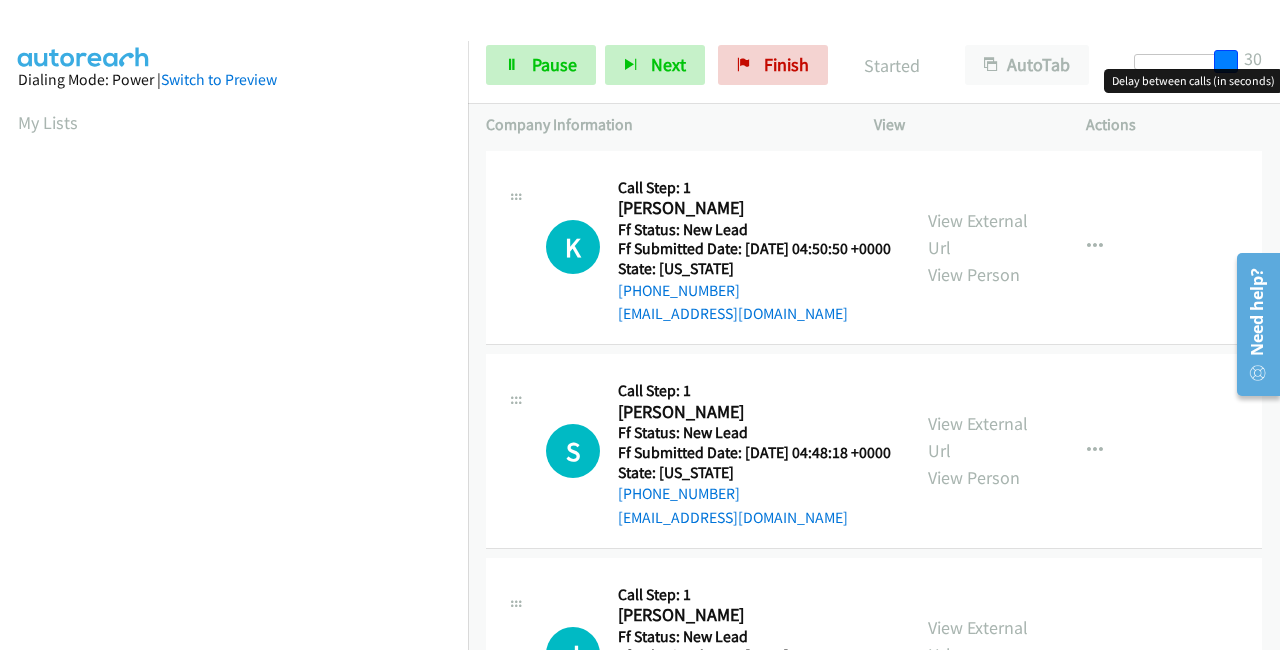 drag, startPoint x: 1176, startPoint y: 63, endPoint x: 1279, endPoint y: 61, distance: 103.01942 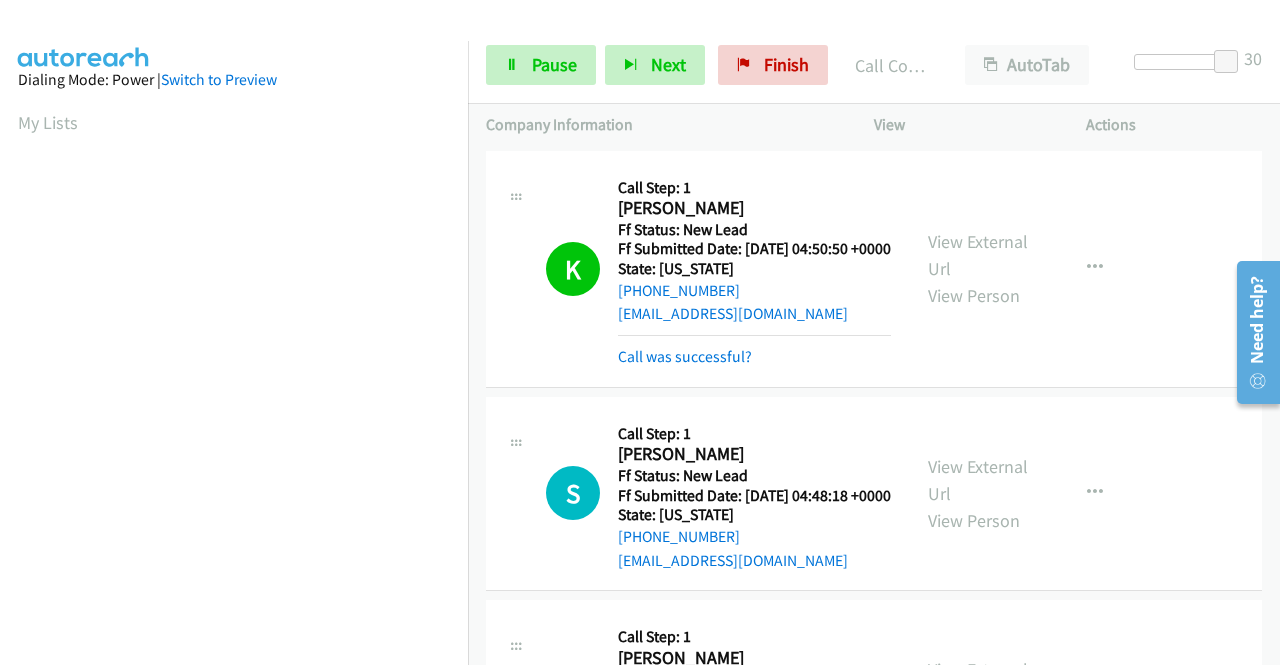 scroll, scrollTop: 456, scrollLeft: 0, axis: vertical 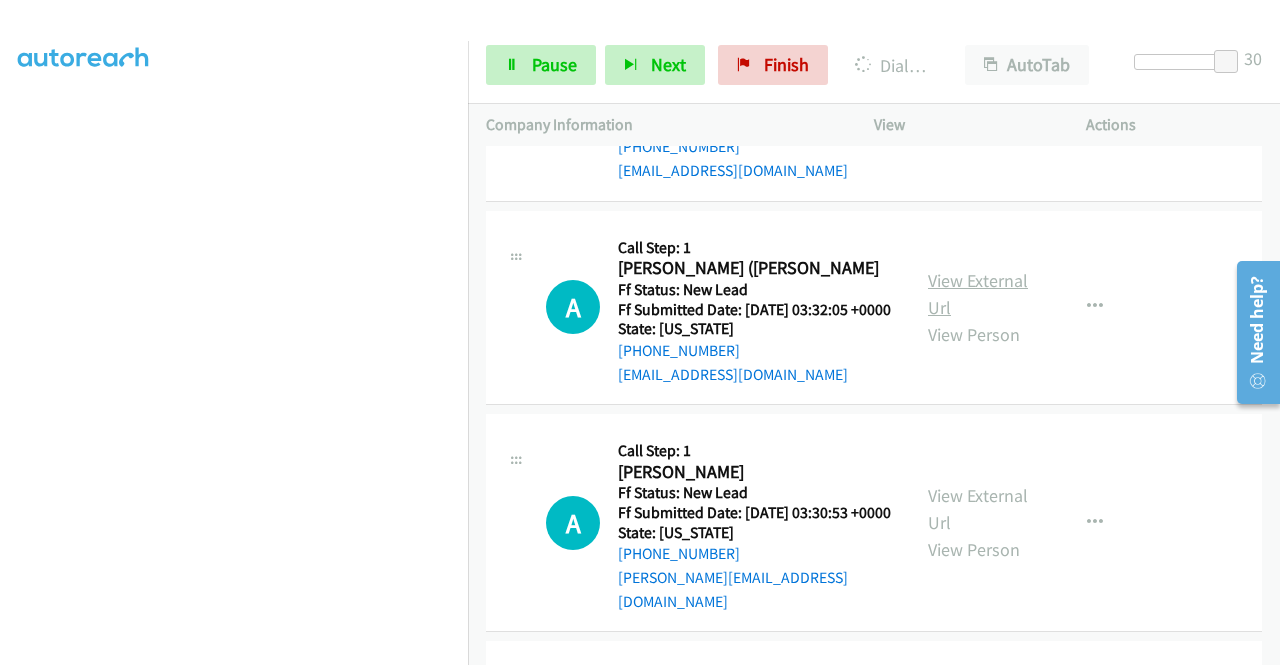 click on "View External Url" at bounding box center (978, 294) 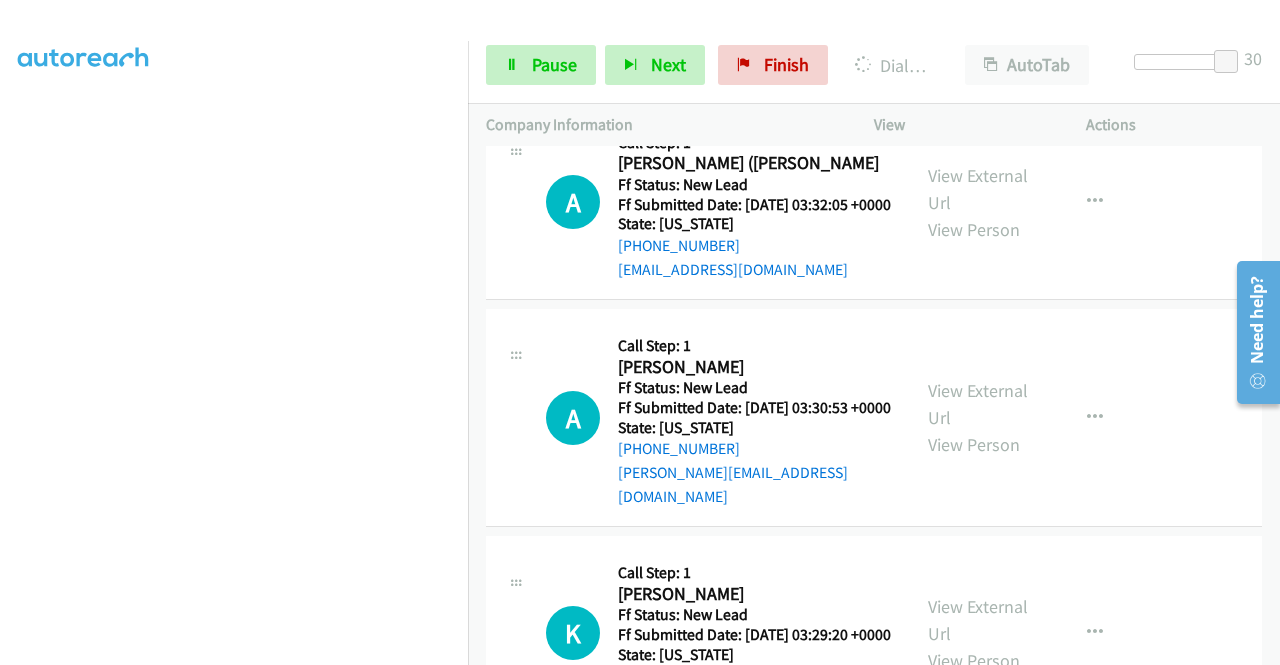 scroll, scrollTop: 1200, scrollLeft: 0, axis: vertical 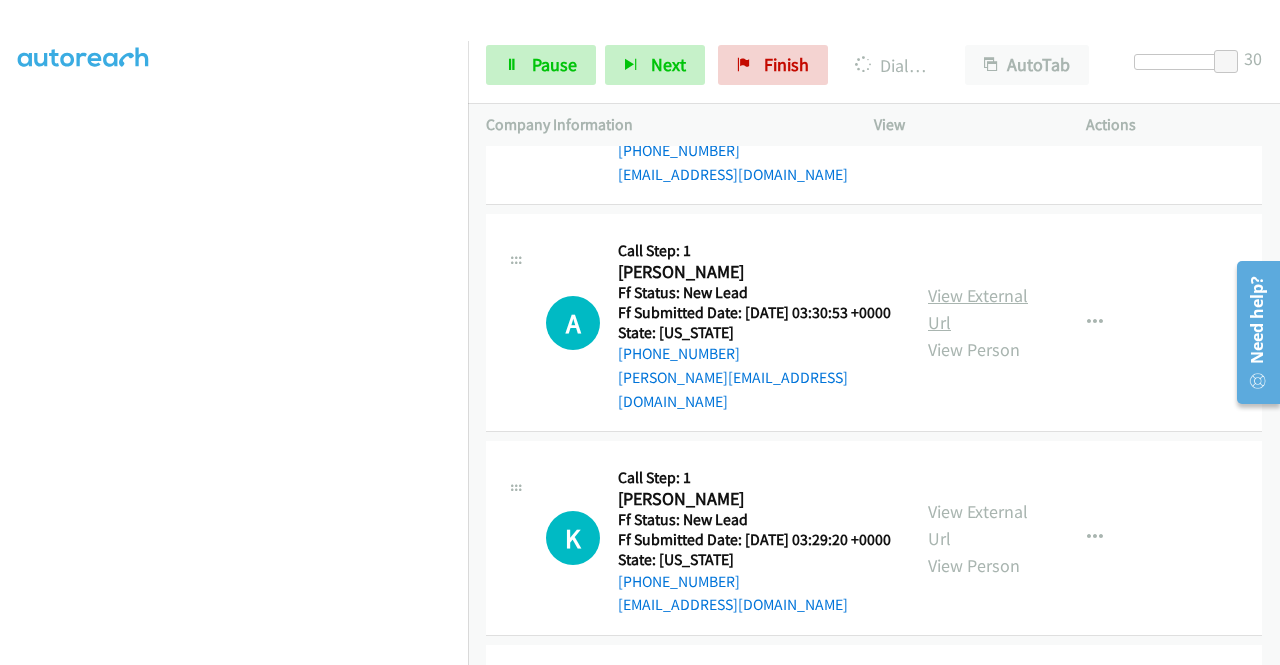 click on "View External Url" at bounding box center (978, 309) 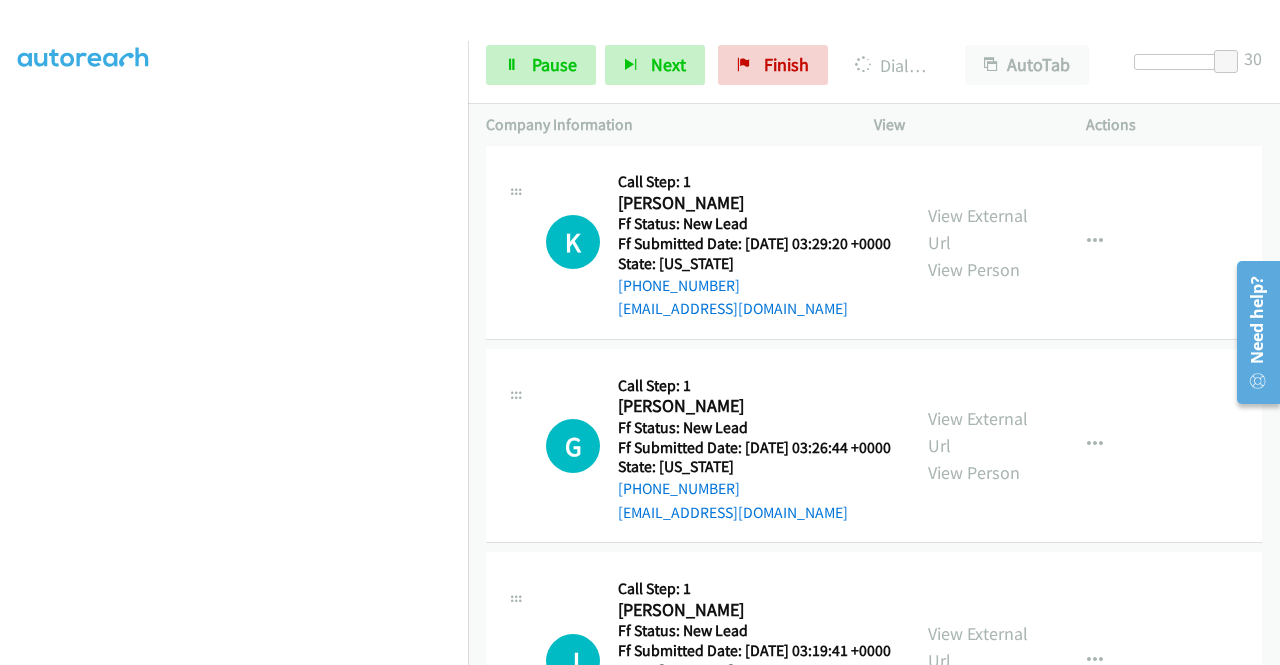 scroll, scrollTop: 1500, scrollLeft: 0, axis: vertical 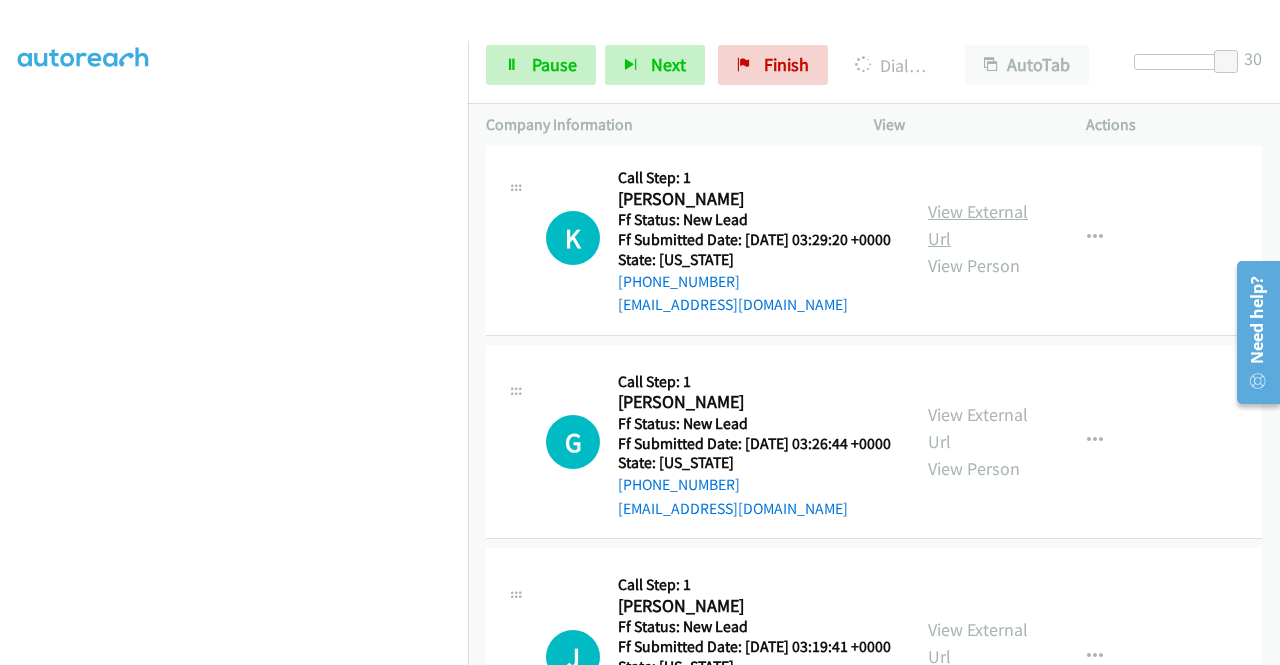 click on "View External Url" at bounding box center (978, 225) 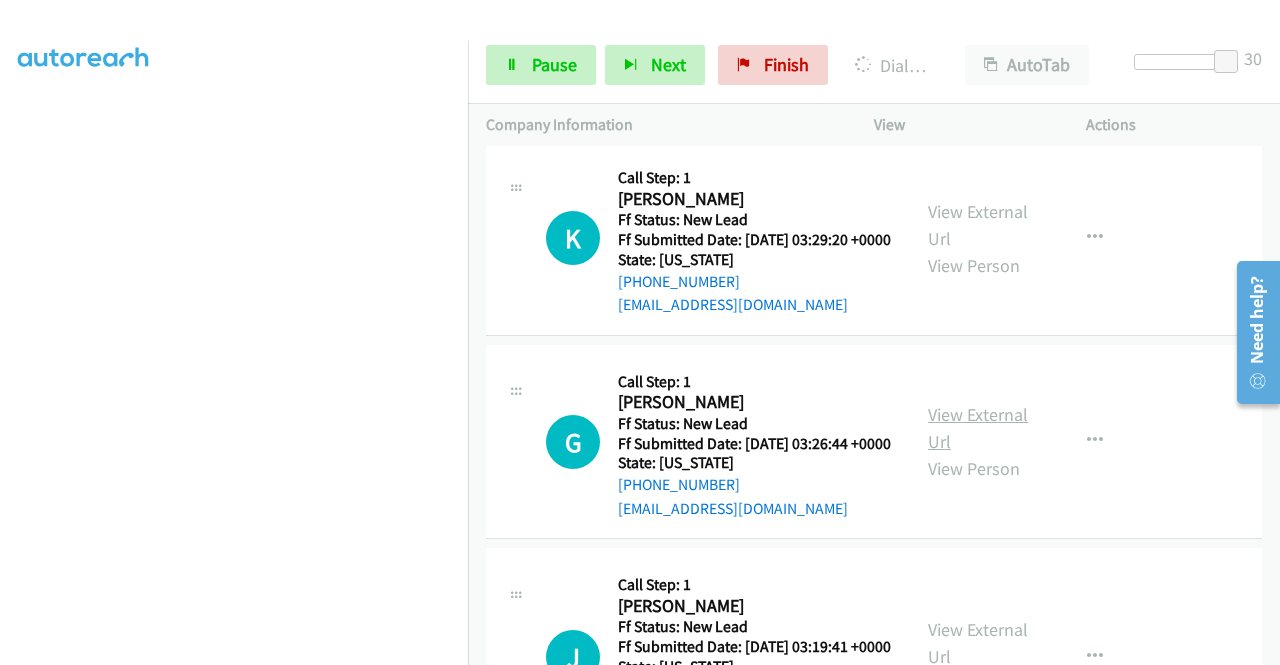 click on "View External Url" at bounding box center [978, 428] 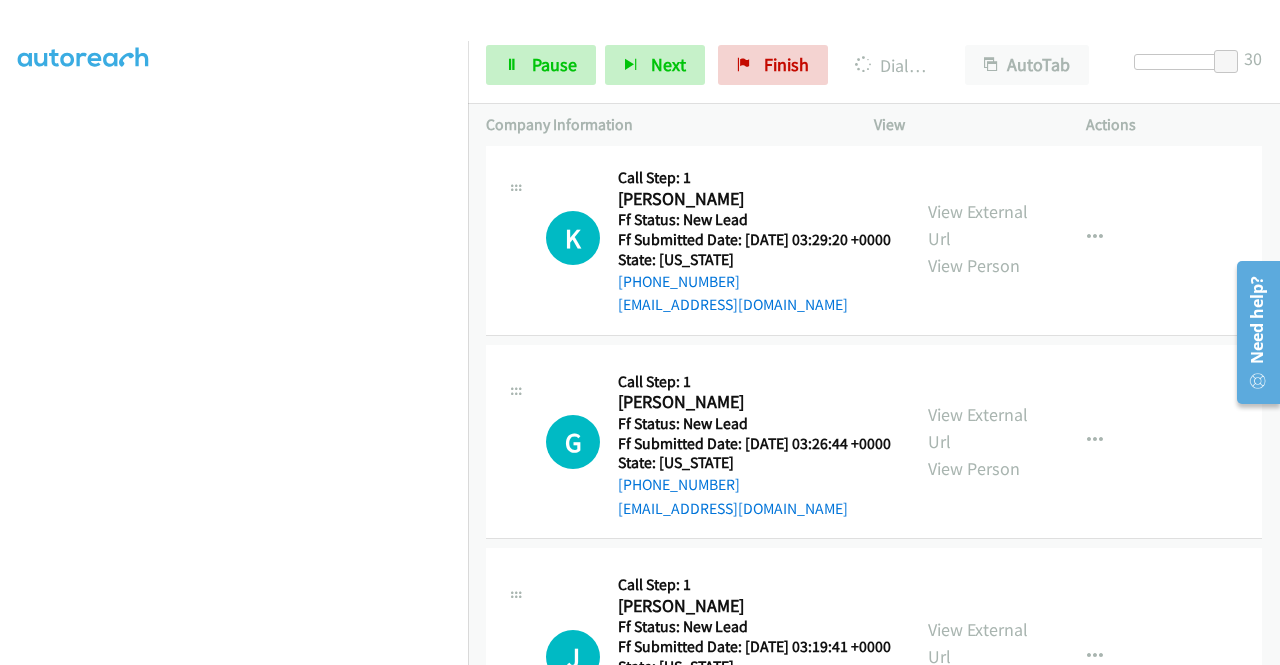 scroll, scrollTop: 456, scrollLeft: 0, axis: vertical 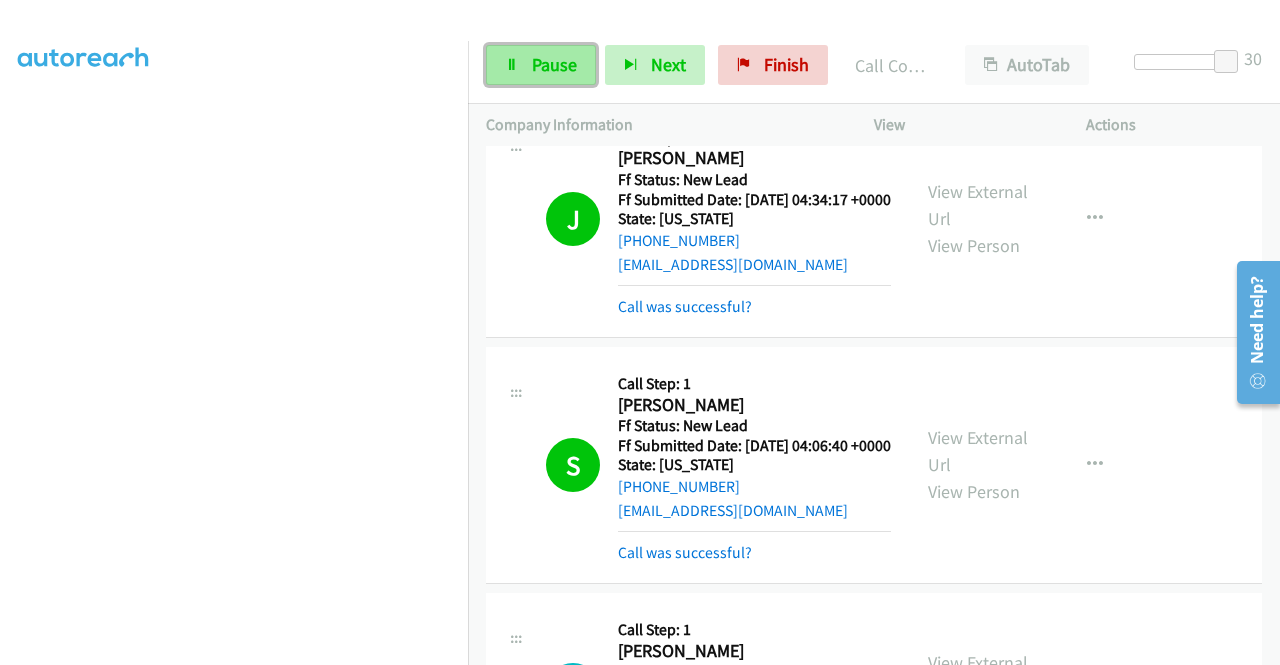 click on "Pause" at bounding box center (554, 64) 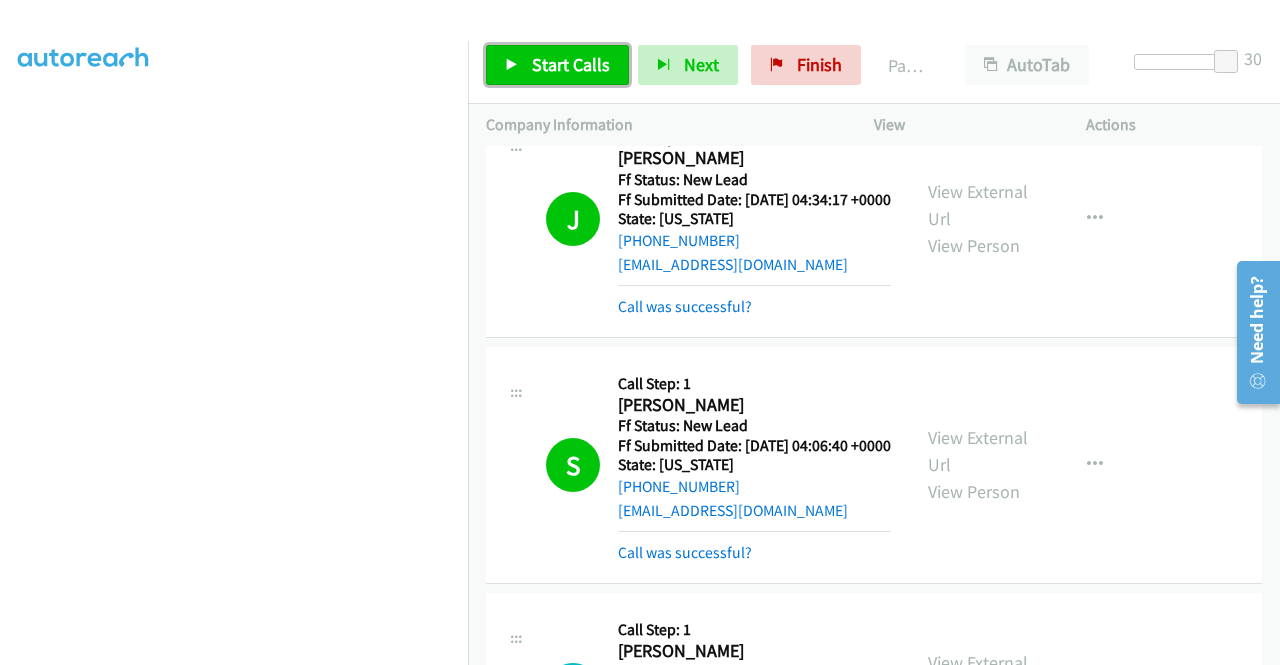 click on "Start Calls" at bounding box center [571, 64] 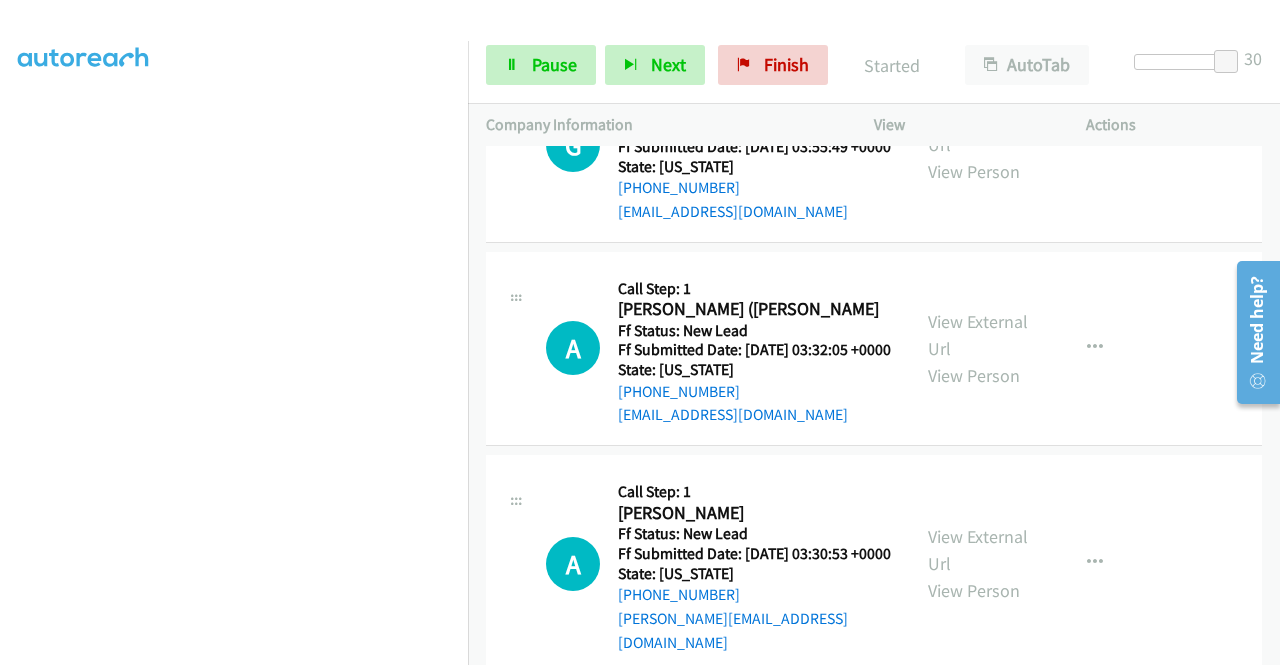 scroll, scrollTop: 1042, scrollLeft: 0, axis: vertical 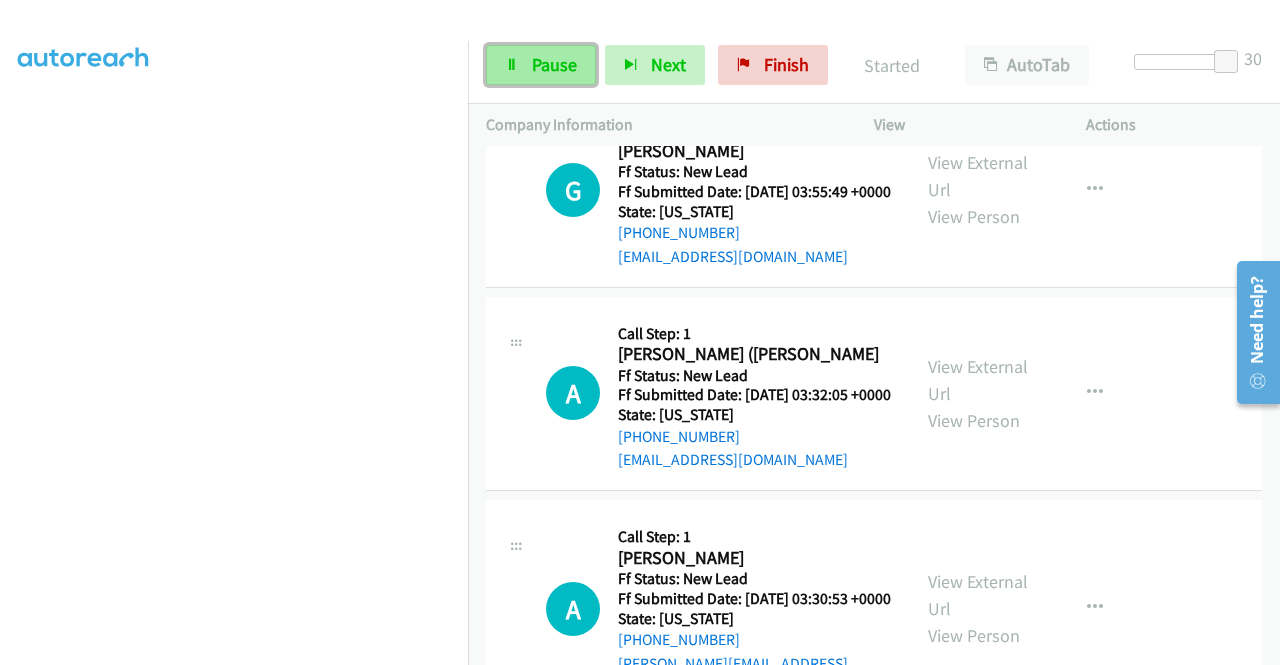 click on "Pause" at bounding box center (554, 64) 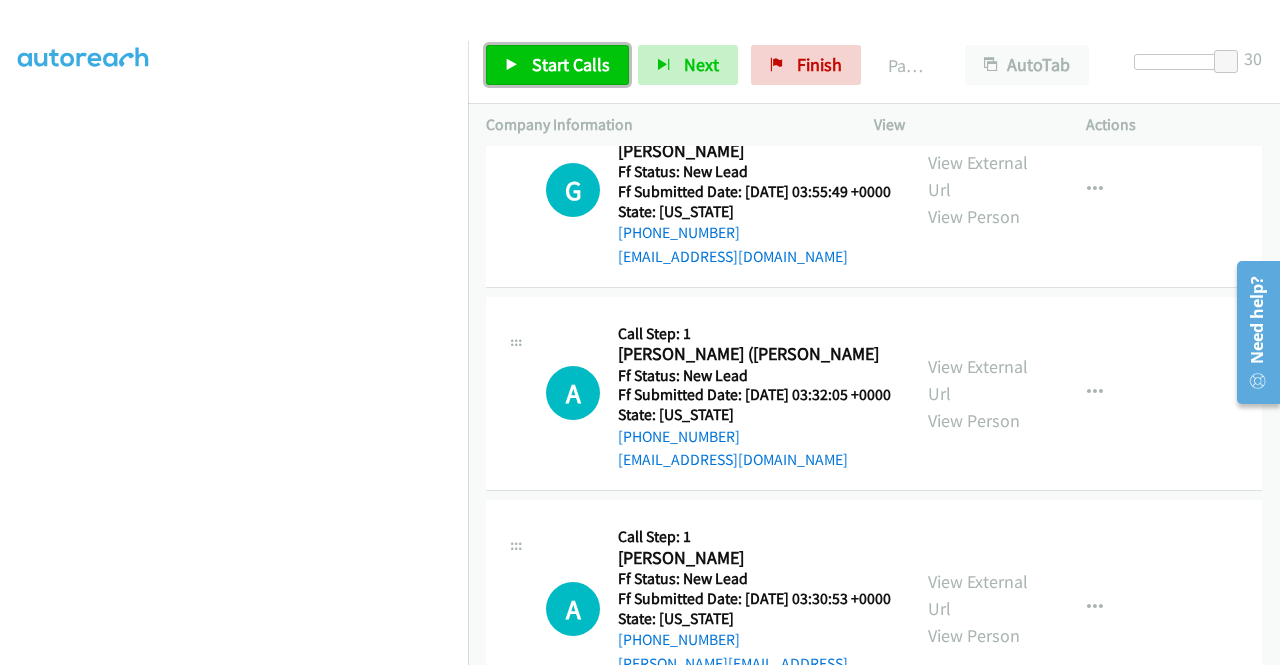 click on "Start Calls" at bounding box center (571, 64) 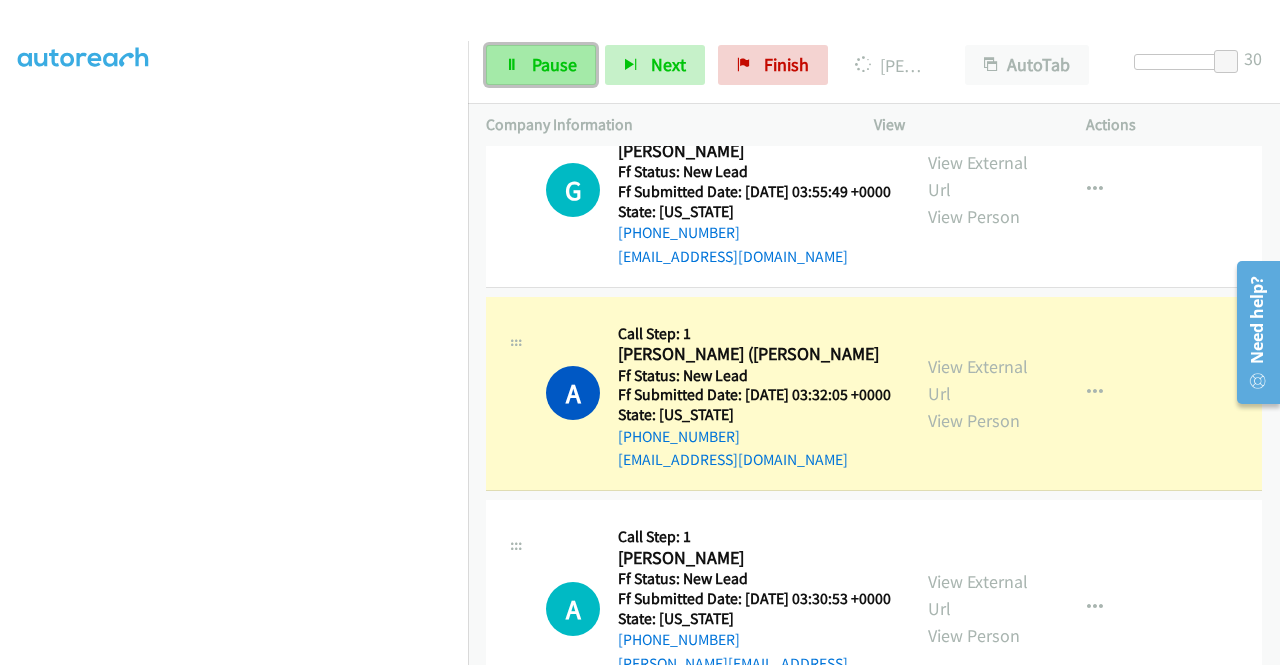 click on "Pause" at bounding box center (554, 64) 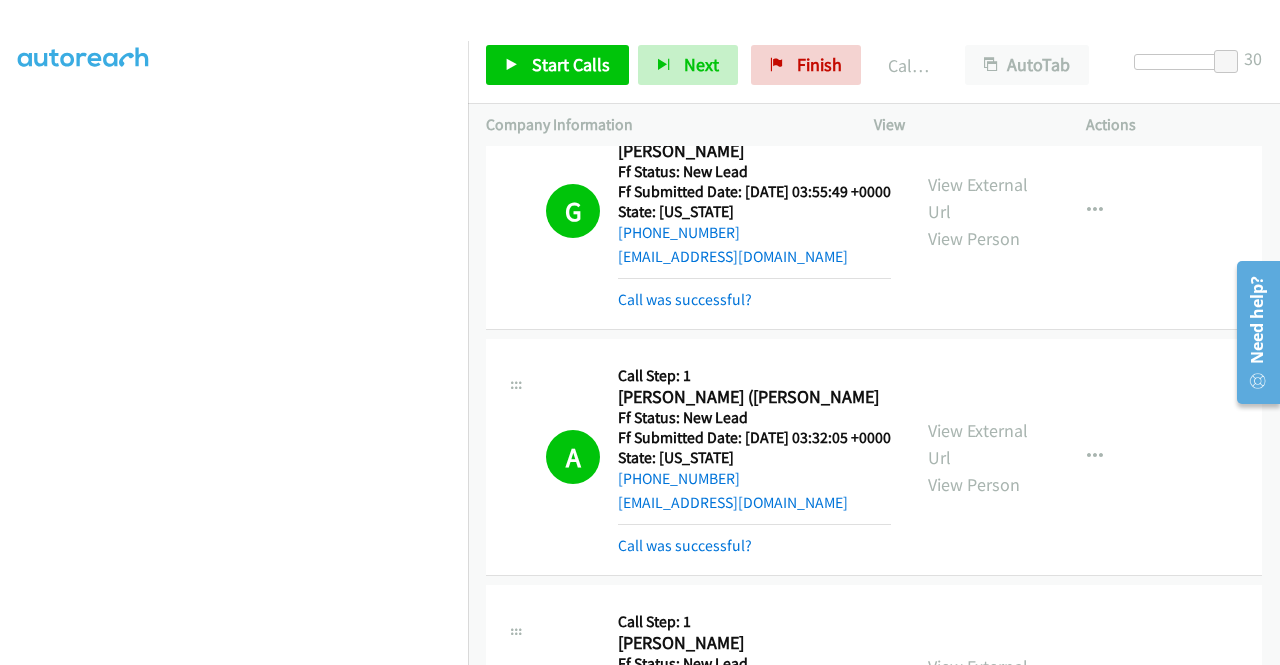 scroll, scrollTop: 456, scrollLeft: 0, axis: vertical 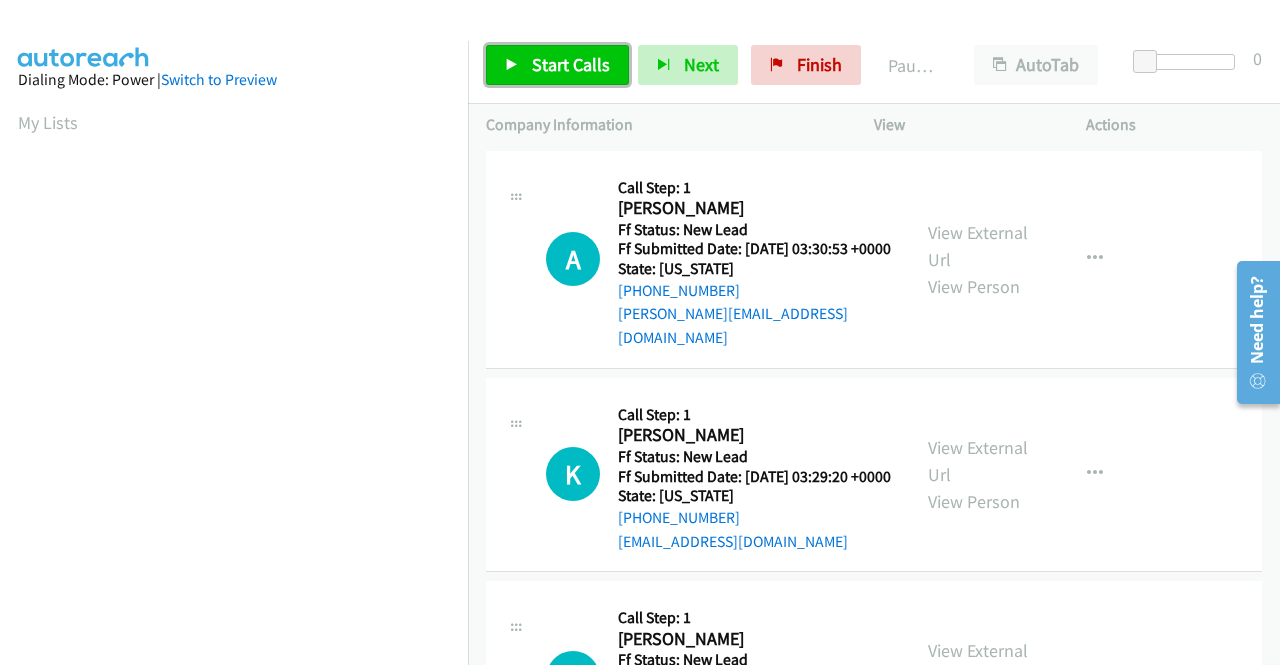 click on "Start Calls" at bounding box center [571, 64] 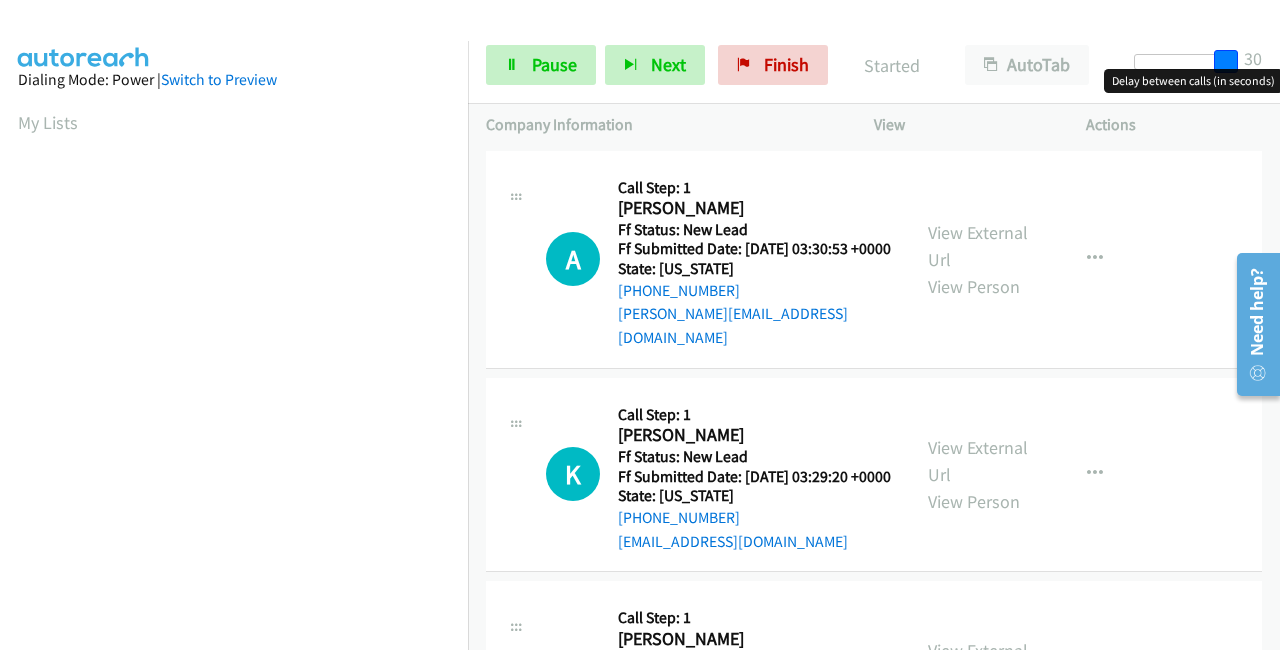drag, startPoint x: 1136, startPoint y: 62, endPoint x: 1279, endPoint y: 63, distance: 143.0035 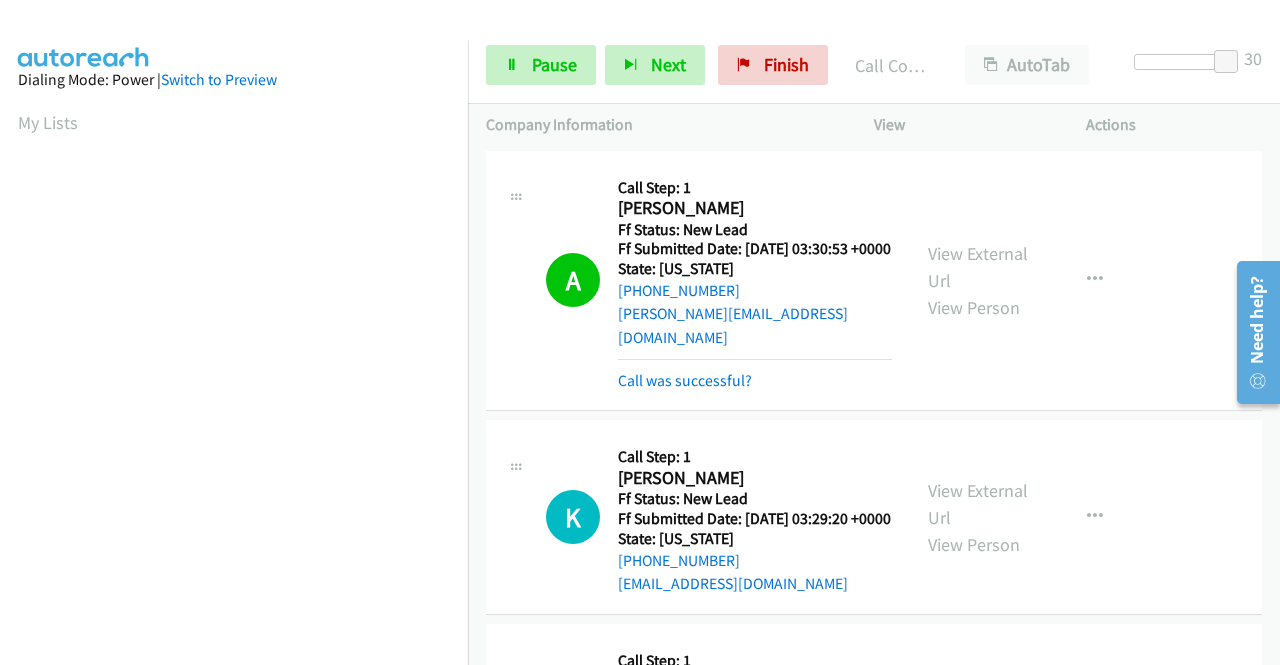 scroll, scrollTop: 456, scrollLeft: 0, axis: vertical 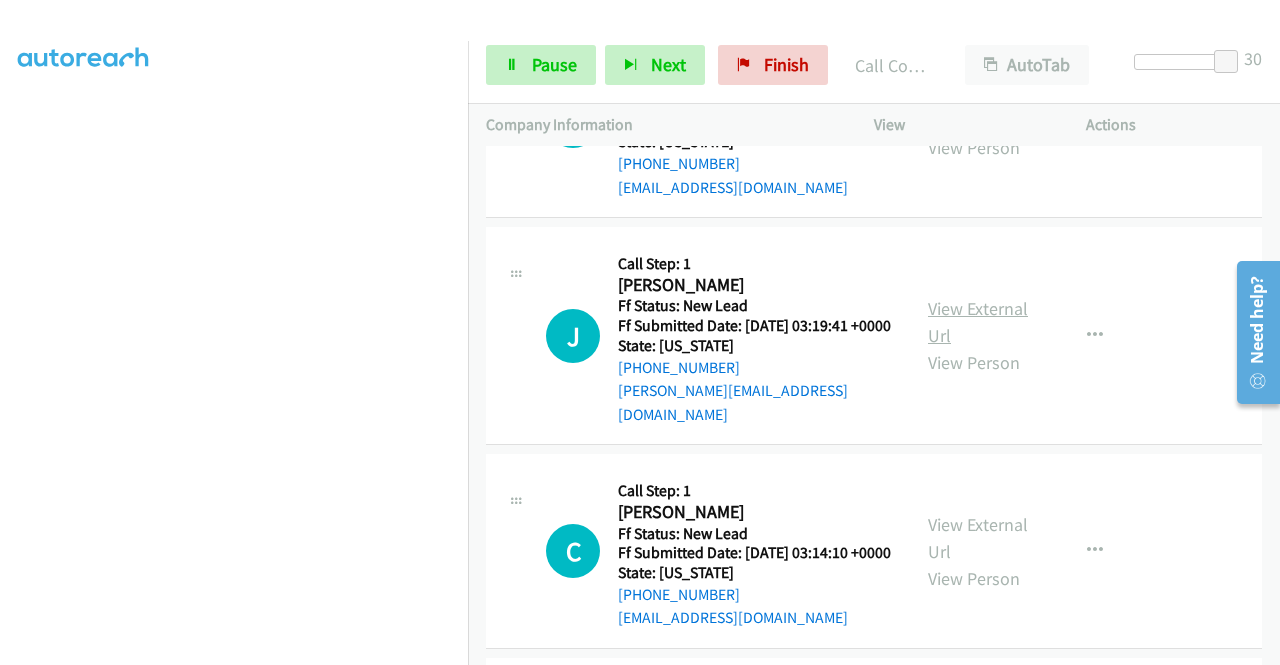 click on "View External Url" at bounding box center (978, 322) 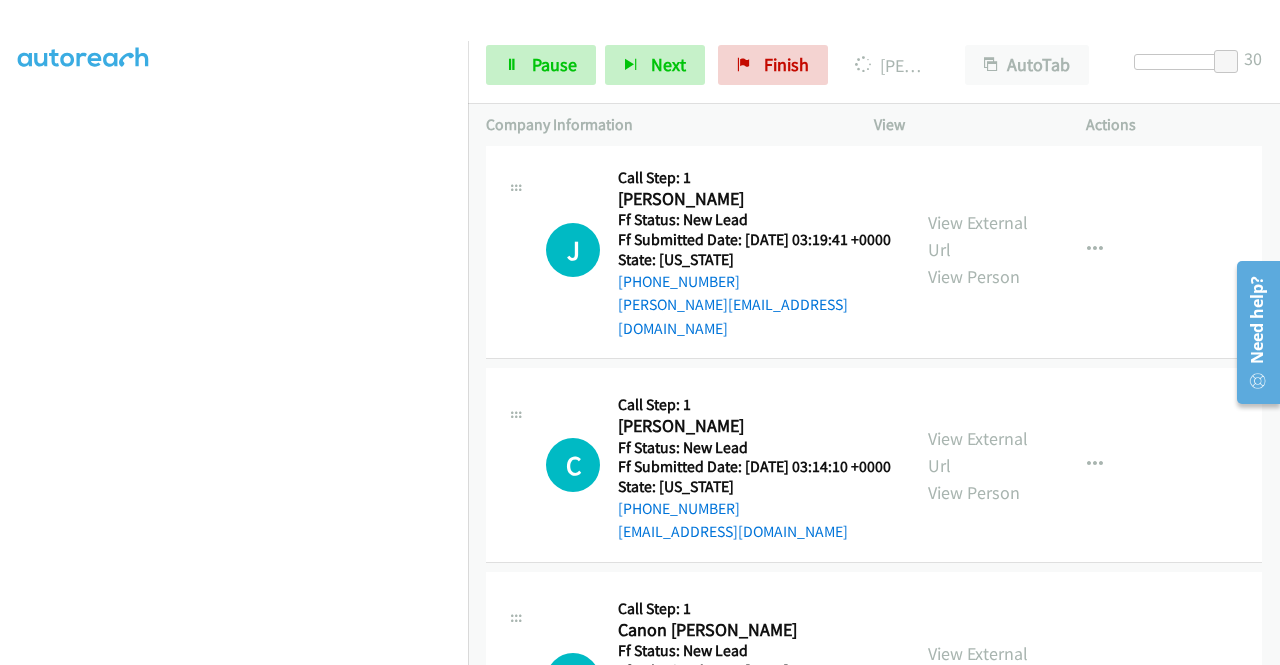 scroll, scrollTop: 800, scrollLeft: 0, axis: vertical 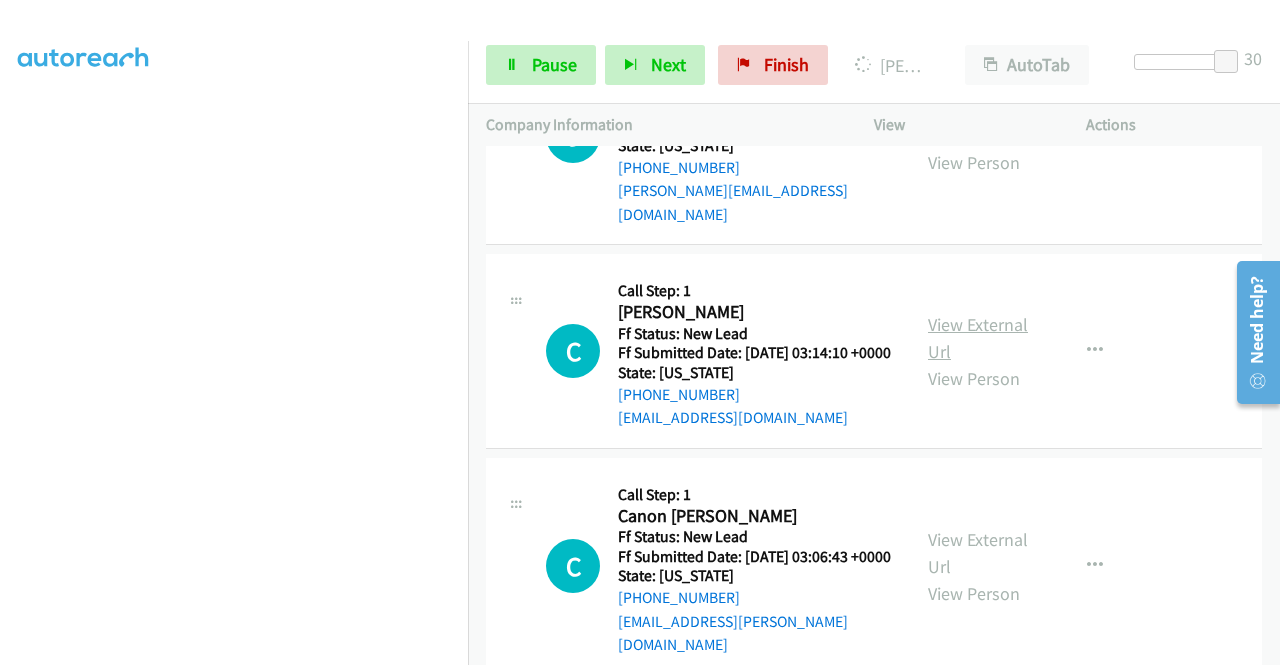 click on "View External Url" at bounding box center [978, 338] 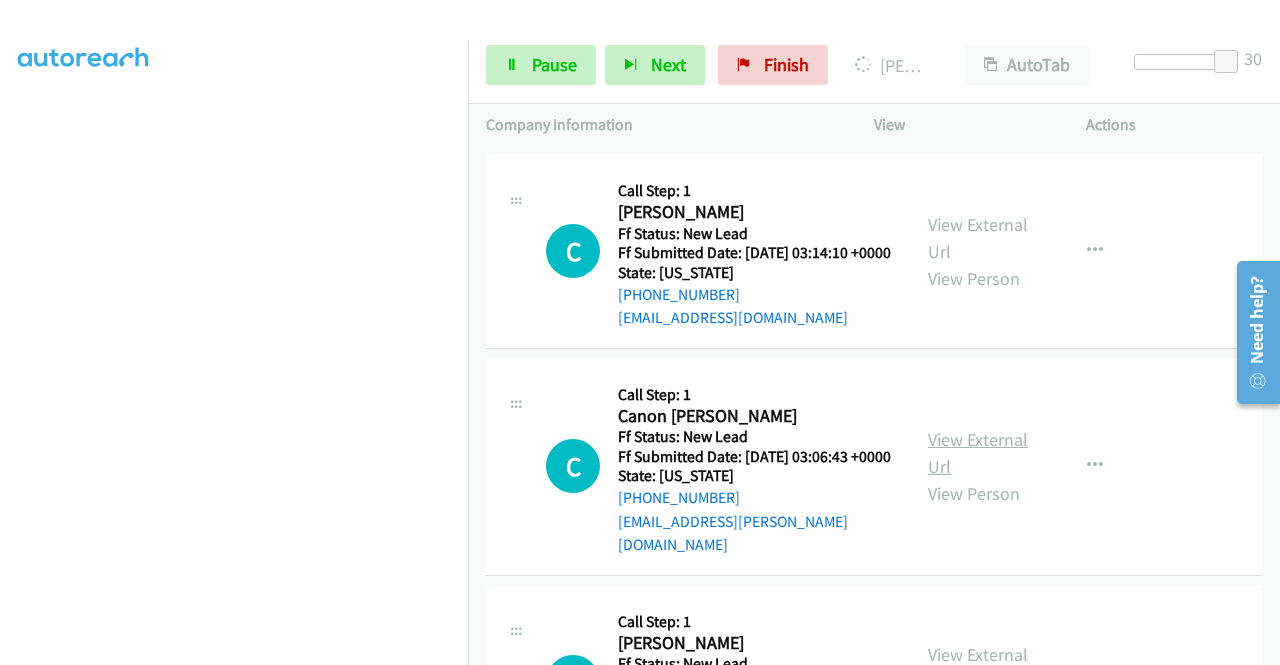 scroll, scrollTop: 1000, scrollLeft: 0, axis: vertical 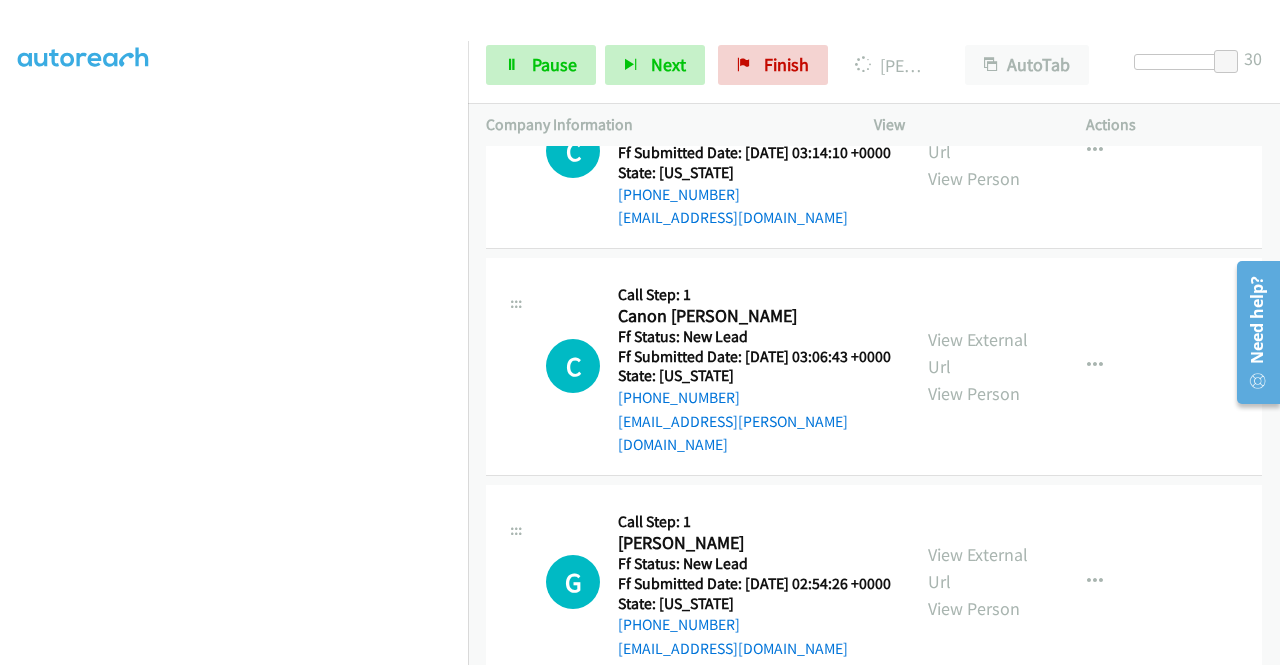 click on "View External Url
View Person" at bounding box center (980, 366) 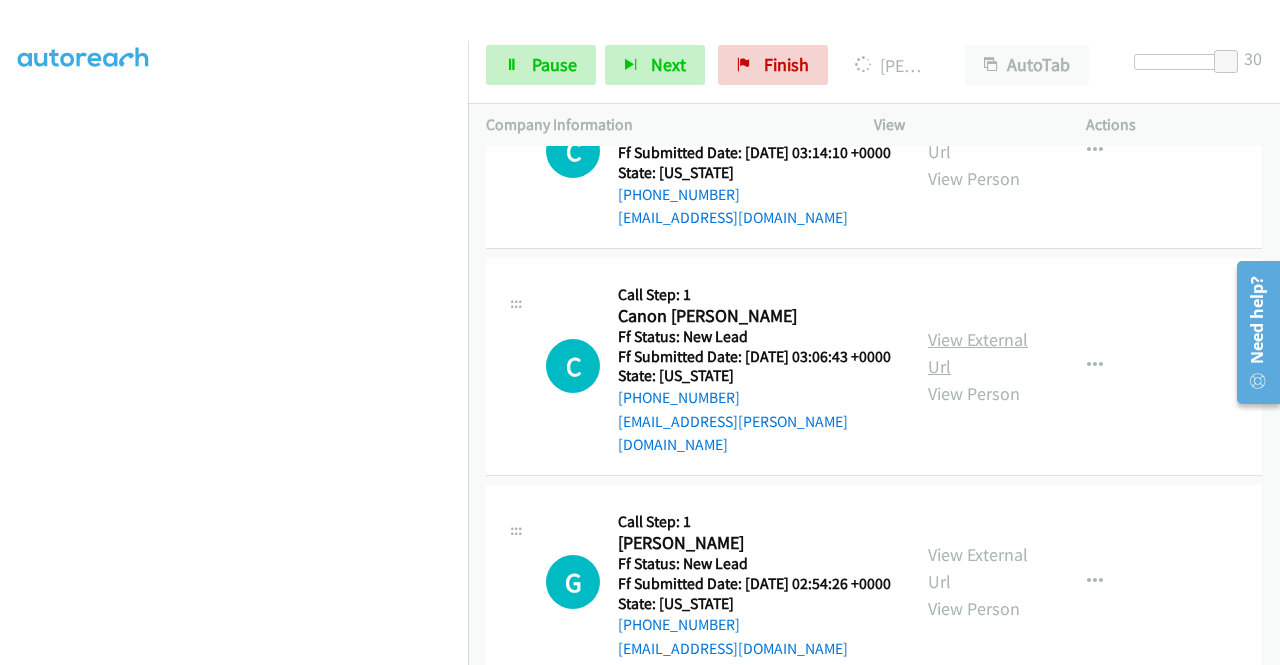 click on "View External Url" at bounding box center [978, 353] 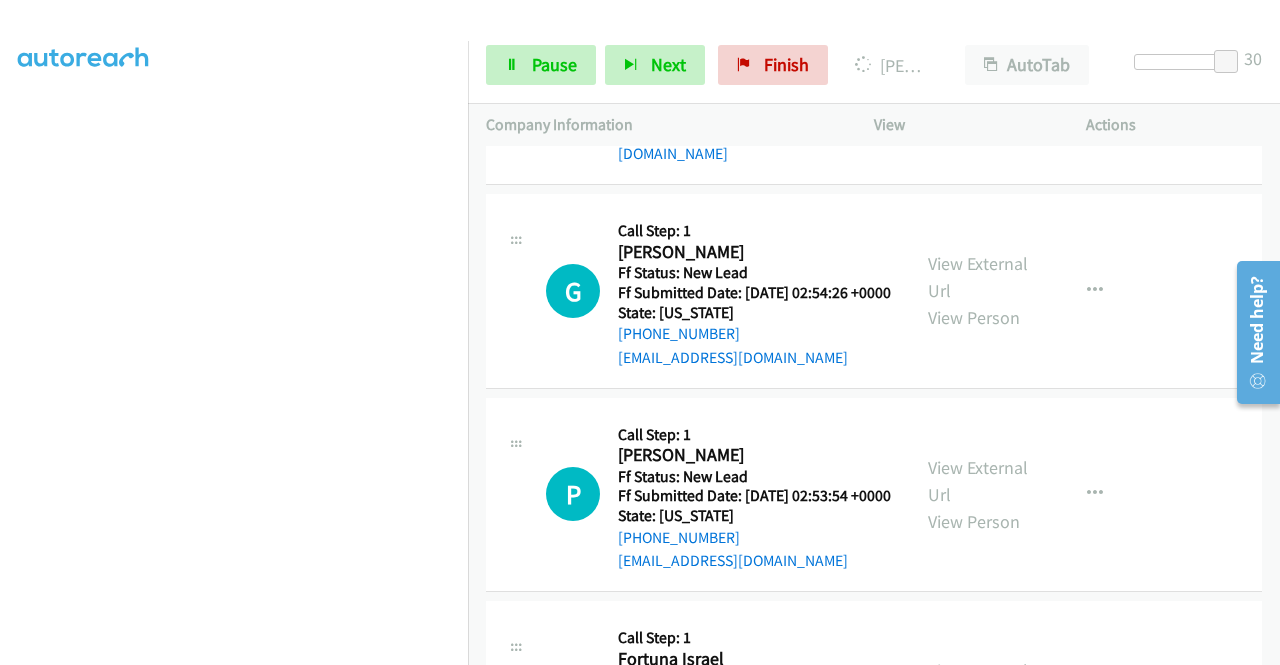 scroll, scrollTop: 1300, scrollLeft: 0, axis: vertical 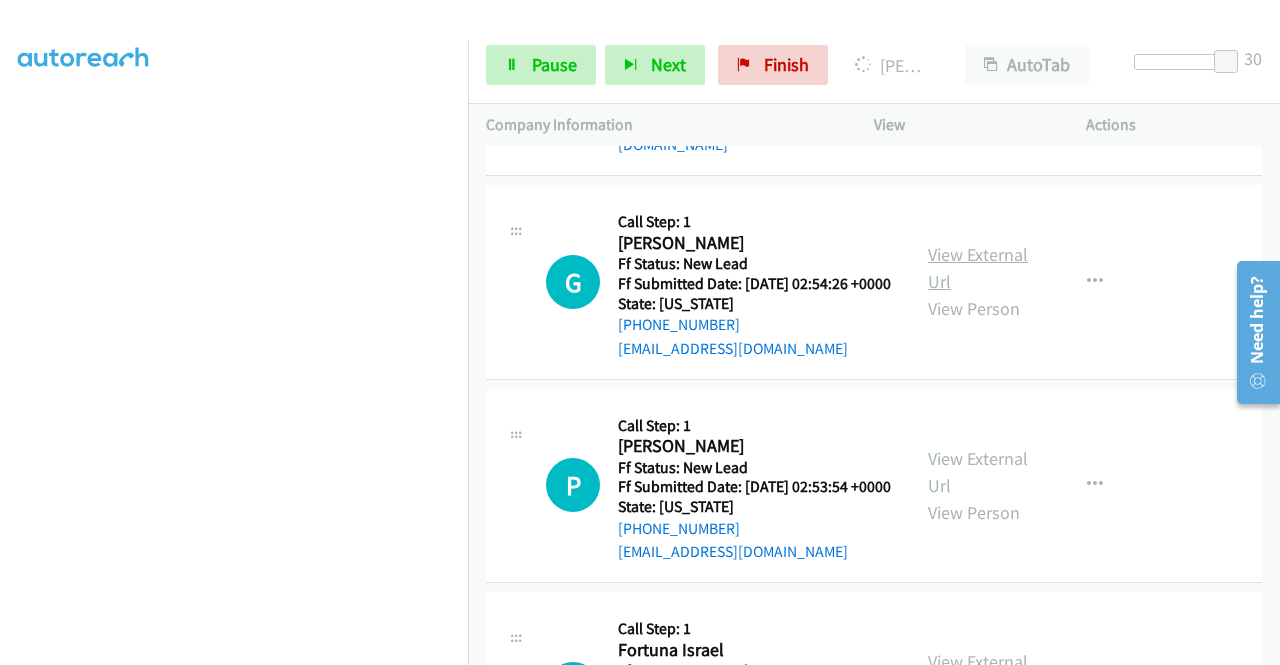 click on "View External Url" at bounding box center (978, 268) 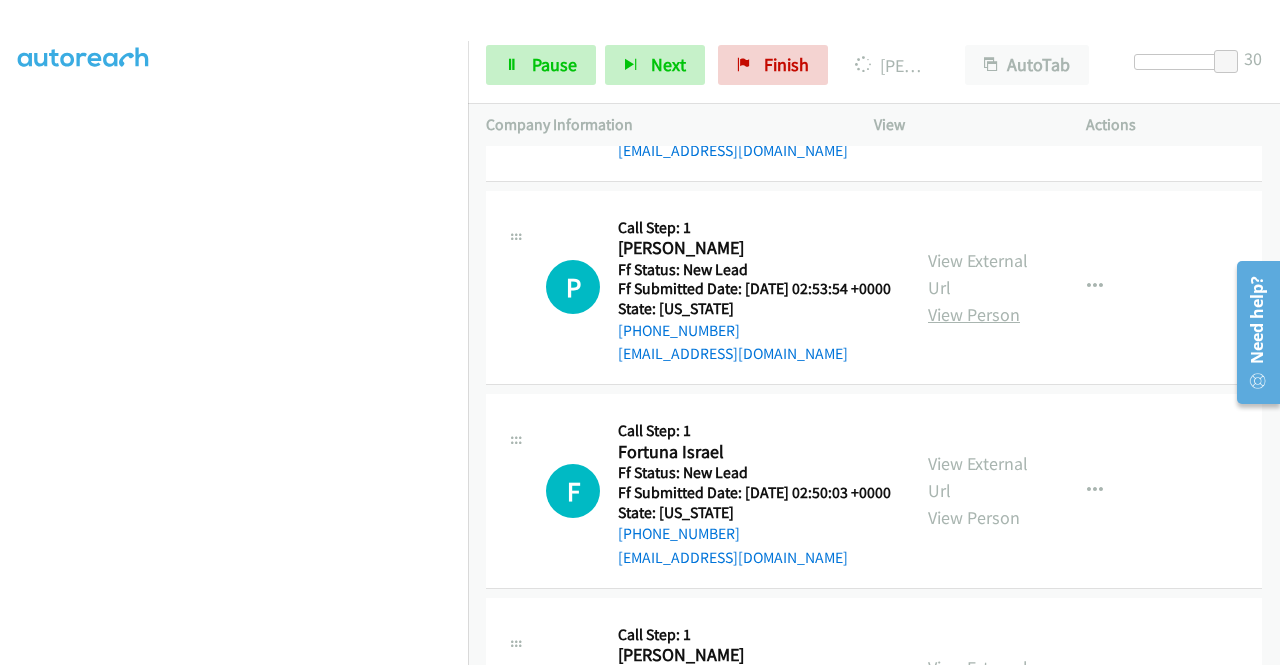 scroll, scrollTop: 1500, scrollLeft: 0, axis: vertical 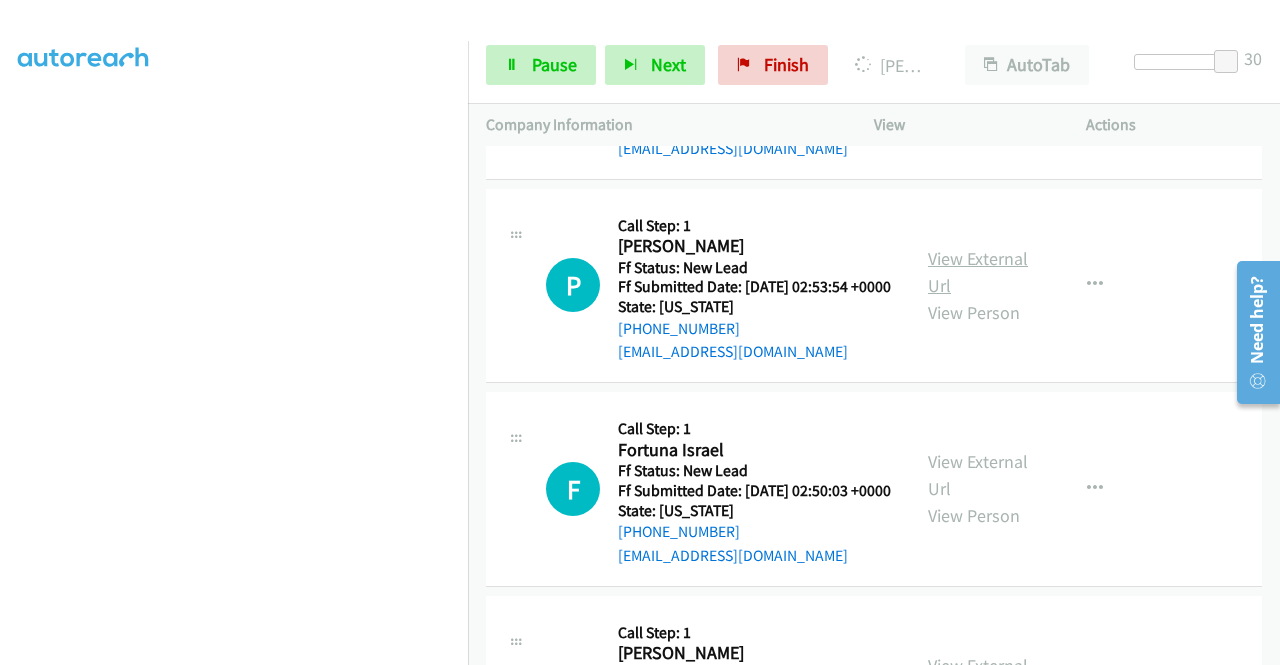 click on "View External Url" at bounding box center [978, 272] 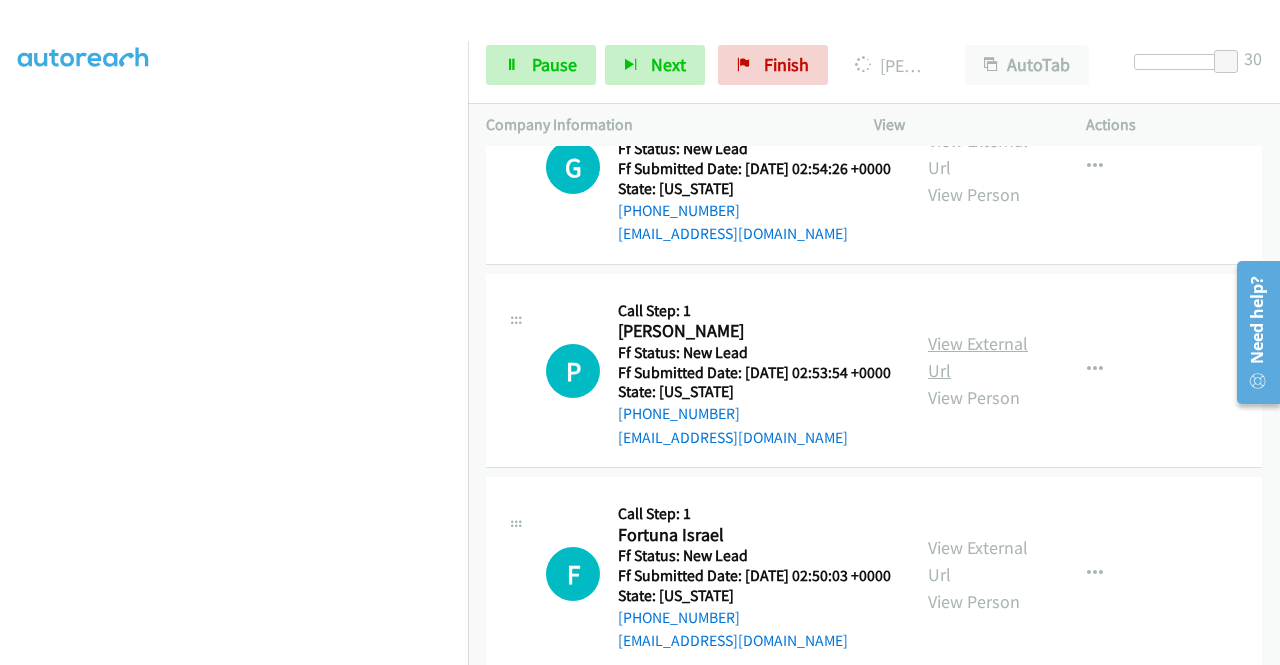scroll, scrollTop: 1584, scrollLeft: 0, axis: vertical 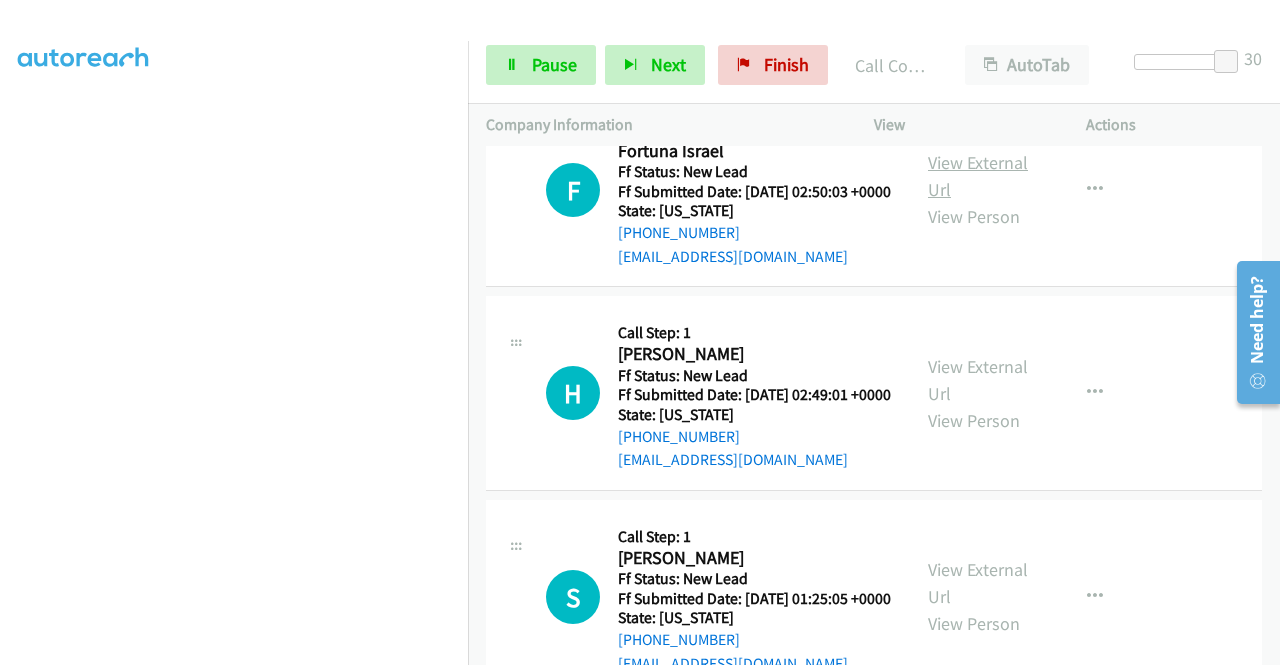 click on "View External Url" at bounding box center [978, 176] 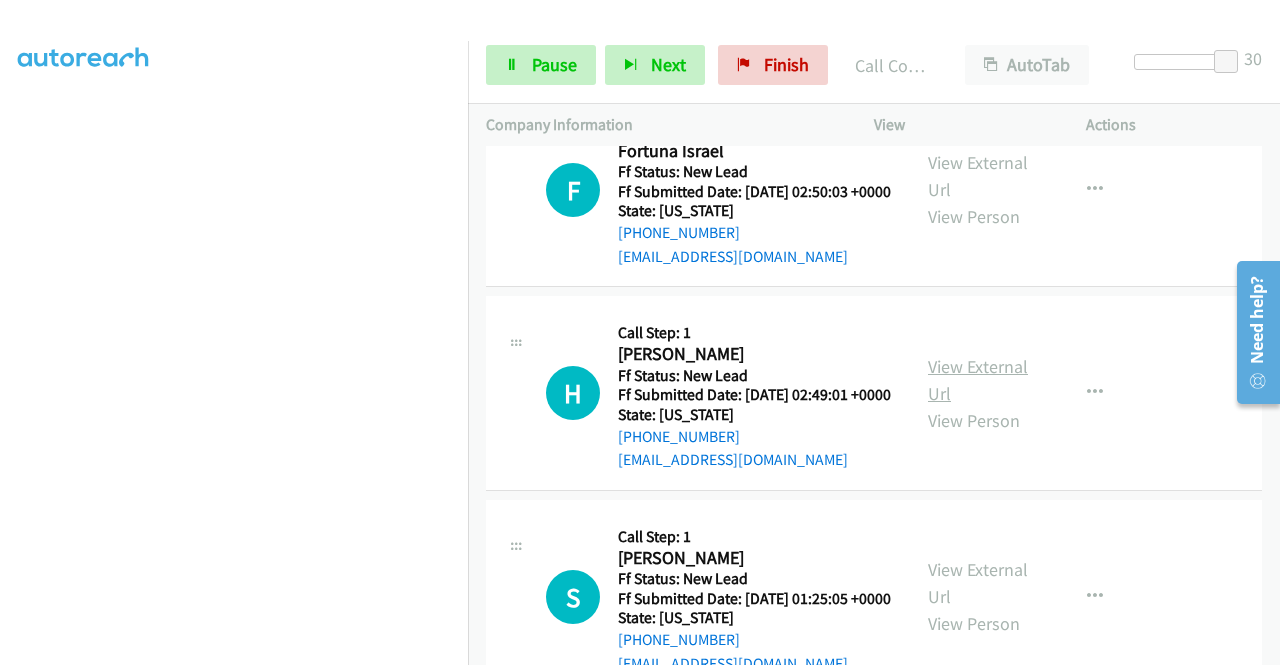 click on "View External Url" at bounding box center [978, 380] 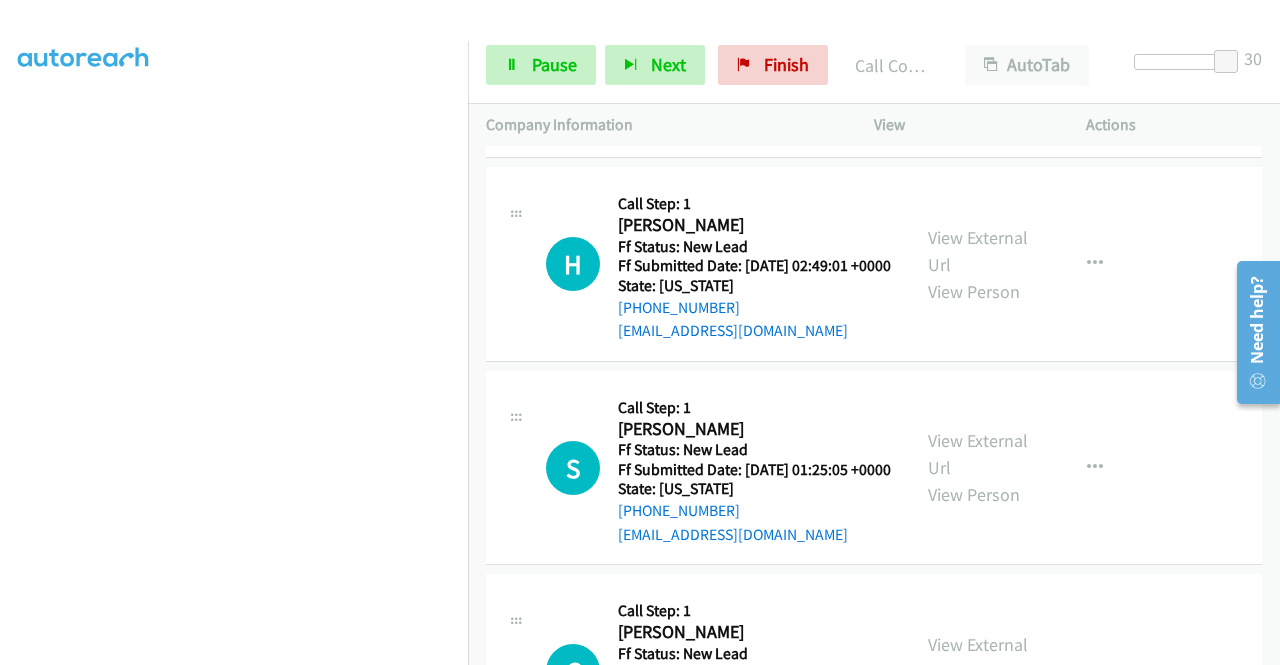 scroll, scrollTop: 2127, scrollLeft: 0, axis: vertical 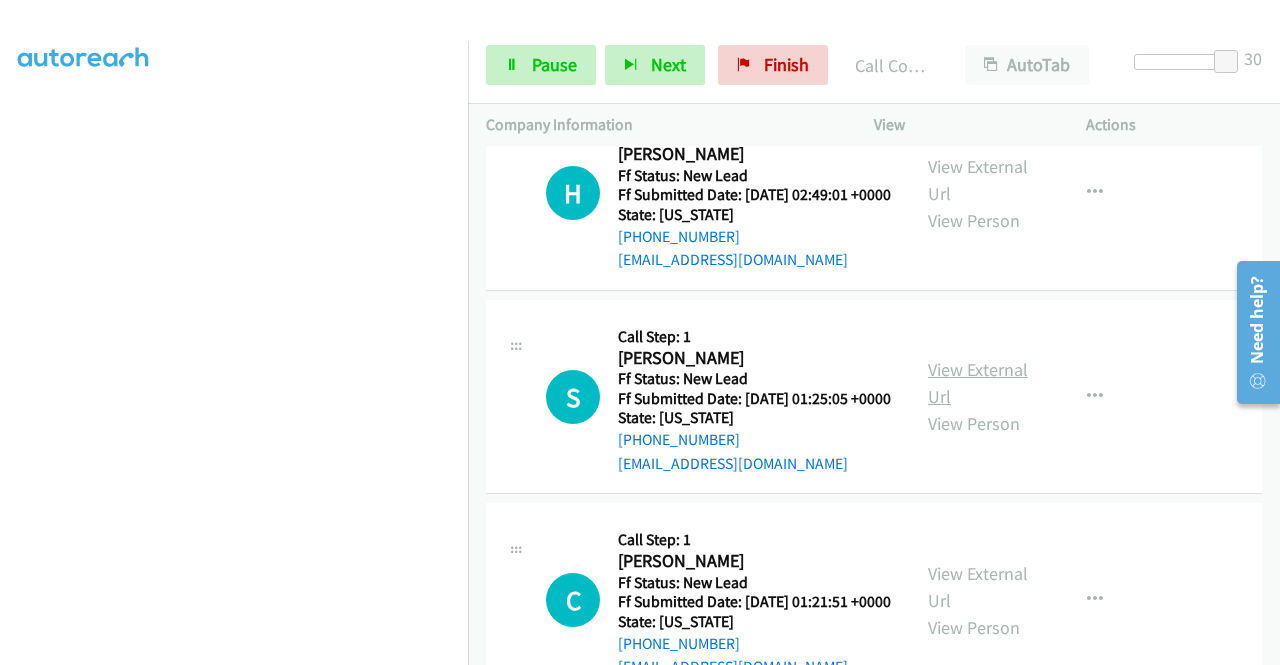 click on "View External Url" at bounding box center (978, 383) 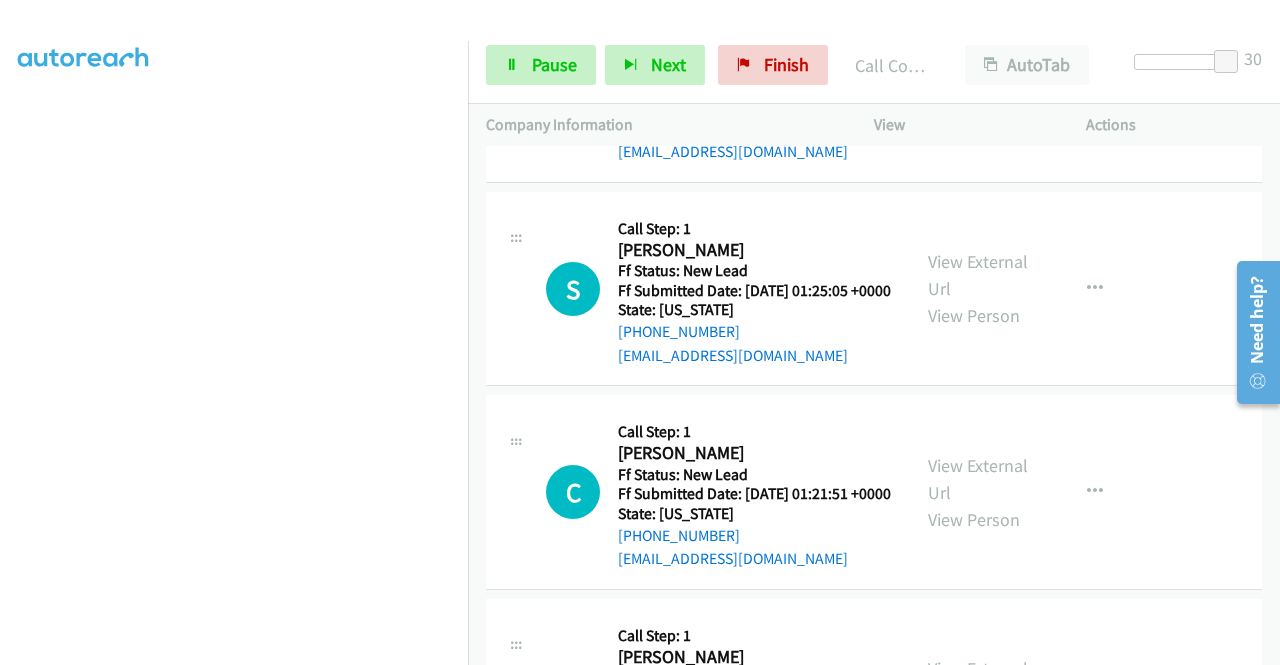 scroll, scrollTop: 2427, scrollLeft: 0, axis: vertical 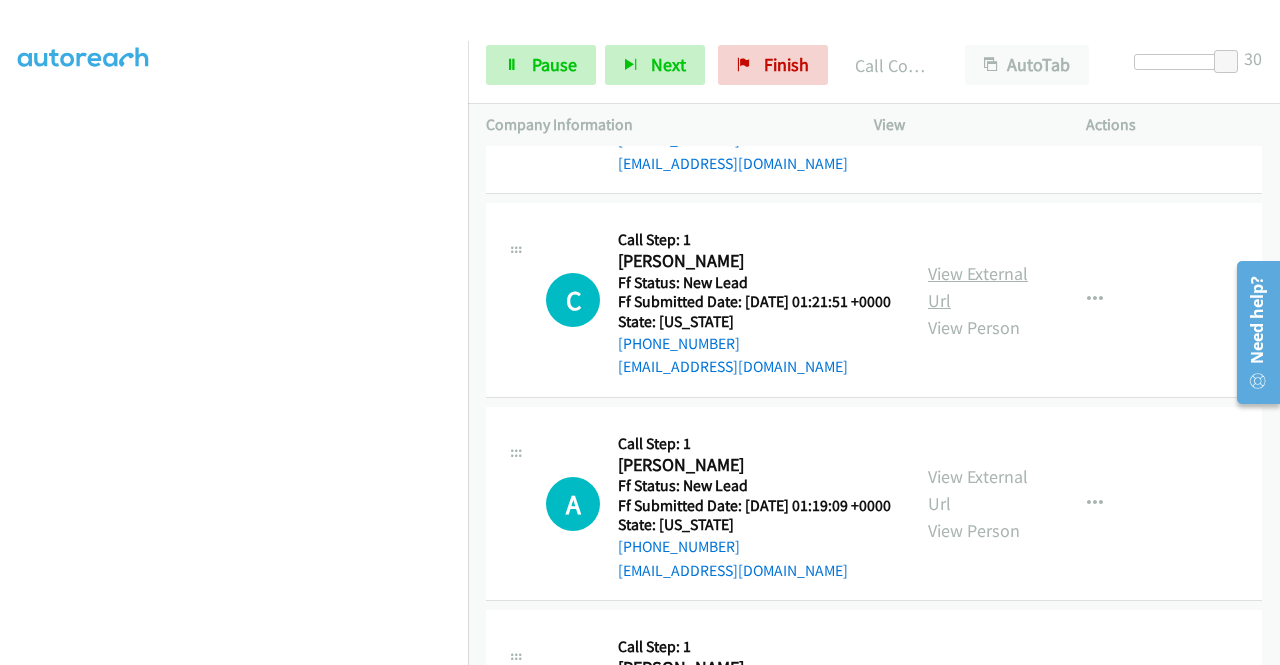 click on "View External Url" at bounding box center [978, 287] 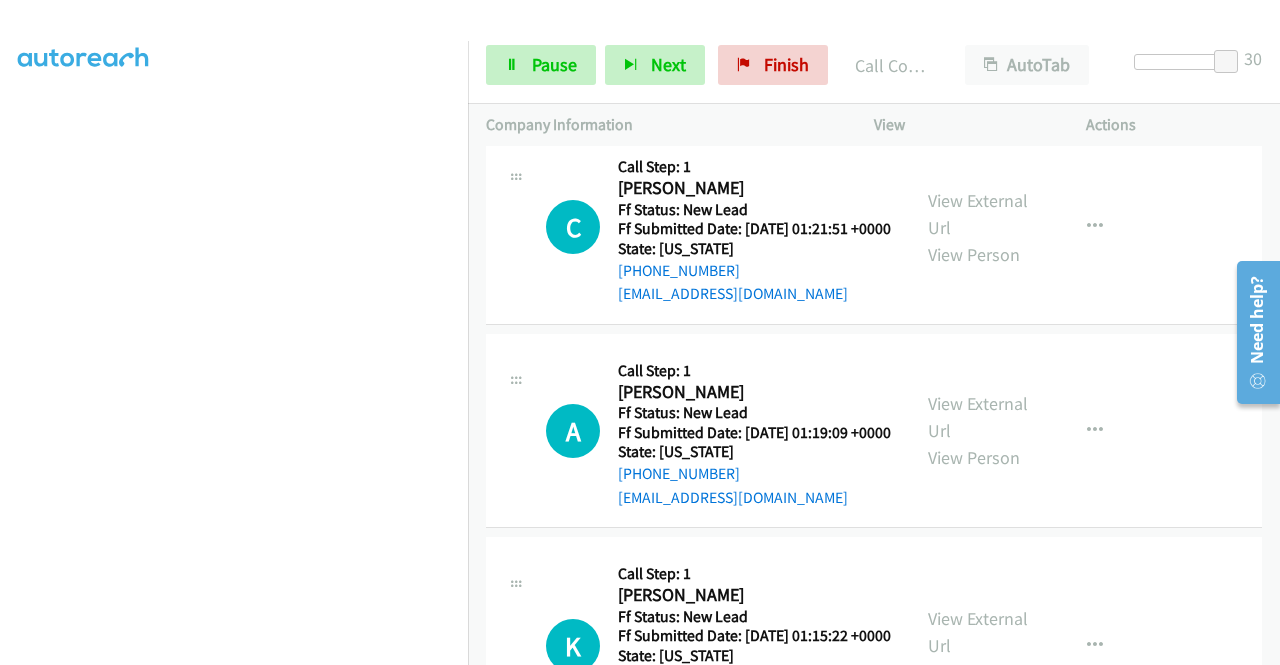 scroll, scrollTop: 2627, scrollLeft: 0, axis: vertical 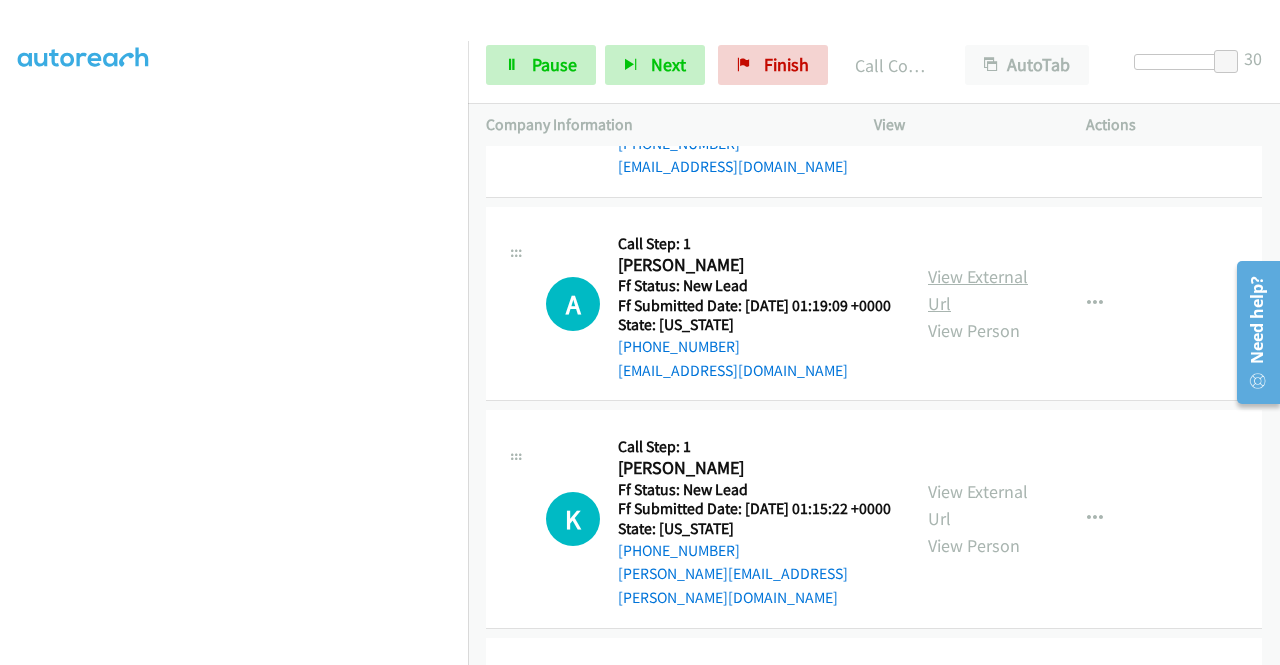 click on "View External Url" at bounding box center [978, 290] 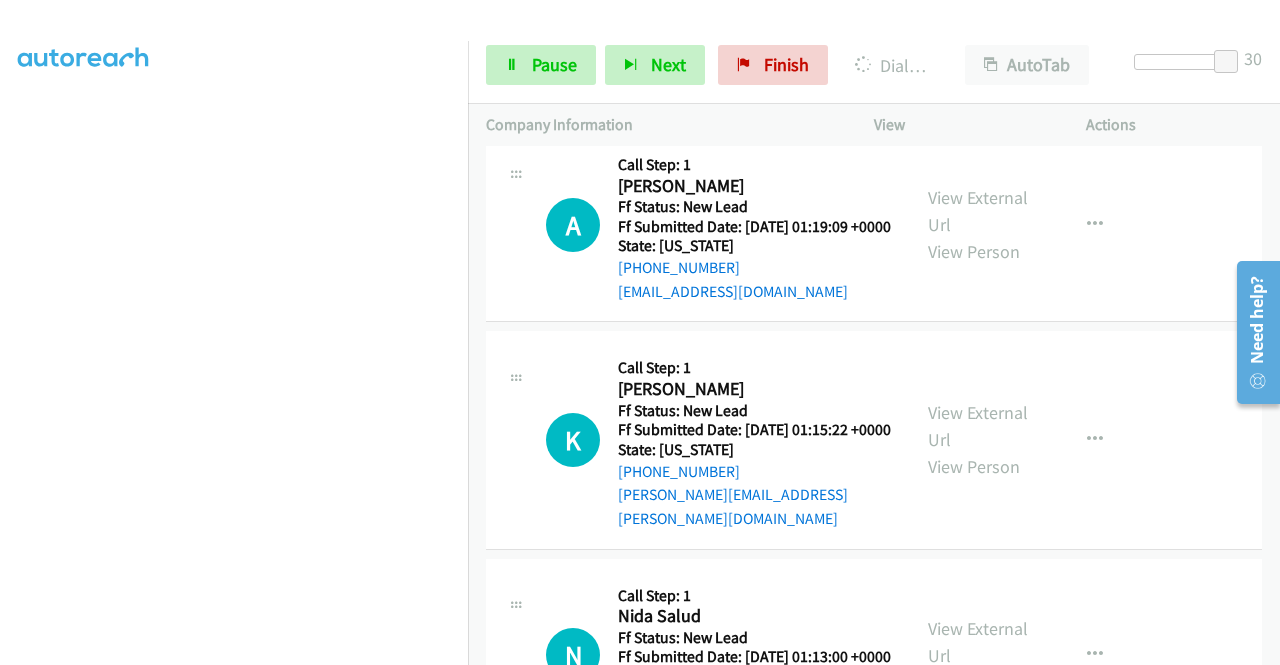 scroll, scrollTop: 2827, scrollLeft: 0, axis: vertical 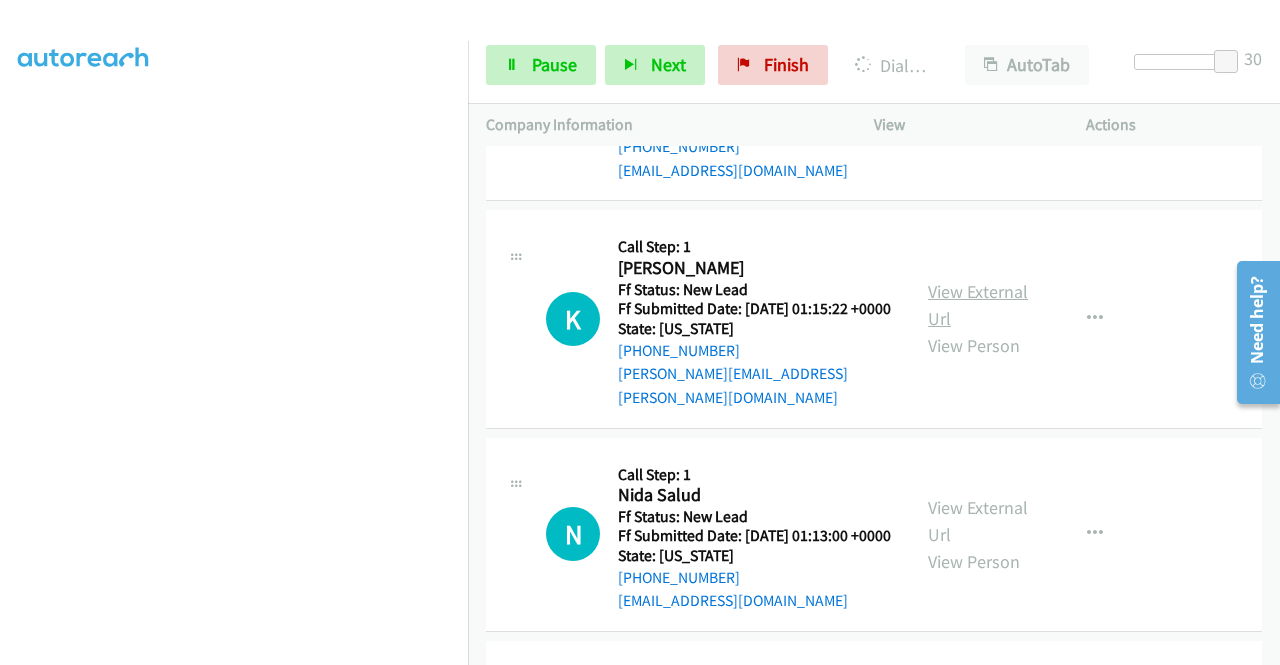 click on "View External Url" at bounding box center [978, 305] 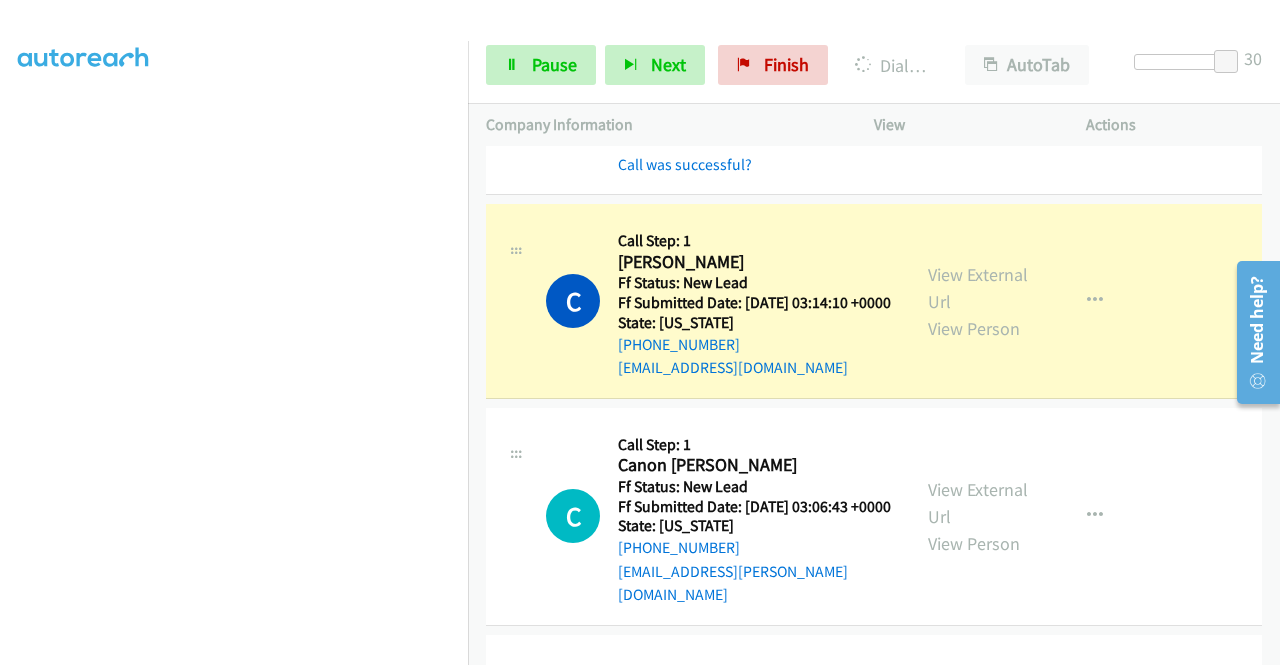 scroll, scrollTop: 1027, scrollLeft: 0, axis: vertical 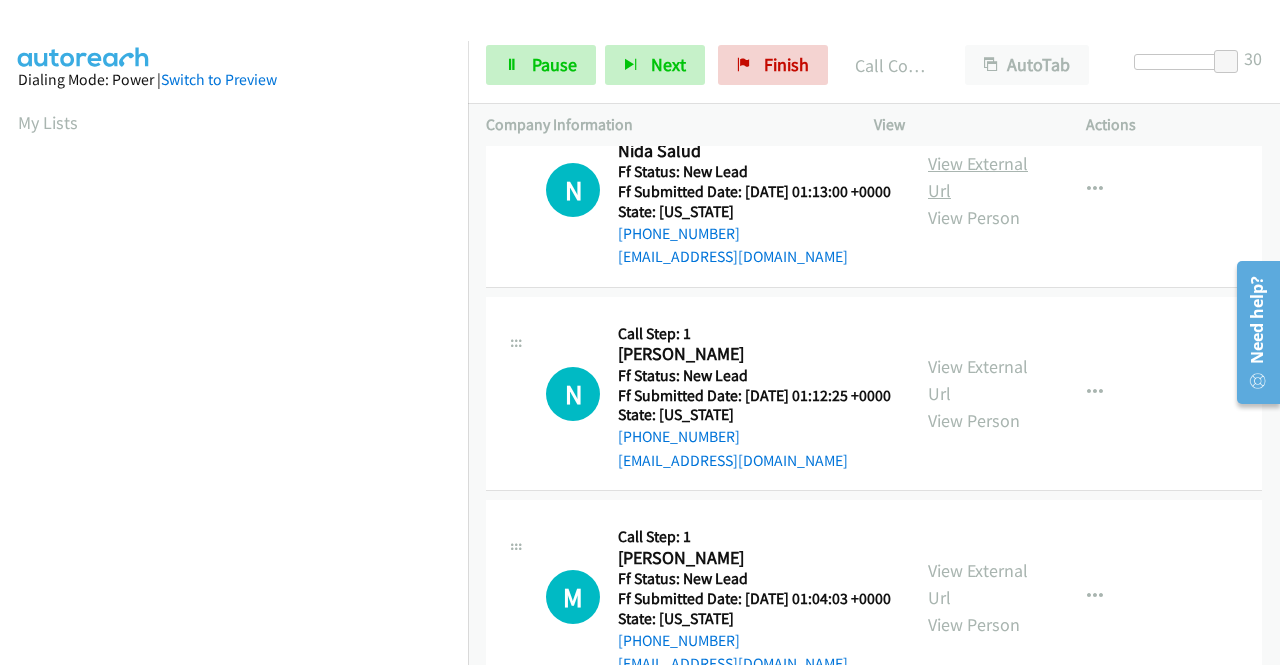 click on "View External Url" at bounding box center [978, 177] 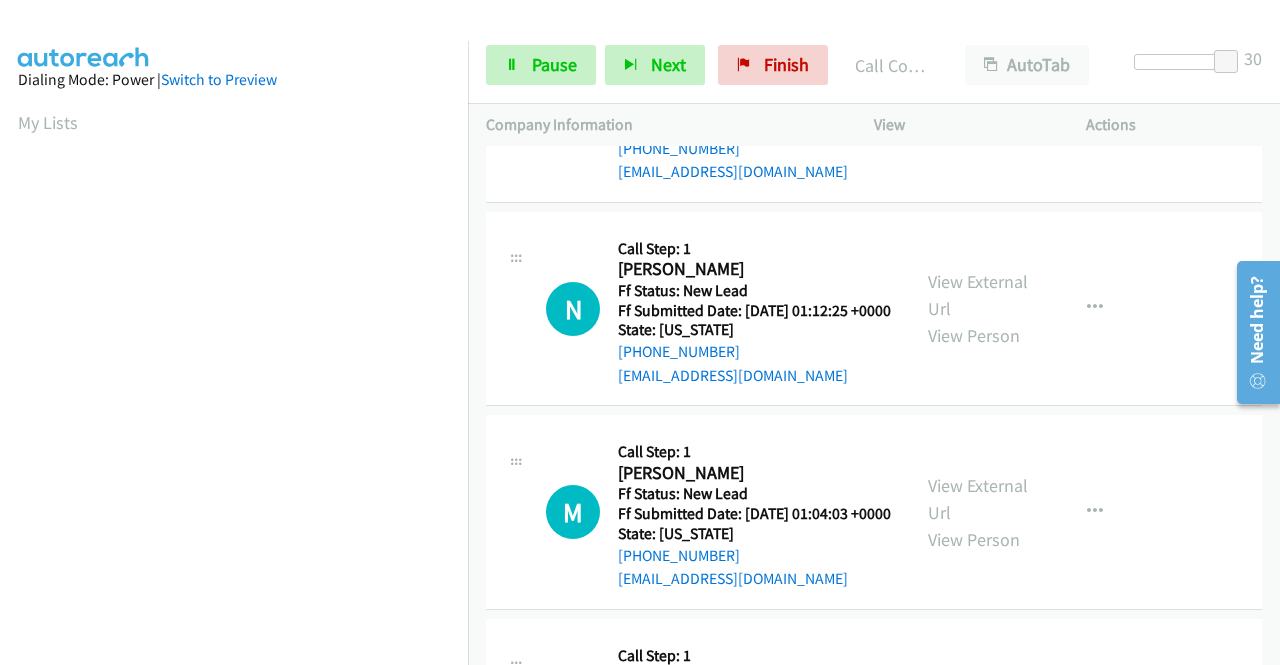 scroll, scrollTop: 3627, scrollLeft: 0, axis: vertical 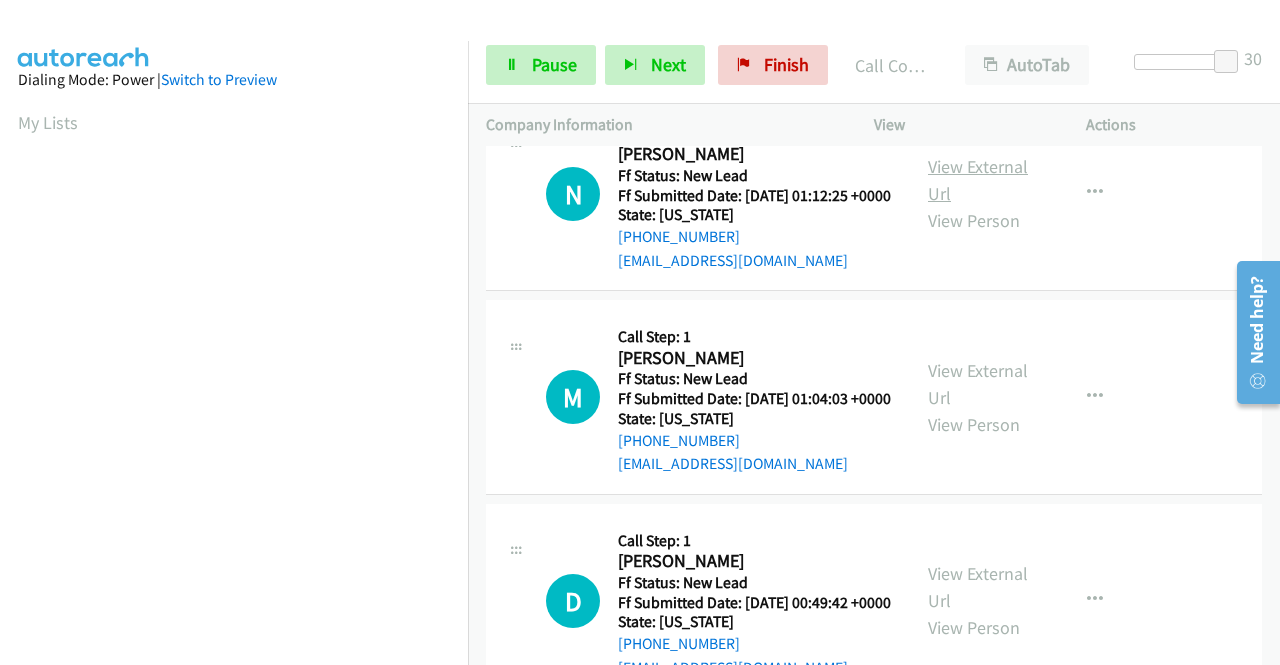 click on "View External Url" at bounding box center [978, 180] 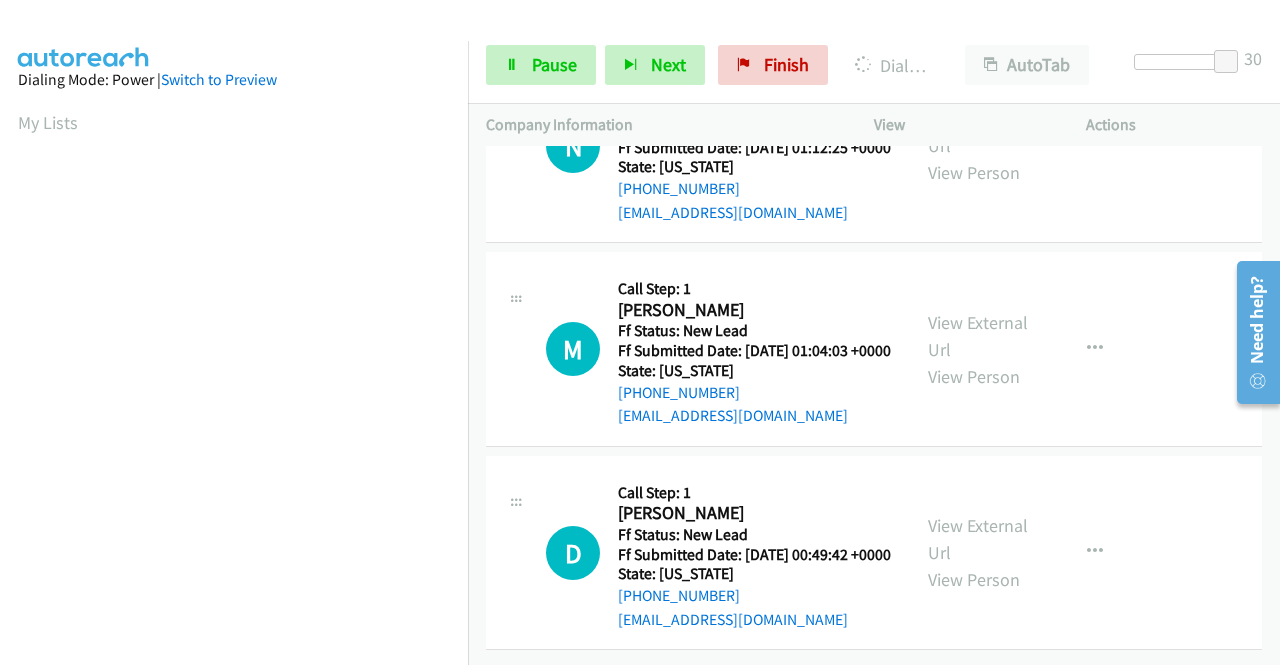 scroll, scrollTop: 3827, scrollLeft: 0, axis: vertical 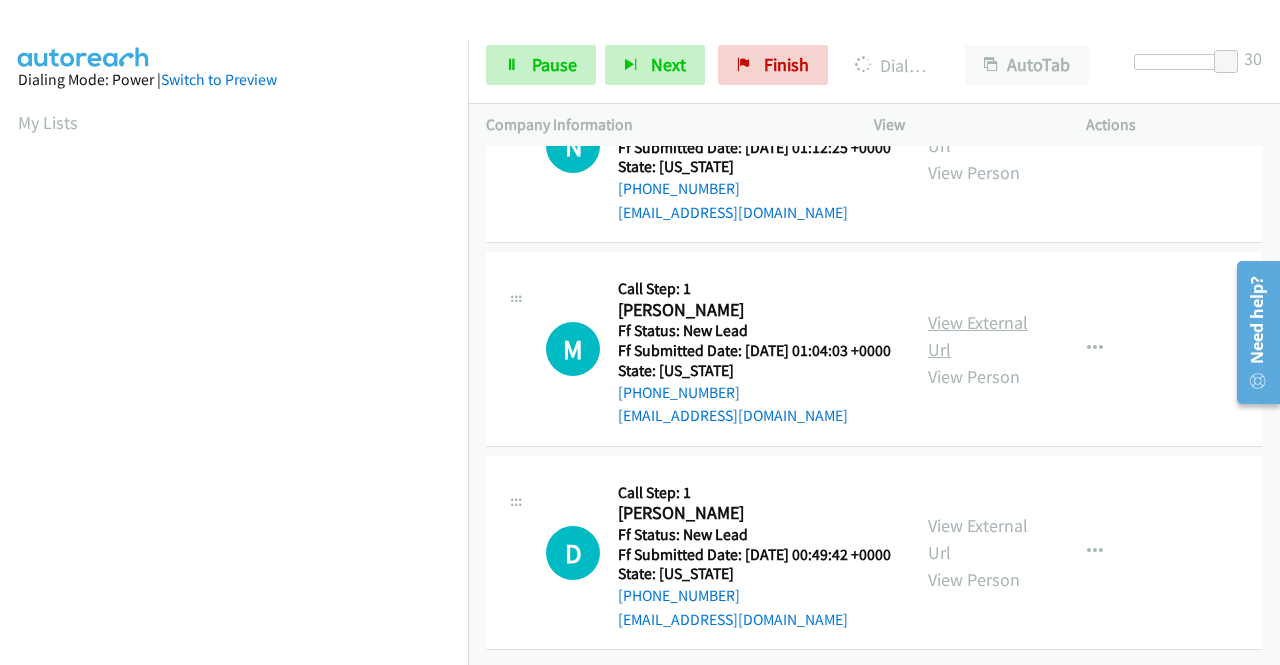click on "View External Url" at bounding box center [978, 336] 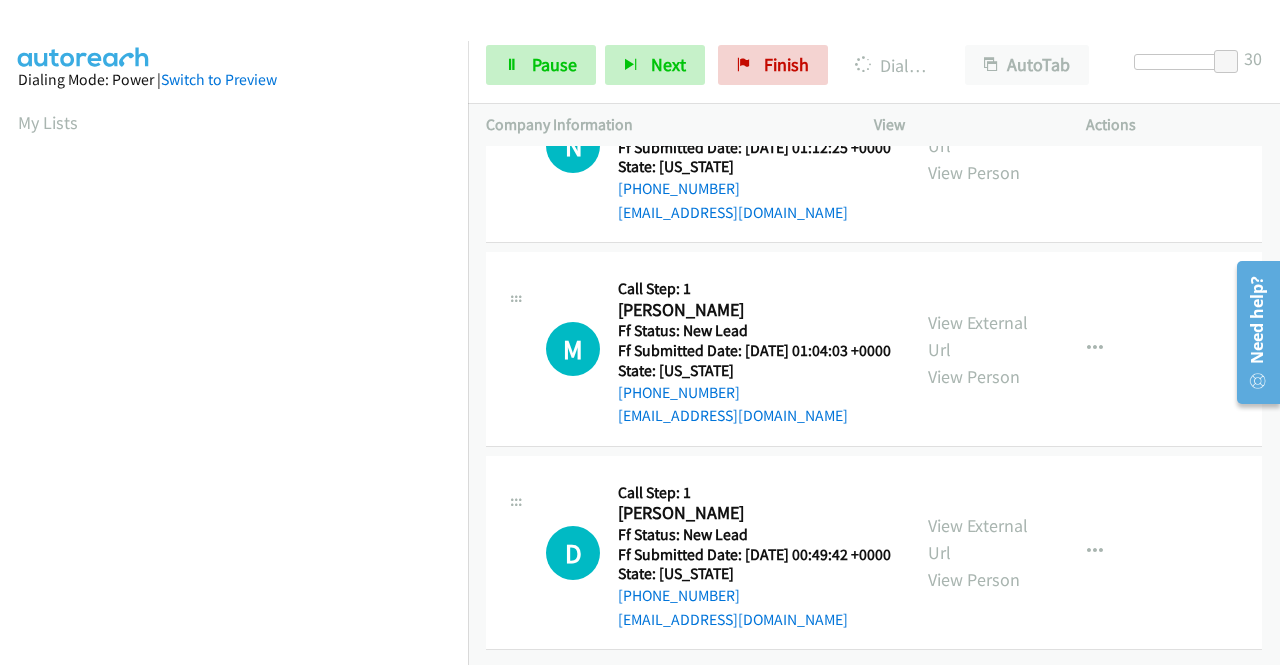 scroll, scrollTop: 3927, scrollLeft: 0, axis: vertical 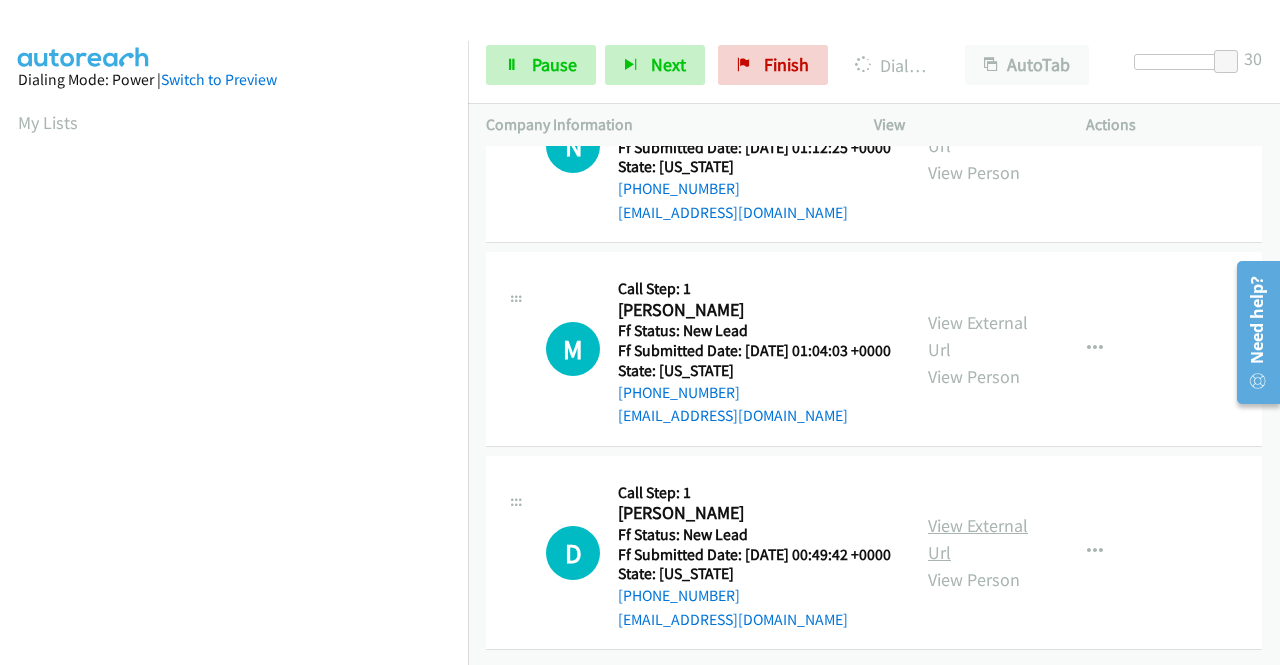 click on "View External Url" at bounding box center (978, 539) 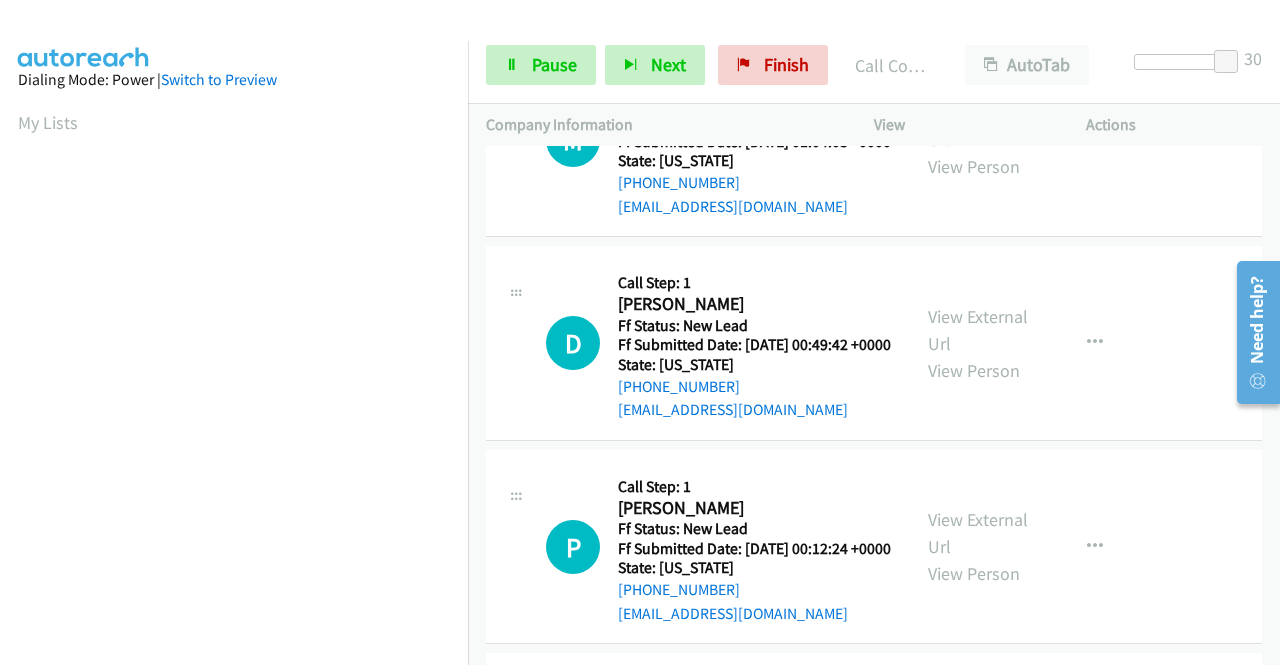 scroll, scrollTop: 456, scrollLeft: 0, axis: vertical 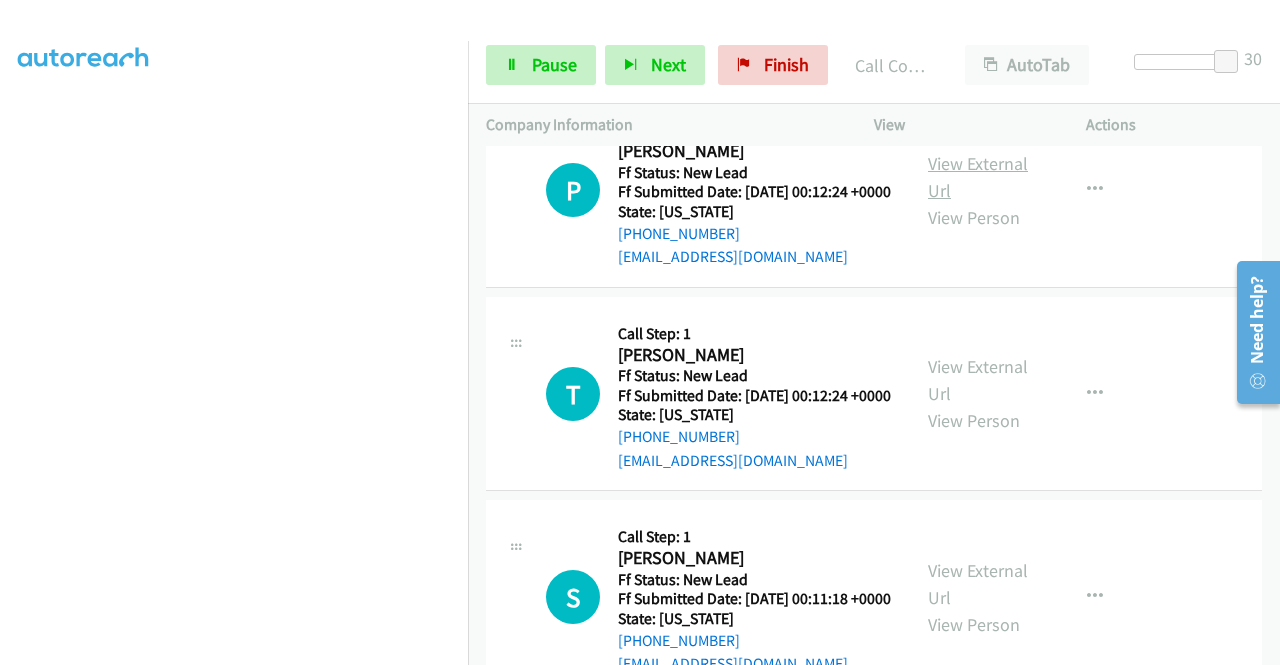 click on "View External Url" at bounding box center [978, 177] 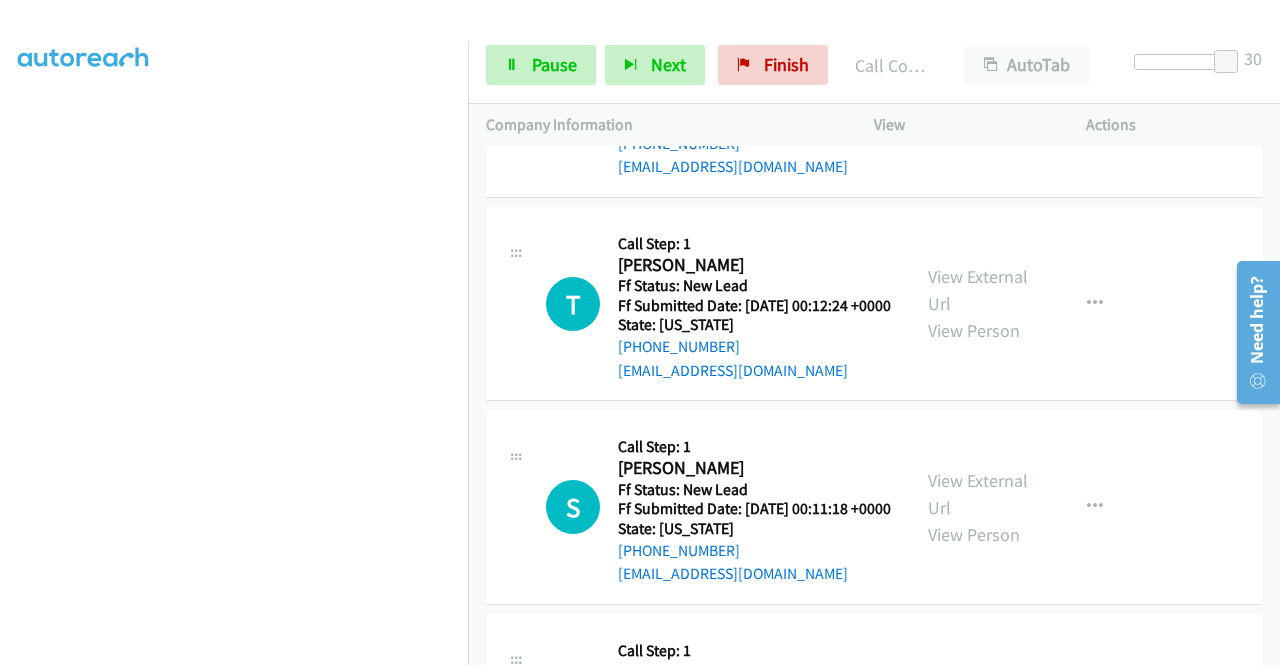 scroll, scrollTop: 4754, scrollLeft: 0, axis: vertical 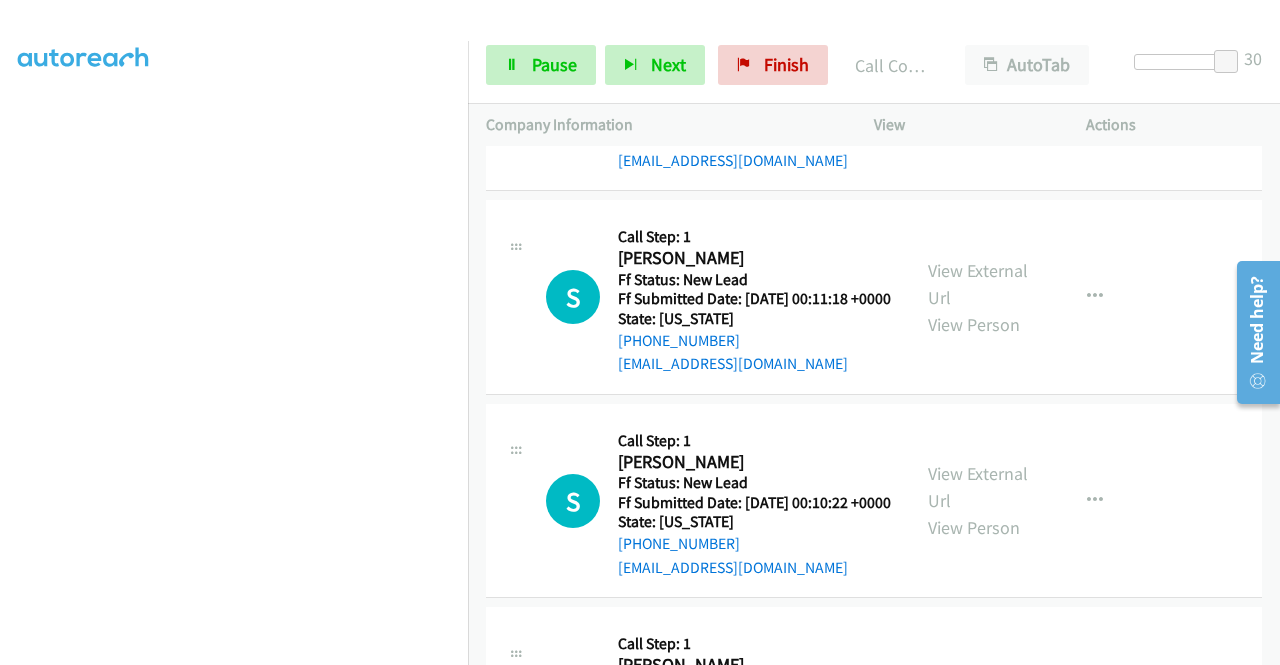 click on "View External Url" at bounding box center [978, 80] 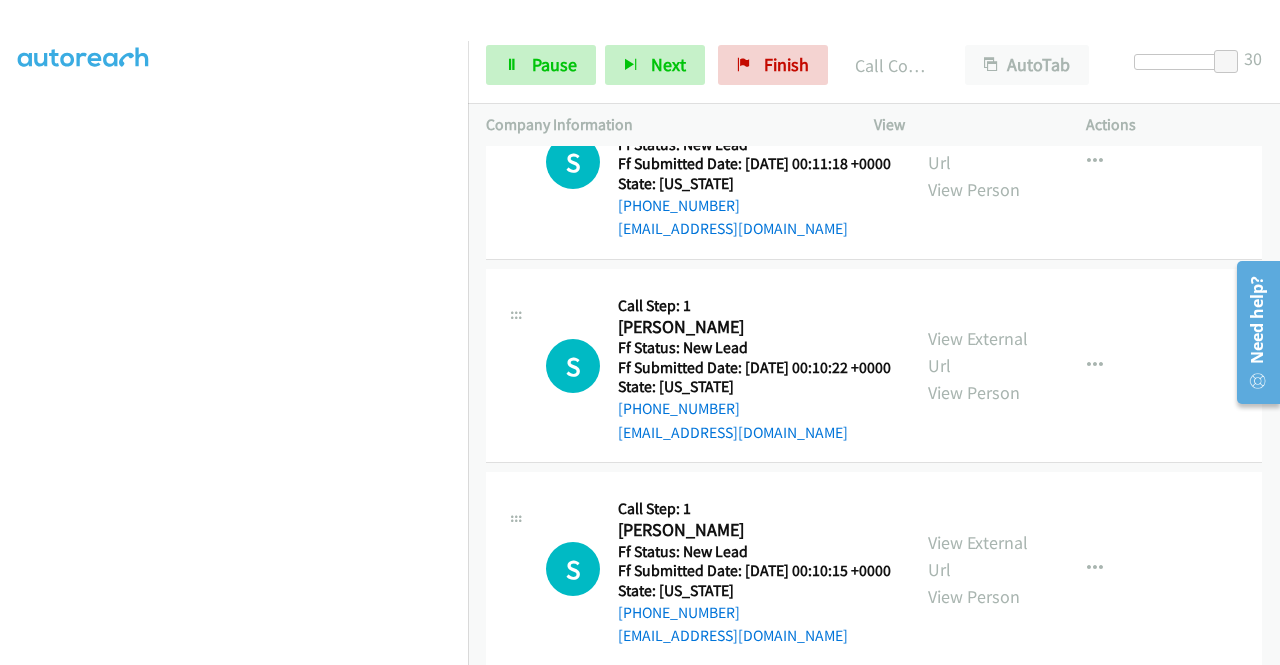scroll, scrollTop: 4954, scrollLeft: 0, axis: vertical 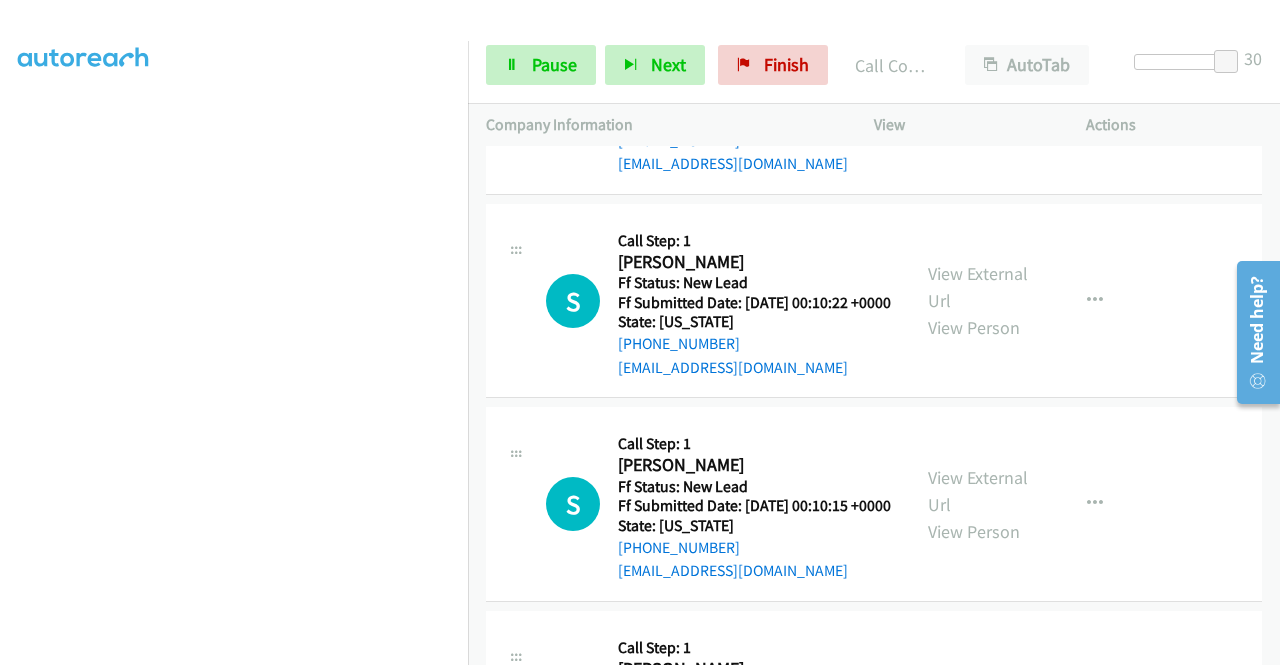 click on "View External Url" at bounding box center (978, 84) 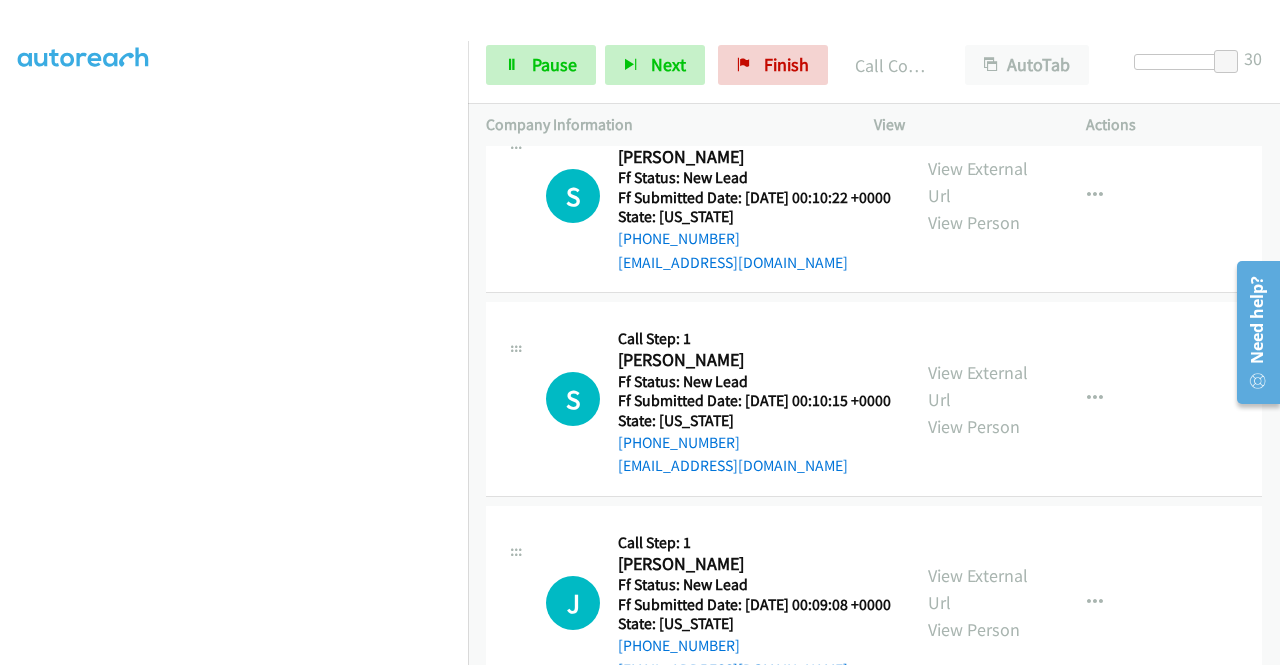 scroll, scrollTop: 5154, scrollLeft: 0, axis: vertical 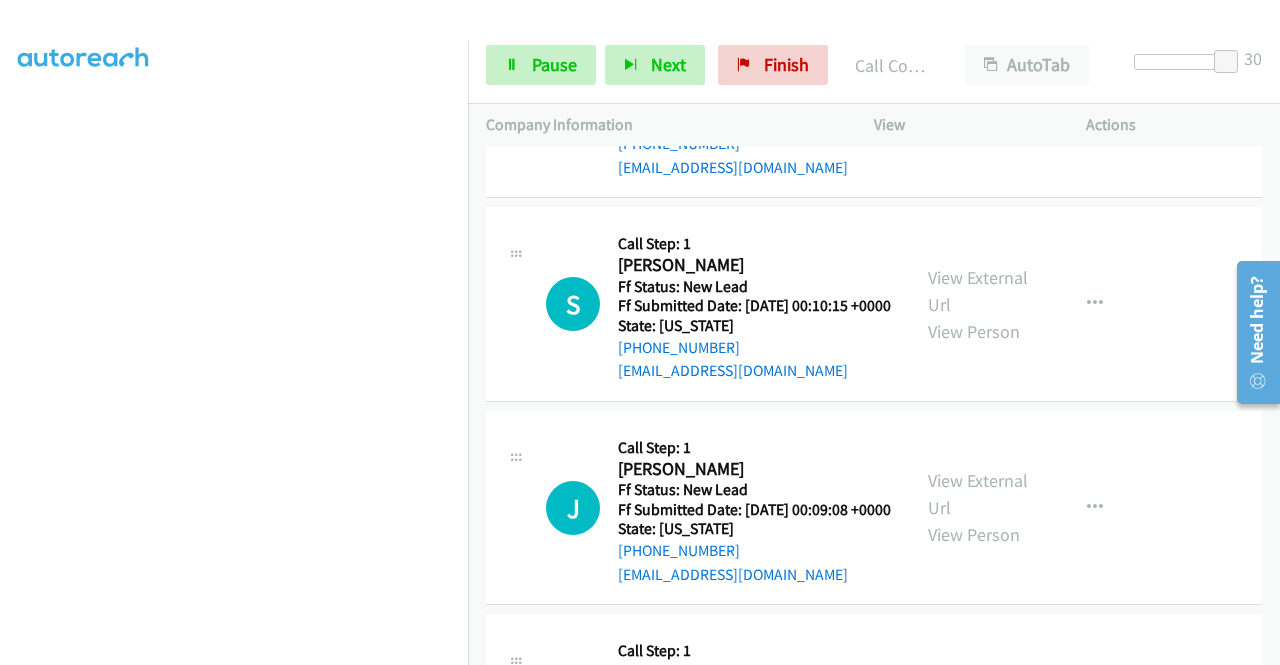 click on "View External Url" at bounding box center (978, 87) 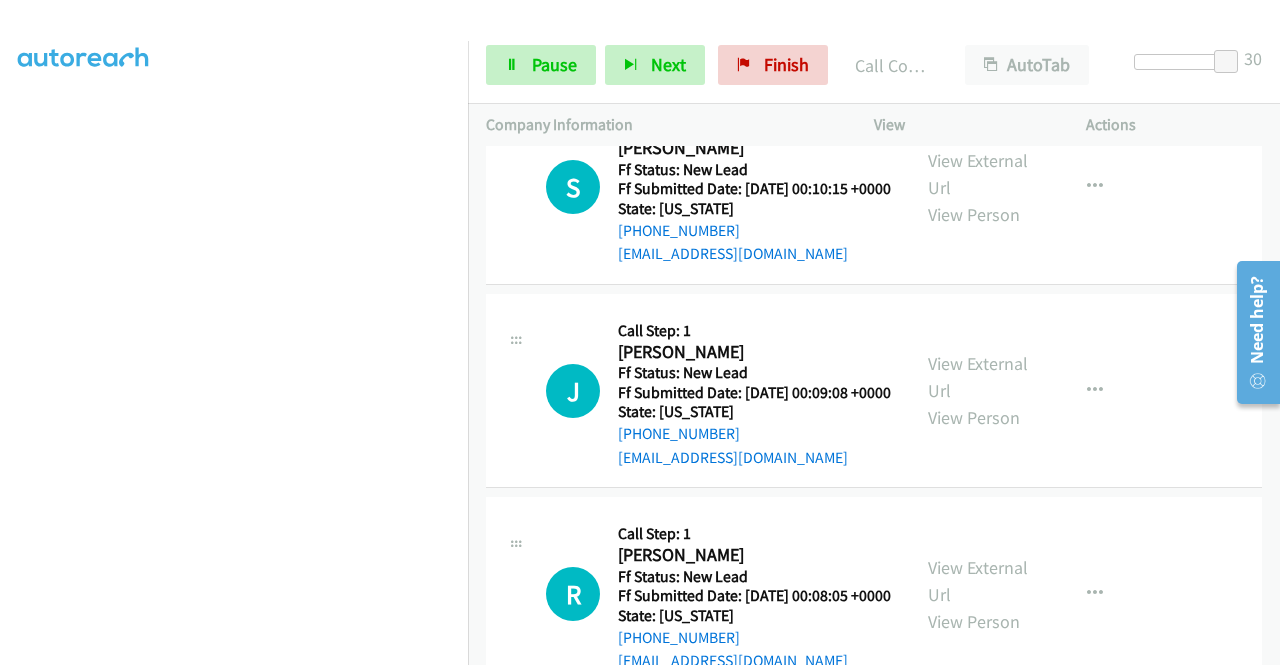 scroll, scrollTop: 5354, scrollLeft: 0, axis: vertical 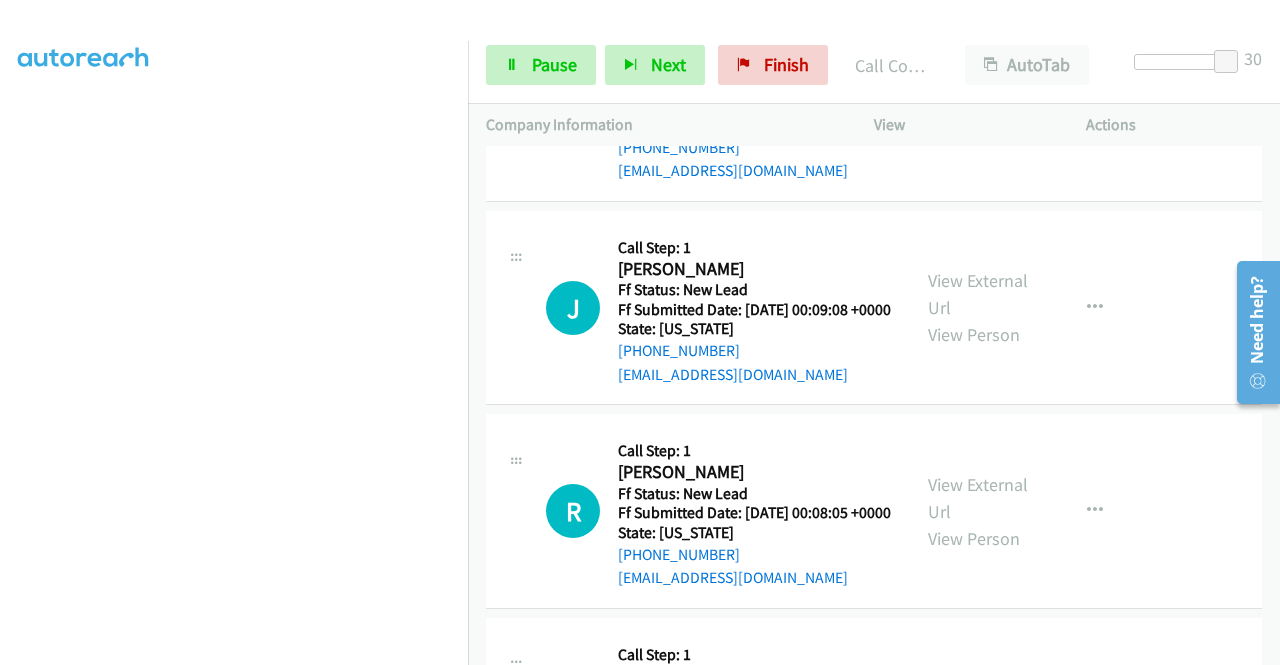 click on "View External Url" at bounding box center [978, 91] 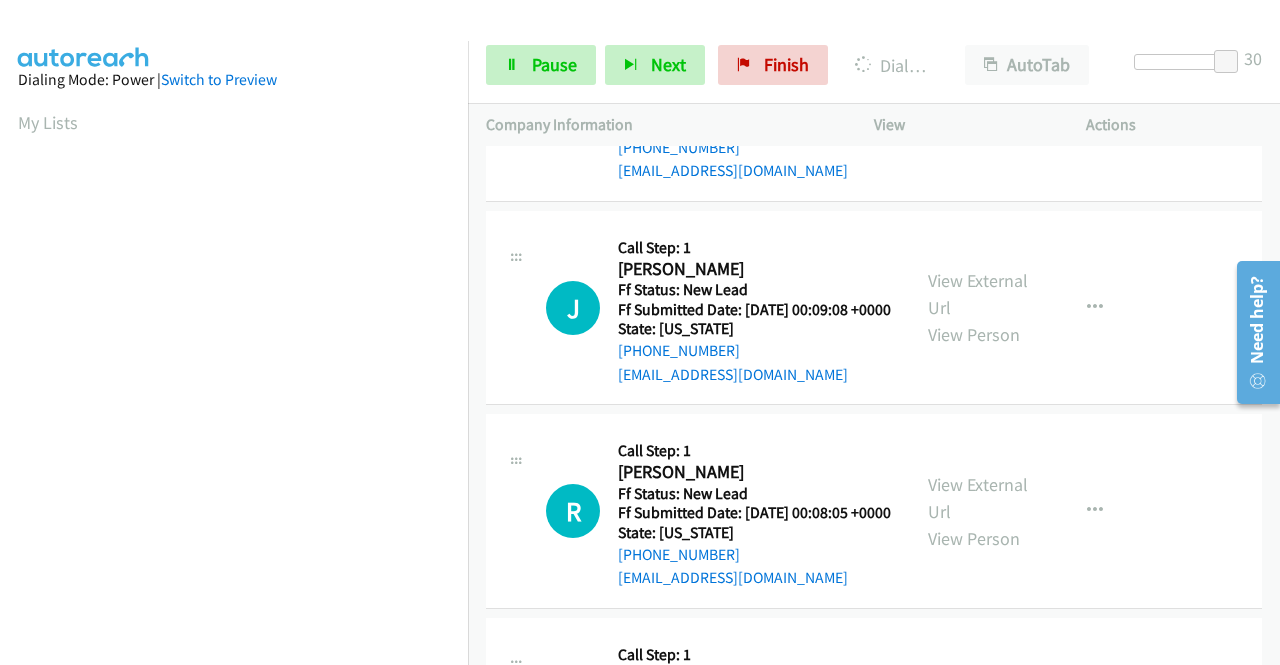 scroll, scrollTop: 456, scrollLeft: 0, axis: vertical 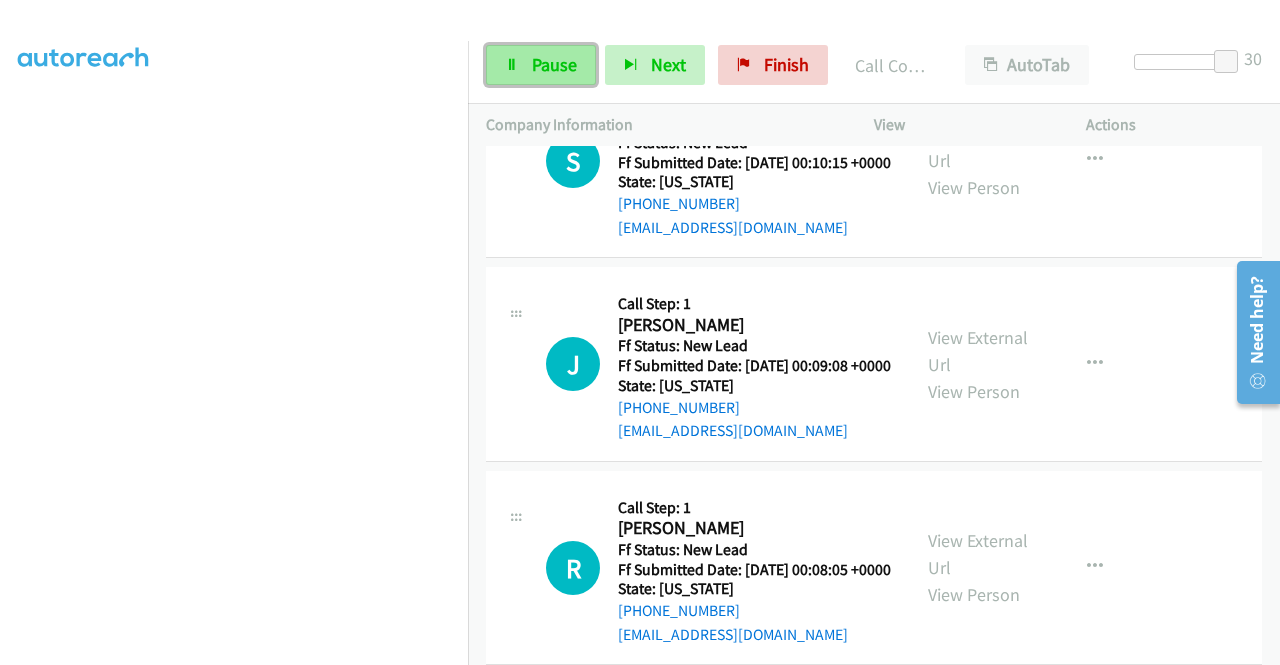 click on "Pause" at bounding box center [541, 65] 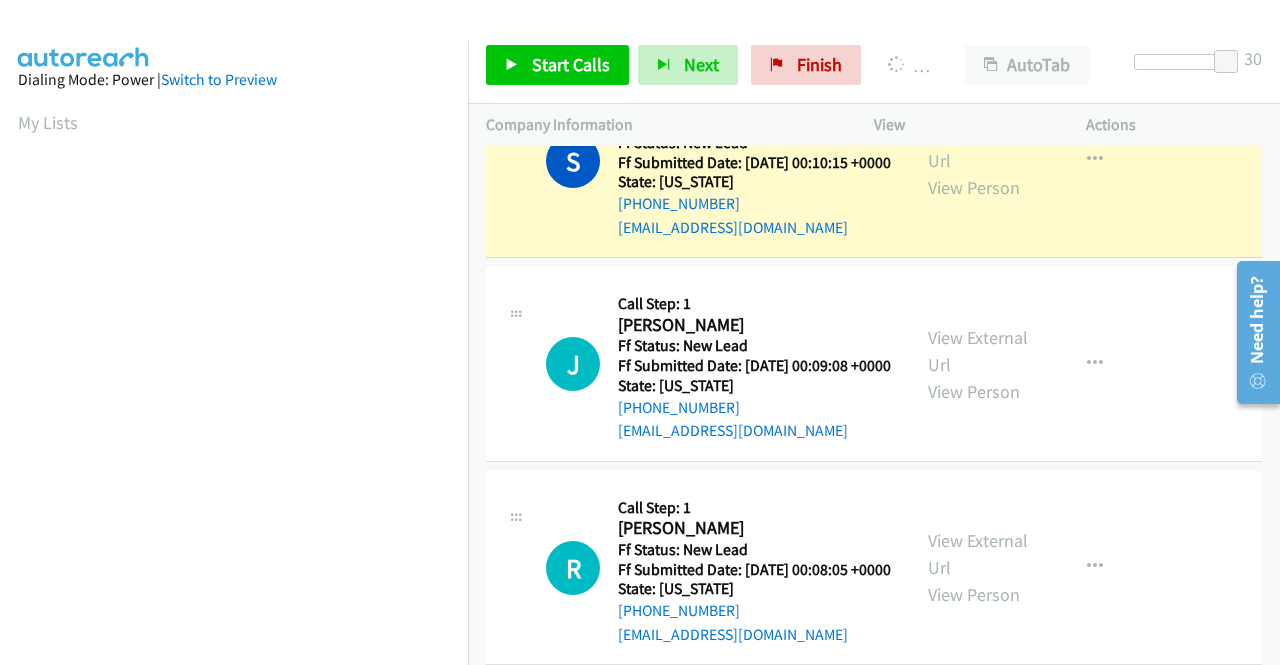scroll, scrollTop: 456, scrollLeft: 0, axis: vertical 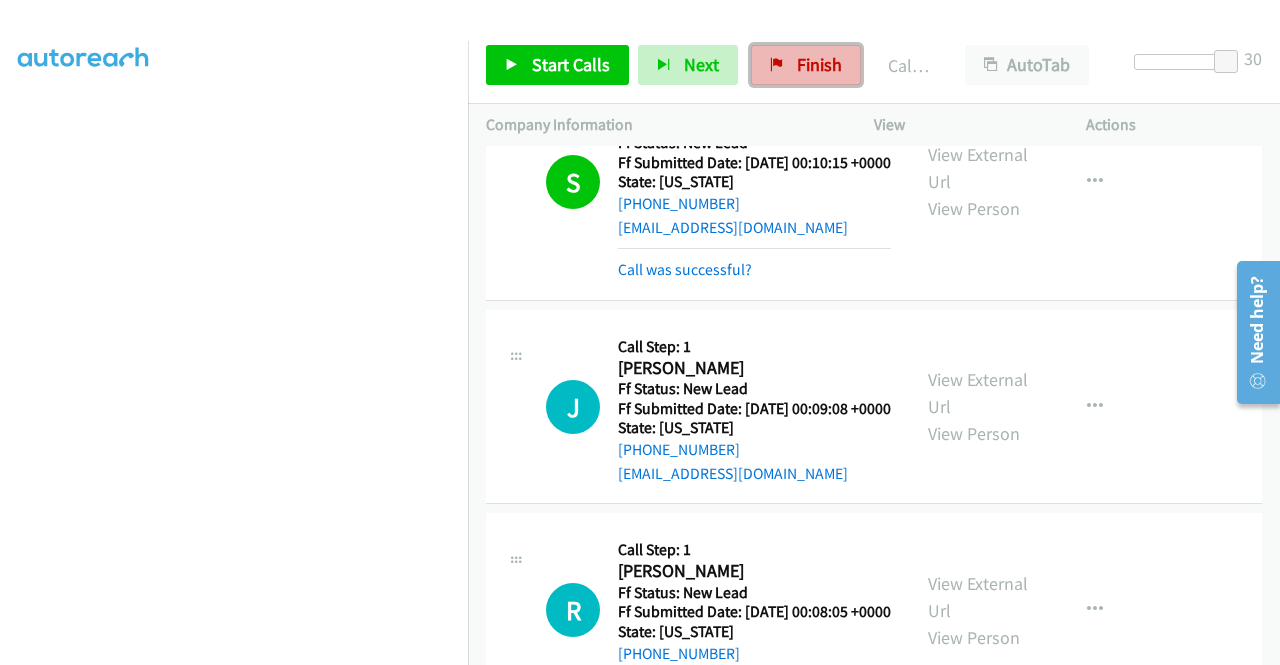click on "Finish" at bounding box center (819, 64) 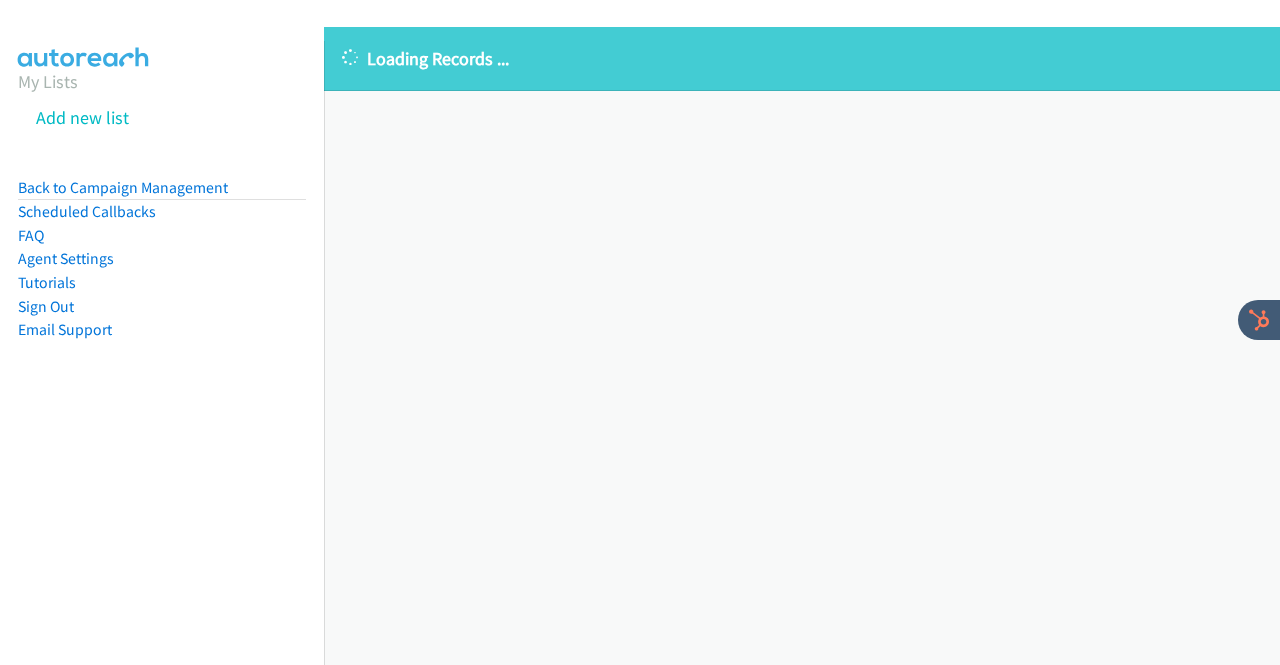 scroll, scrollTop: 0, scrollLeft: 0, axis: both 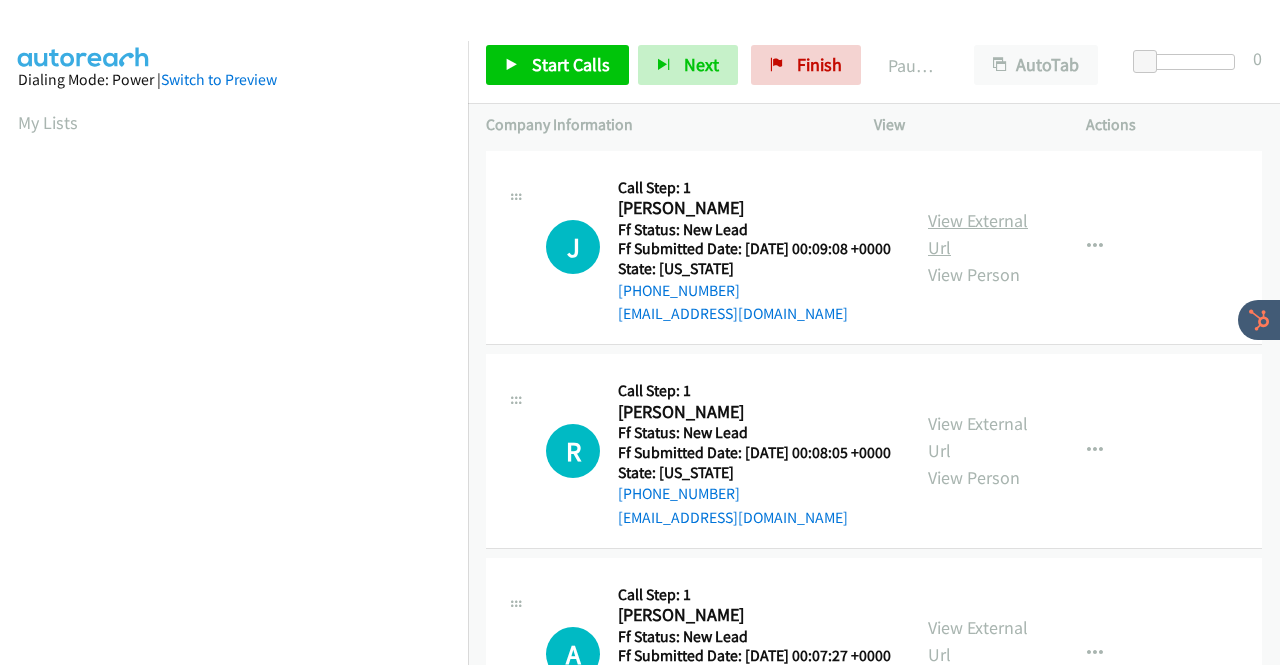 click on "View External Url" at bounding box center (978, 234) 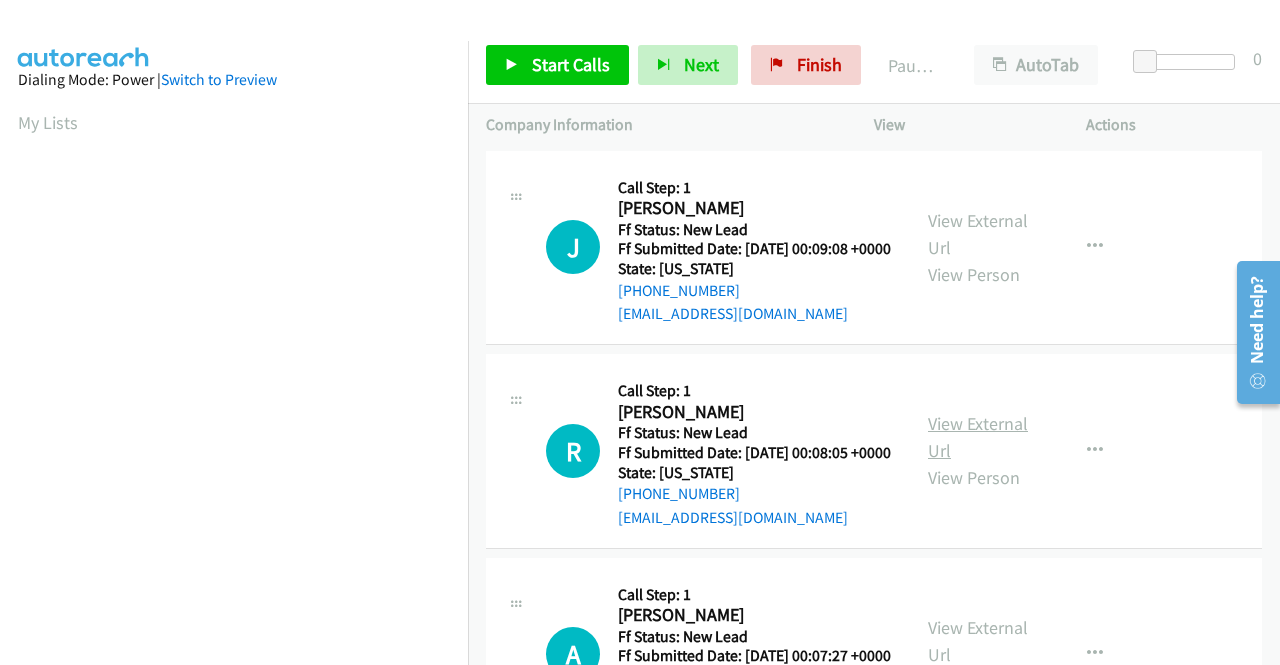 click on "View External Url" at bounding box center [978, 437] 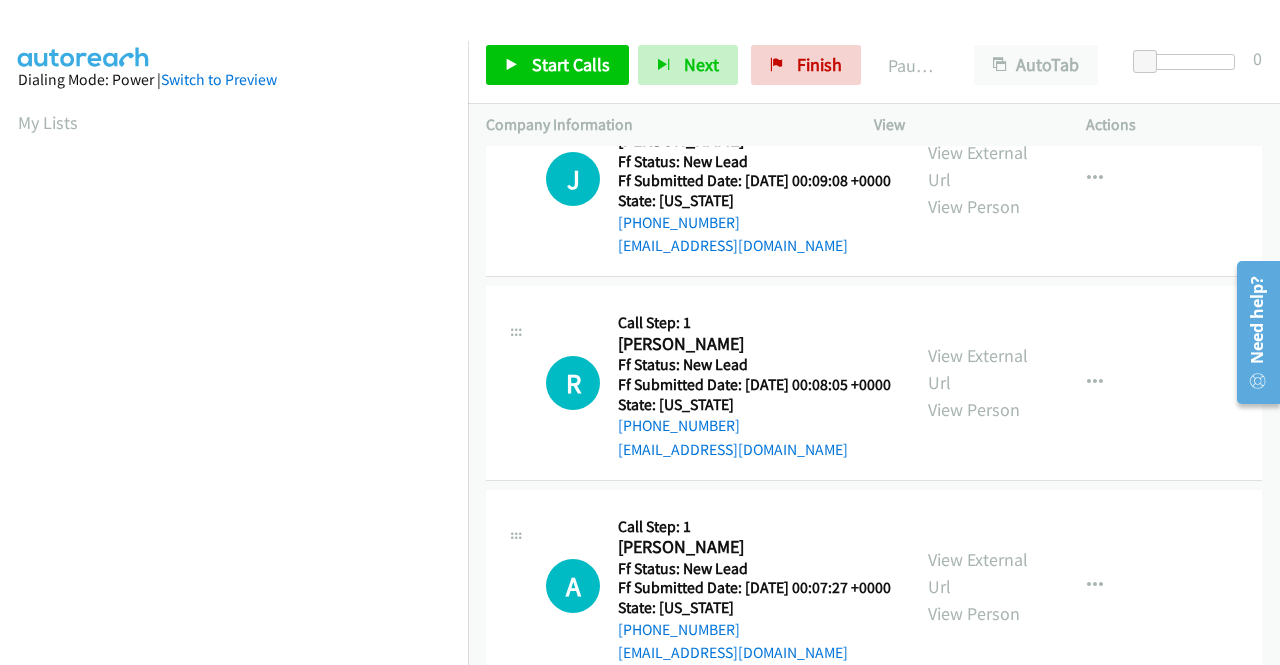 scroll, scrollTop: 100, scrollLeft: 0, axis: vertical 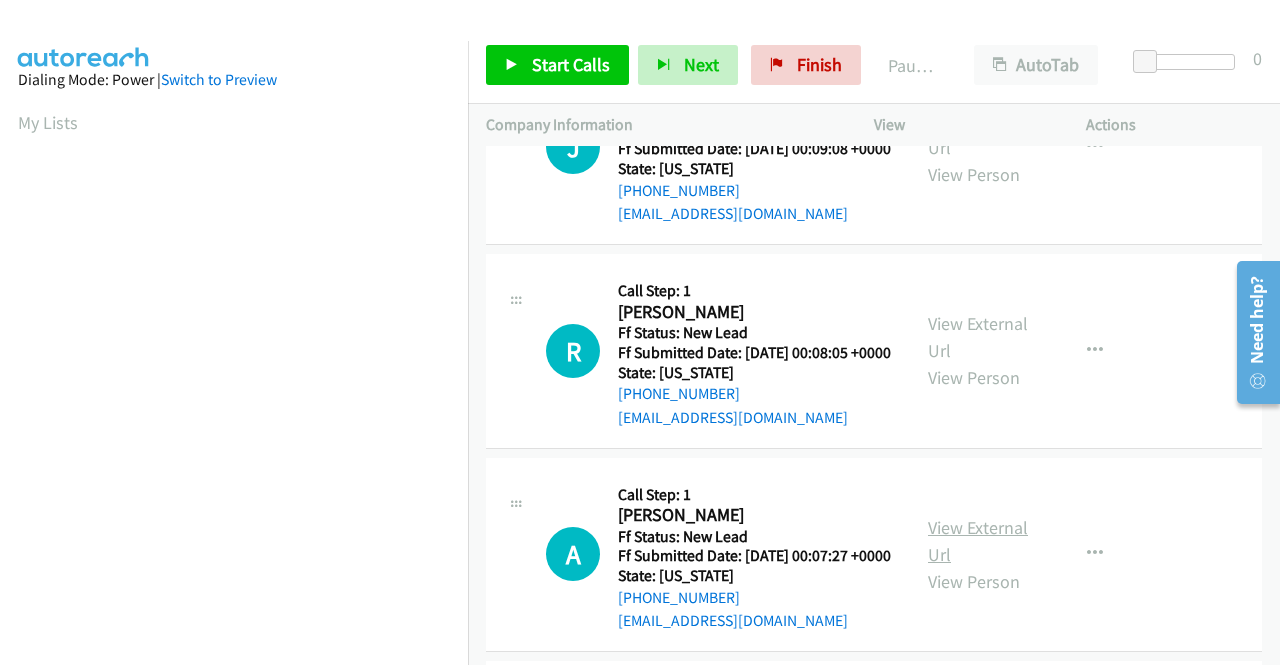 click on "View External Url" at bounding box center [978, 541] 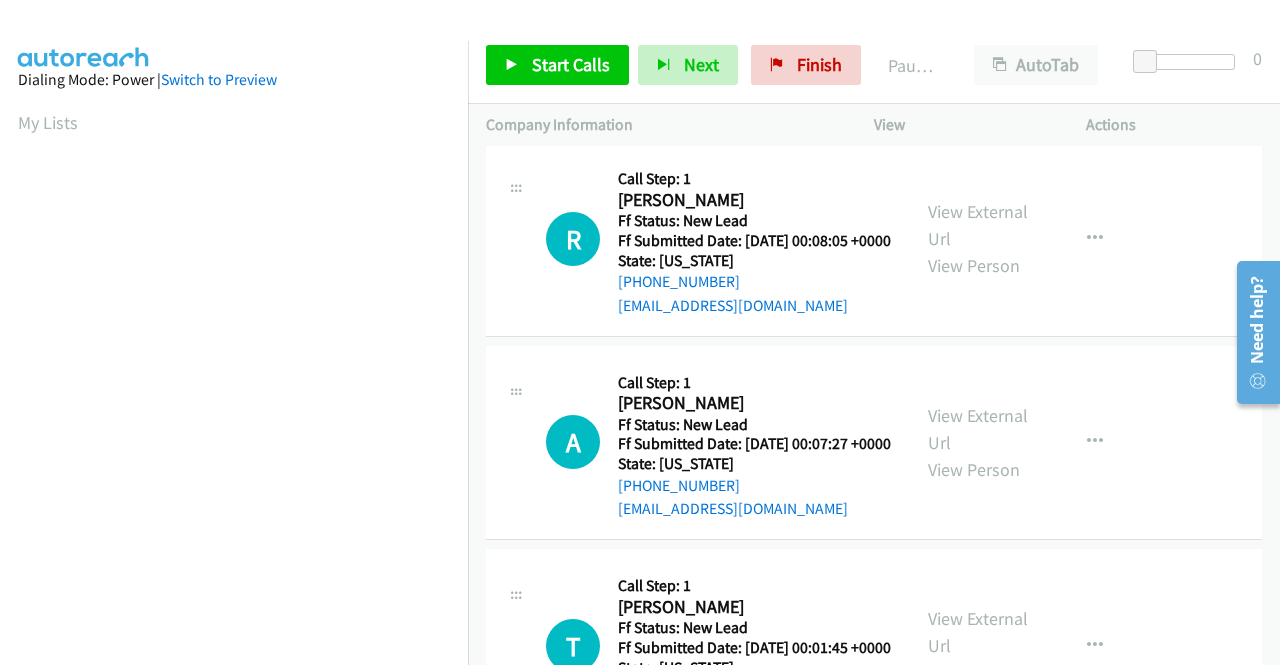 scroll, scrollTop: 400, scrollLeft: 0, axis: vertical 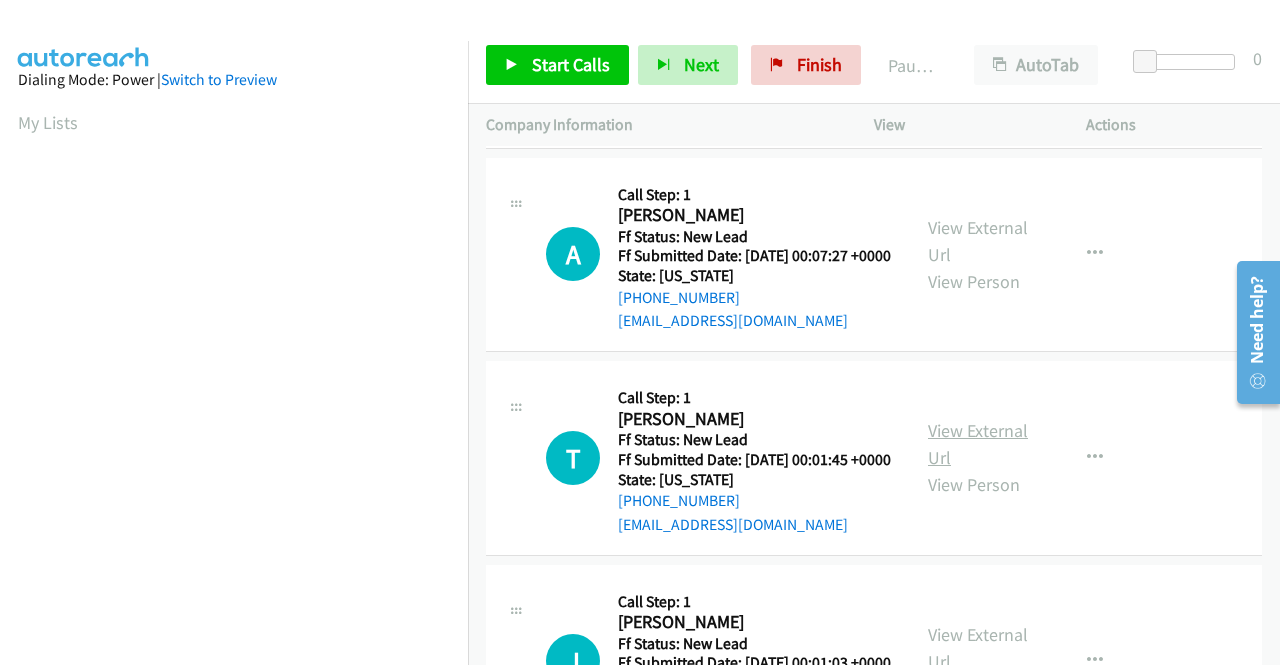 click on "View External Url" at bounding box center (978, 444) 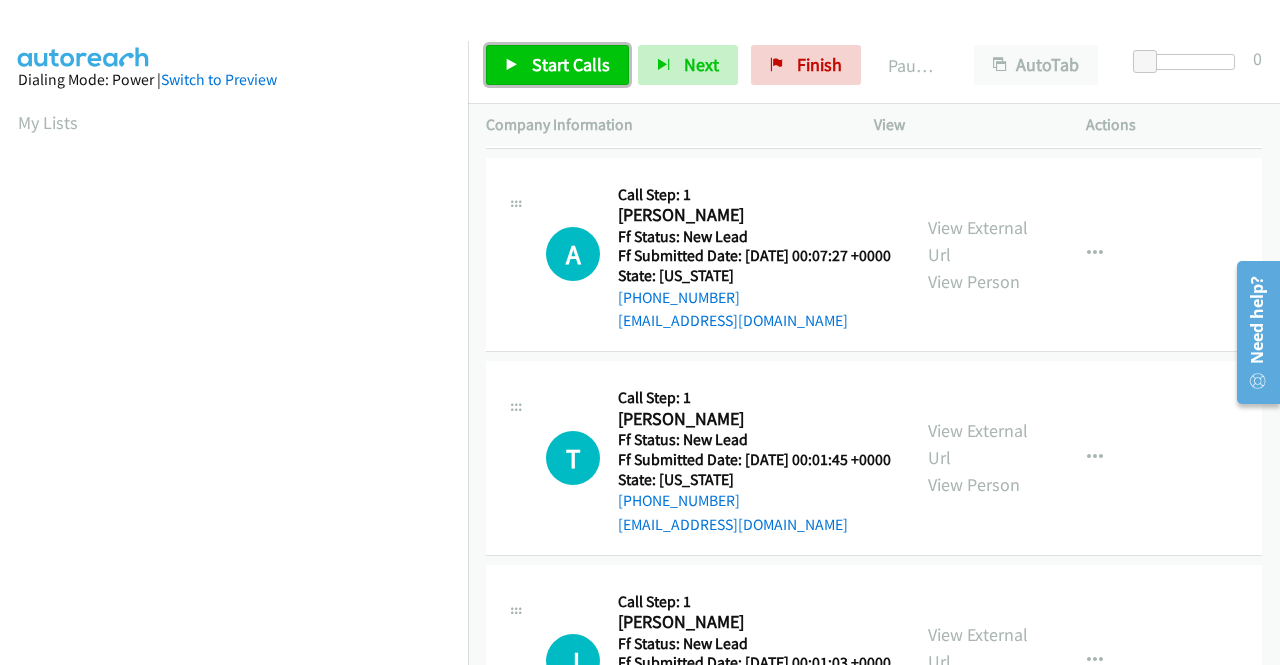 click on "Start Calls" at bounding box center [571, 64] 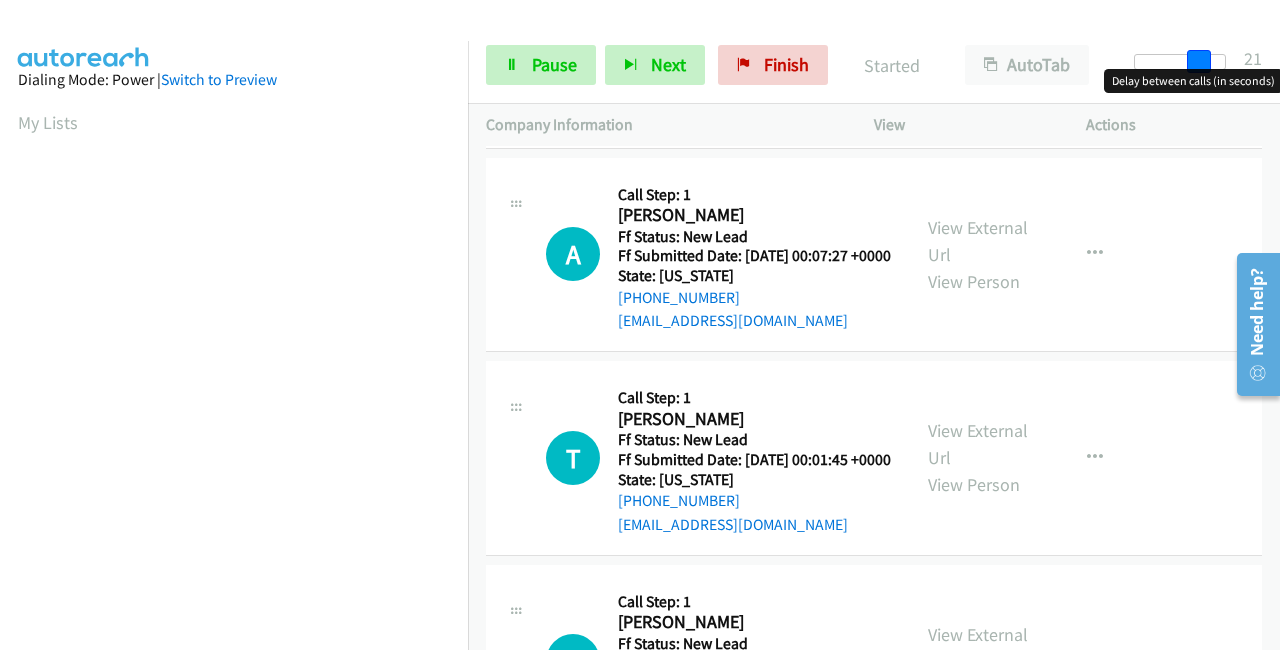 drag, startPoint x: 1142, startPoint y: 59, endPoint x: 1279, endPoint y: 61, distance: 137.0146 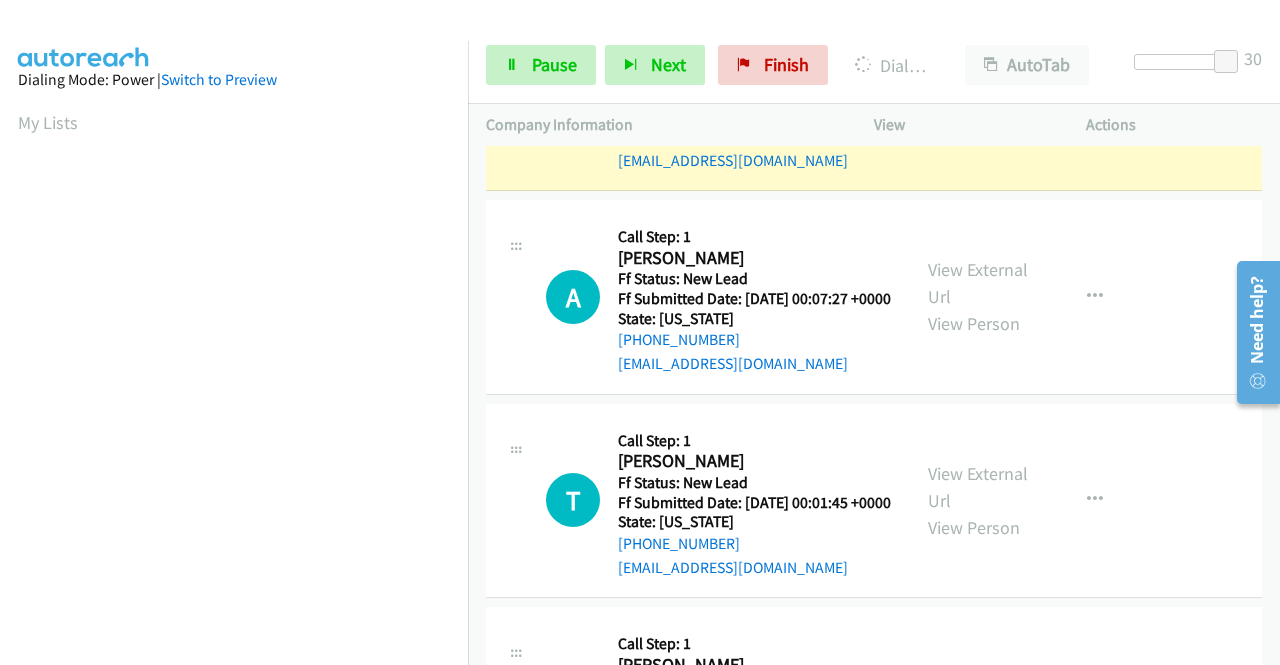 scroll, scrollTop: 456, scrollLeft: 0, axis: vertical 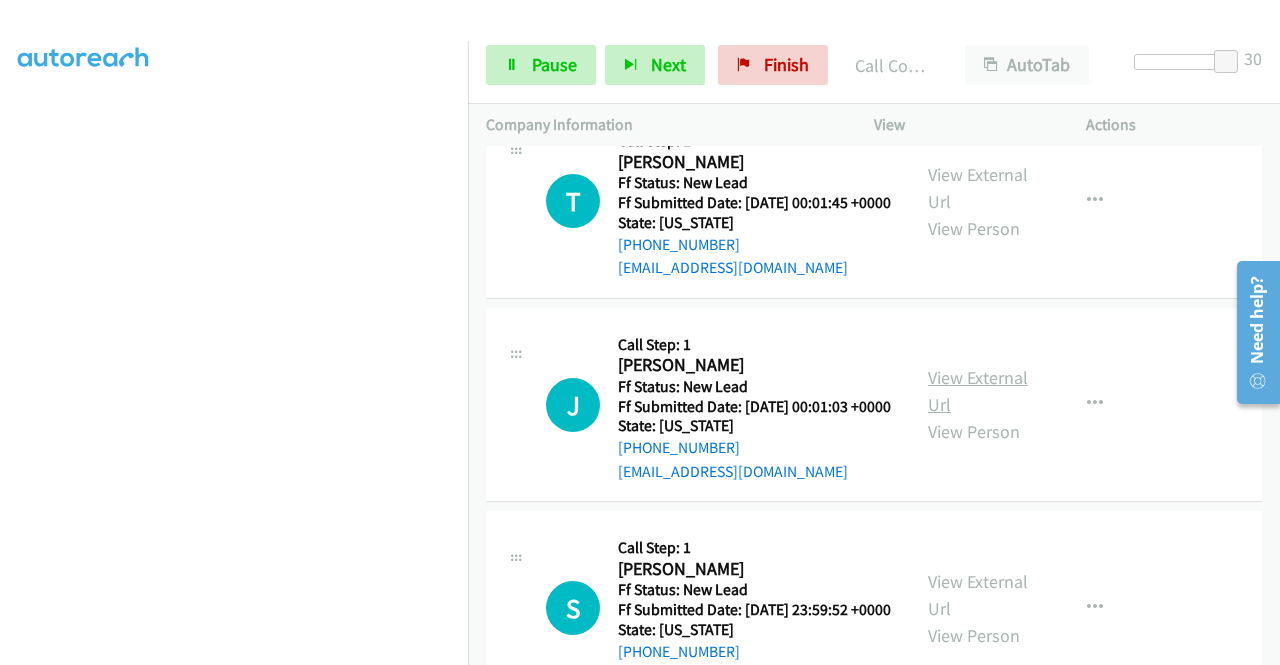 click on "View External Url" at bounding box center (978, 391) 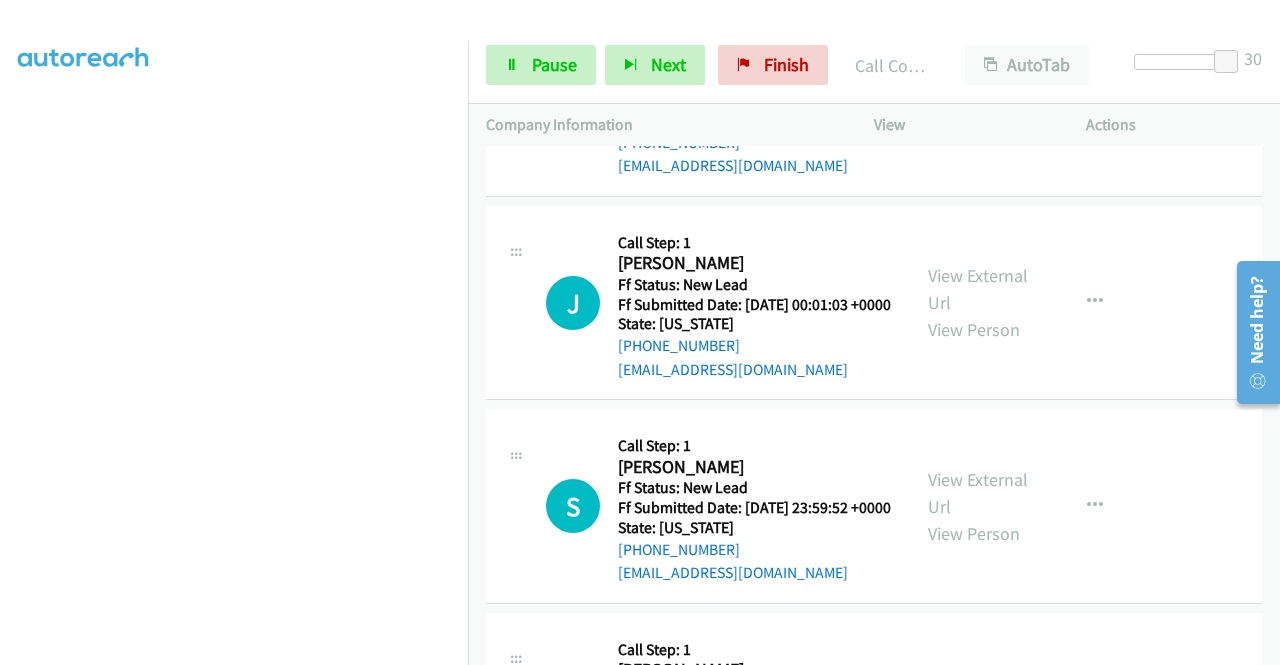 scroll, scrollTop: 942, scrollLeft: 0, axis: vertical 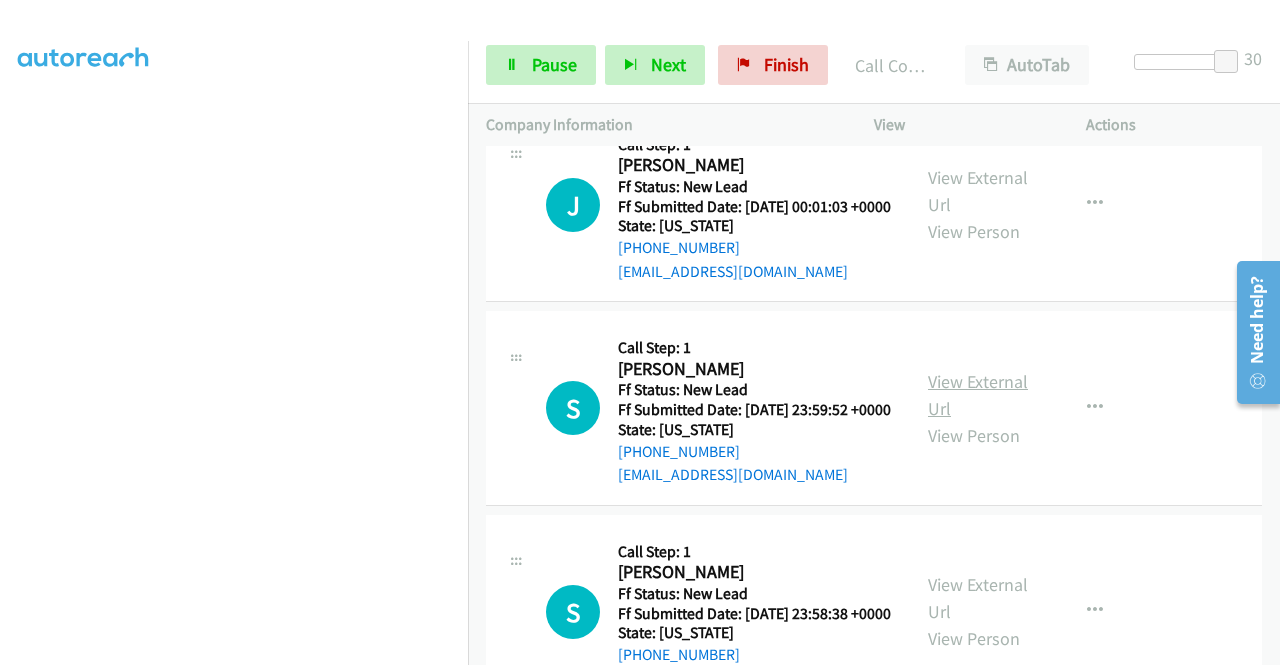 click on "View External Url" at bounding box center (978, 395) 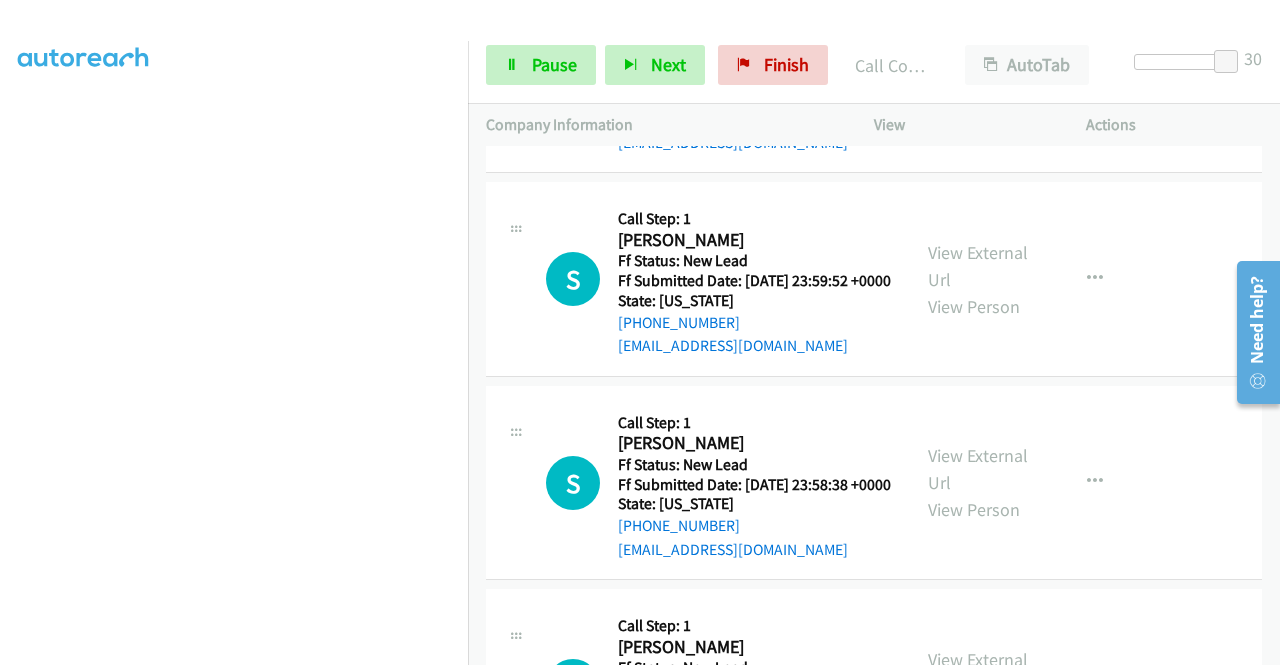 scroll, scrollTop: 1142, scrollLeft: 0, axis: vertical 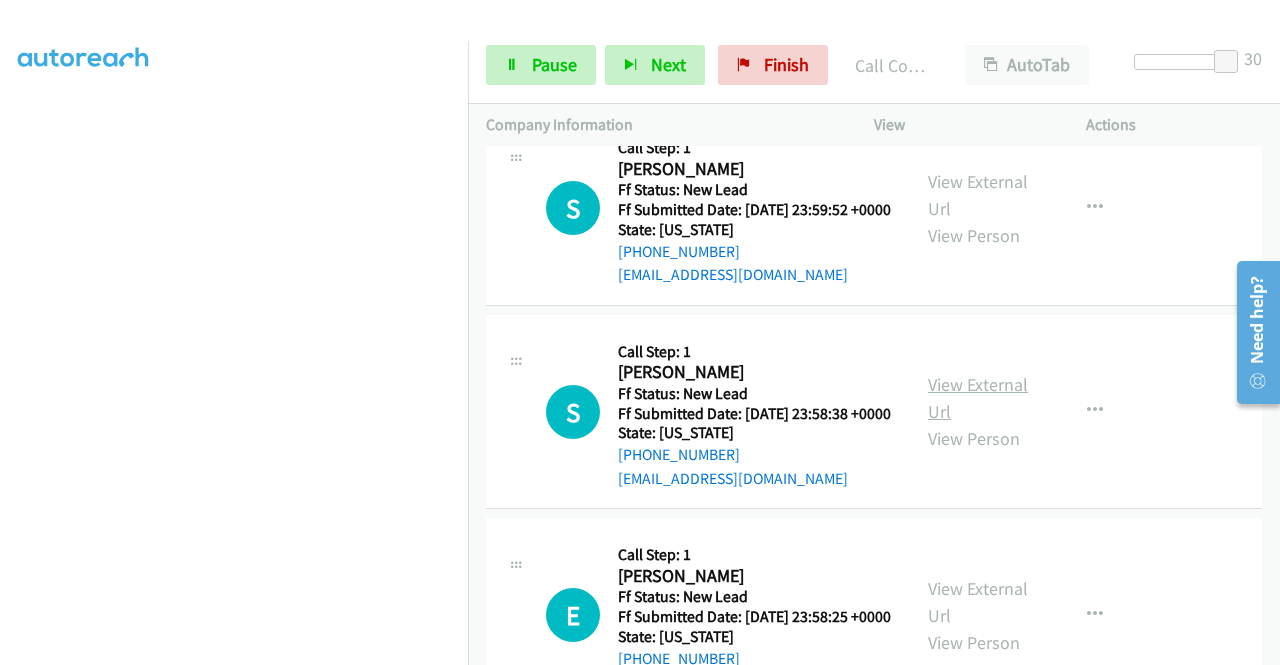 click on "View External Url" at bounding box center (978, 398) 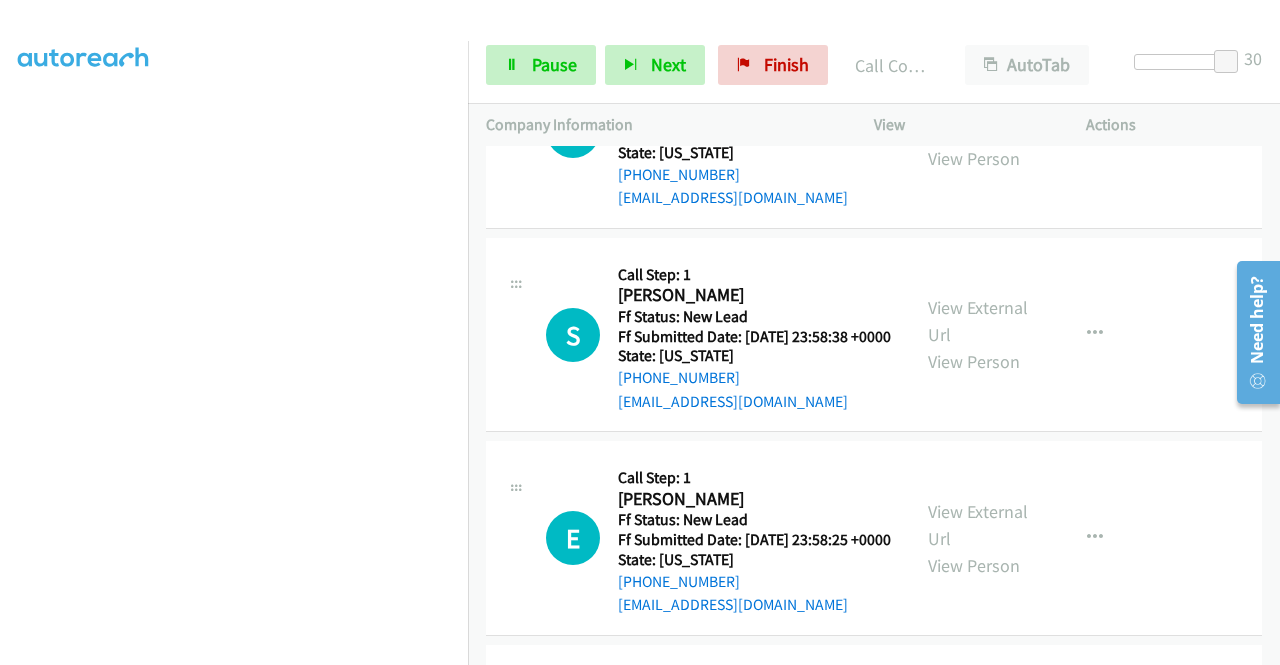 scroll, scrollTop: 1342, scrollLeft: 0, axis: vertical 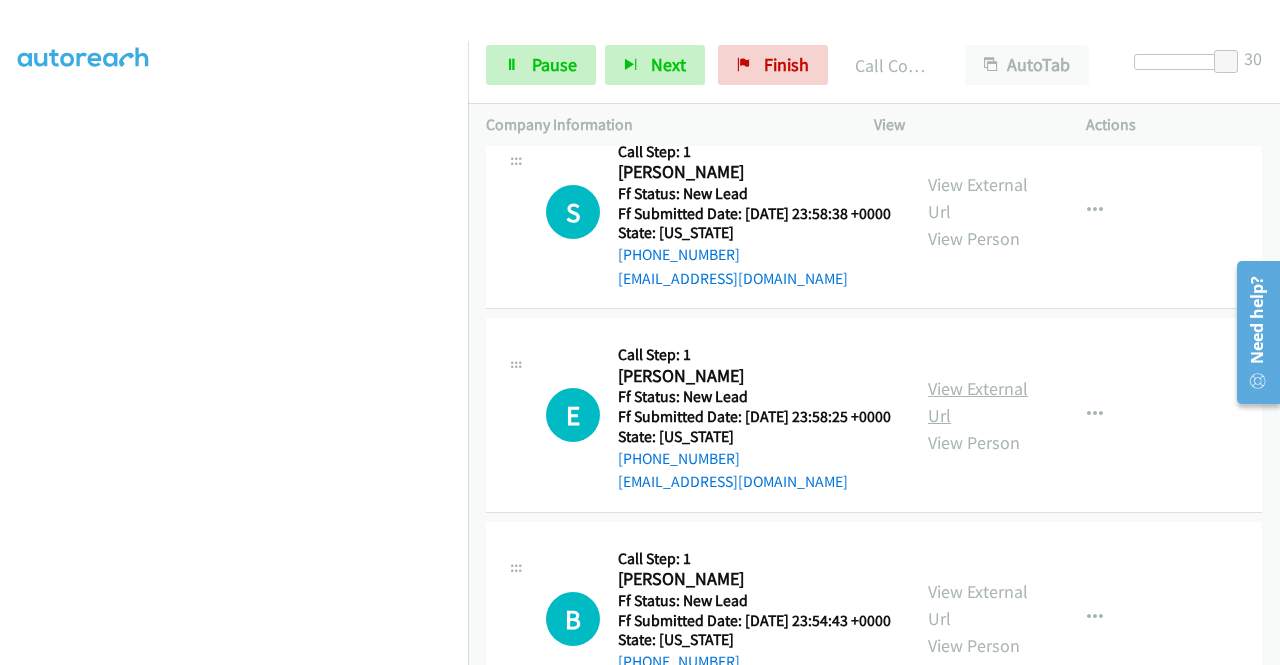 click on "View External Url" at bounding box center [978, 402] 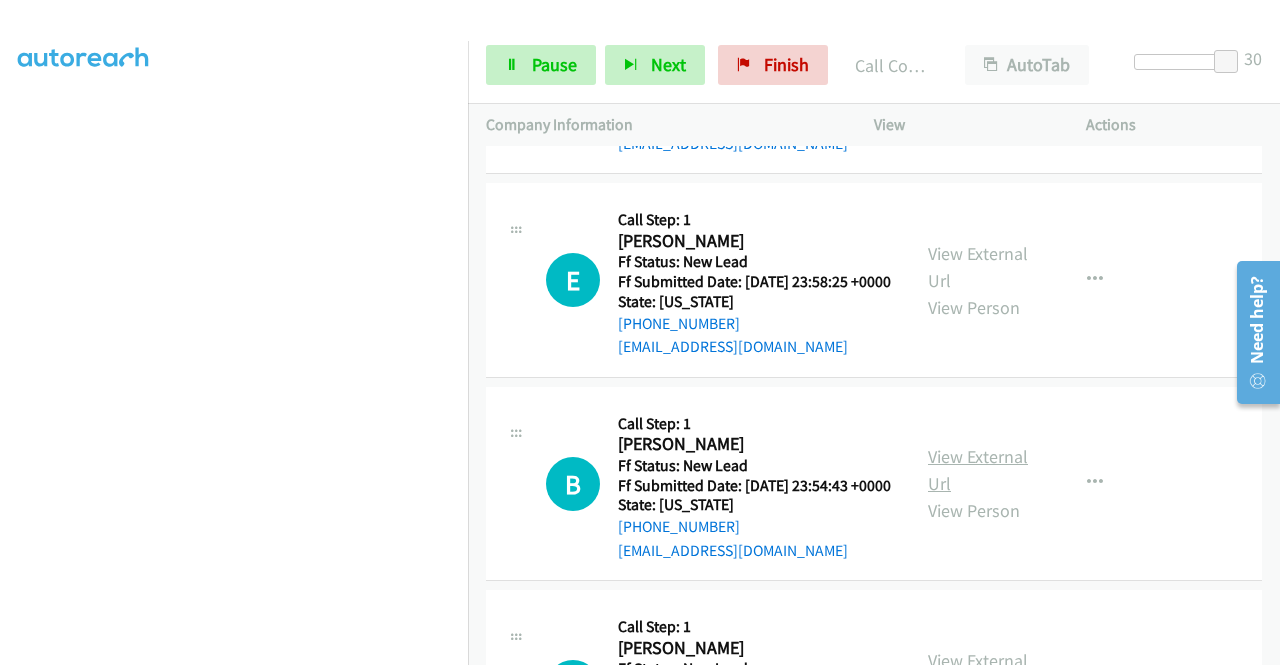 scroll, scrollTop: 1542, scrollLeft: 0, axis: vertical 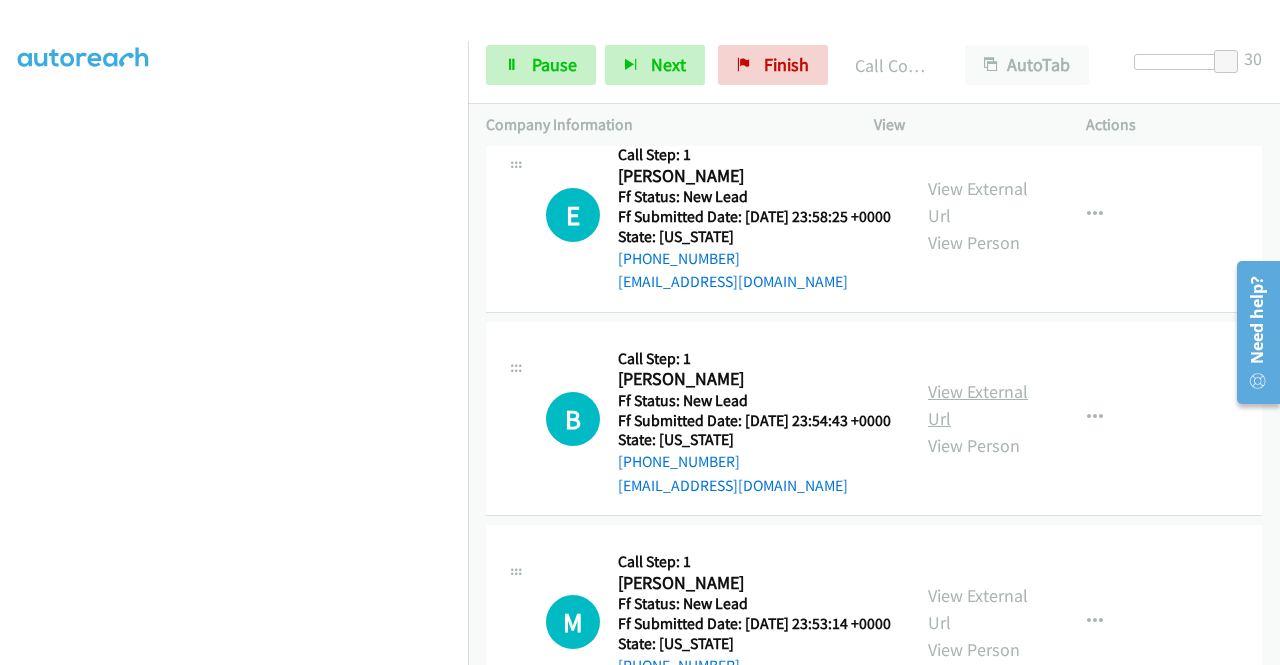 click on "View External Url" at bounding box center [978, 405] 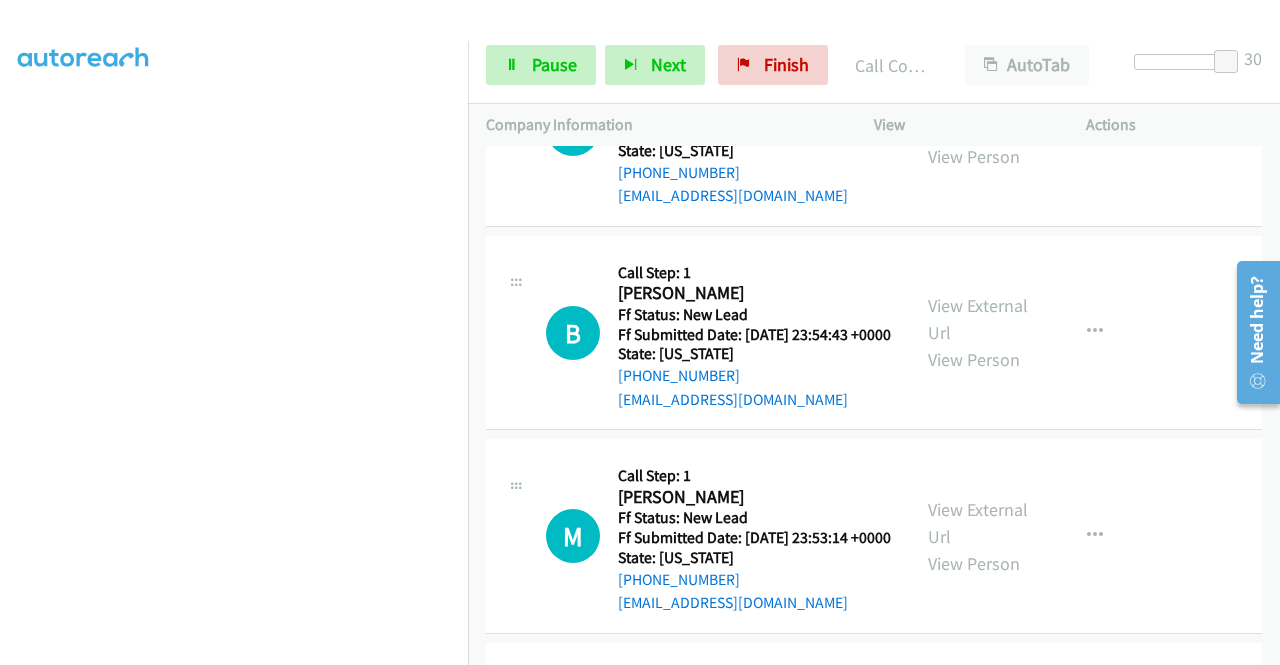 scroll, scrollTop: 1742, scrollLeft: 0, axis: vertical 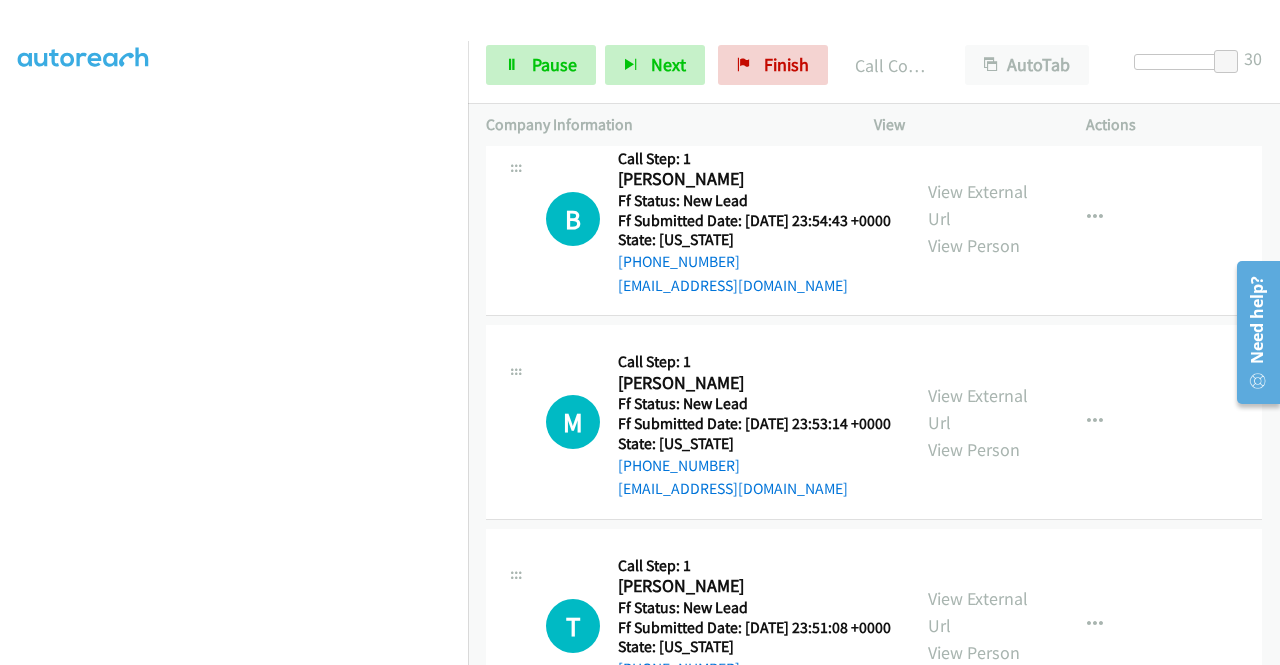 click on "View External Url
View Person" at bounding box center (980, 422) 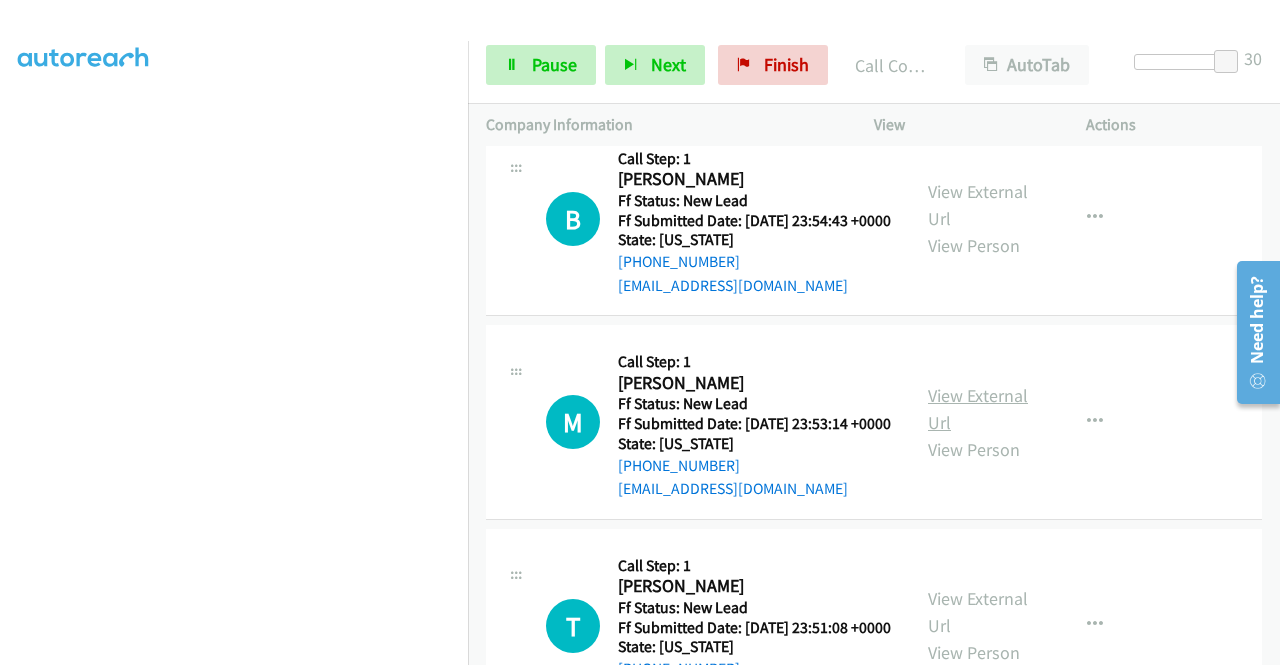 click on "View External Url" at bounding box center [978, 409] 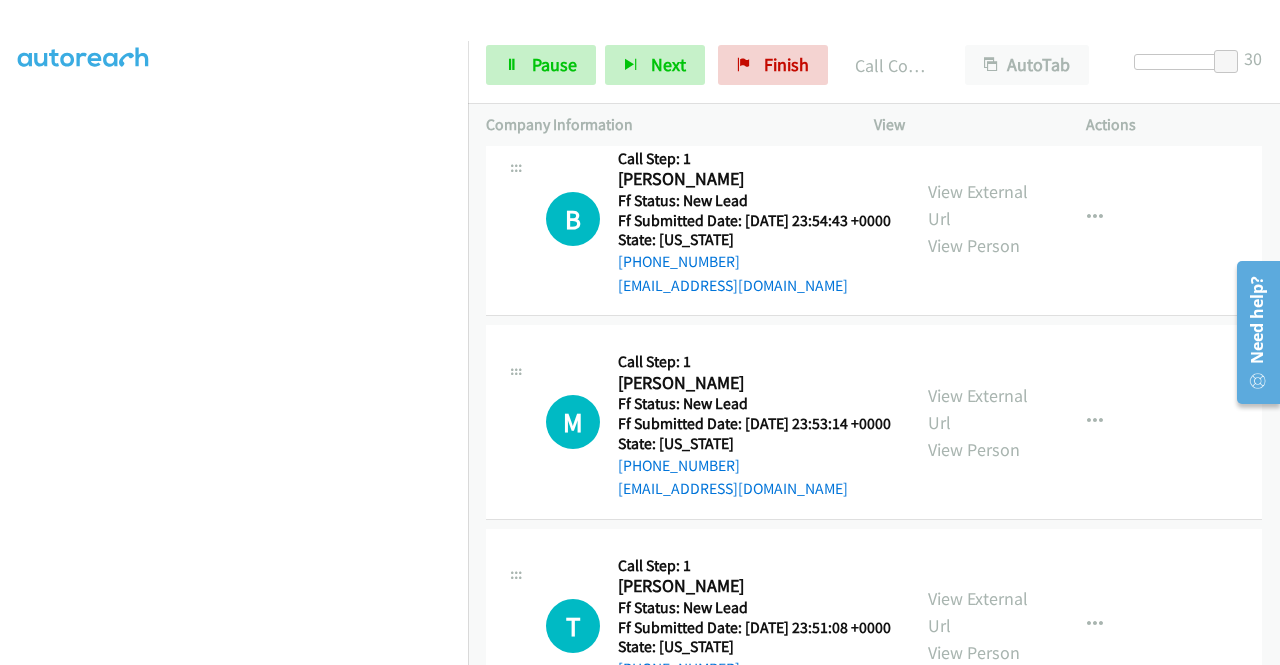 scroll, scrollTop: 1942, scrollLeft: 0, axis: vertical 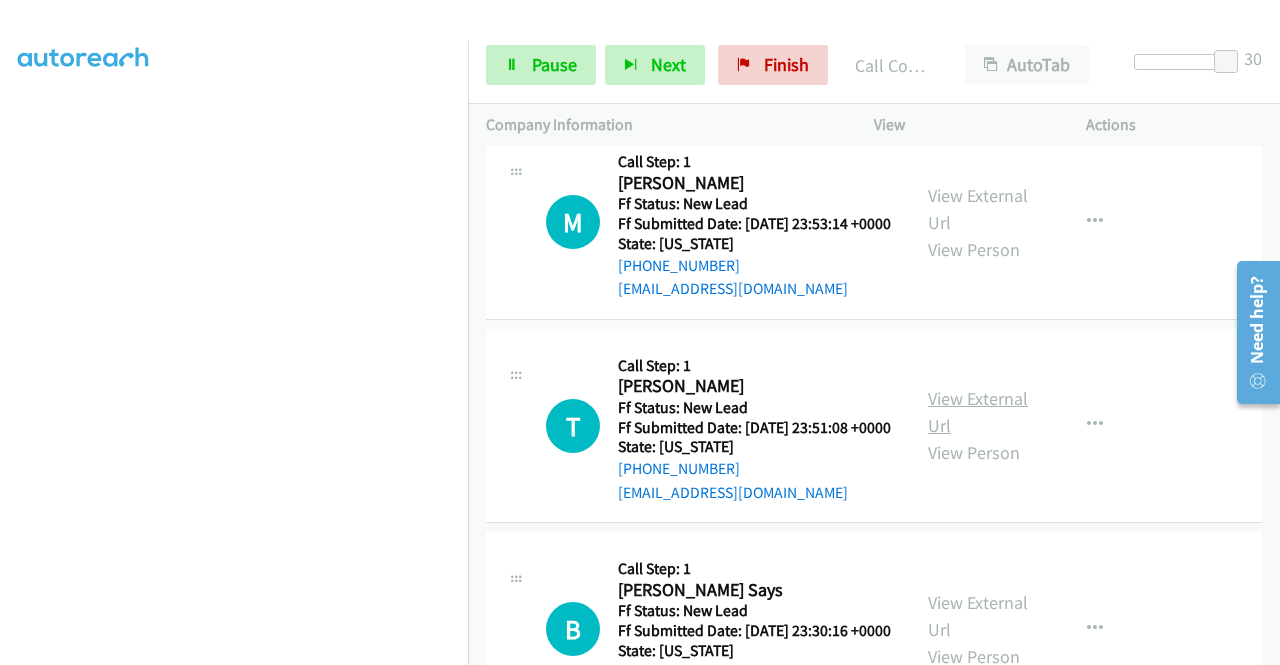click on "View External Url" at bounding box center (978, 412) 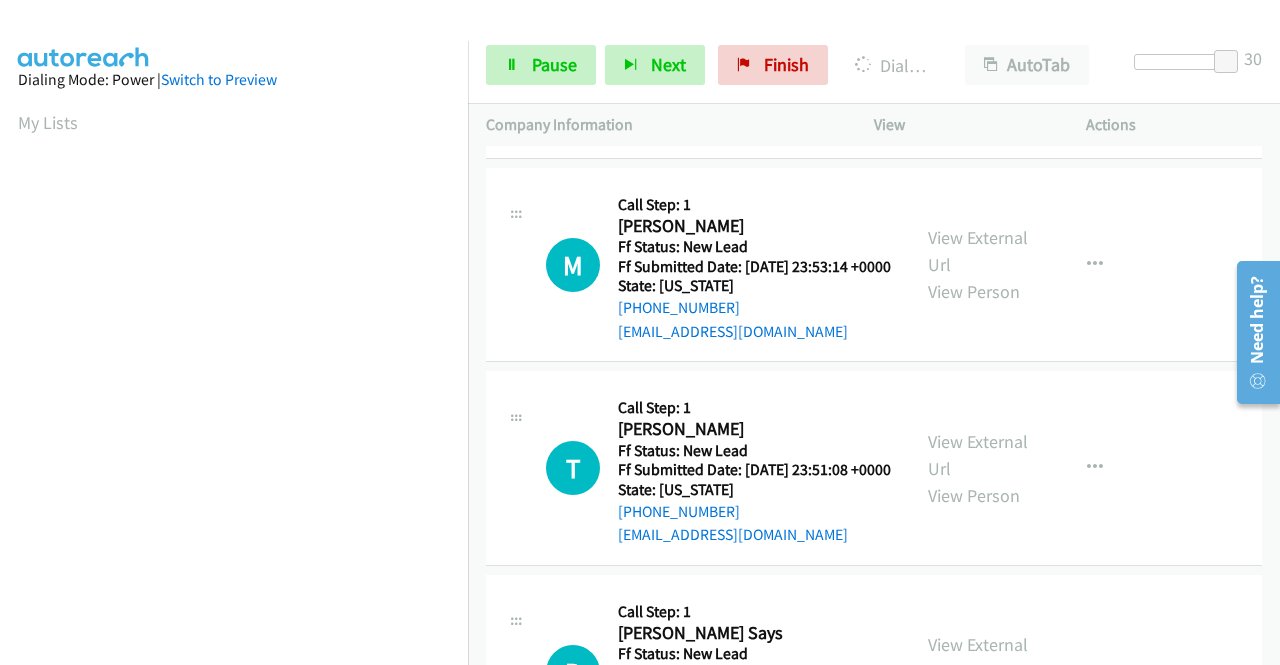 scroll, scrollTop: 456, scrollLeft: 0, axis: vertical 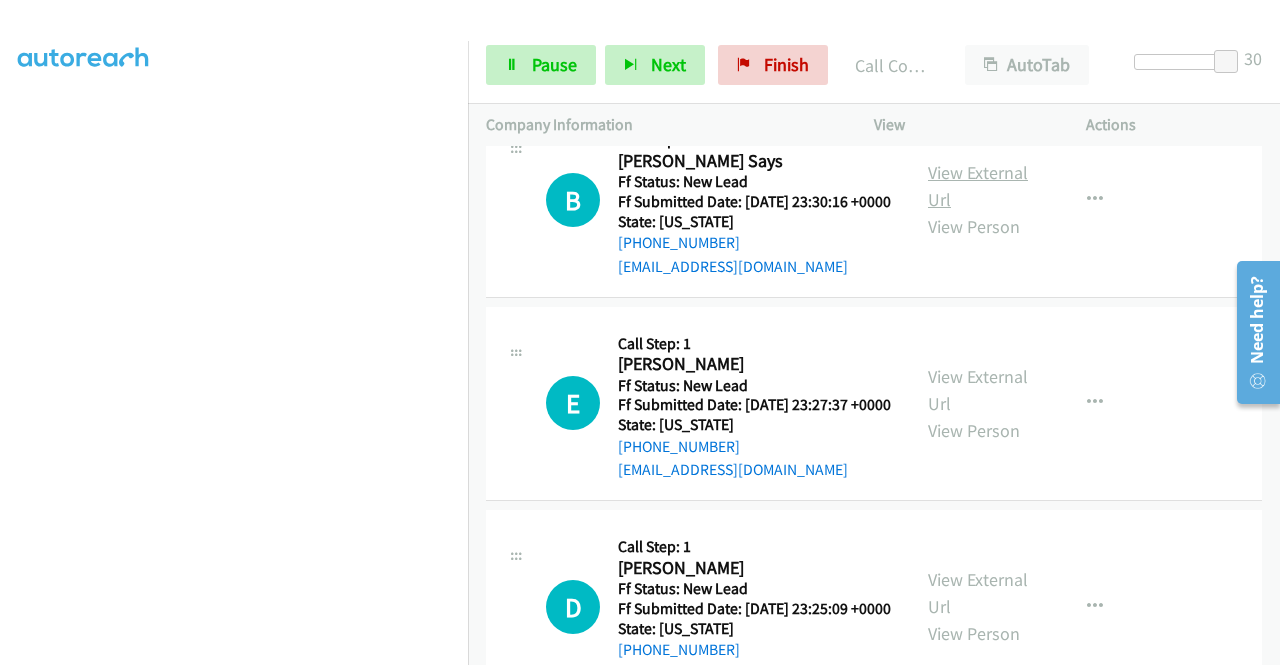 click on "View External Url" at bounding box center (978, 186) 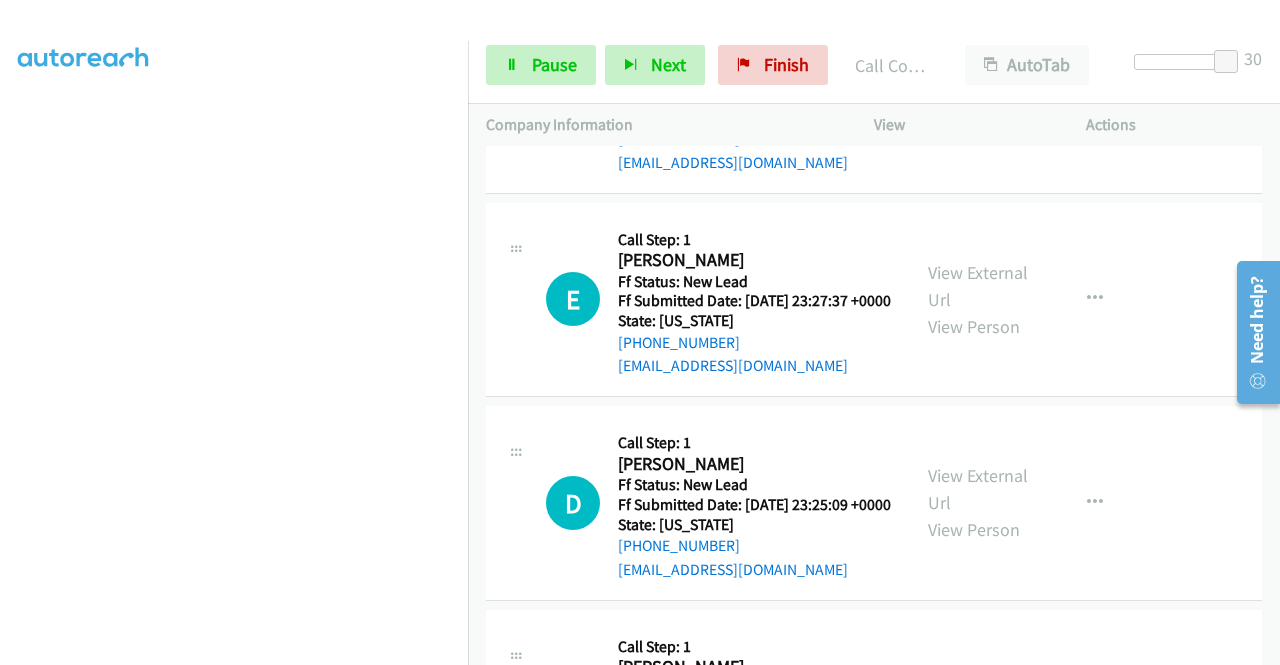 scroll, scrollTop: 2827, scrollLeft: 0, axis: vertical 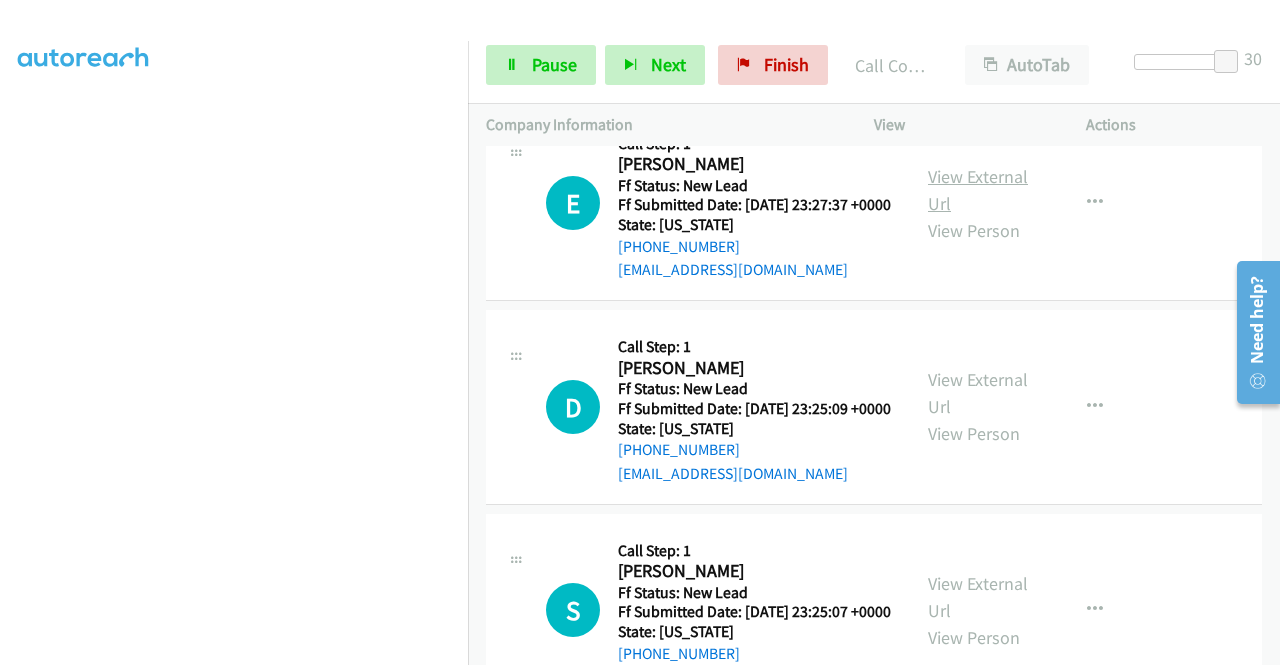 click on "View External Url" at bounding box center (978, 190) 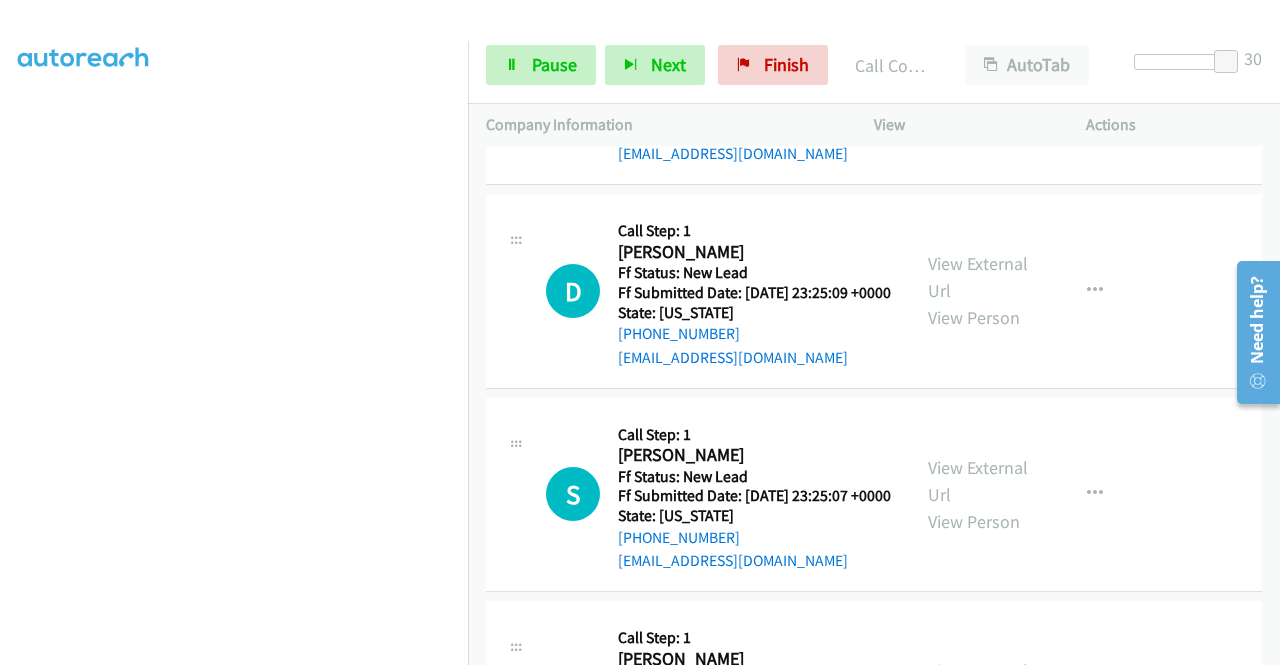 scroll, scrollTop: 3027, scrollLeft: 0, axis: vertical 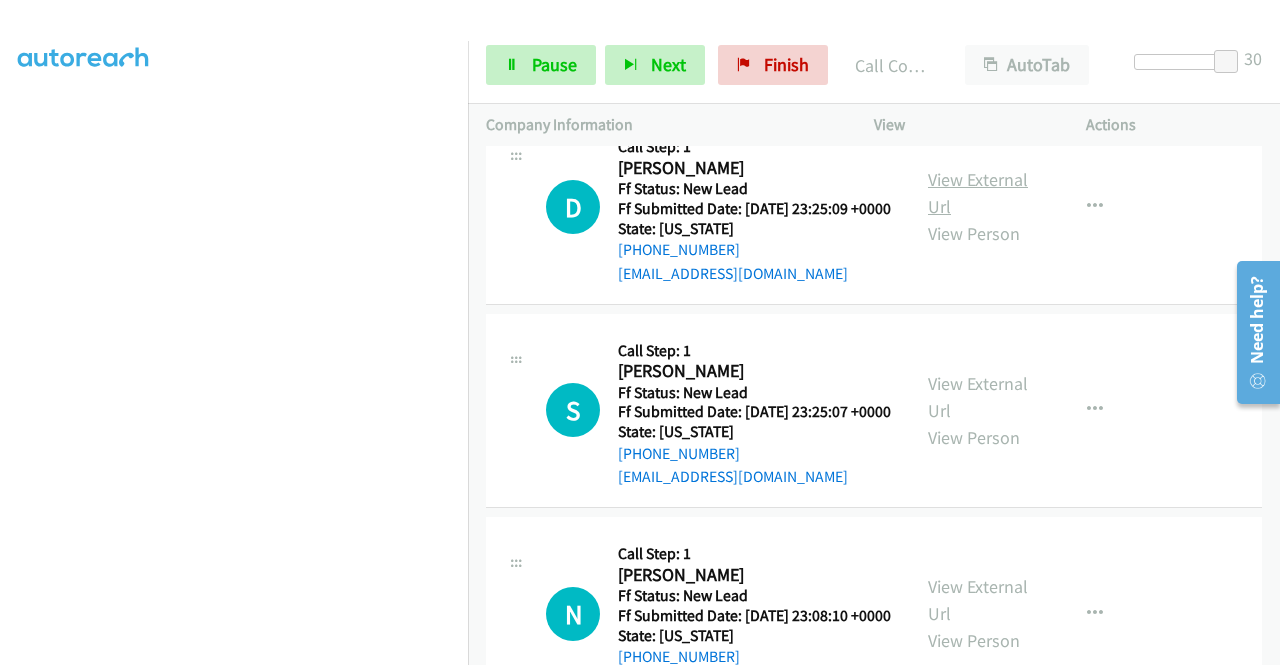 click on "View External Url" at bounding box center (978, 193) 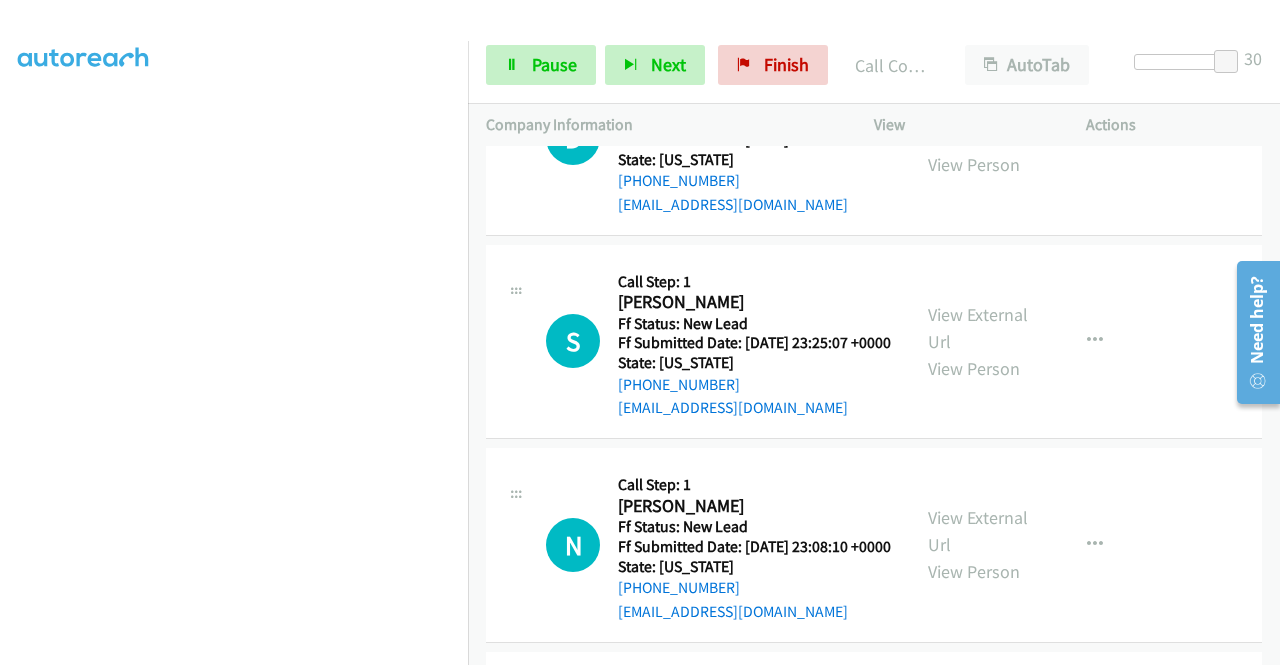 scroll, scrollTop: 3127, scrollLeft: 0, axis: vertical 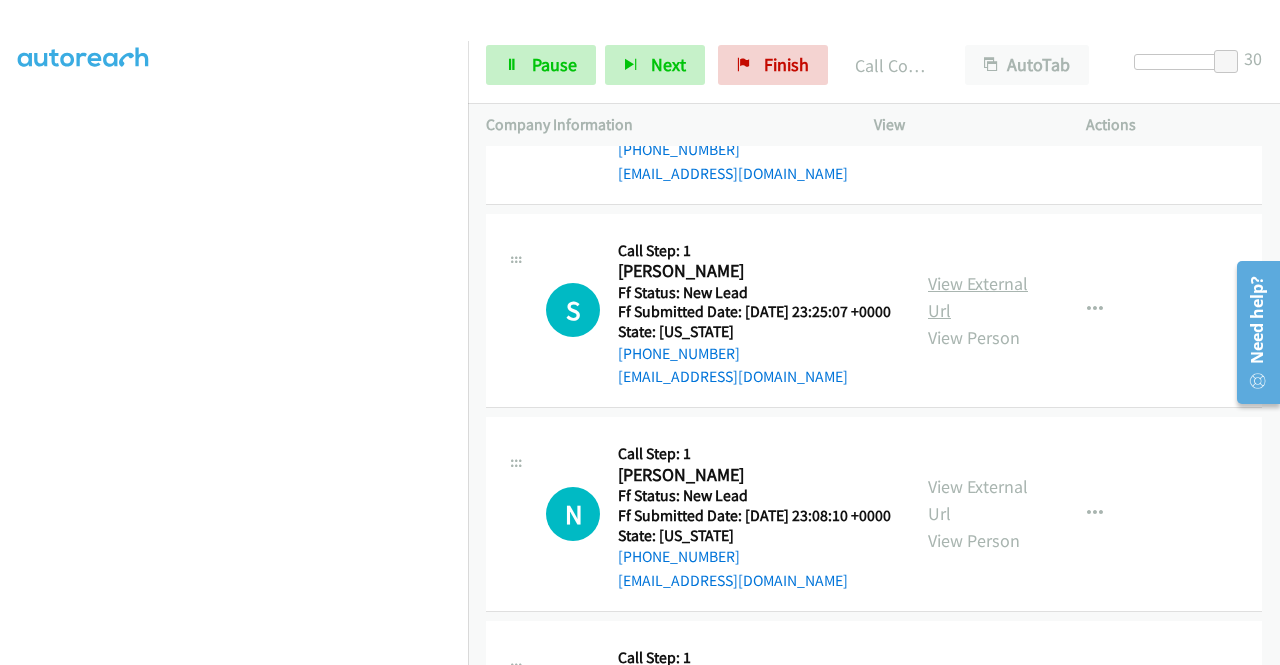 click on "View External Url" at bounding box center (978, 297) 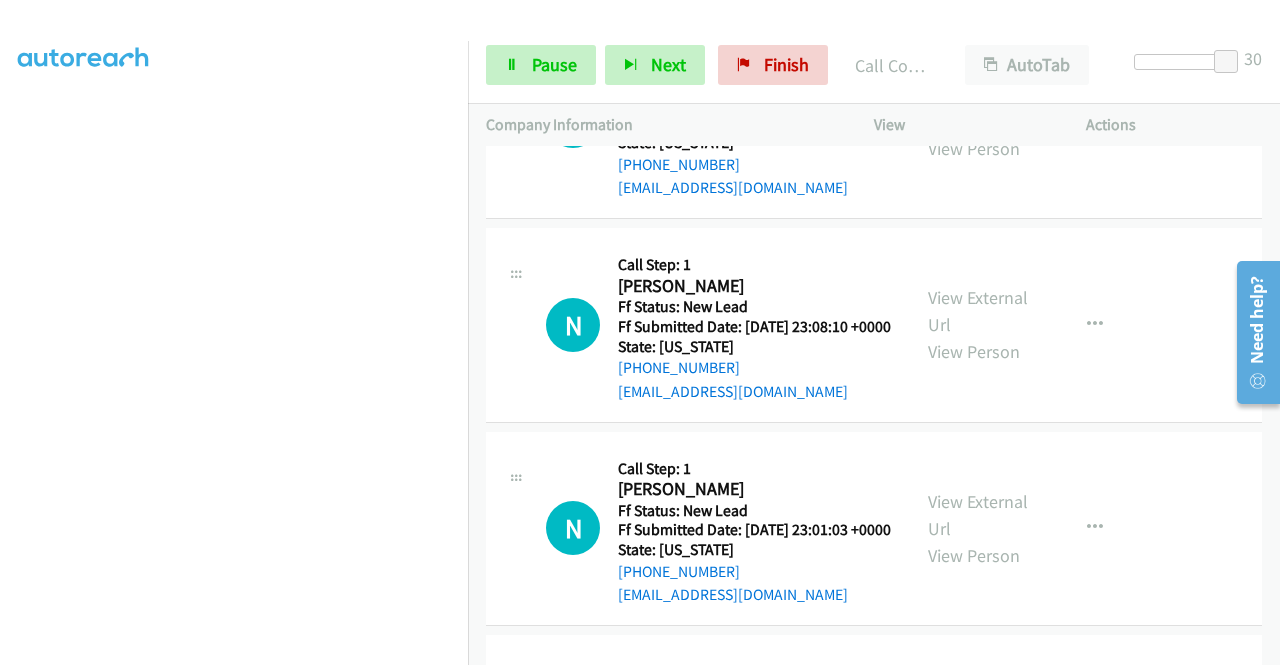 scroll, scrollTop: 3327, scrollLeft: 0, axis: vertical 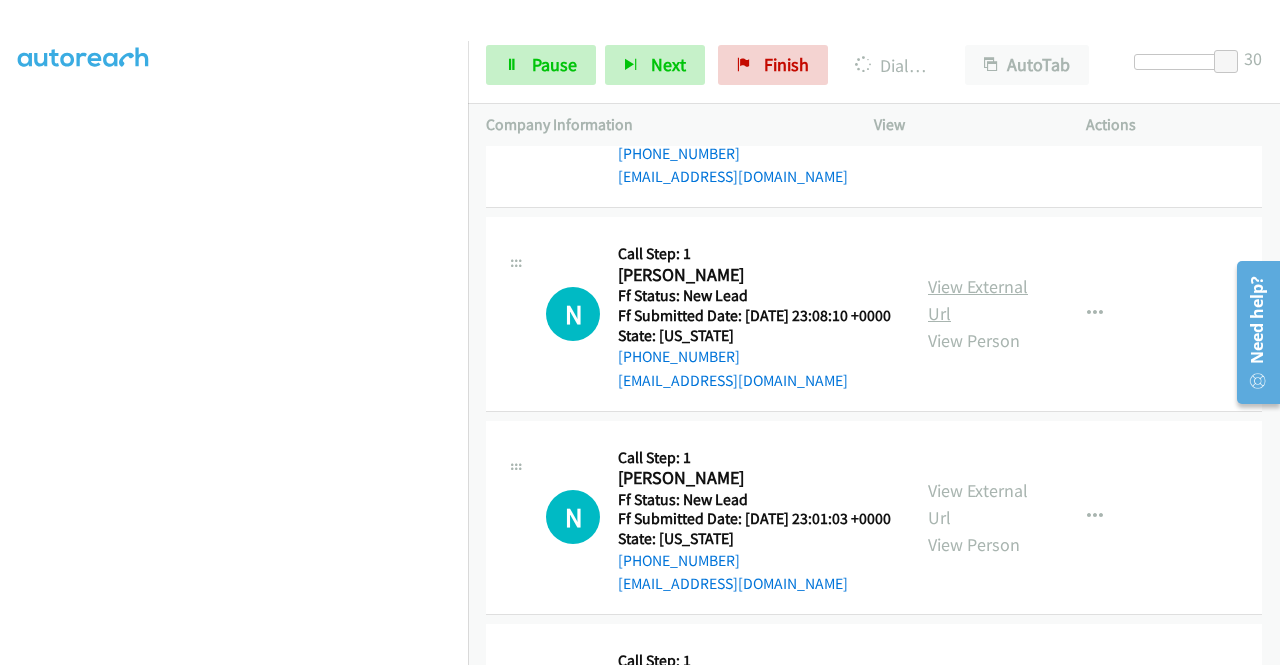click on "View External Url" at bounding box center [978, 300] 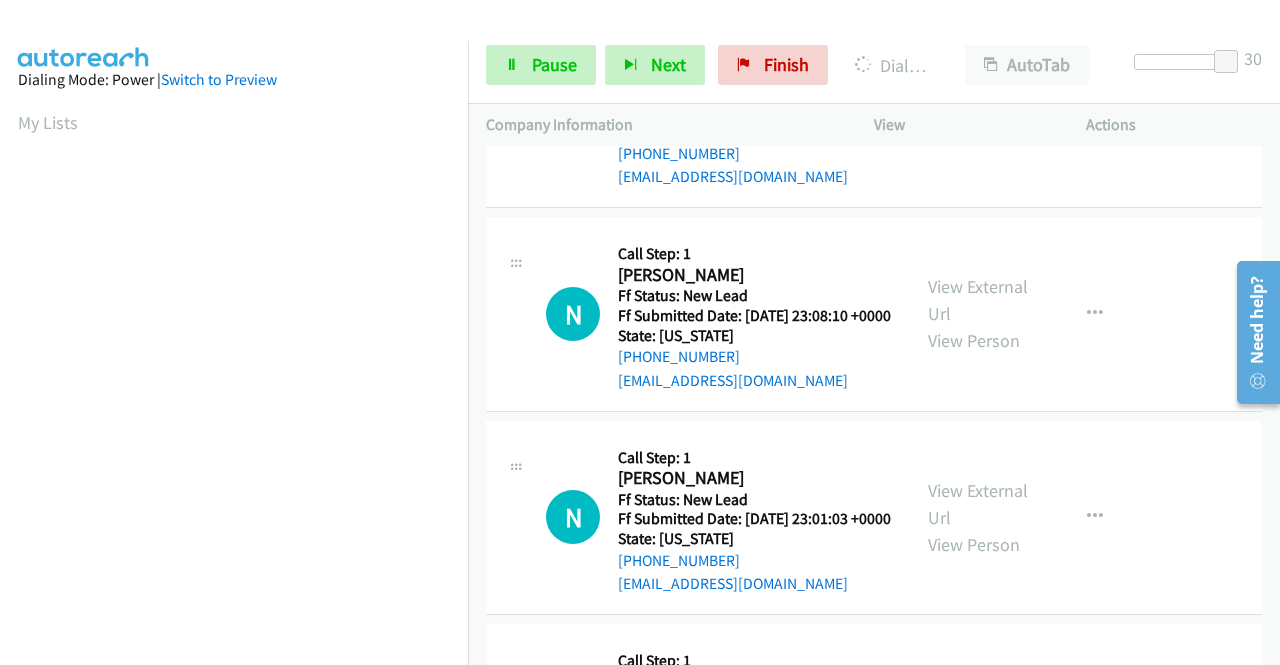 scroll, scrollTop: 456, scrollLeft: 0, axis: vertical 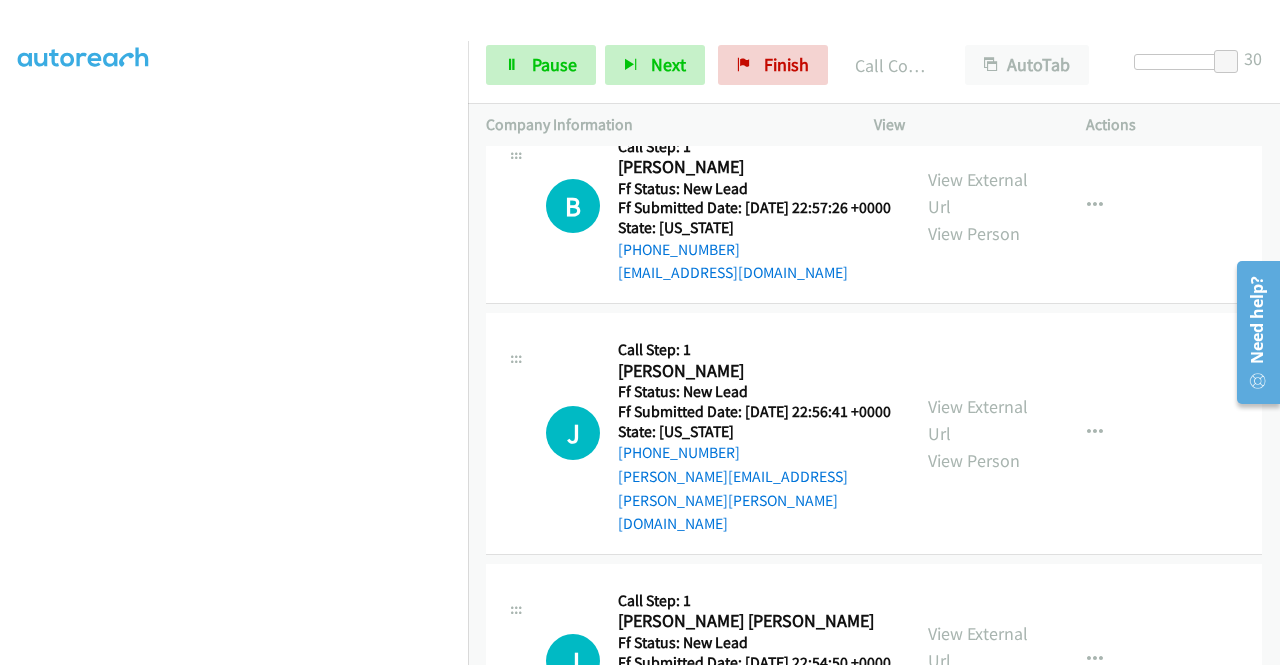 click on "View External Url" at bounding box center [978, -11] 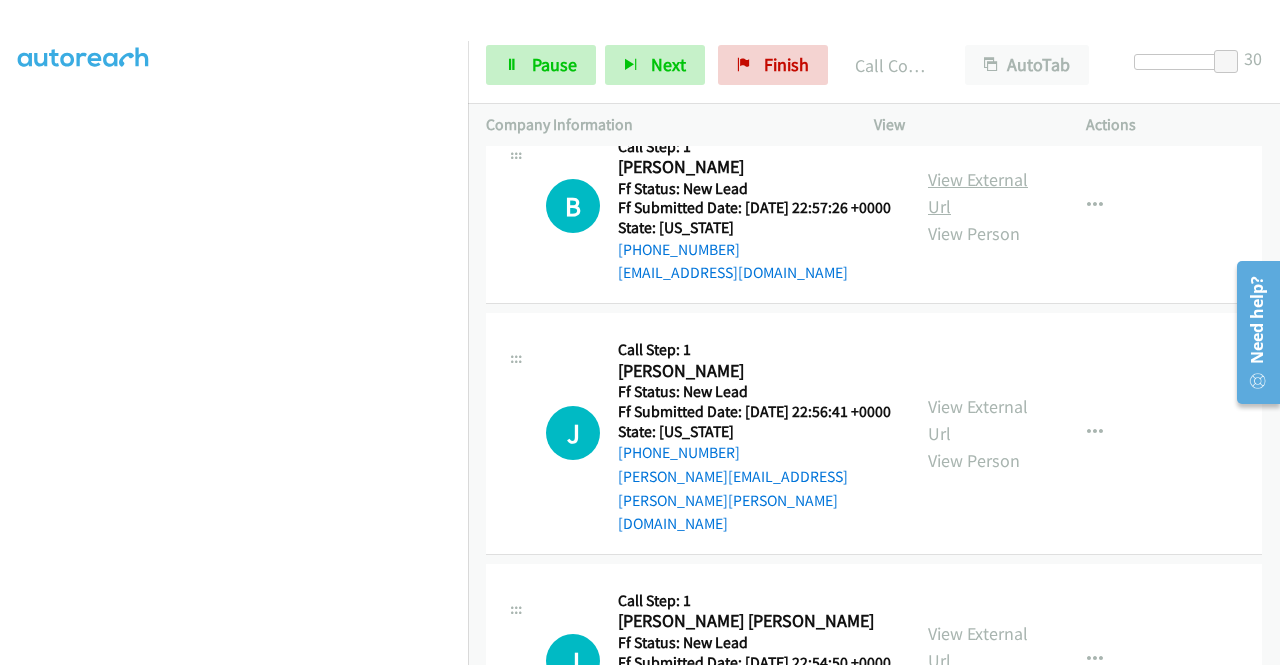 click on "View External Url" at bounding box center [978, 193] 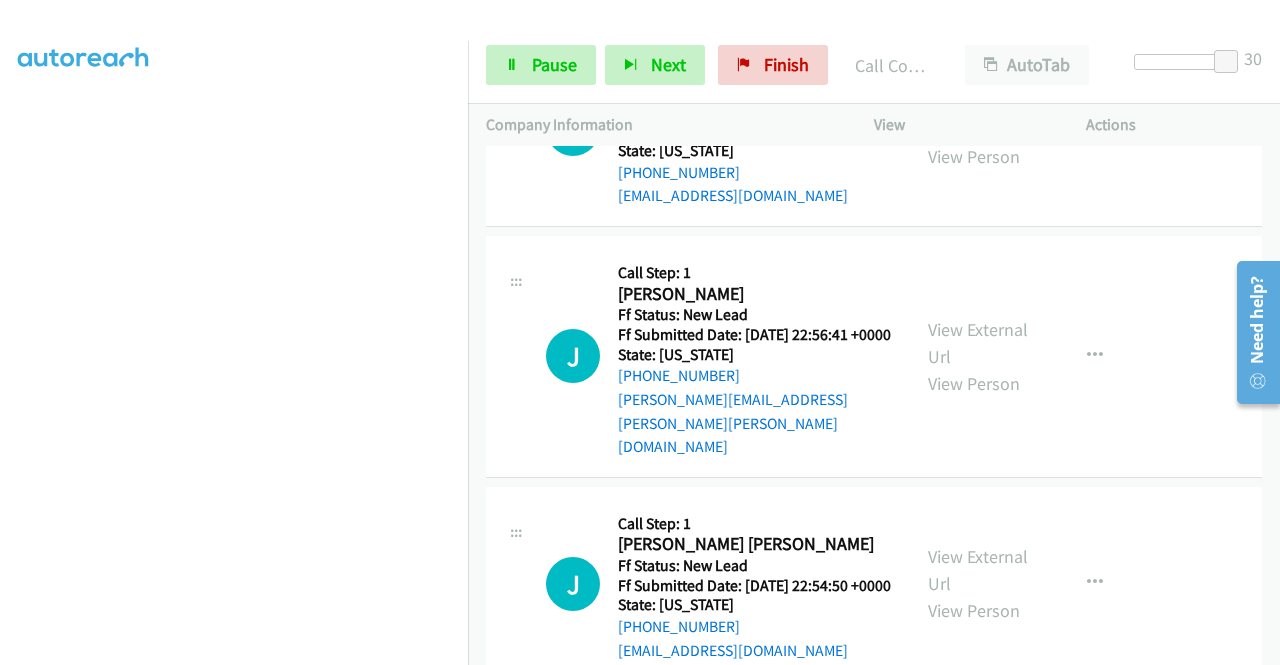 scroll, scrollTop: 4312, scrollLeft: 0, axis: vertical 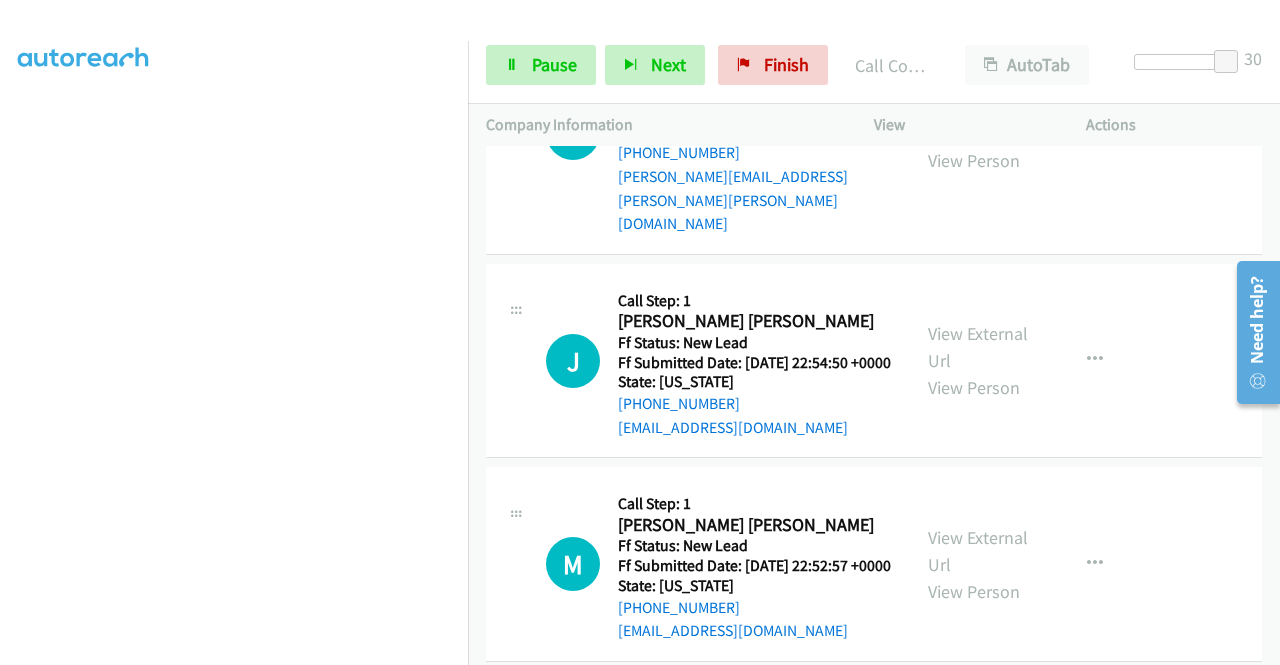 click on "View External Url" at bounding box center (978, 120) 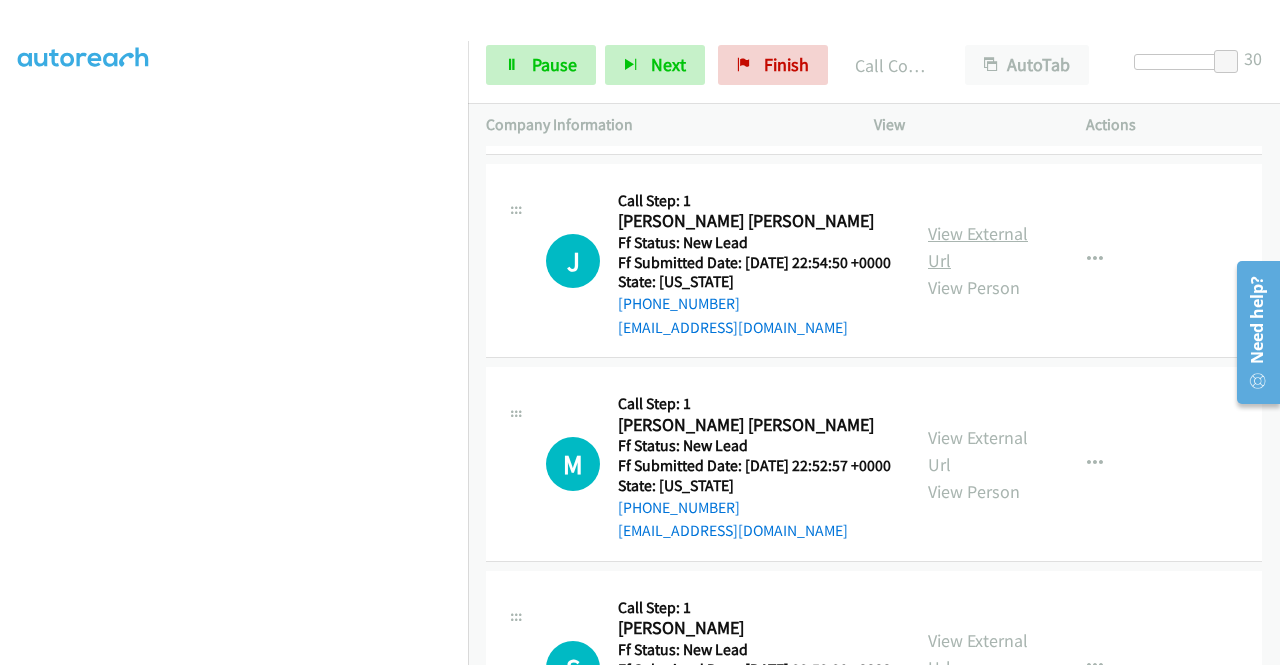 click on "View External Url" at bounding box center [978, 247] 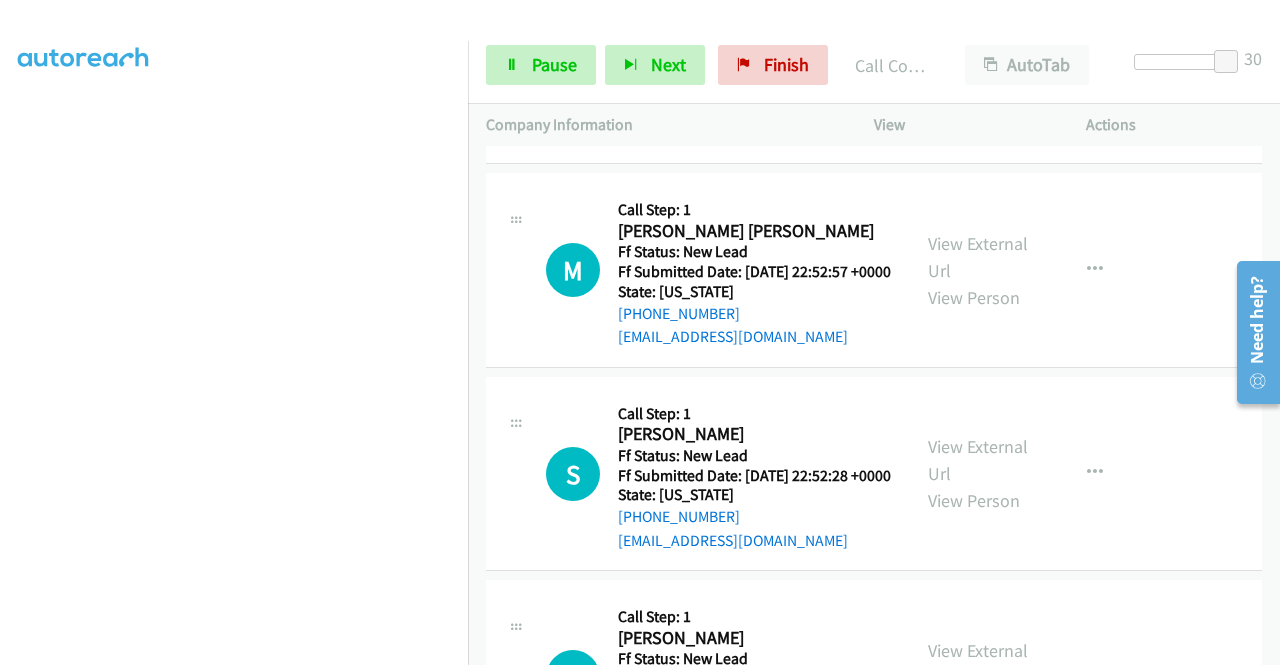 scroll, scrollTop: 4612, scrollLeft: 0, axis: vertical 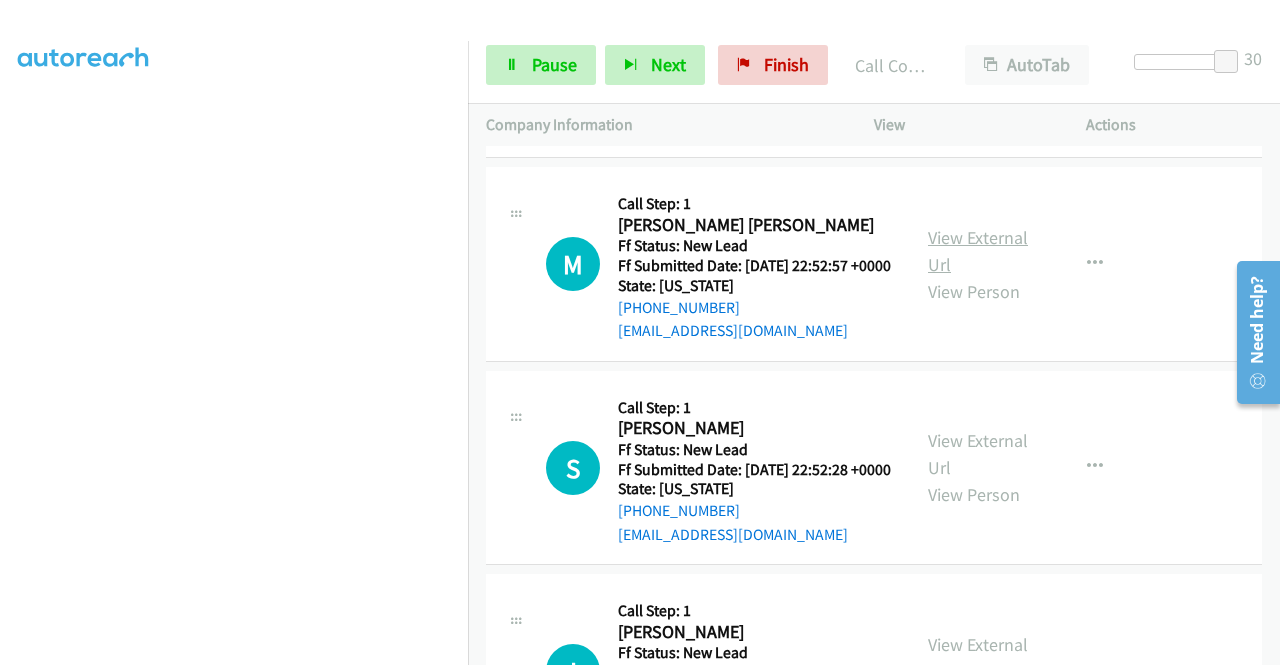 click on "View External Url" at bounding box center (978, 251) 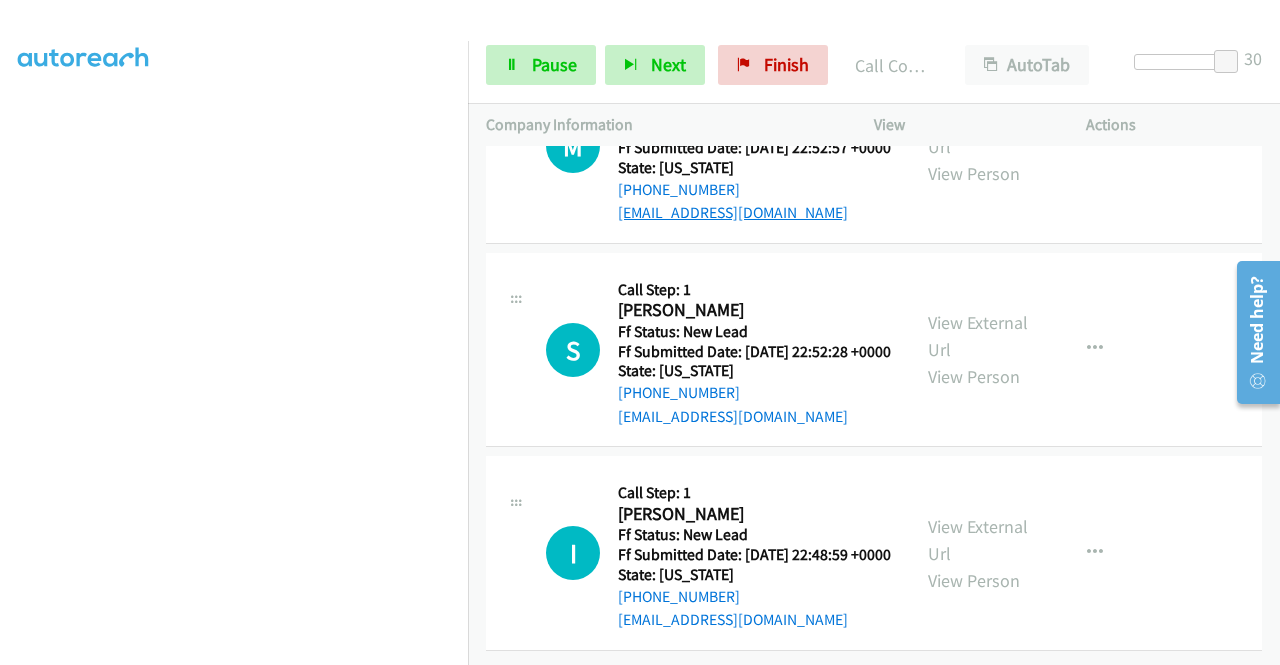 scroll, scrollTop: 4812, scrollLeft: 0, axis: vertical 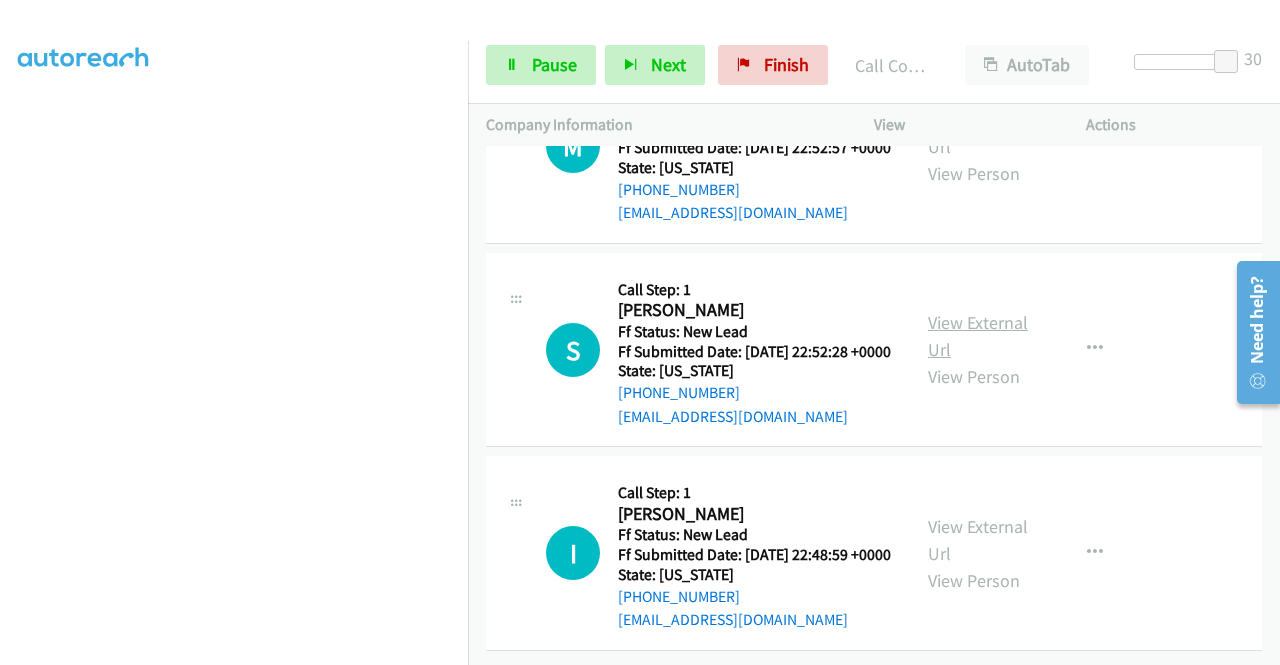 click on "View External Url" at bounding box center [978, 336] 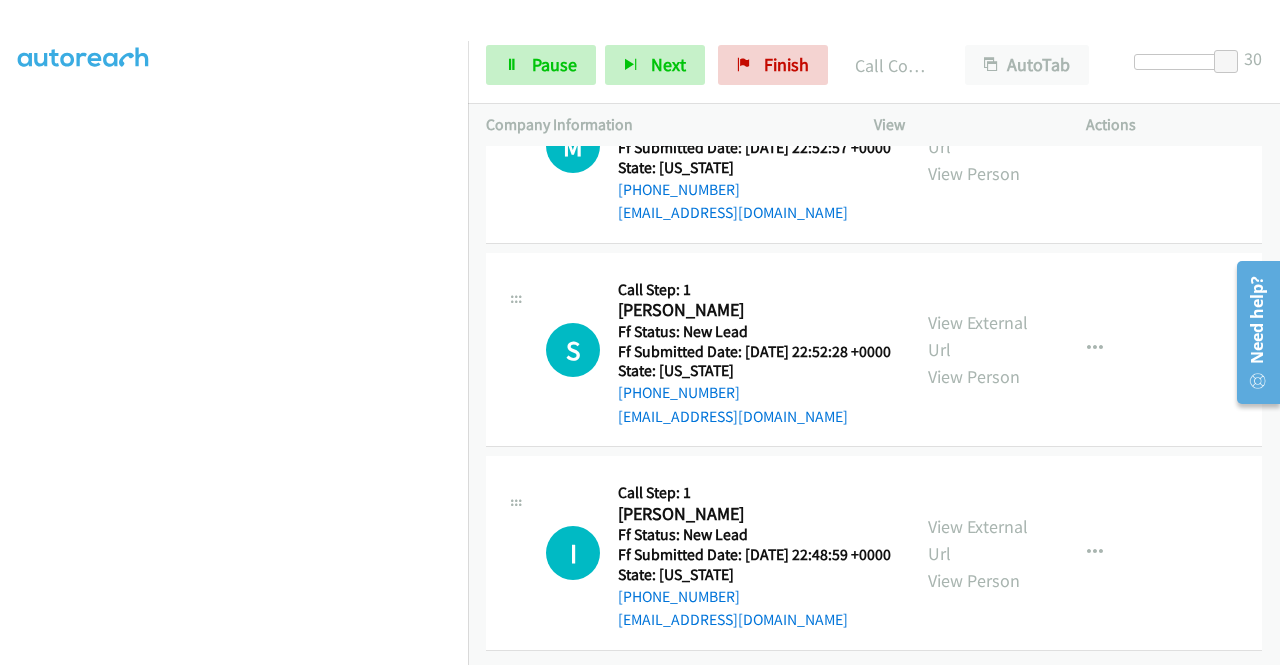scroll, scrollTop: 5012, scrollLeft: 0, axis: vertical 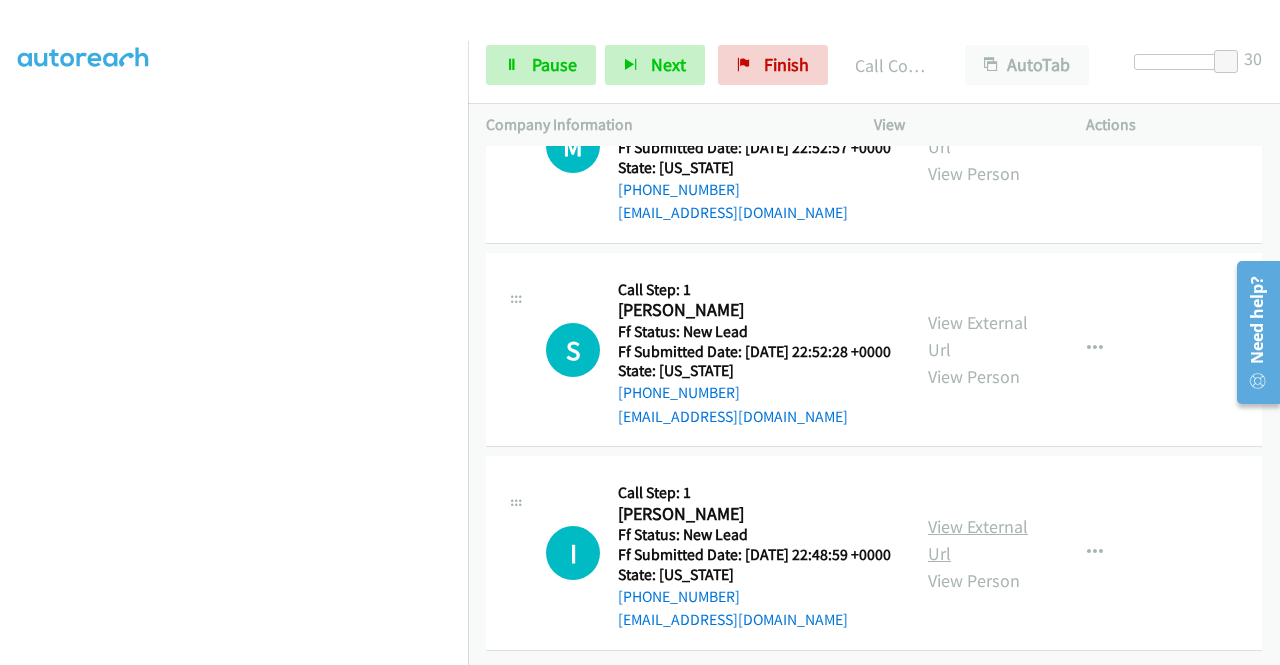 click on "View External Url" at bounding box center (978, 540) 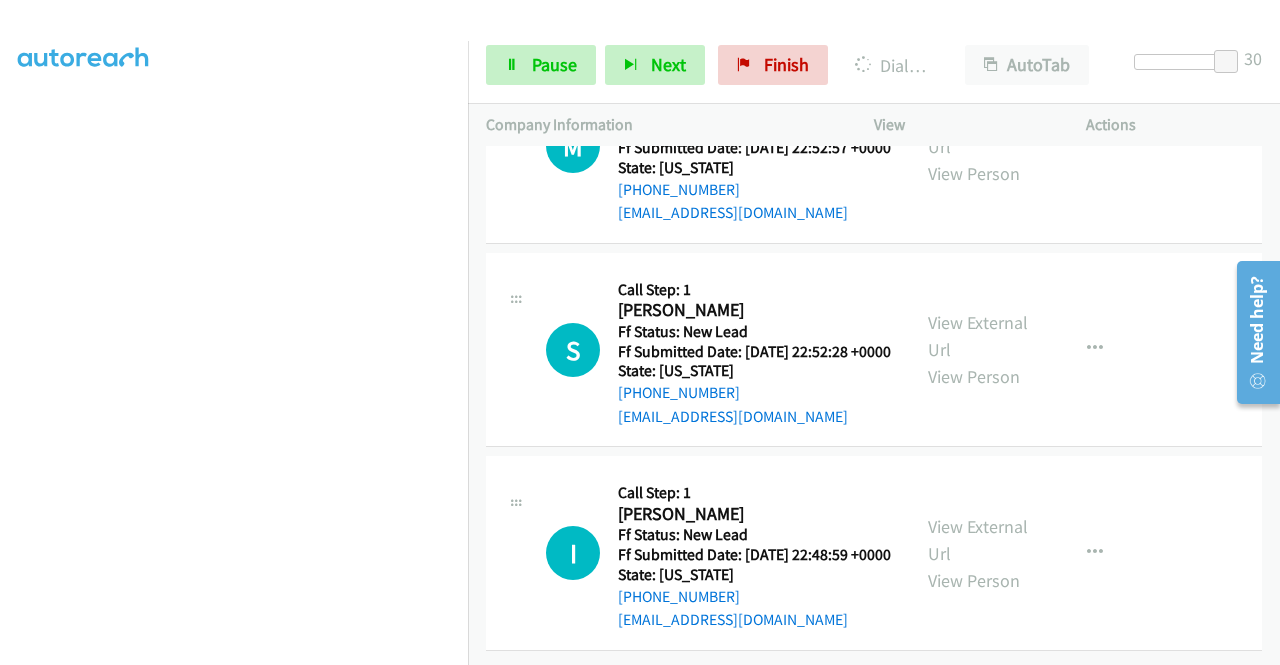 scroll, scrollTop: 5139, scrollLeft: 0, axis: vertical 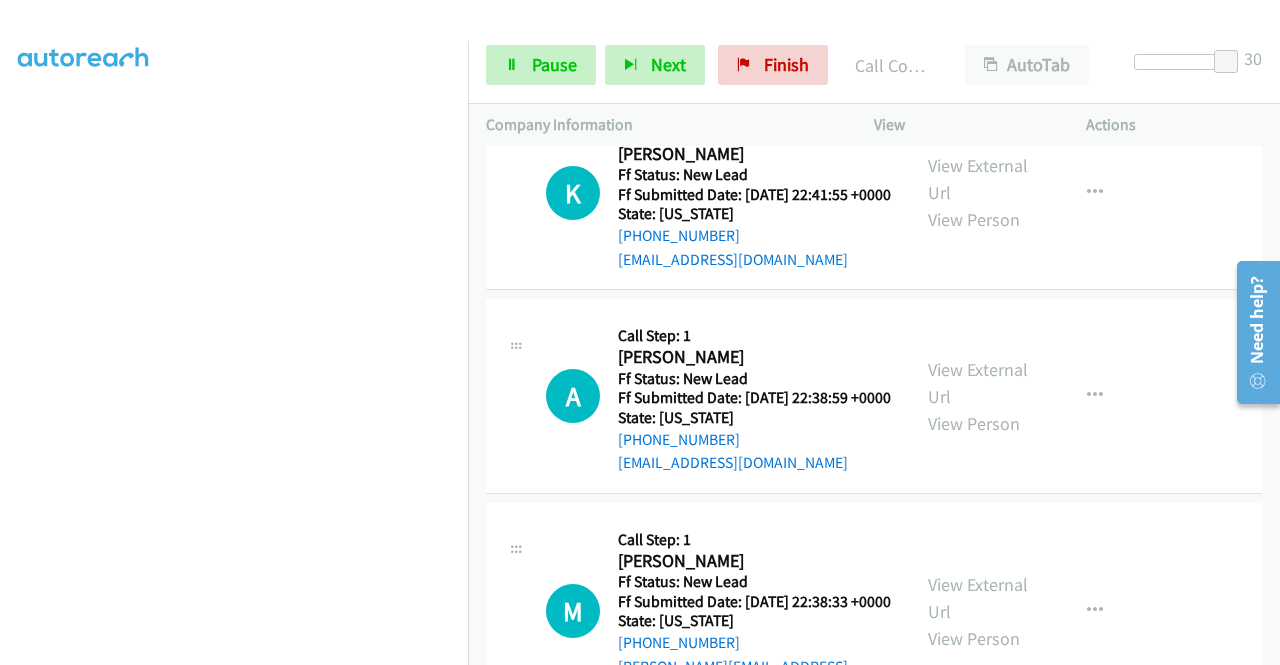 click on "View External Url" at bounding box center (978, -24) 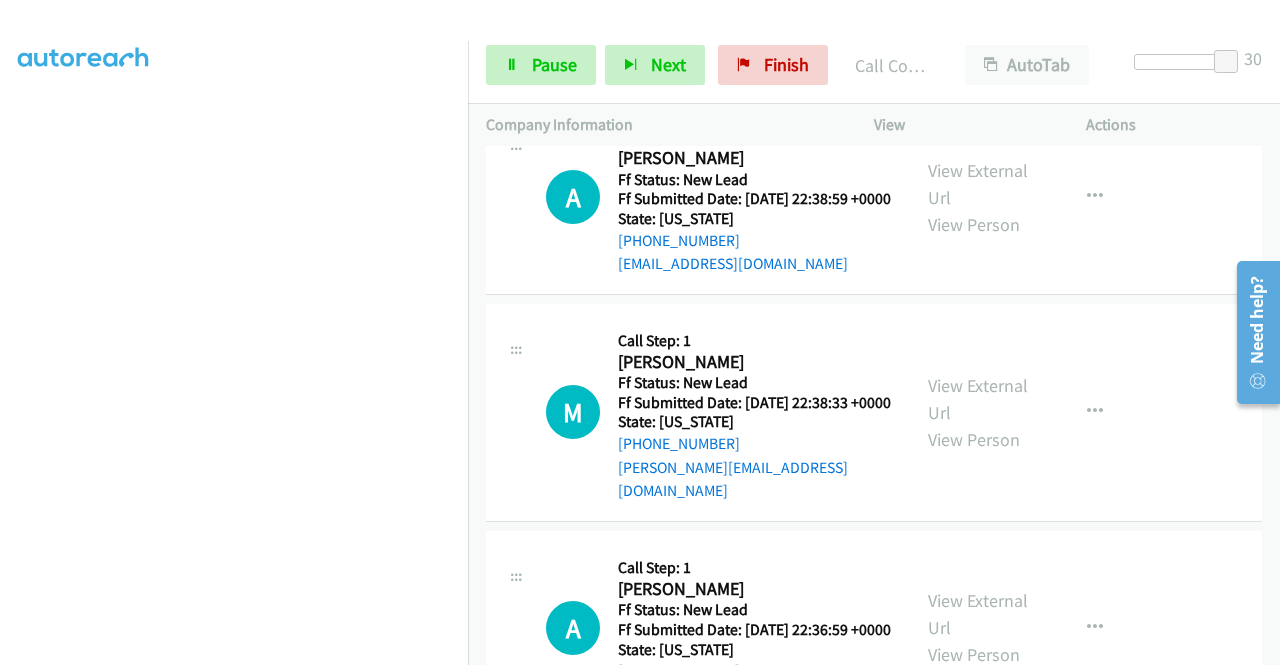 scroll, scrollTop: 6081, scrollLeft: 0, axis: vertical 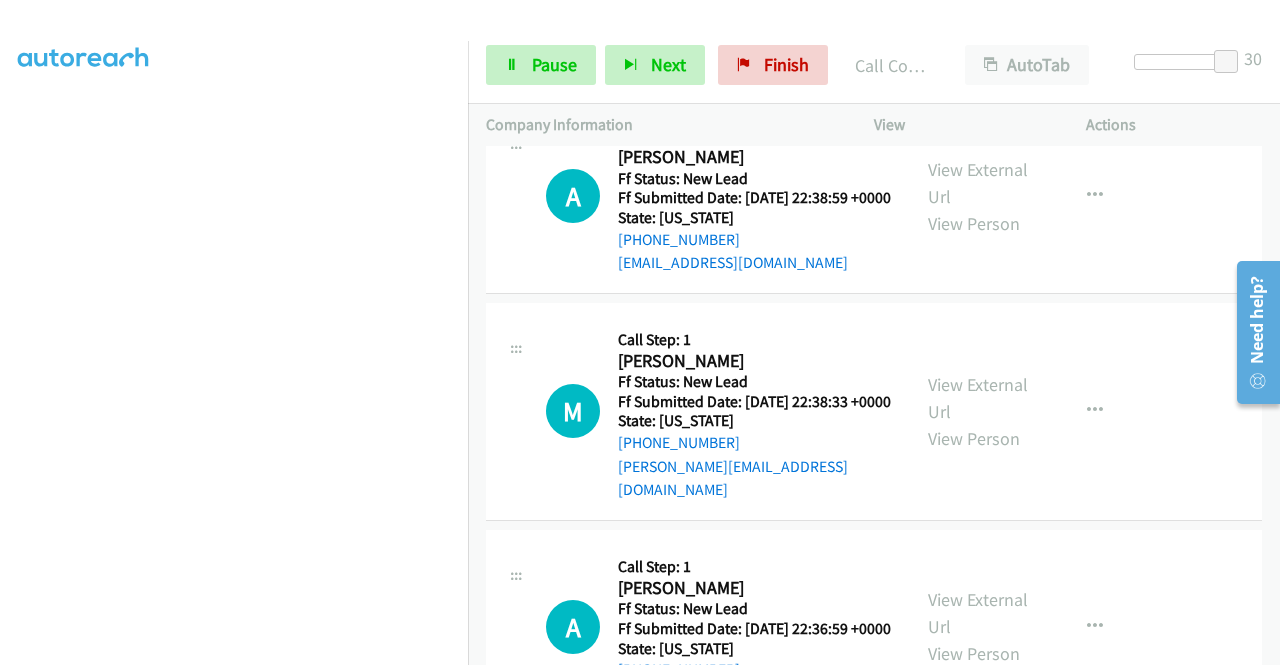 click on "View External Url" at bounding box center [978, -21] 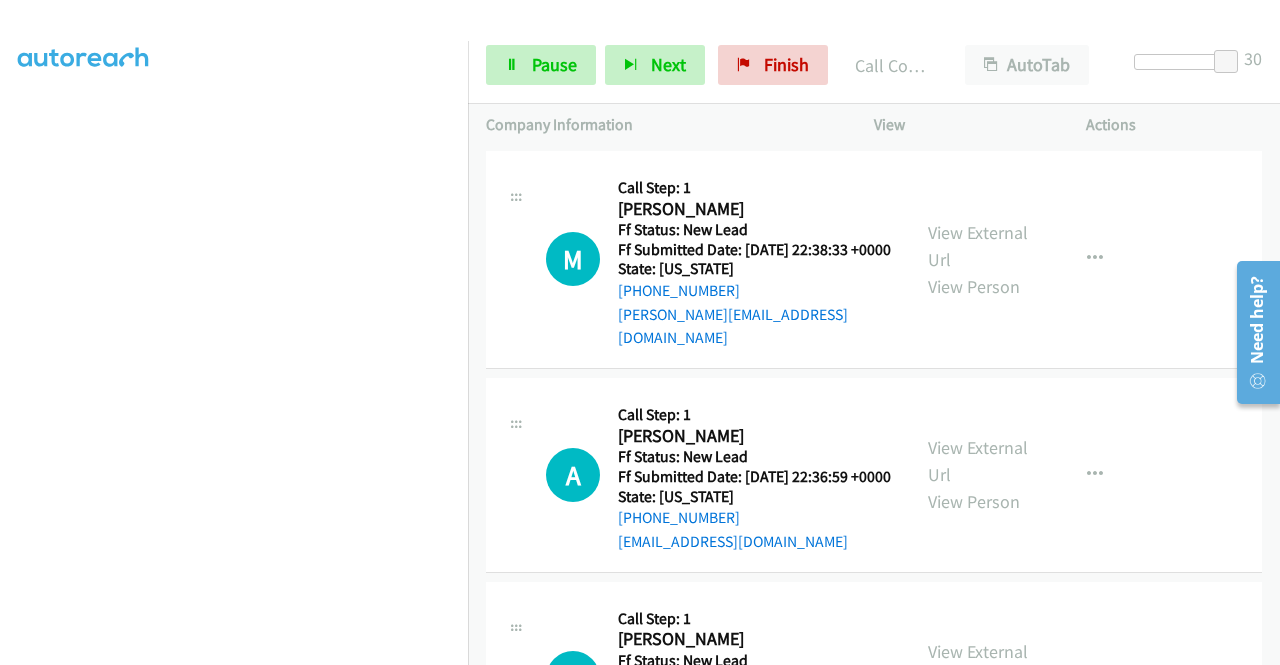 scroll, scrollTop: 6281, scrollLeft: 0, axis: vertical 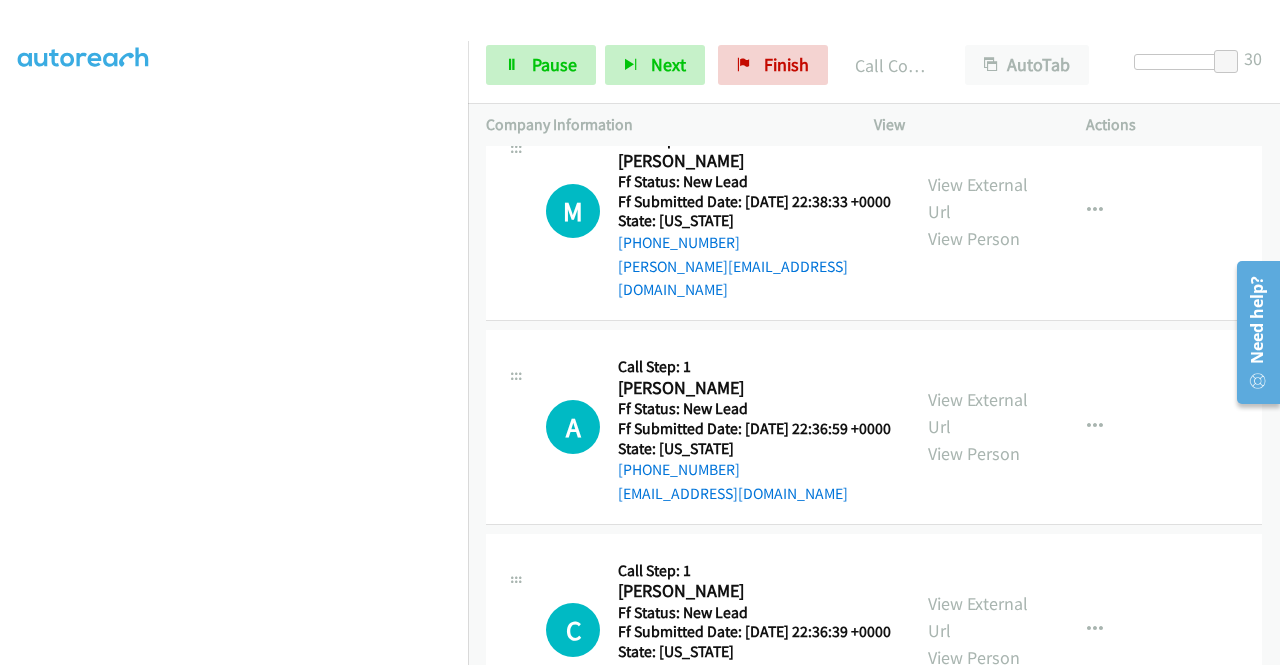 click on "View External Url" at bounding box center (978, -17) 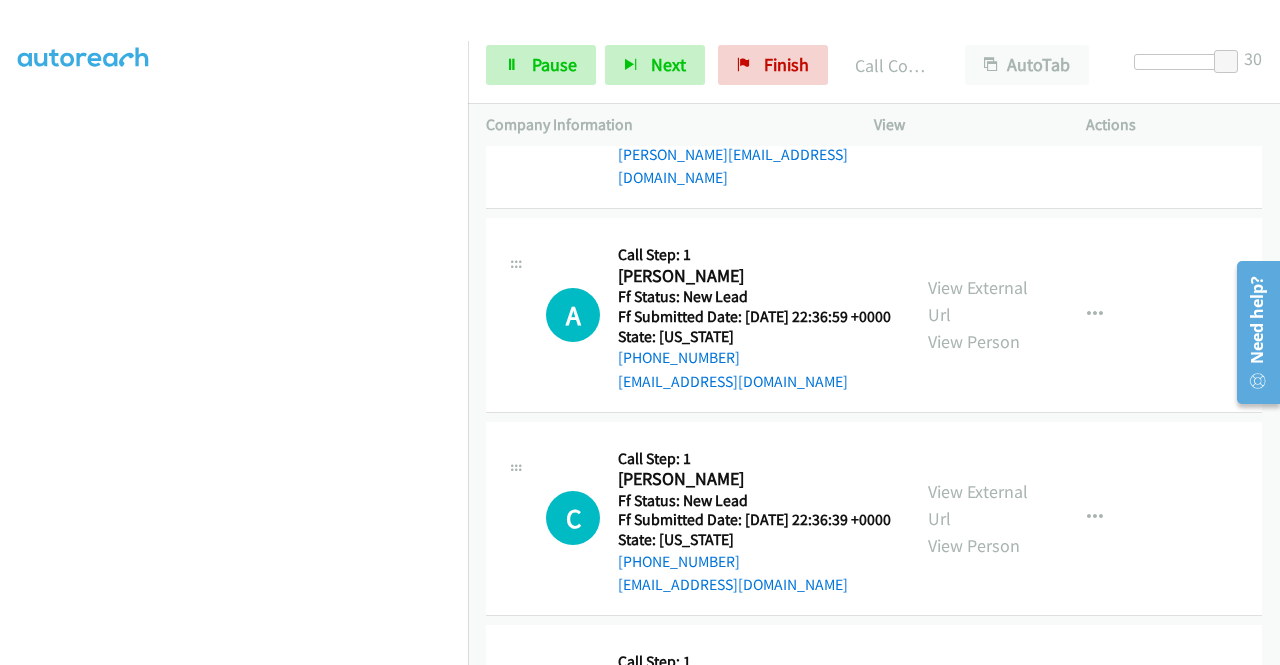 scroll, scrollTop: 6481, scrollLeft: 0, axis: vertical 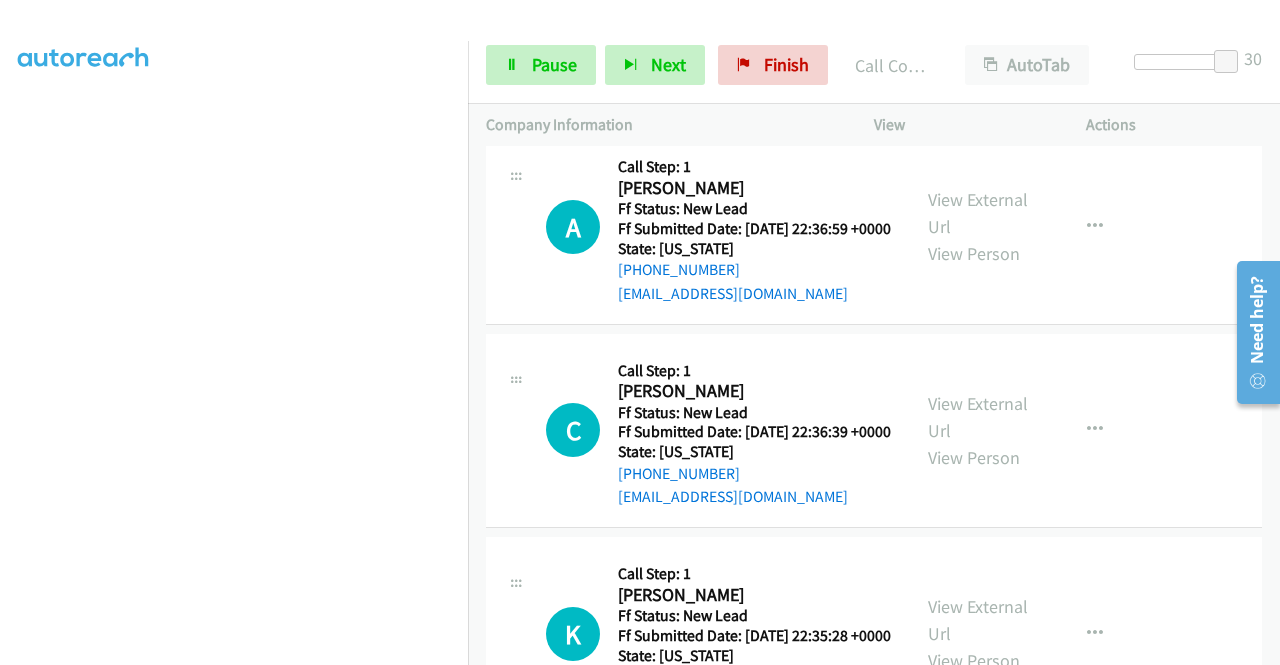 click on "View External Url" at bounding box center [978, -2] 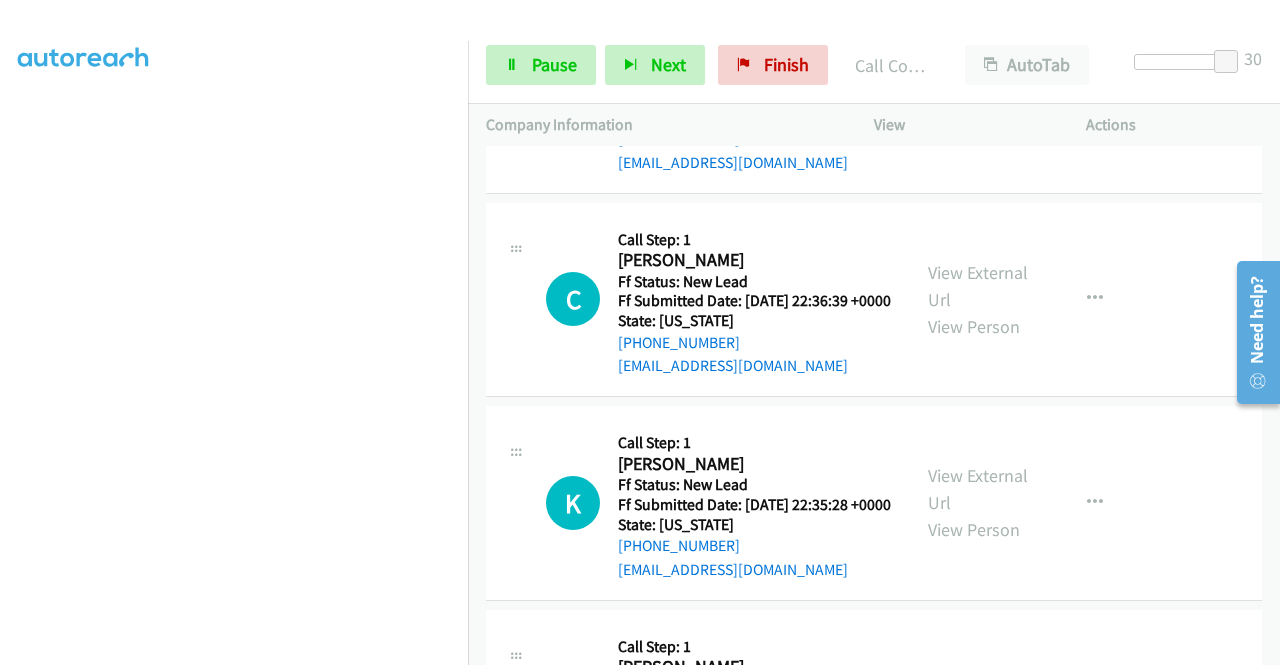 scroll, scrollTop: 6681, scrollLeft: 0, axis: vertical 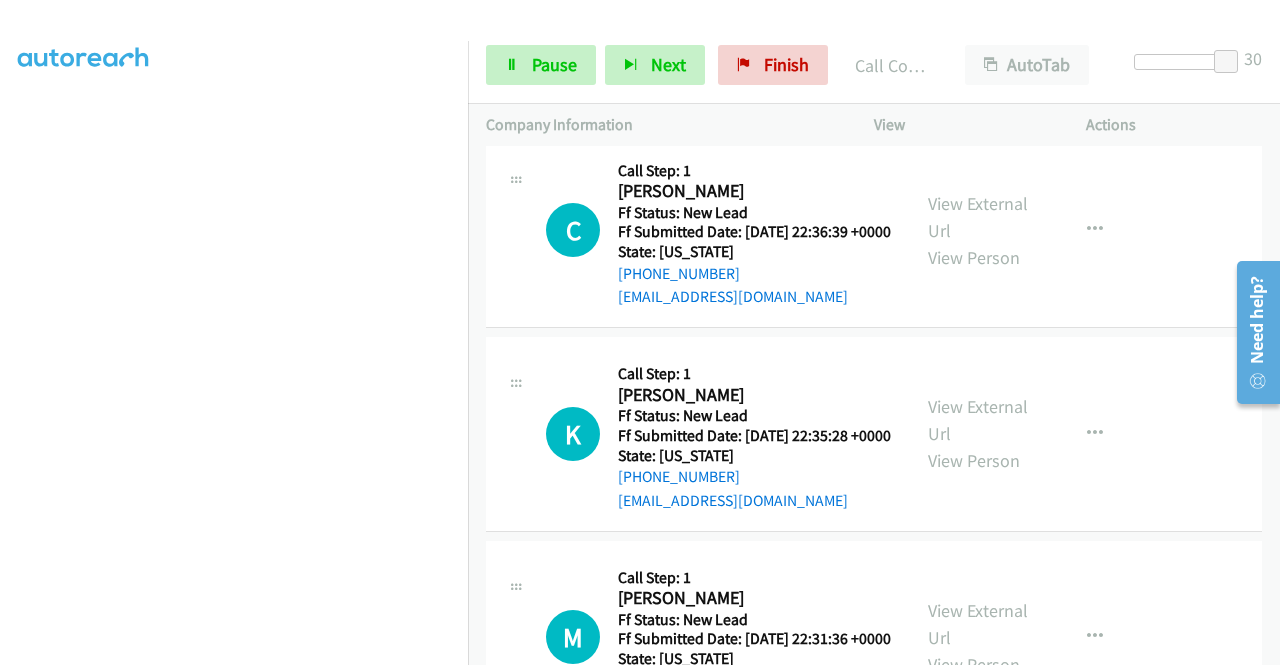 click on "View External Url" at bounding box center (978, 13) 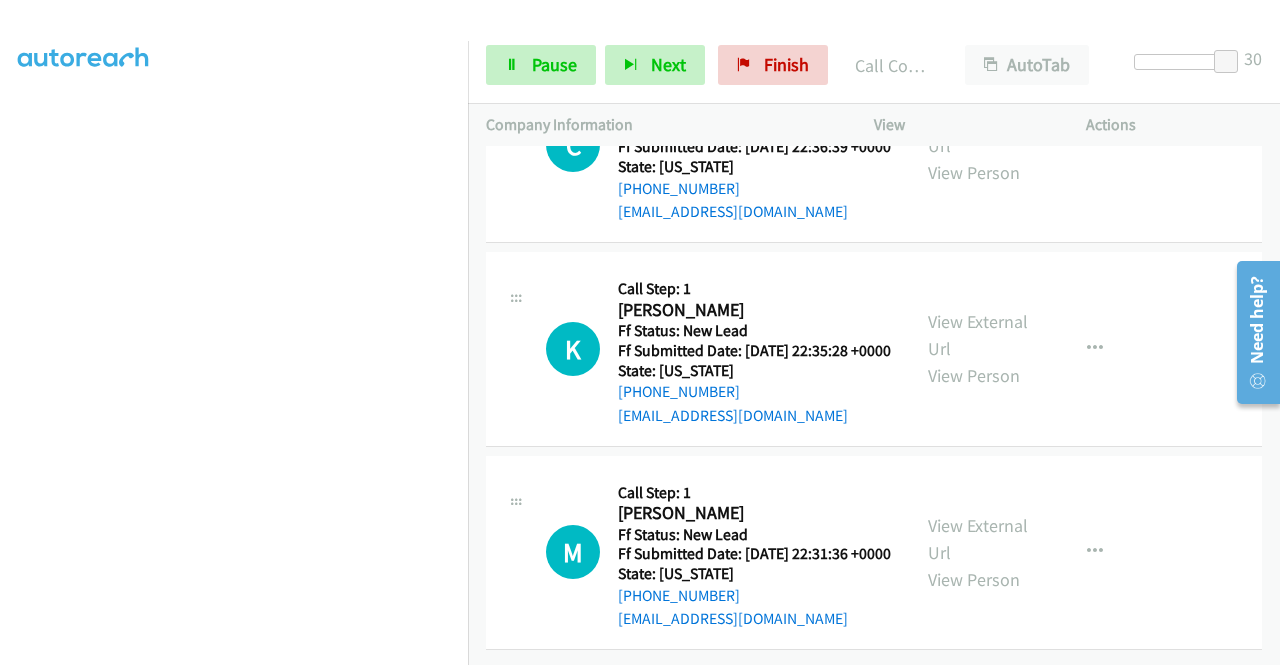 scroll, scrollTop: 6981, scrollLeft: 0, axis: vertical 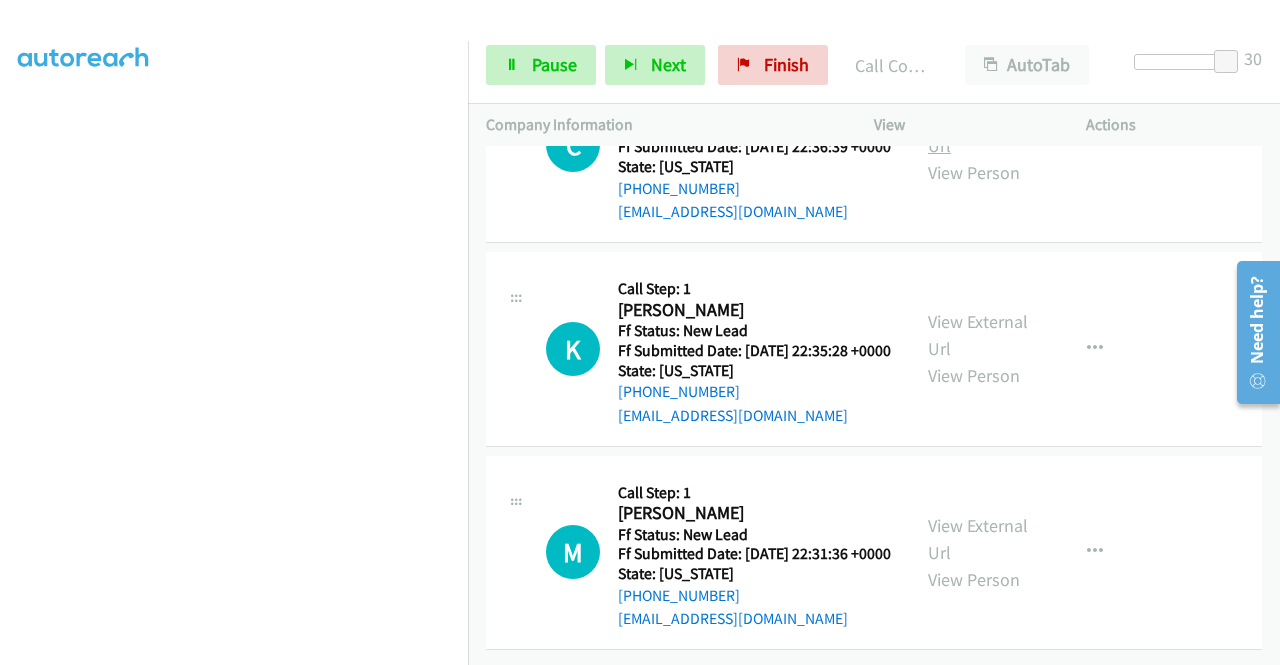 click on "View External Url" at bounding box center [978, 132] 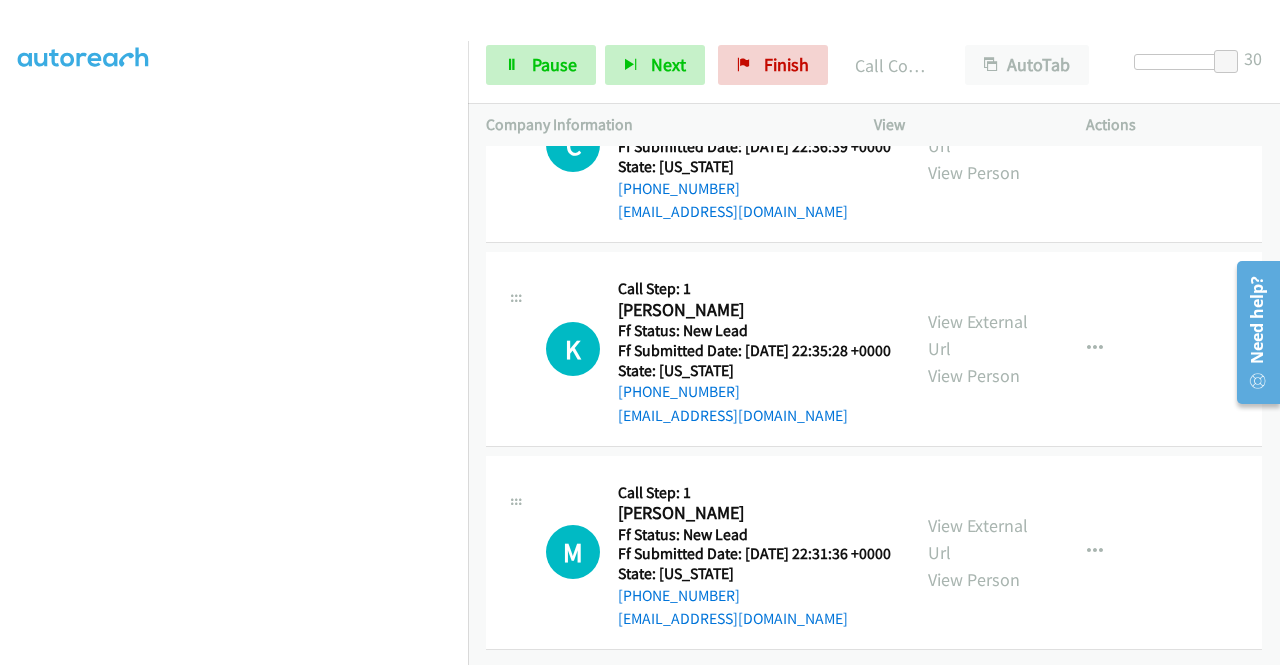scroll, scrollTop: 7181, scrollLeft: 0, axis: vertical 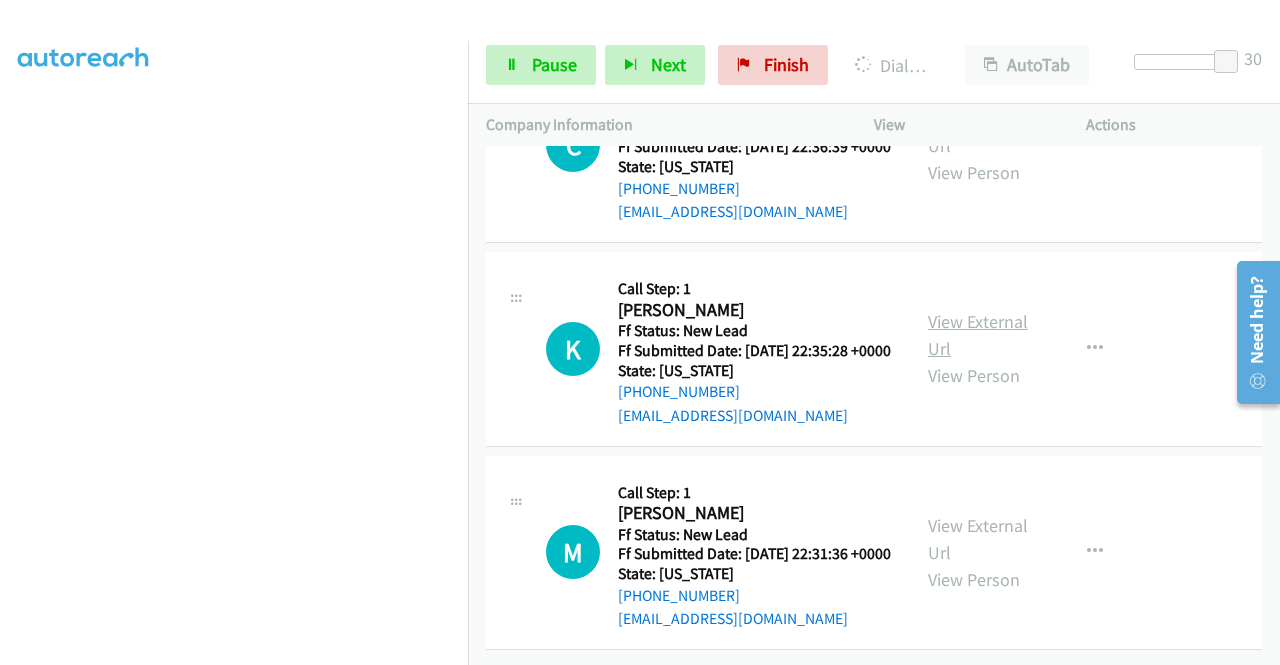 click on "View External Url" at bounding box center (978, 335) 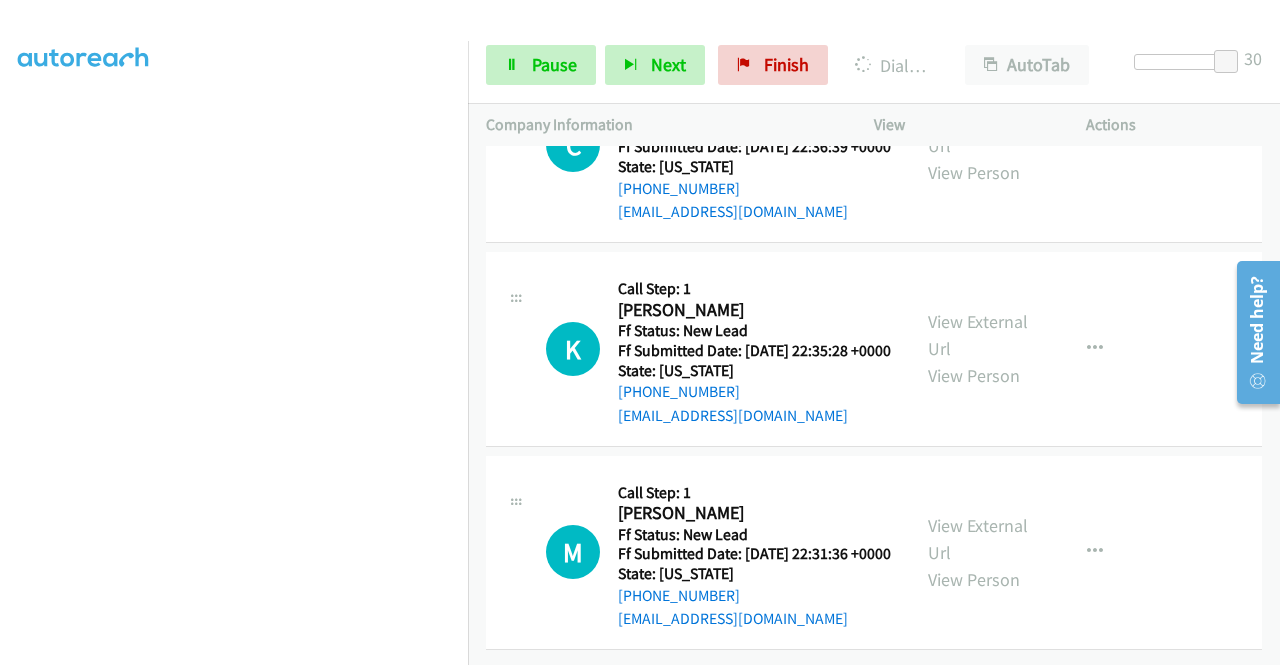 scroll, scrollTop: 7302, scrollLeft: 0, axis: vertical 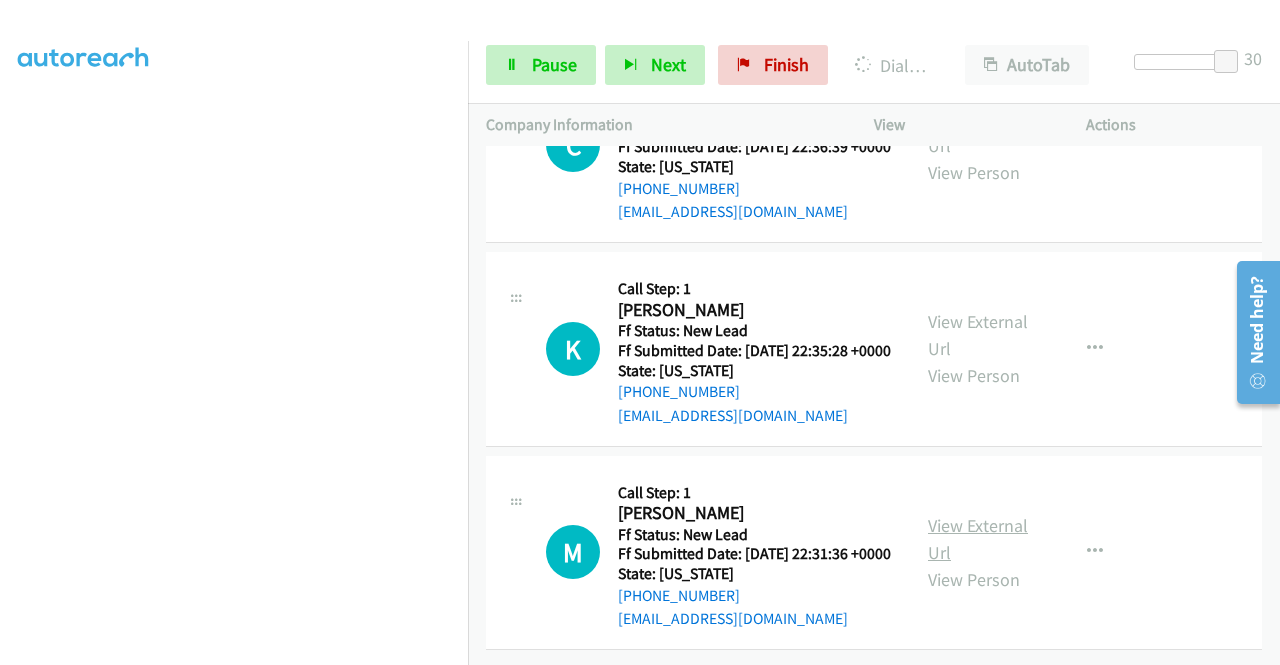 click on "View External Url" at bounding box center (978, 539) 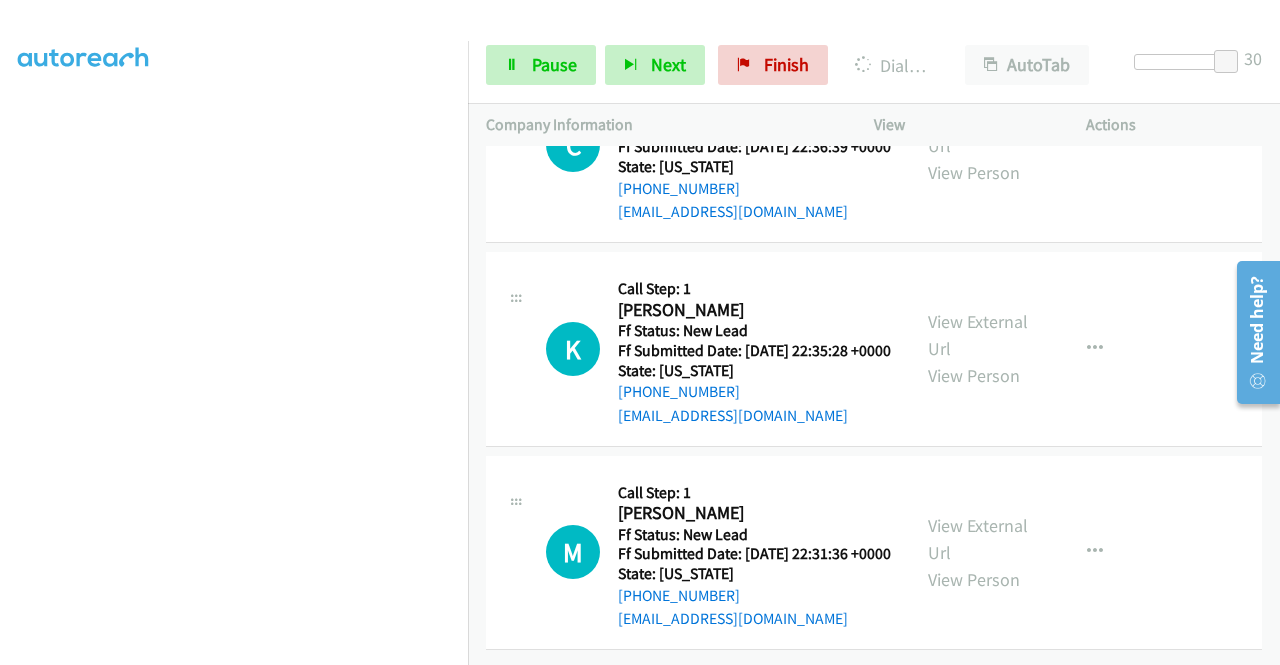 scroll, scrollTop: 456, scrollLeft: 0, axis: vertical 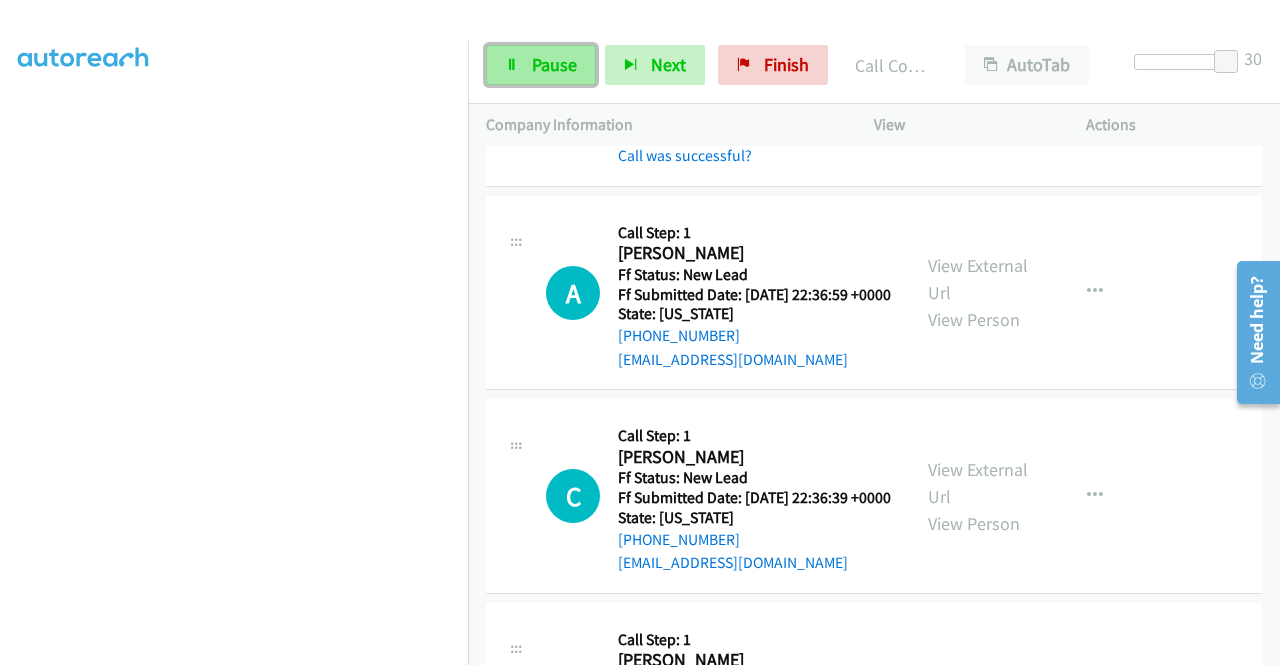 click on "Pause" at bounding box center [554, 64] 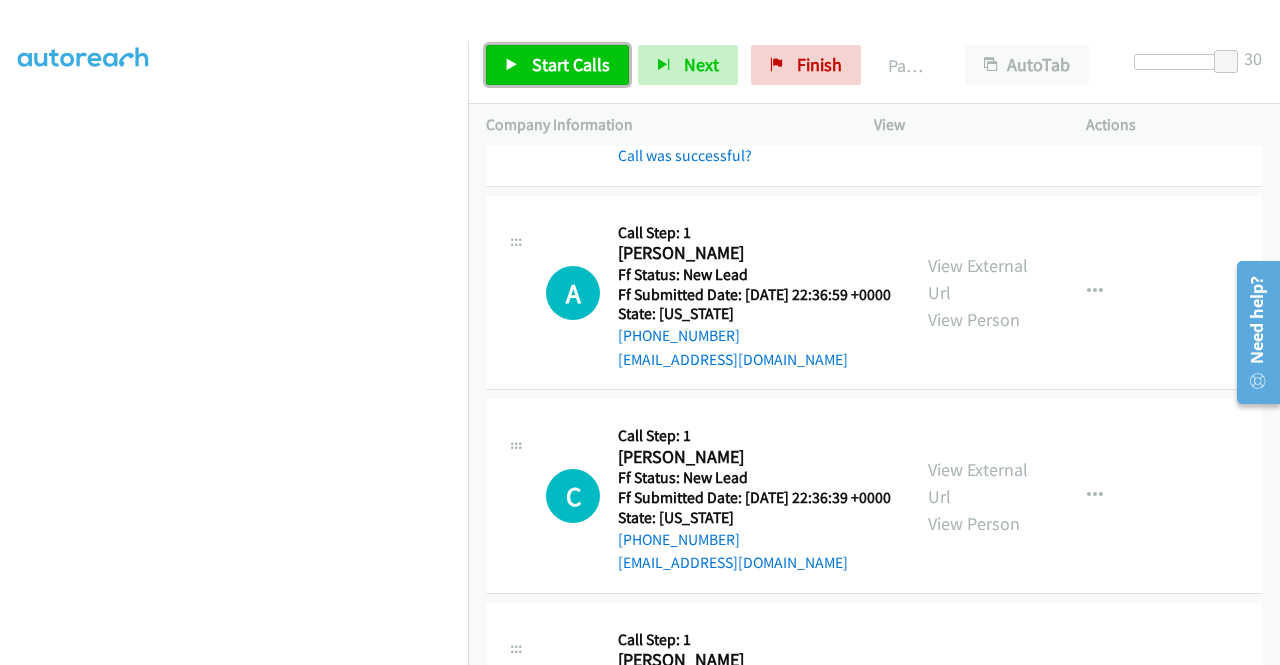 click on "Start Calls" at bounding box center (571, 64) 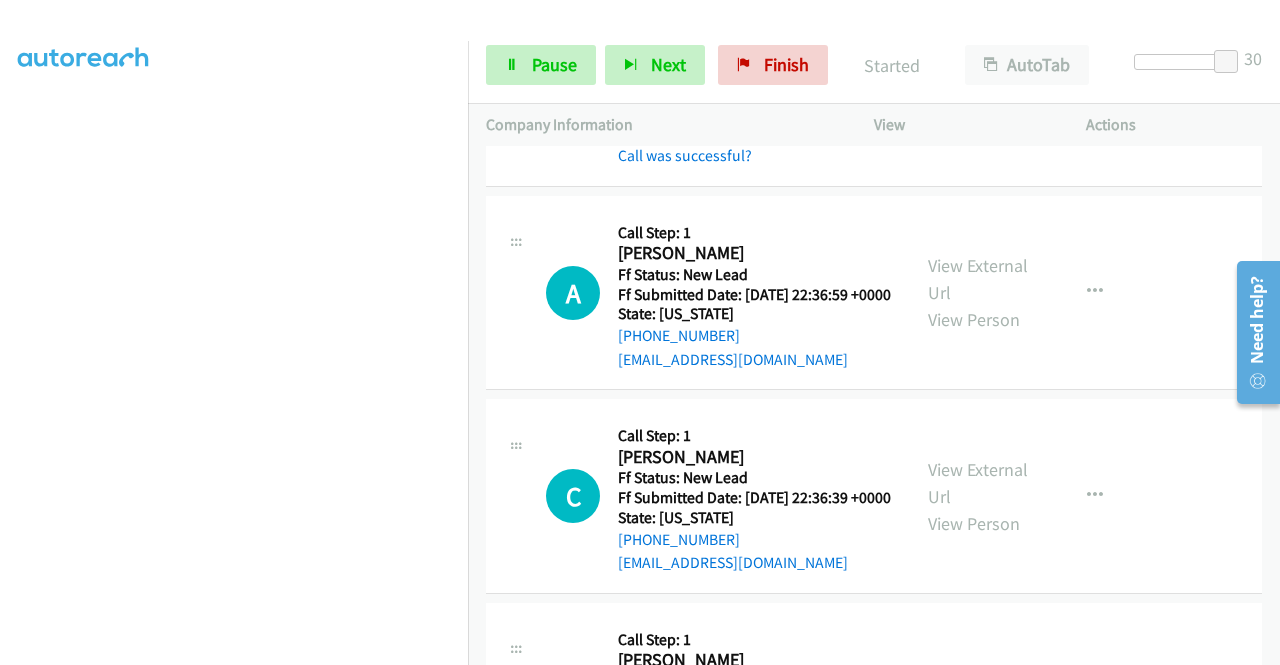 scroll, scrollTop: 7071, scrollLeft: 0, axis: vertical 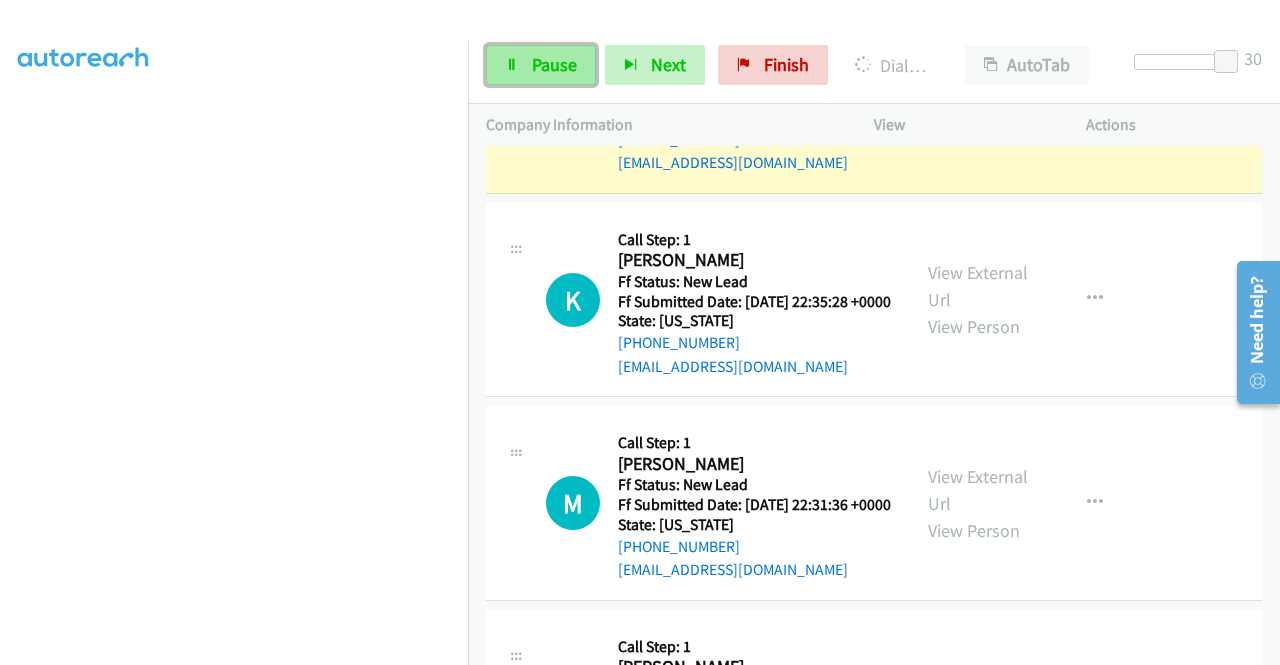 click on "Pause" at bounding box center [541, 65] 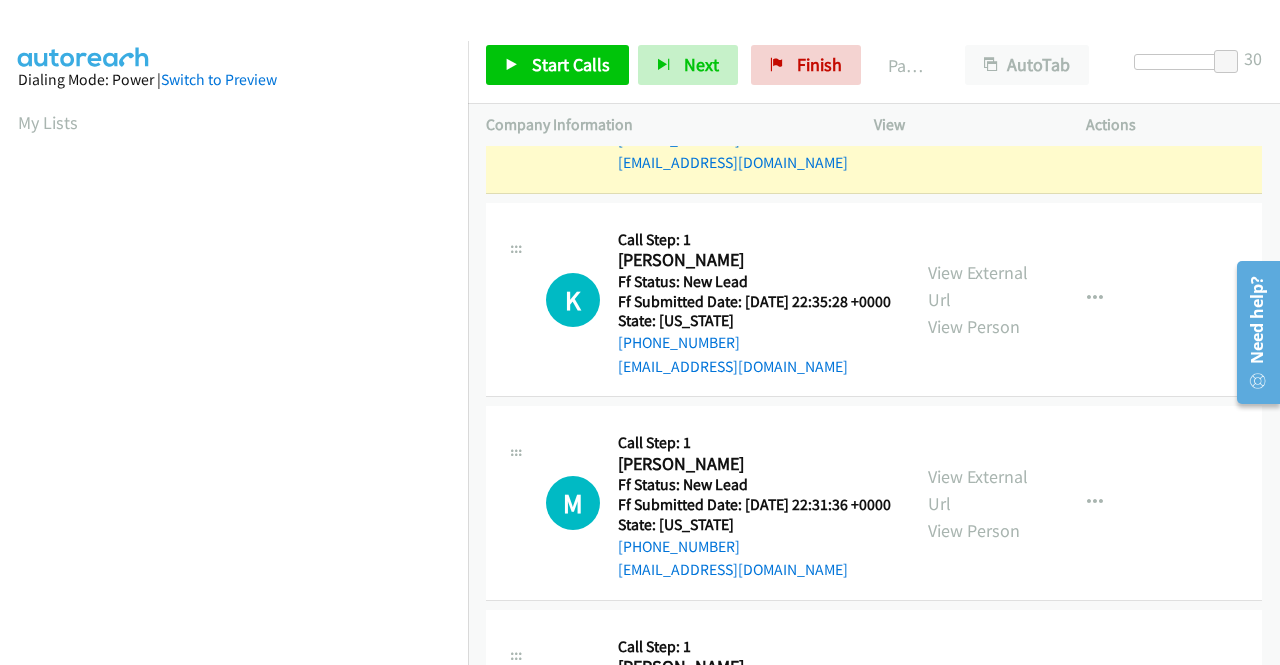 scroll, scrollTop: 400, scrollLeft: 0, axis: vertical 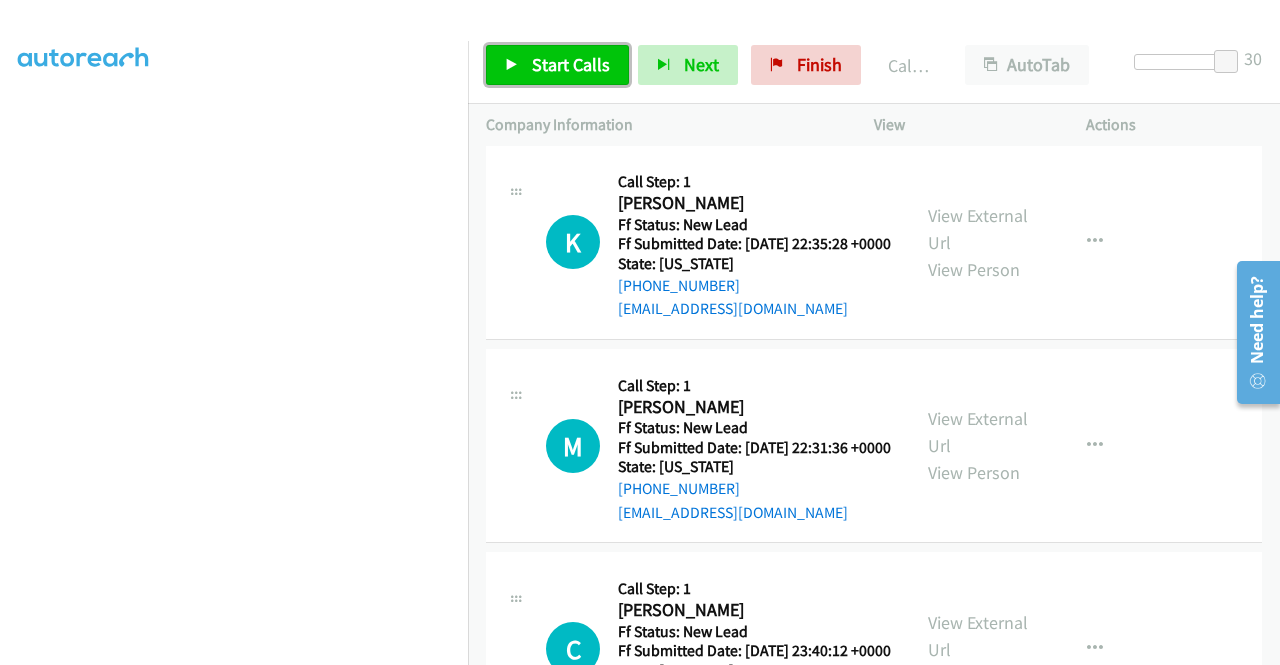 click on "Start Calls" at bounding box center (571, 64) 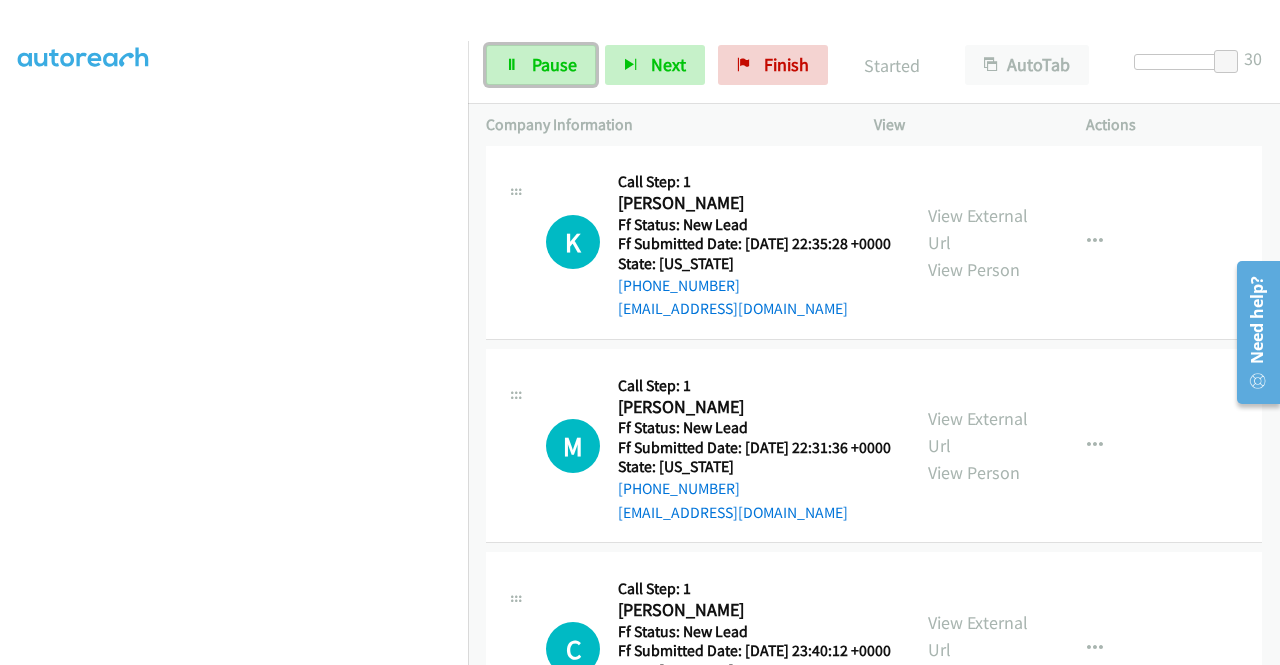 click on "Pause" at bounding box center (554, 64) 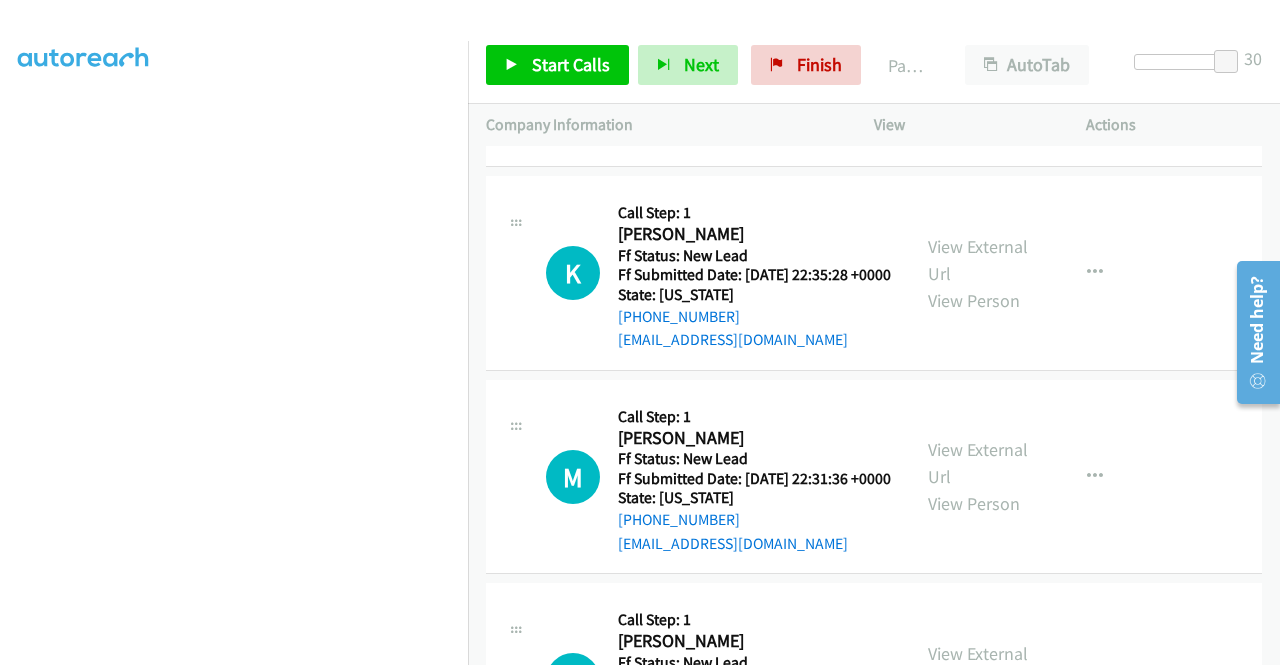 scroll, scrollTop: 7171, scrollLeft: 0, axis: vertical 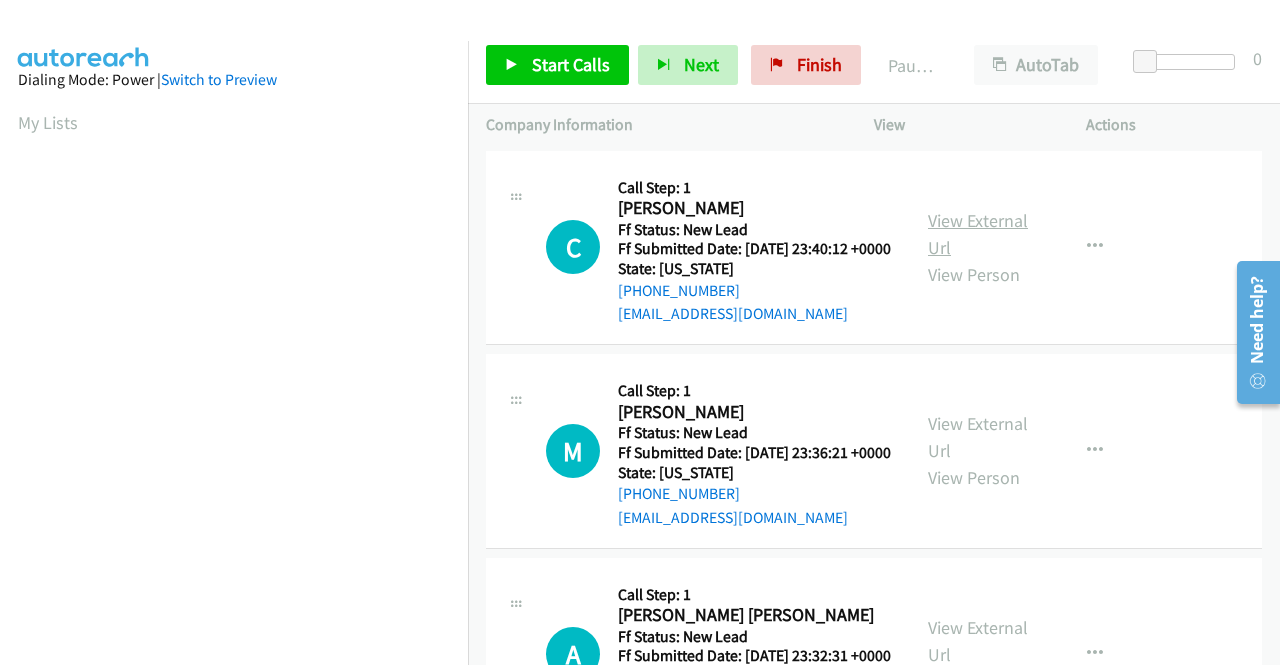 click on "View External Url" at bounding box center [978, 234] 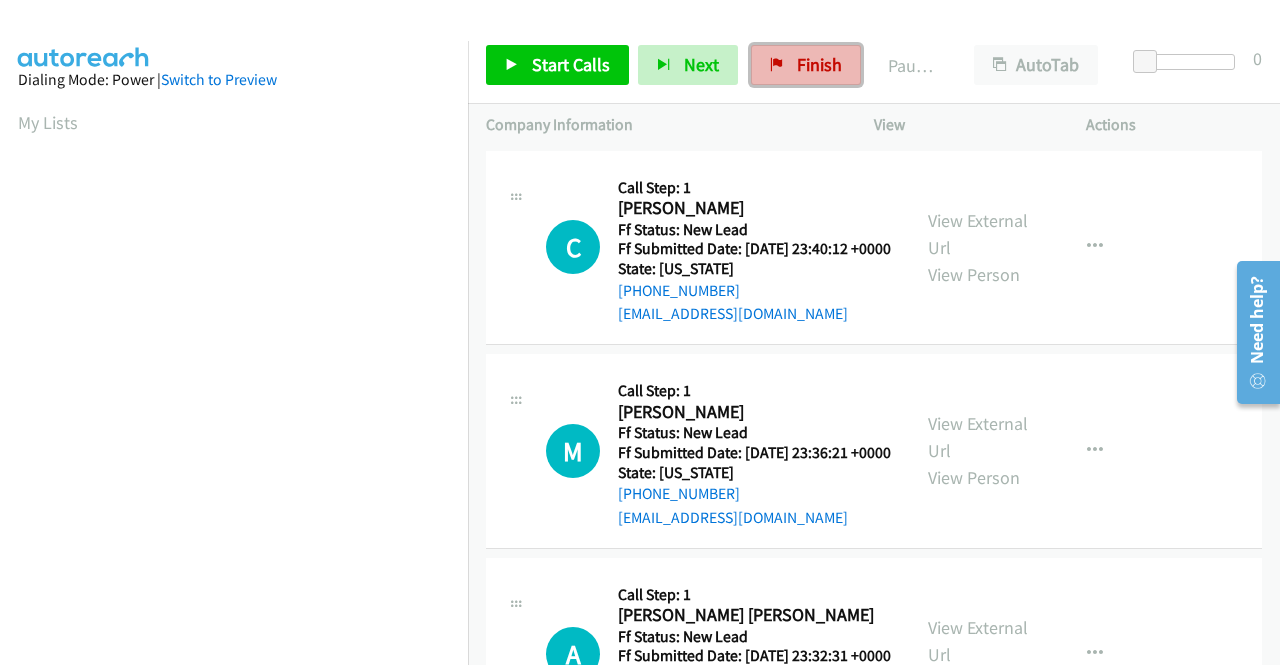 click on "Finish" at bounding box center (819, 64) 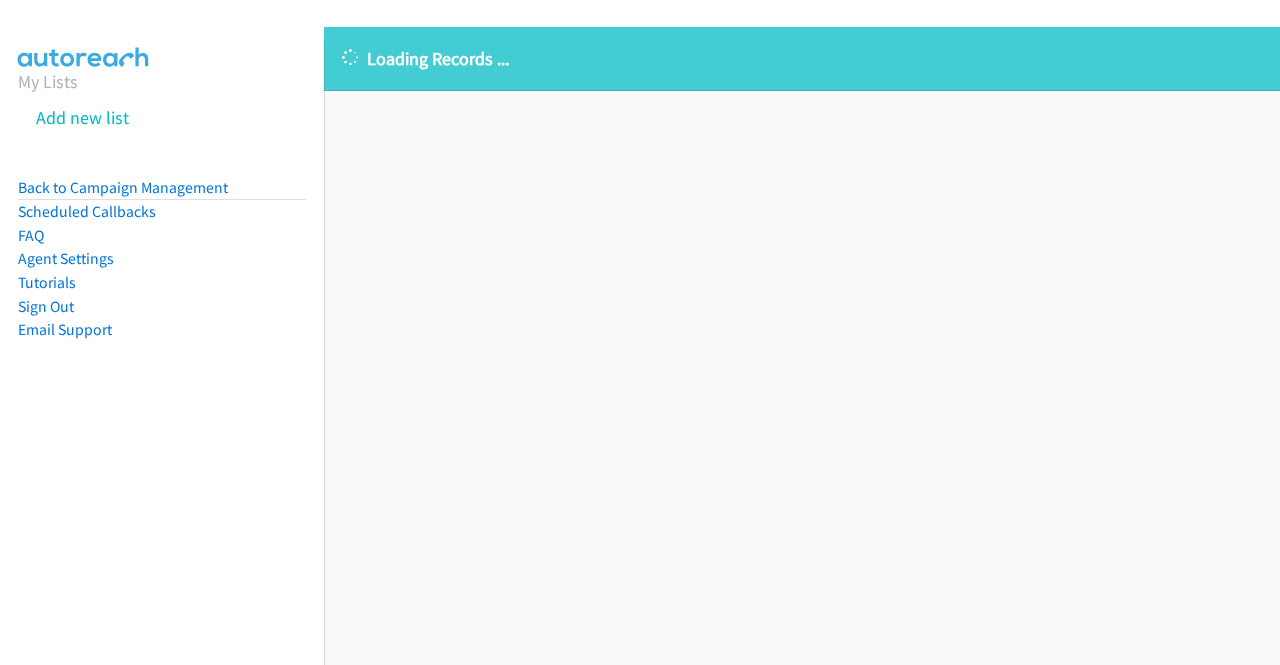 scroll, scrollTop: 0, scrollLeft: 0, axis: both 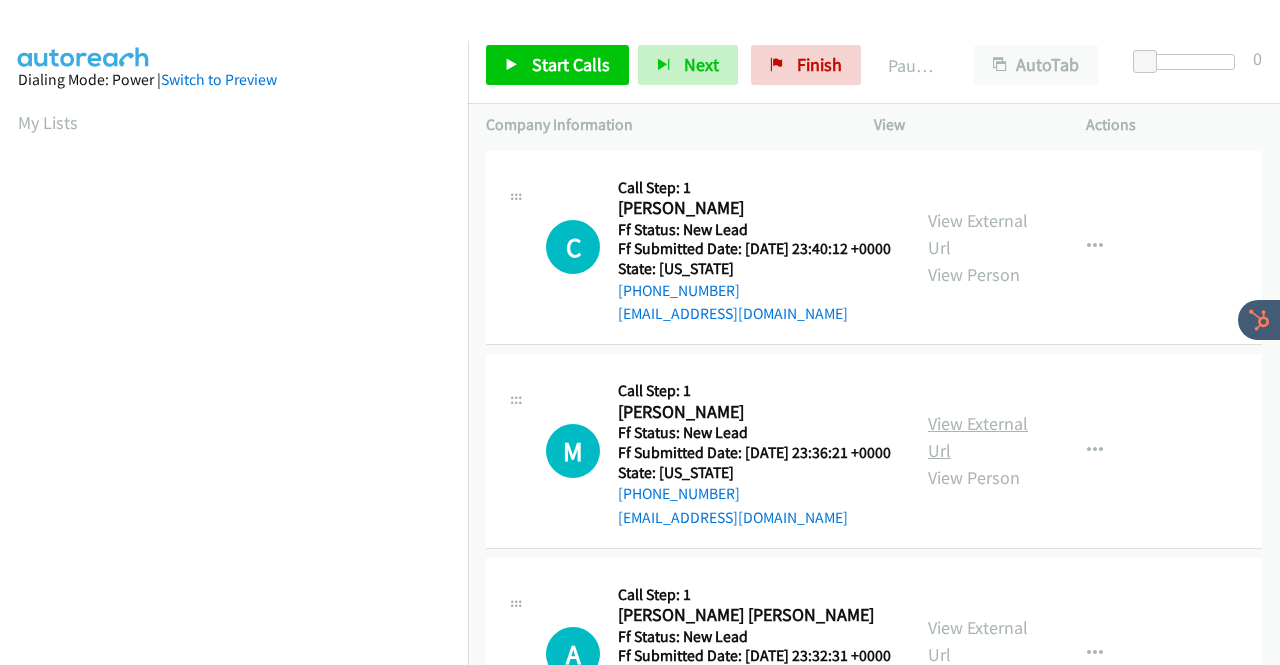 click on "View External Url" at bounding box center [978, 437] 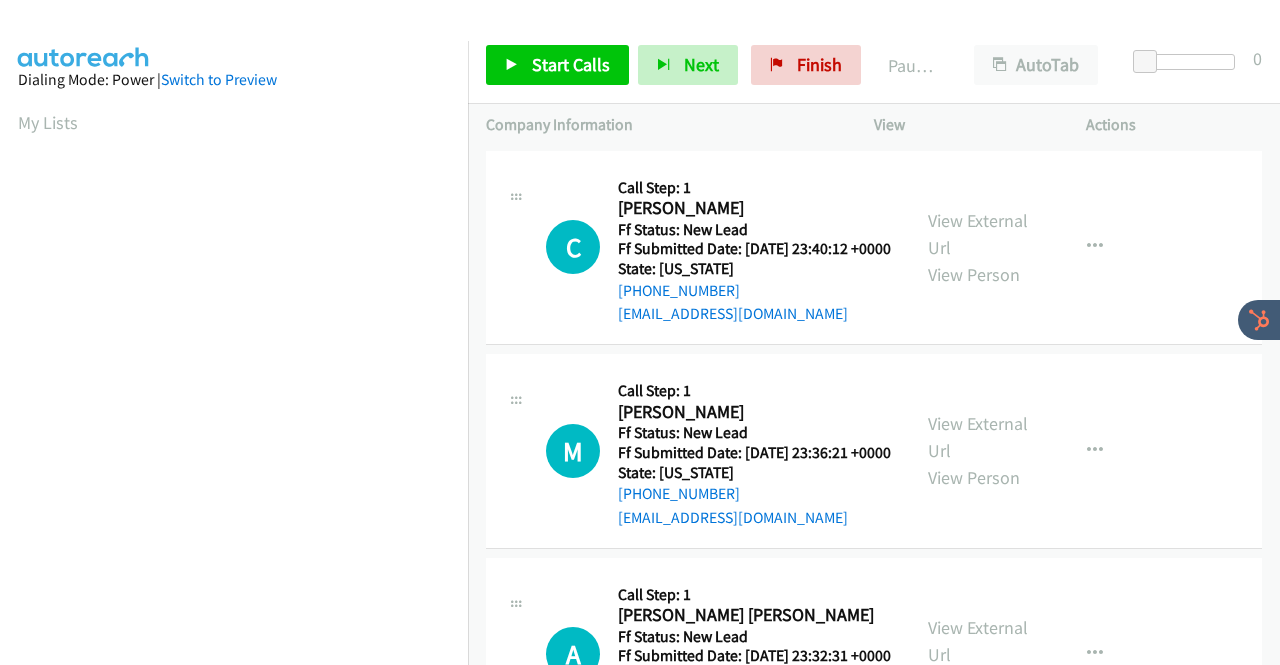scroll, scrollTop: 0, scrollLeft: 0, axis: both 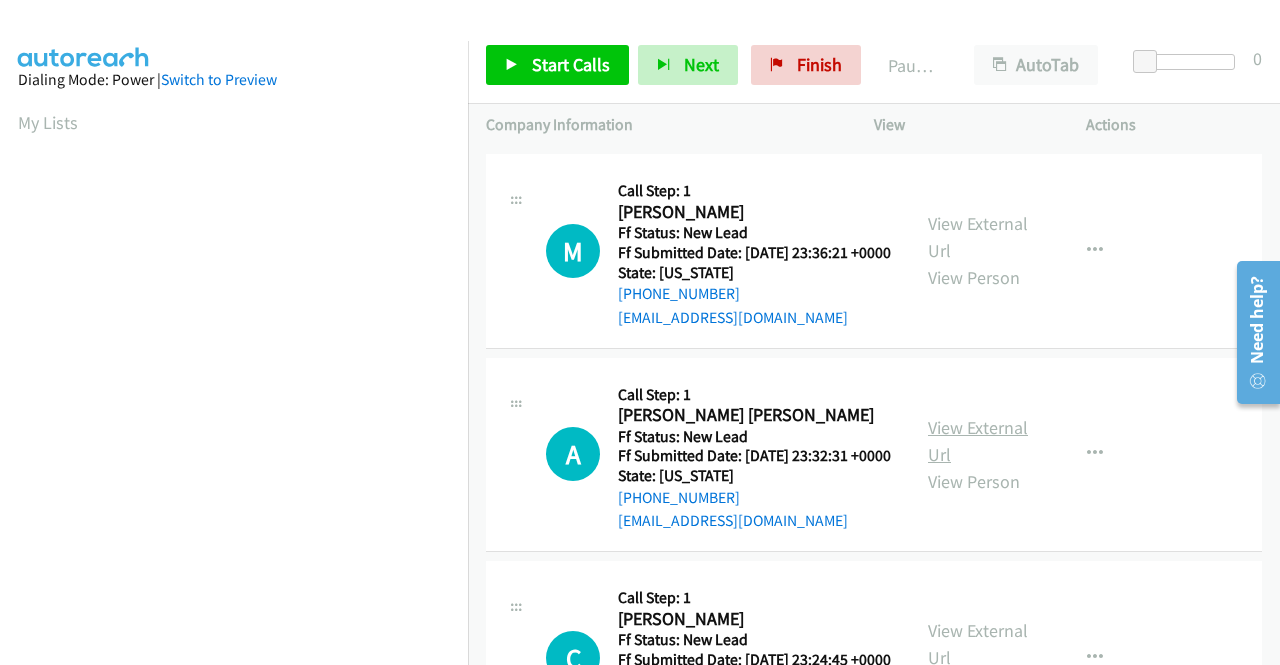 click on "View External Url" at bounding box center [978, 441] 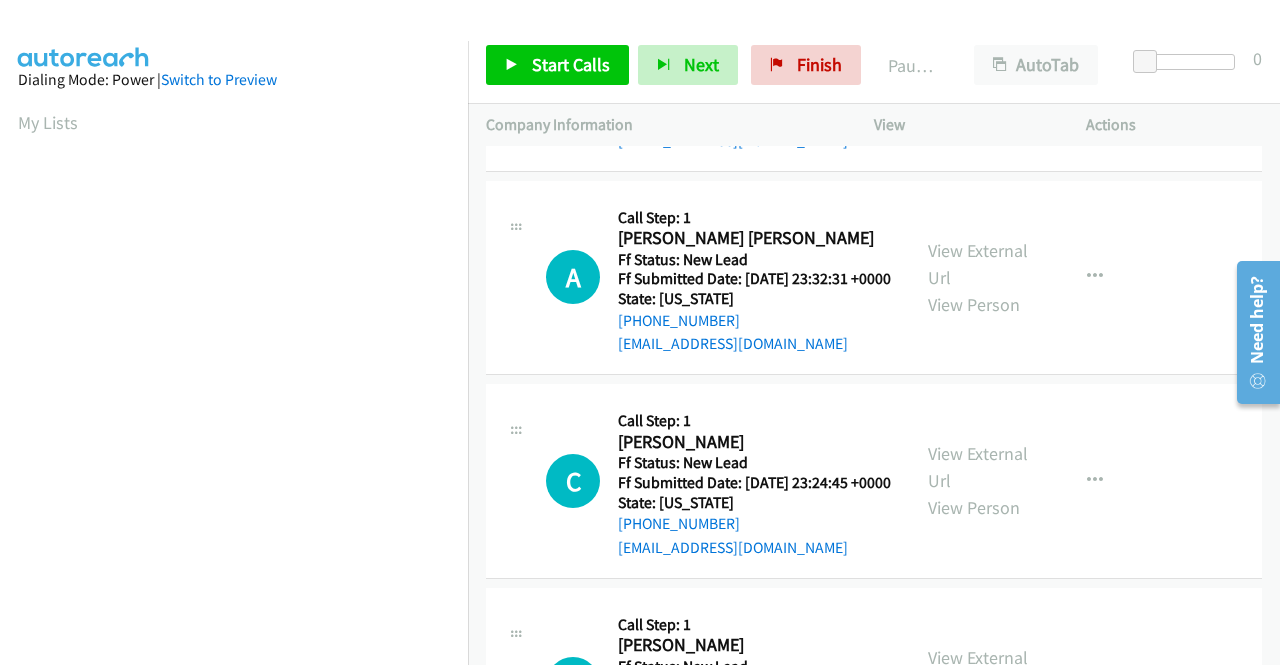scroll, scrollTop: 500, scrollLeft: 0, axis: vertical 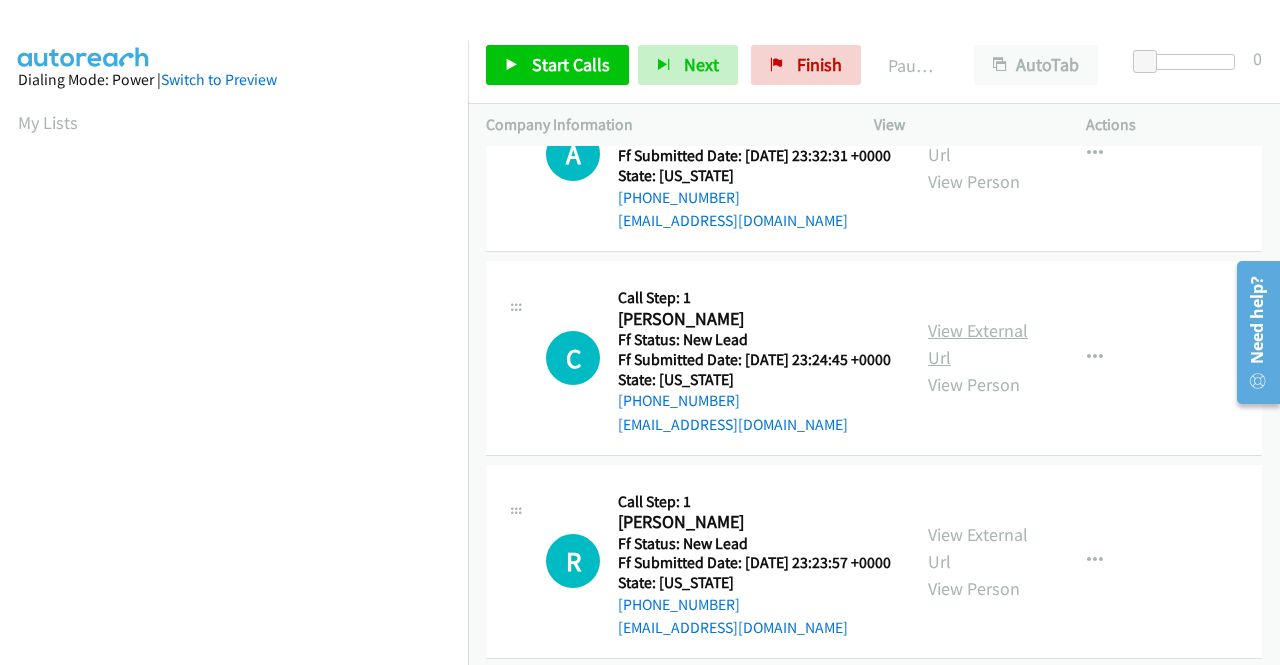 click on "View External Url" at bounding box center [978, 344] 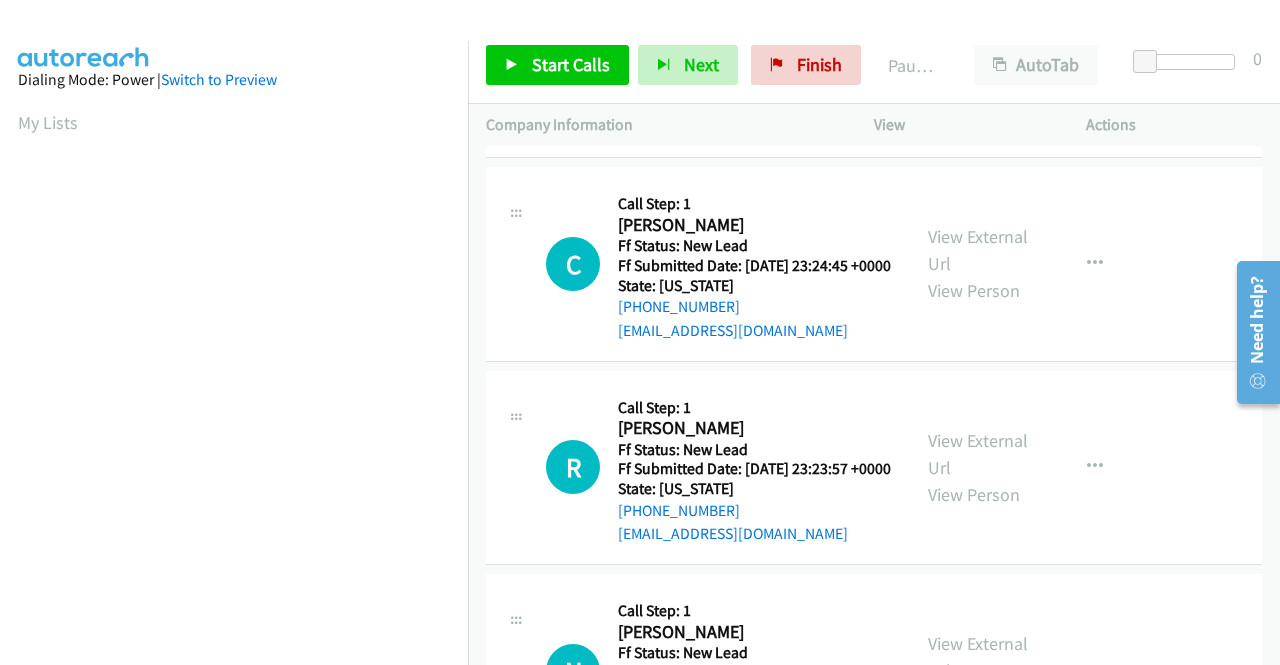 scroll, scrollTop: 700, scrollLeft: 0, axis: vertical 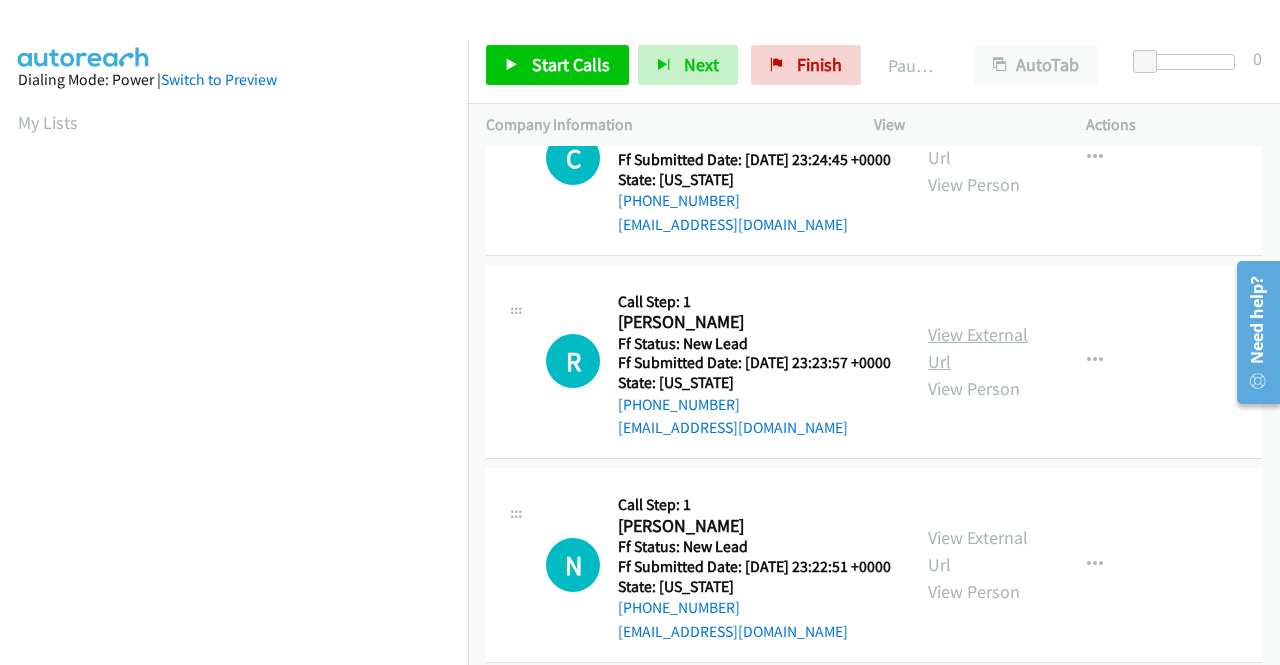 click on "View External Url" at bounding box center [978, 348] 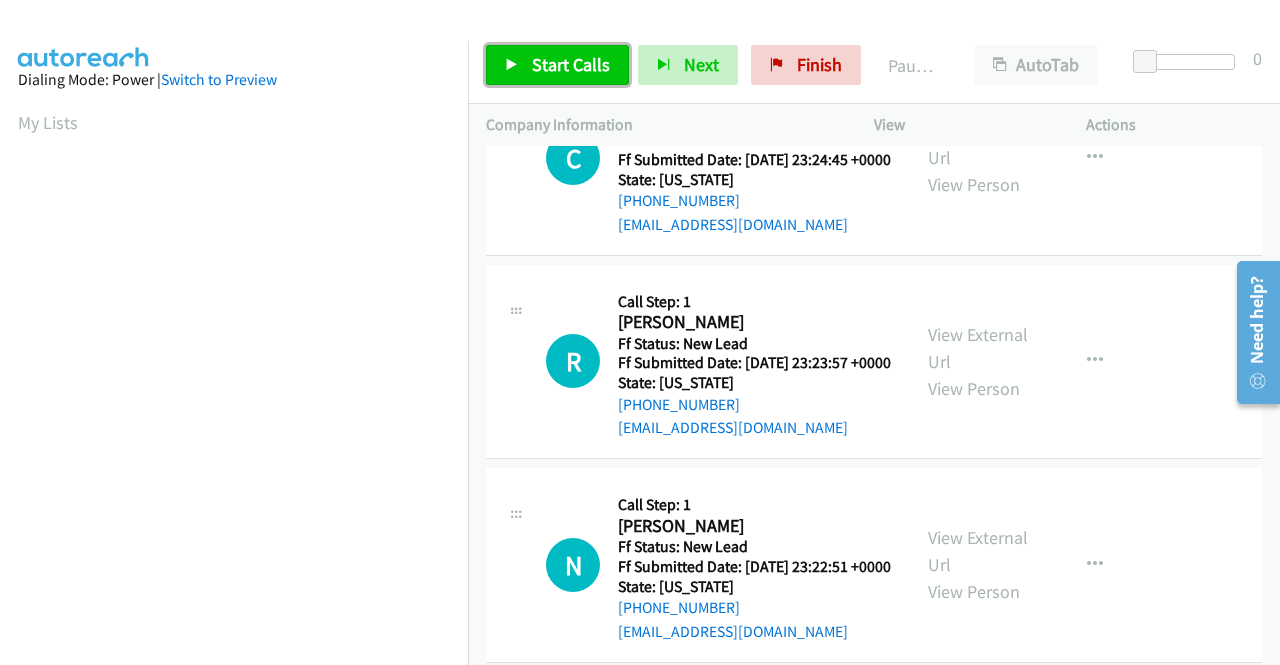click on "Start Calls" at bounding box center [571, 64] 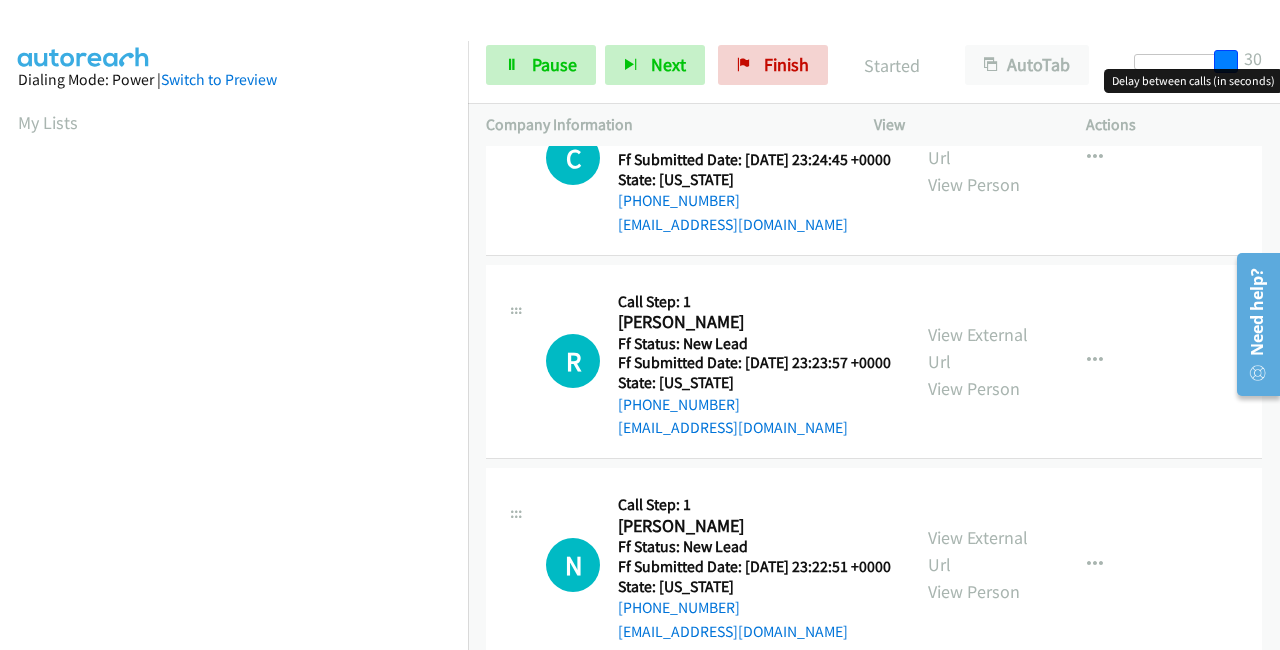 drag, startPoint x: 1144, startPoint y: 55, endPoint x: 1279, endPoint y: 45, distance: 135.36986 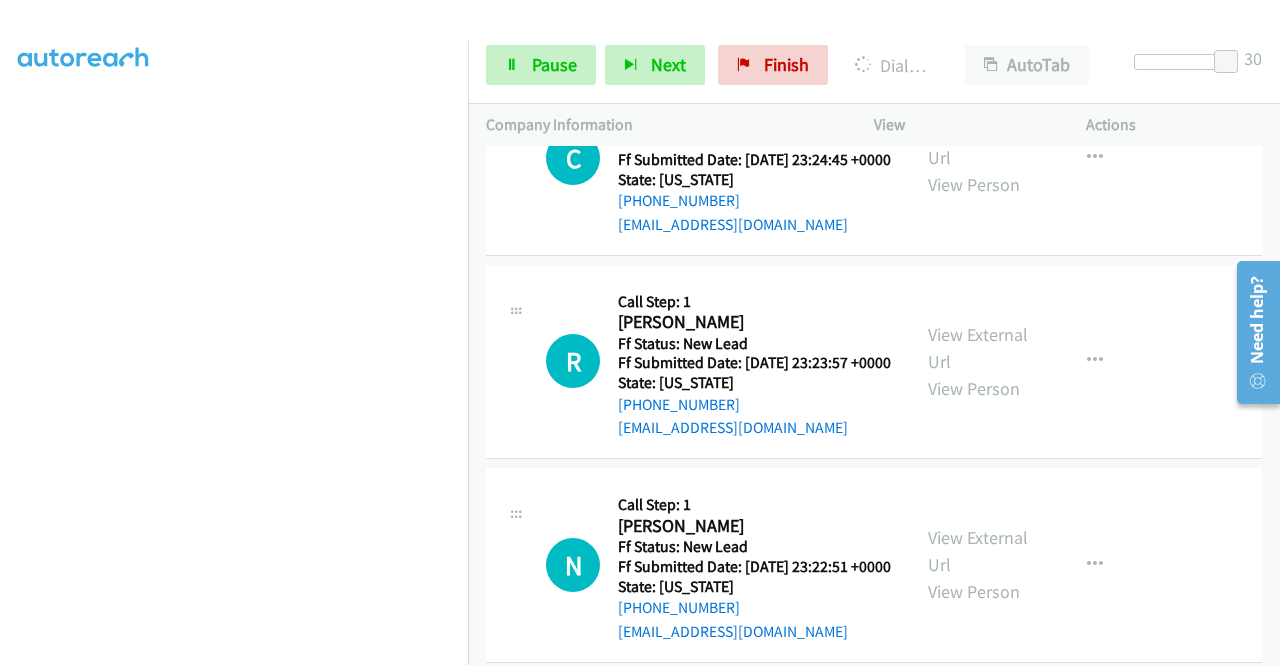scroll, scrollTop: 0, scrollLeft: 0, axis: both 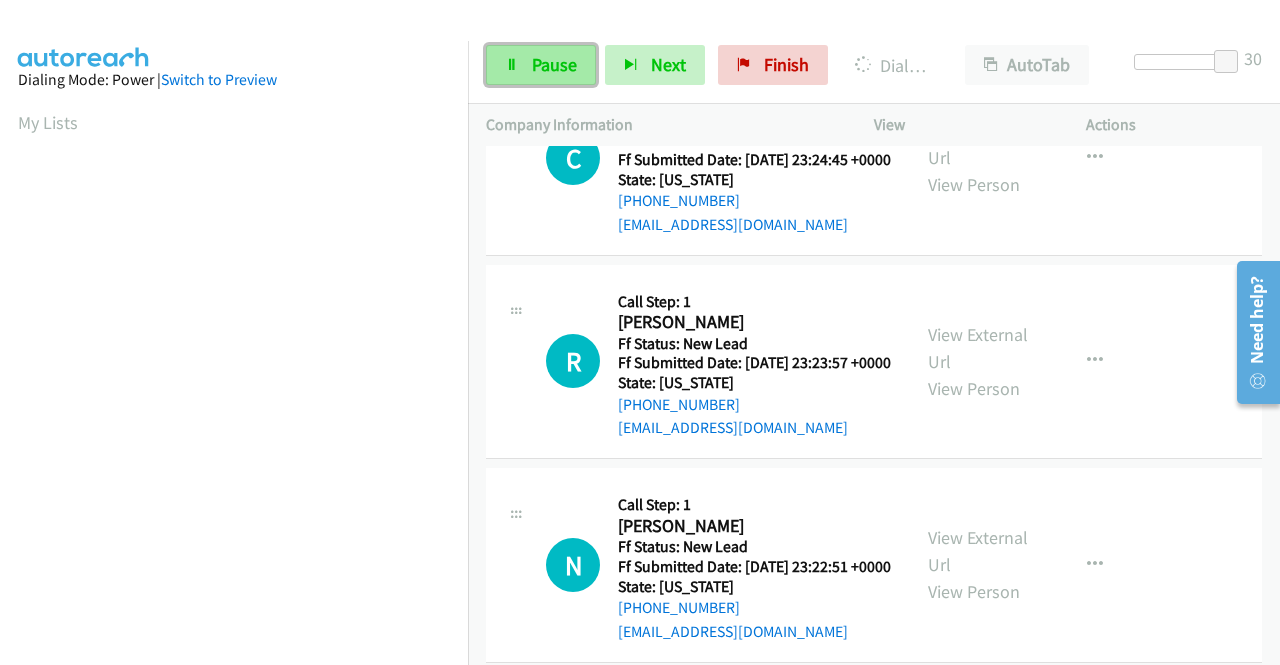 click on "Pause" at bounding box center (554, 64) 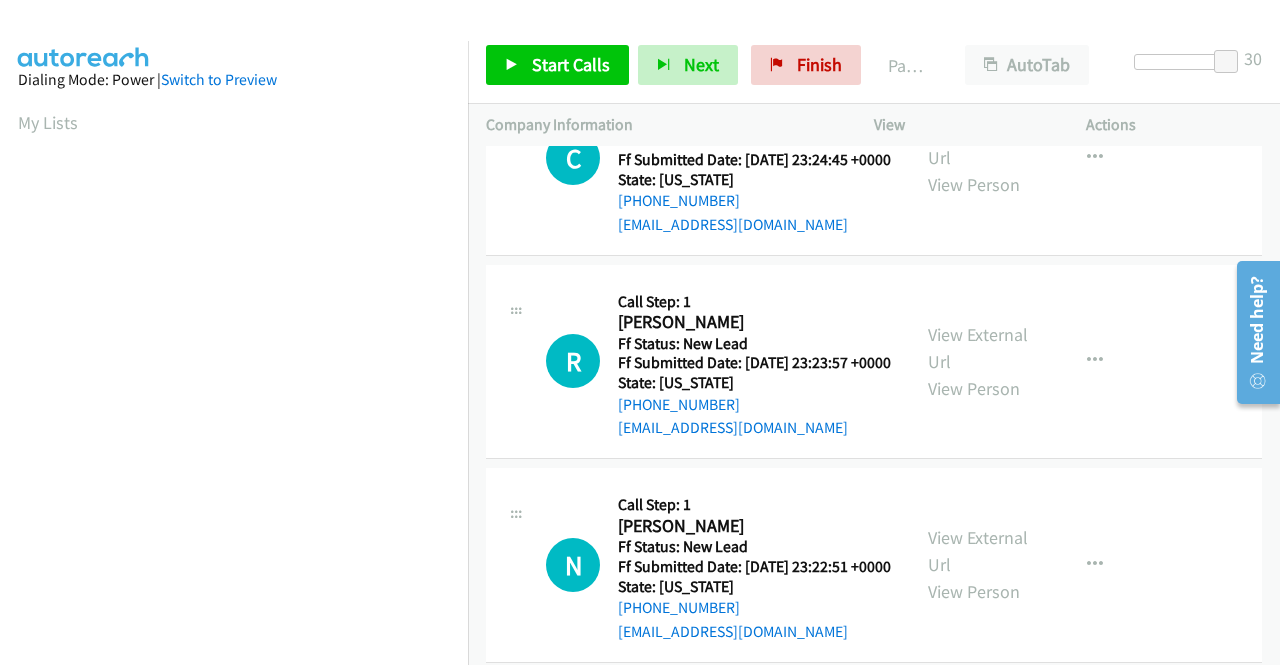 scroll, scrollTop: 456, scrollLeft: 0, axis: vertical 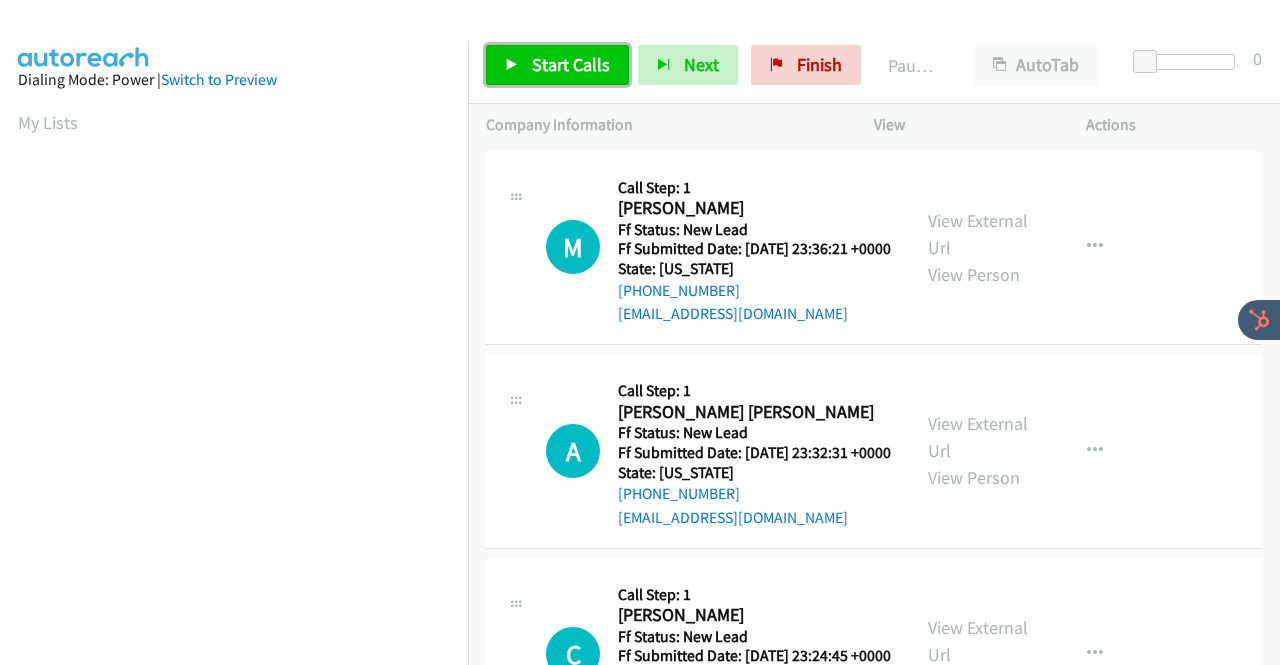 click on "Start Calls" at bounding box center [571, 64] 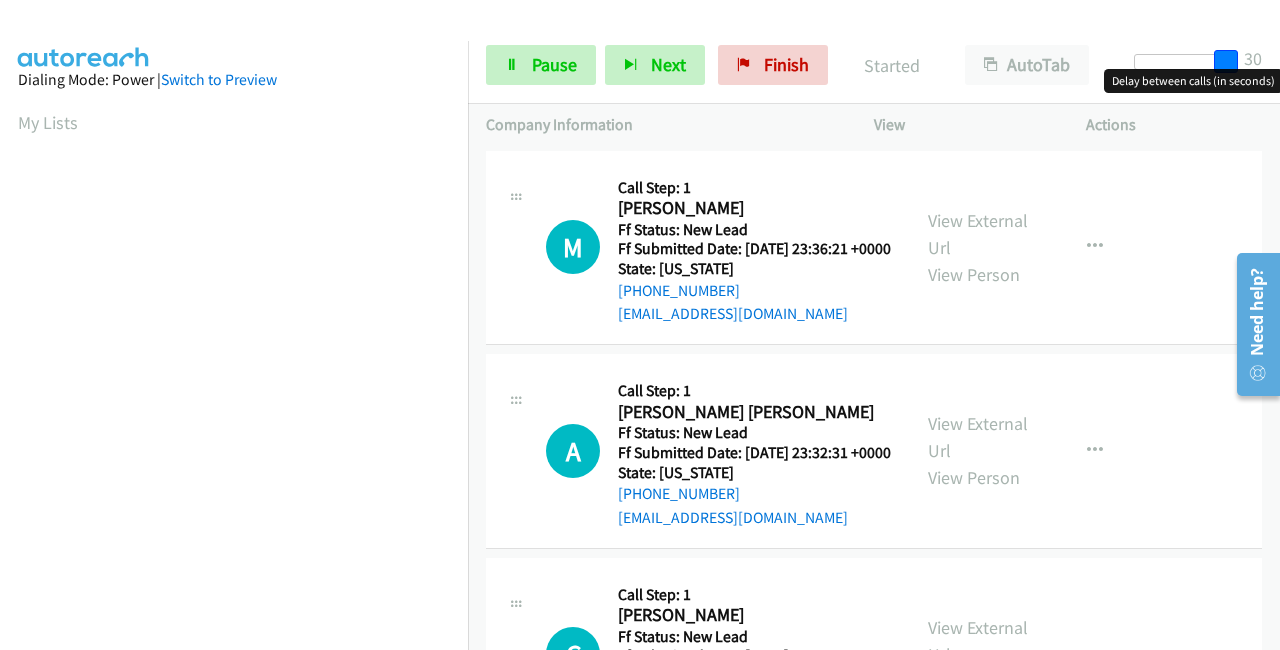 drag, startPoint x: 1148, startPoint y: 55, endPoint x: 1279, endPoint y: 46, distance: 131.30879 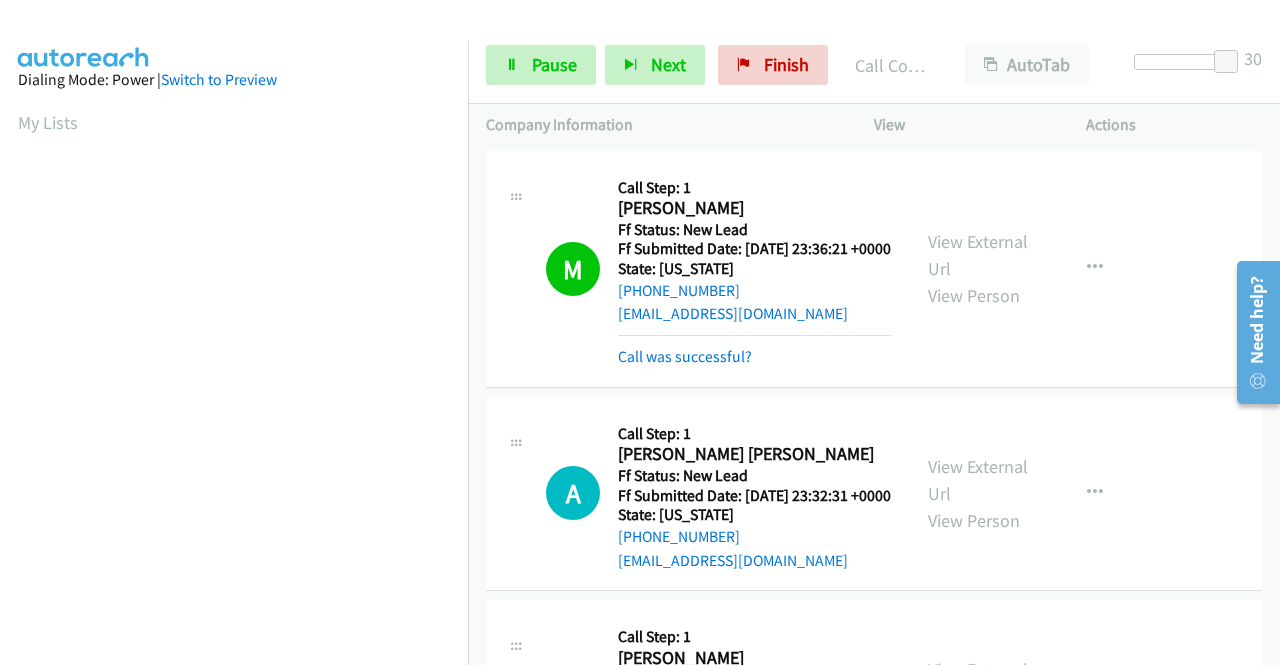 scroll, scrollTop: 456, scrollLeft: 0, axis: vertical 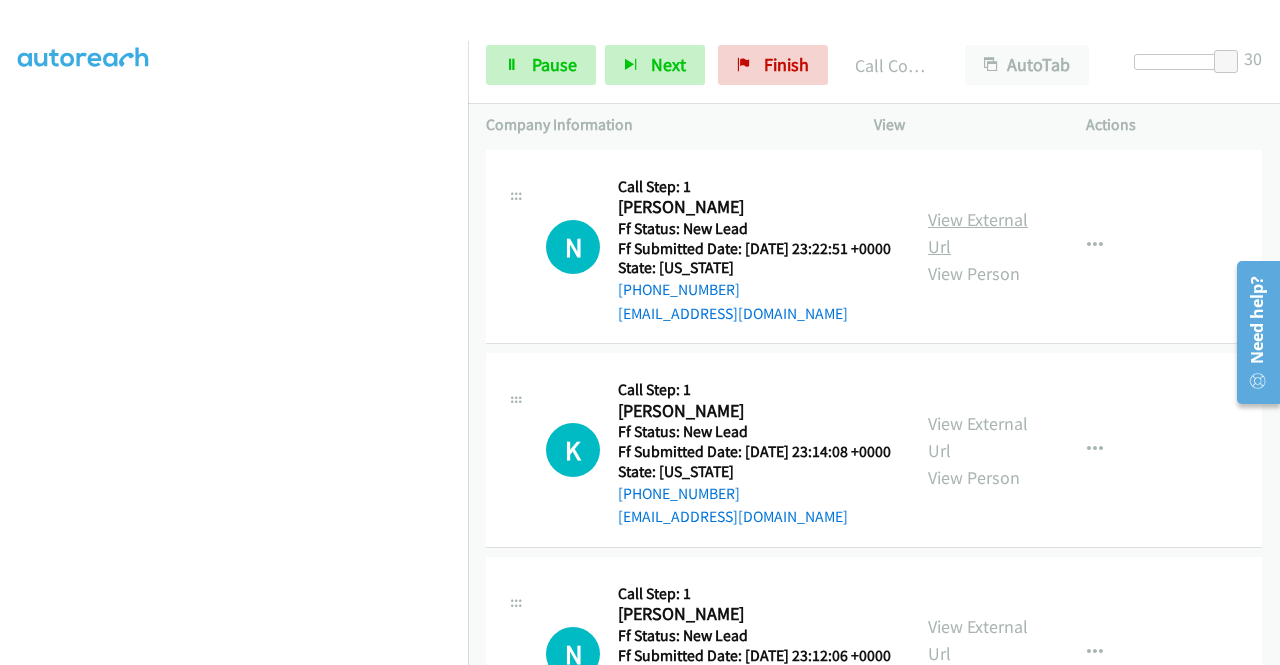 click on "View External Url" at bounding box center (978, 233) 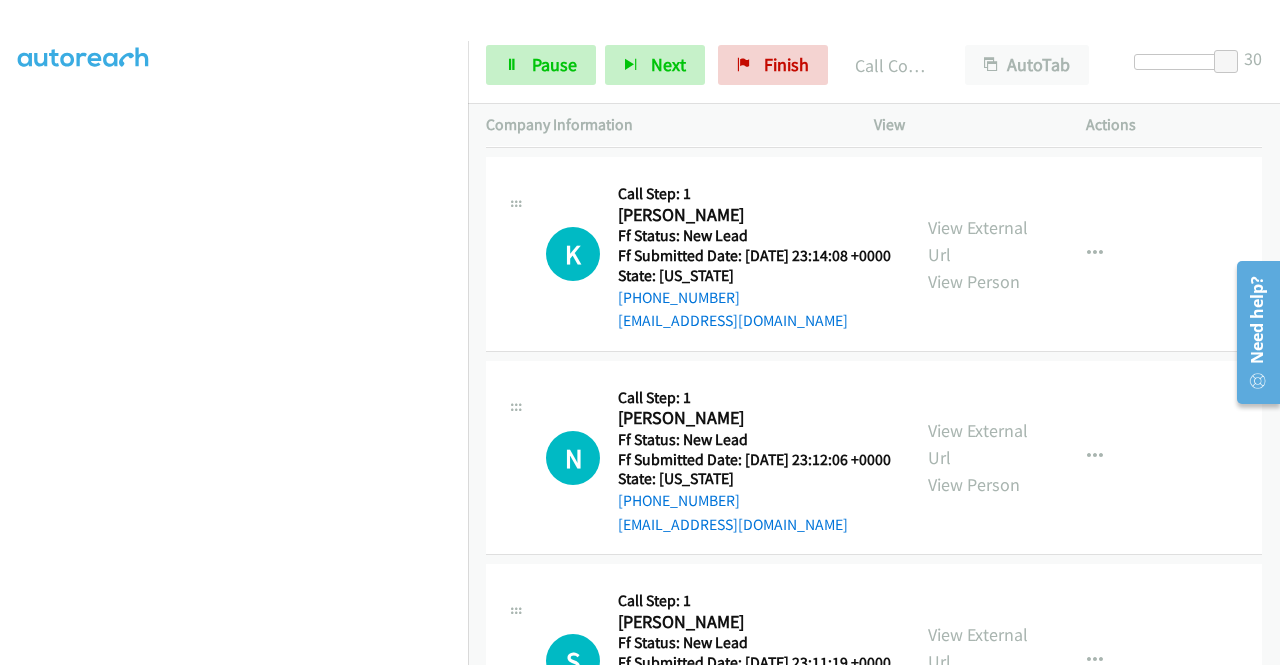 scroll, scrollTop: 1100, scrollLeft: 0, axis: vertical 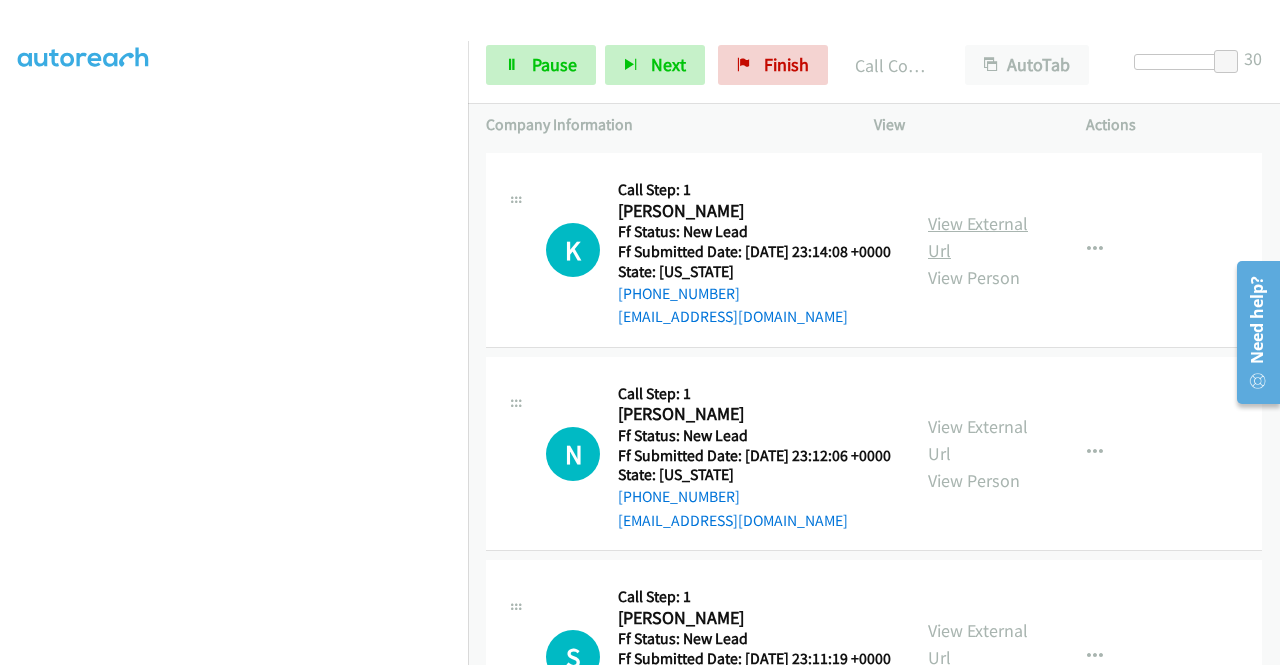 click on "View External Url" at bounding box center [978, 237] 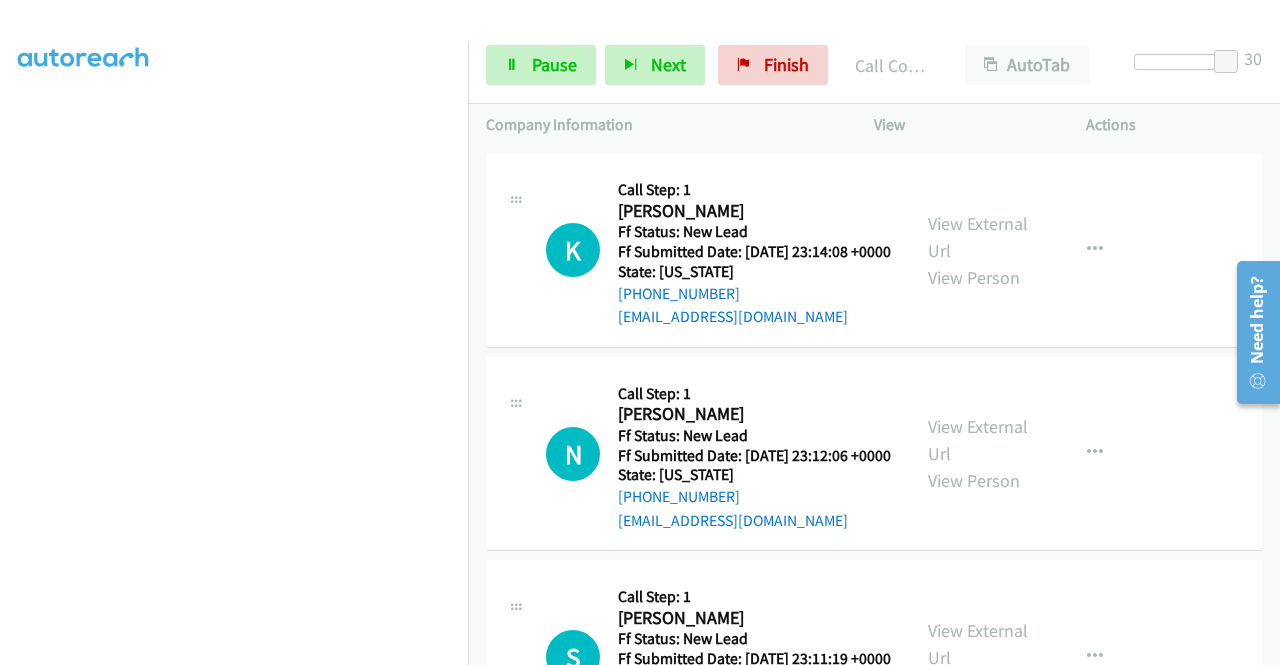 scroll, scrollTop: 1300, scrollLeft: 0, axis: vertical 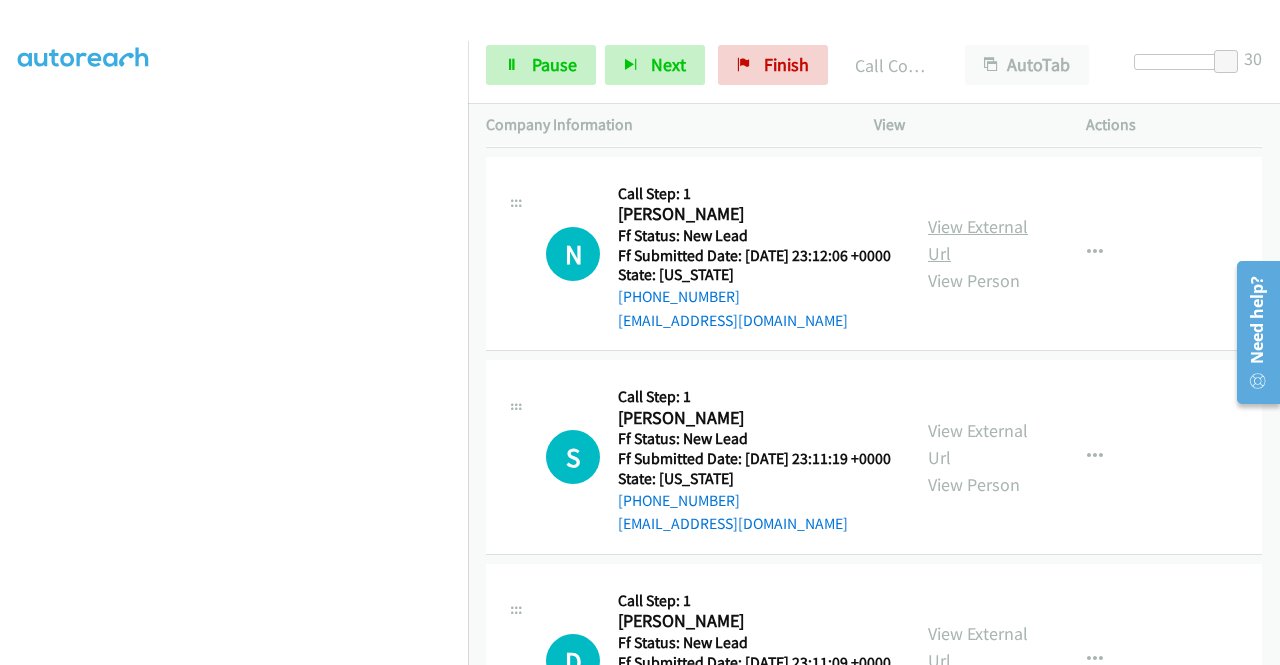 click on "View External Url" at bounding box center [978, 240] 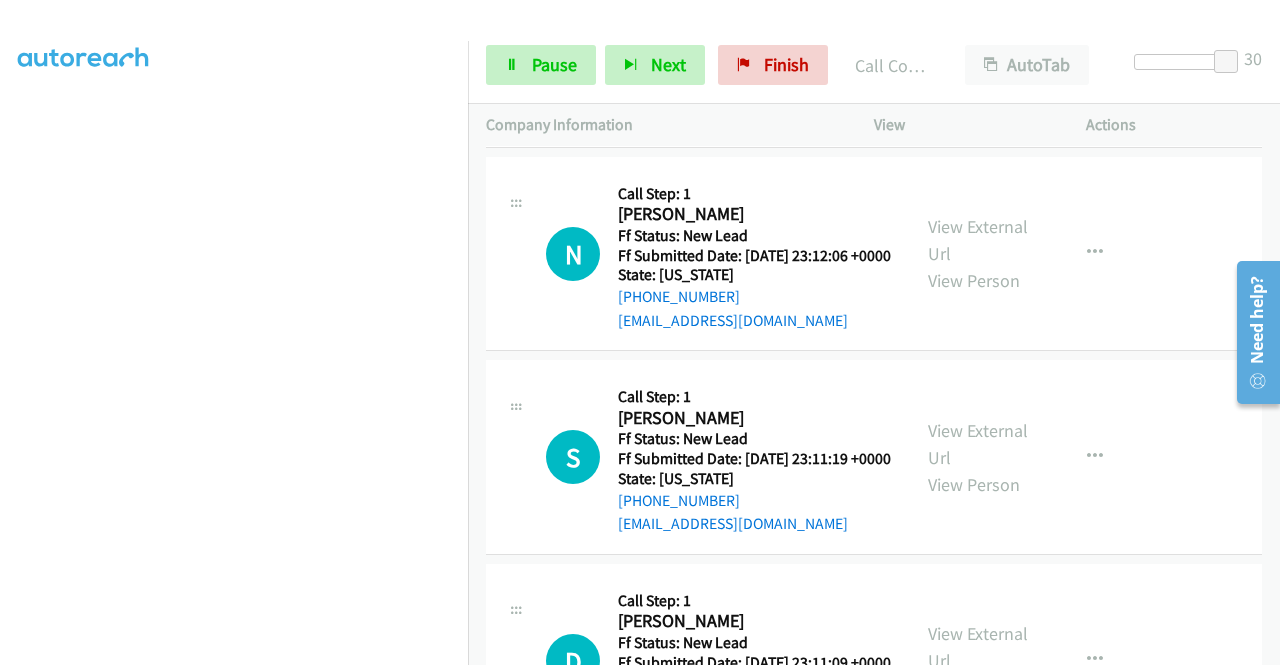 scroll, scrollTop: 1500, scrollLeft: 0, axis: vertical 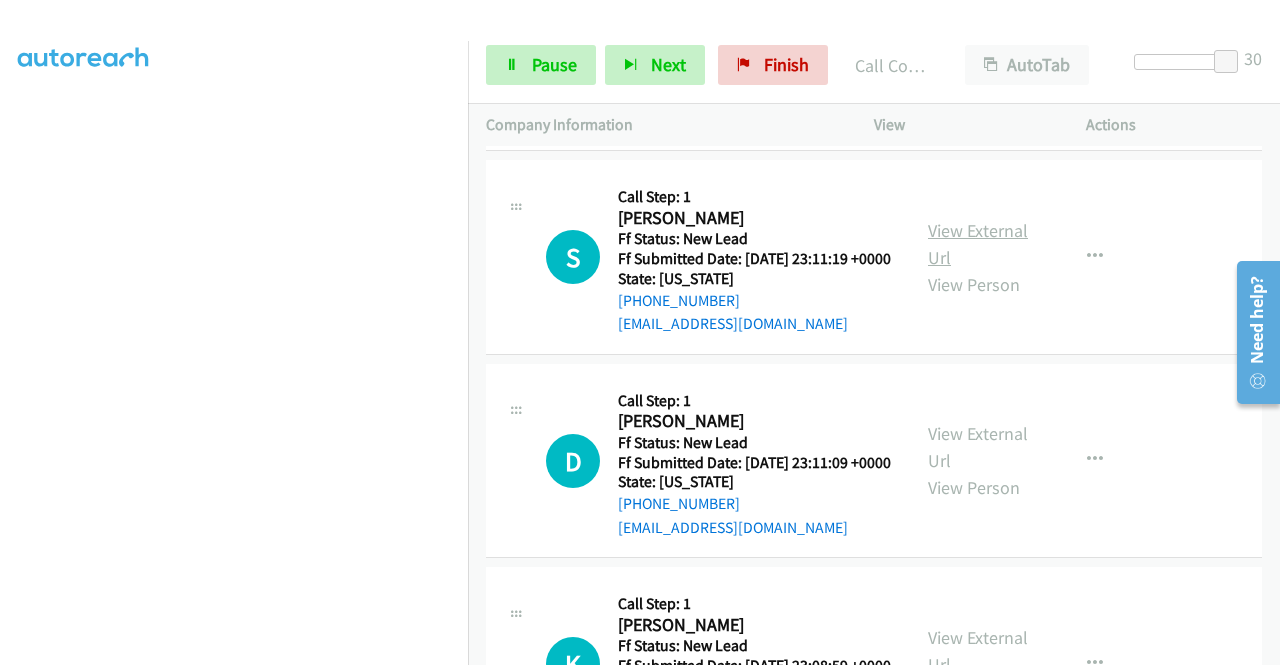 click on "View External Url" at bounding box center [978, 244] 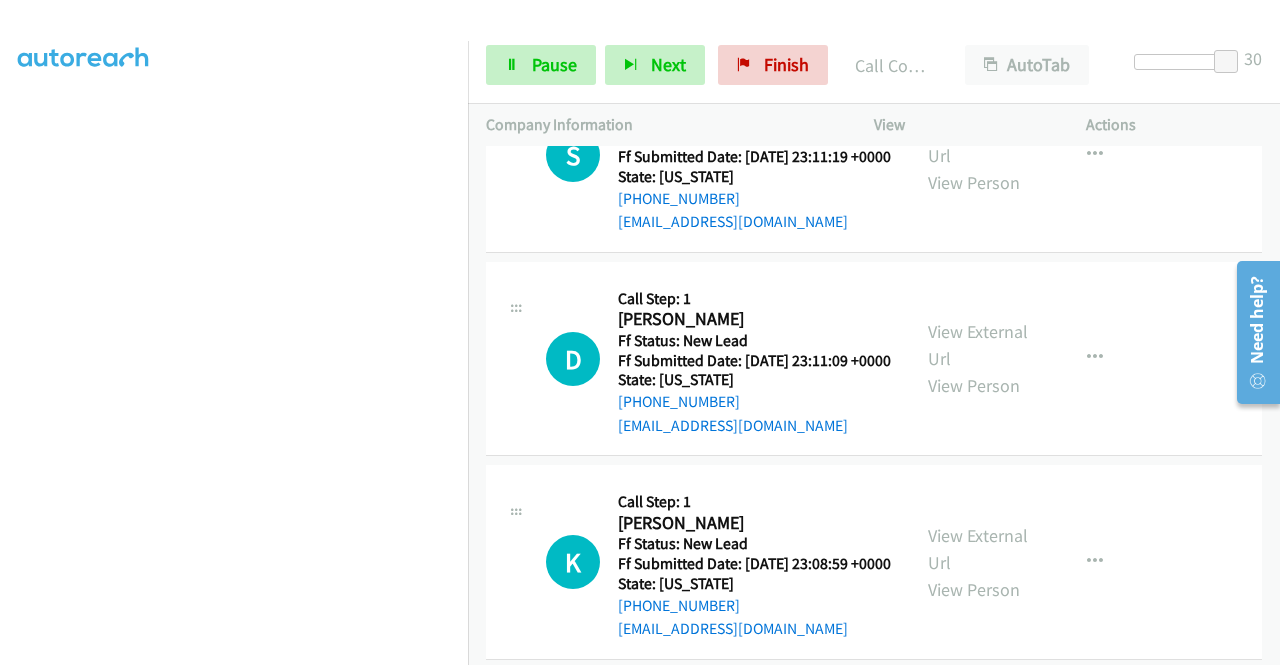 scroll, scrollTop: 1700, scrollLeft: 0, axis: vertical 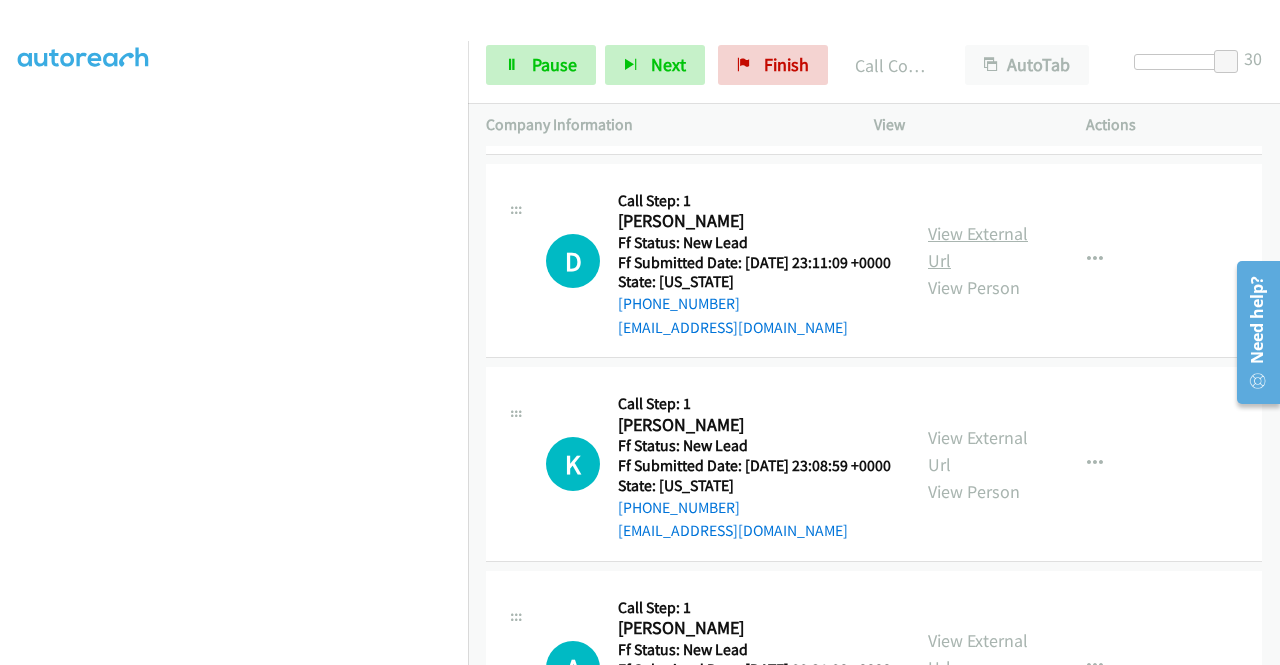 click on "View External Url" at bounding box center [978, 247] 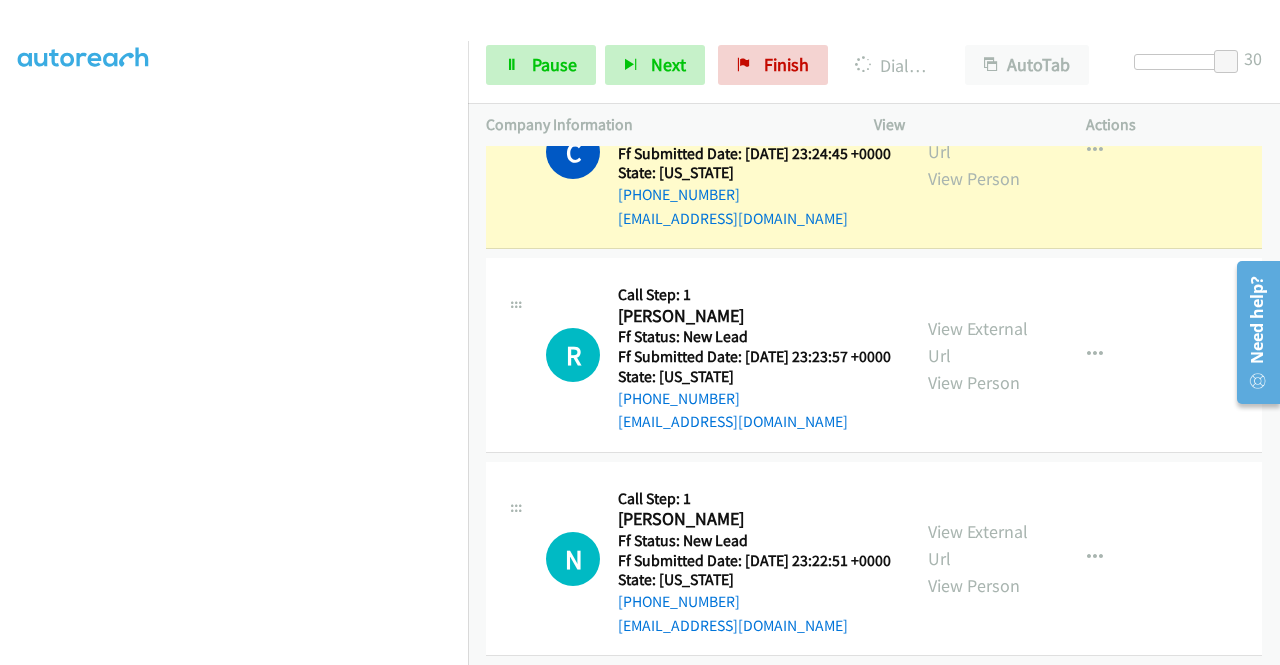 scroll, scrollTop: 500, scrollLeft: 0, axis: vertical 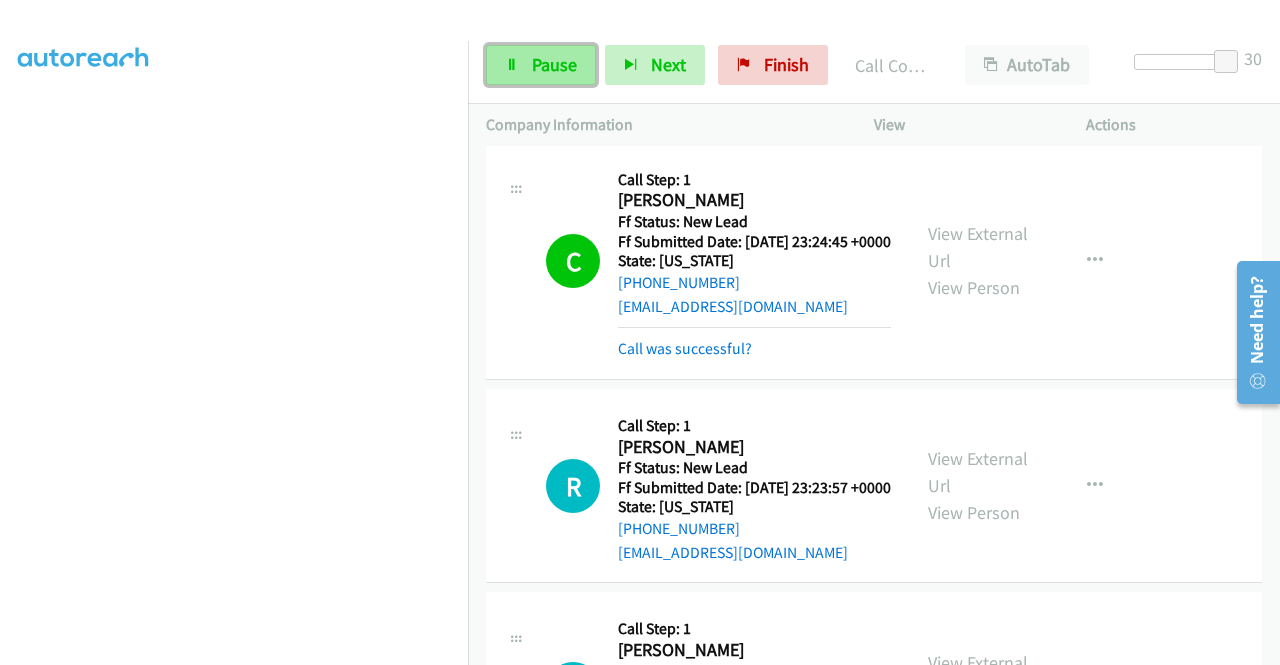 click on "Pause" at bounding box center (554, 64) 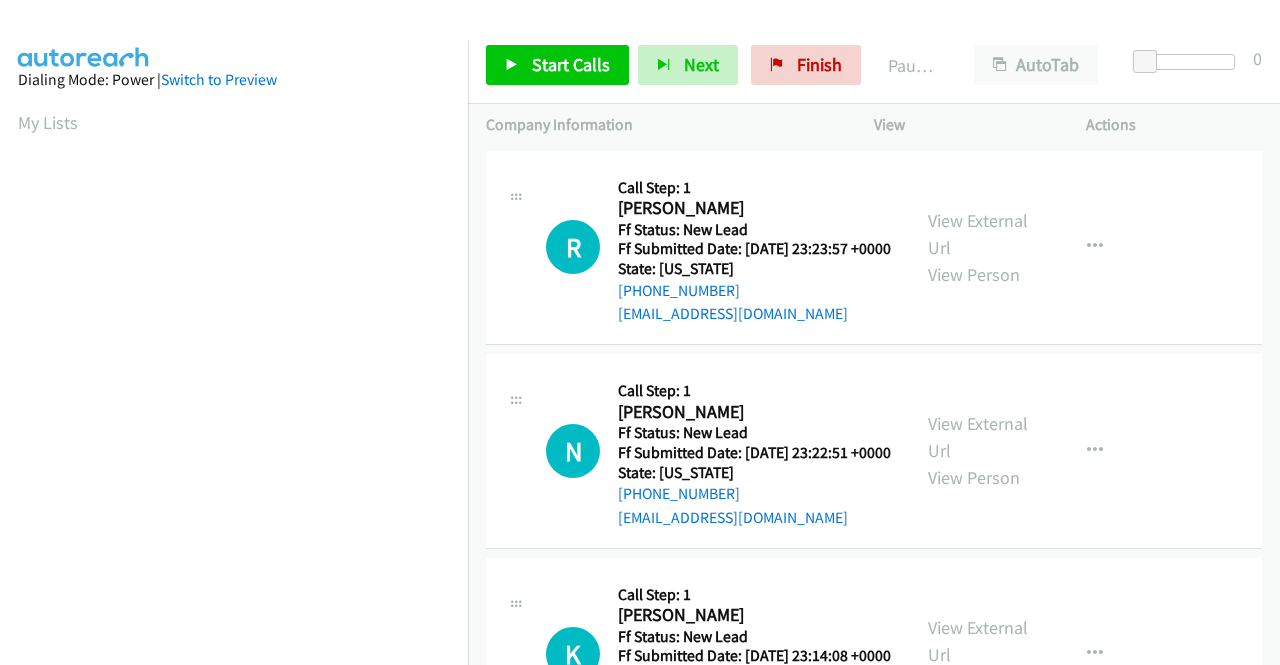 scroll, scrollTop: 0, scrollLeft: 0, axis: both 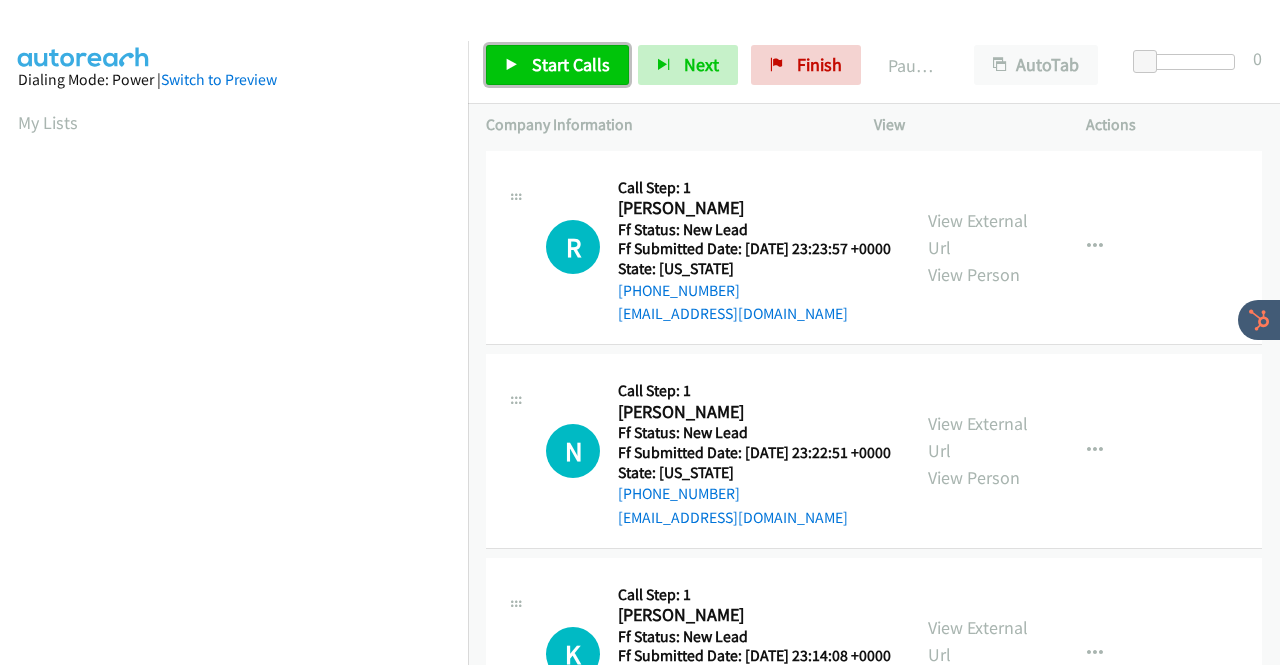 click on "Start Calls" at bounding box center (571, 64) 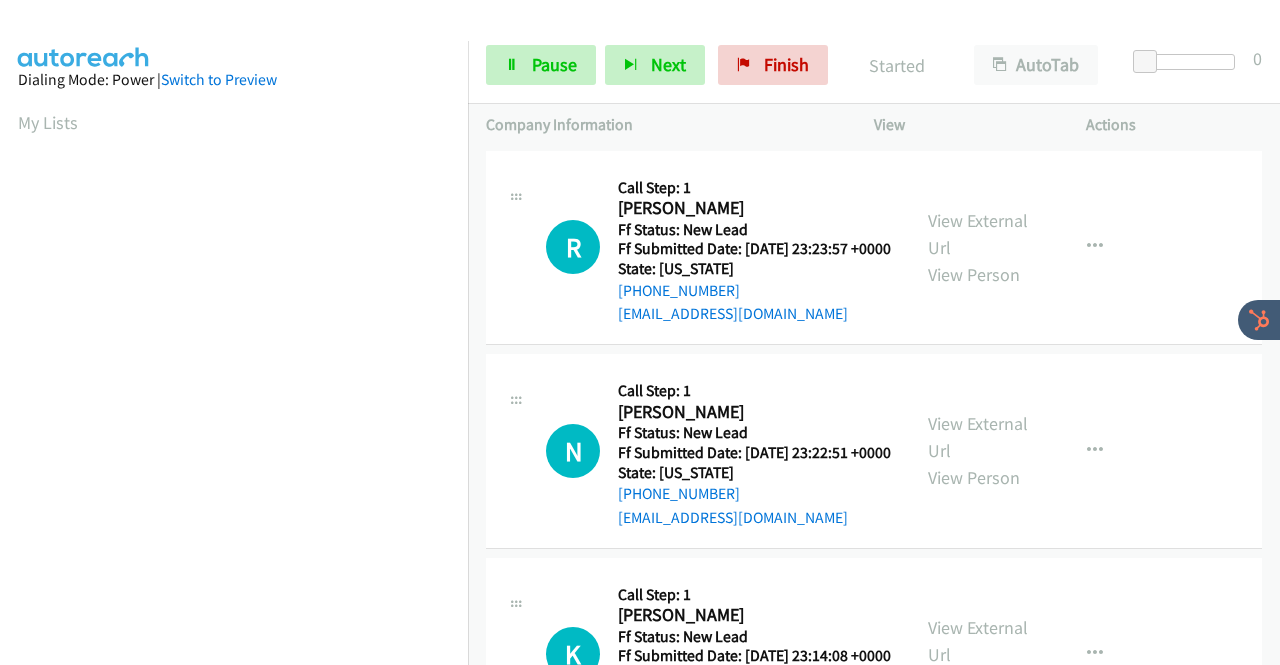 scroll, scrollTop: 0, scrollLeft: 0, axis: both 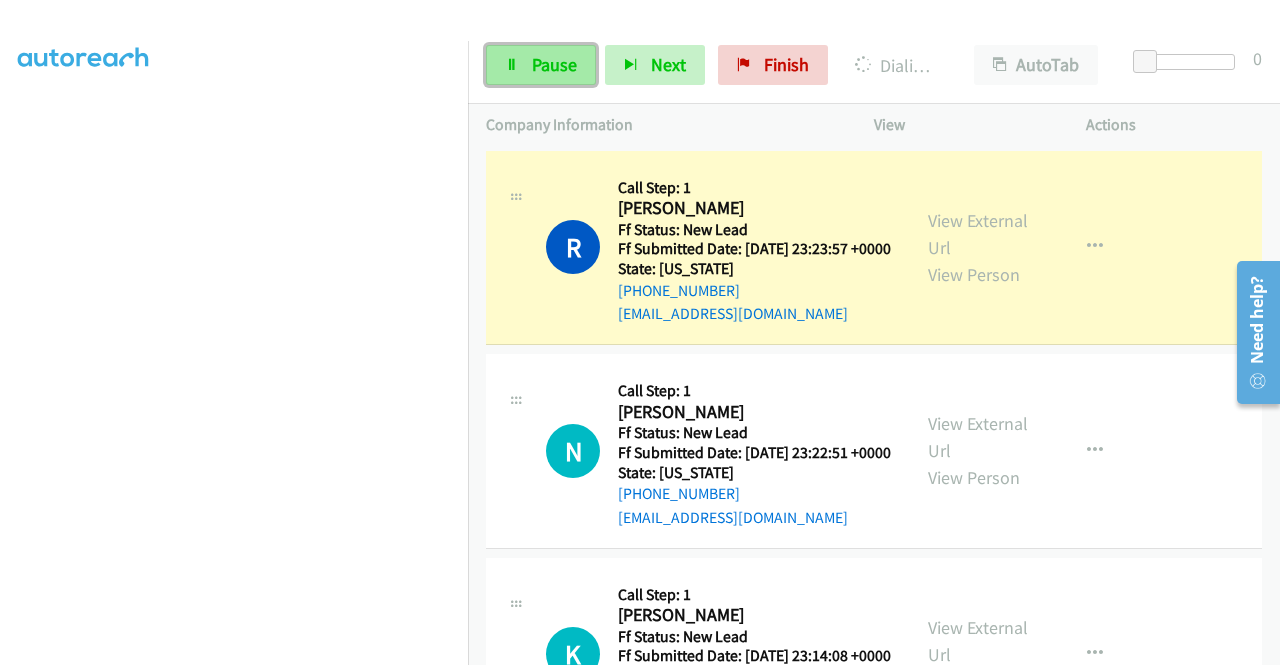 click on "Pause" at bounding box center [554, 64] 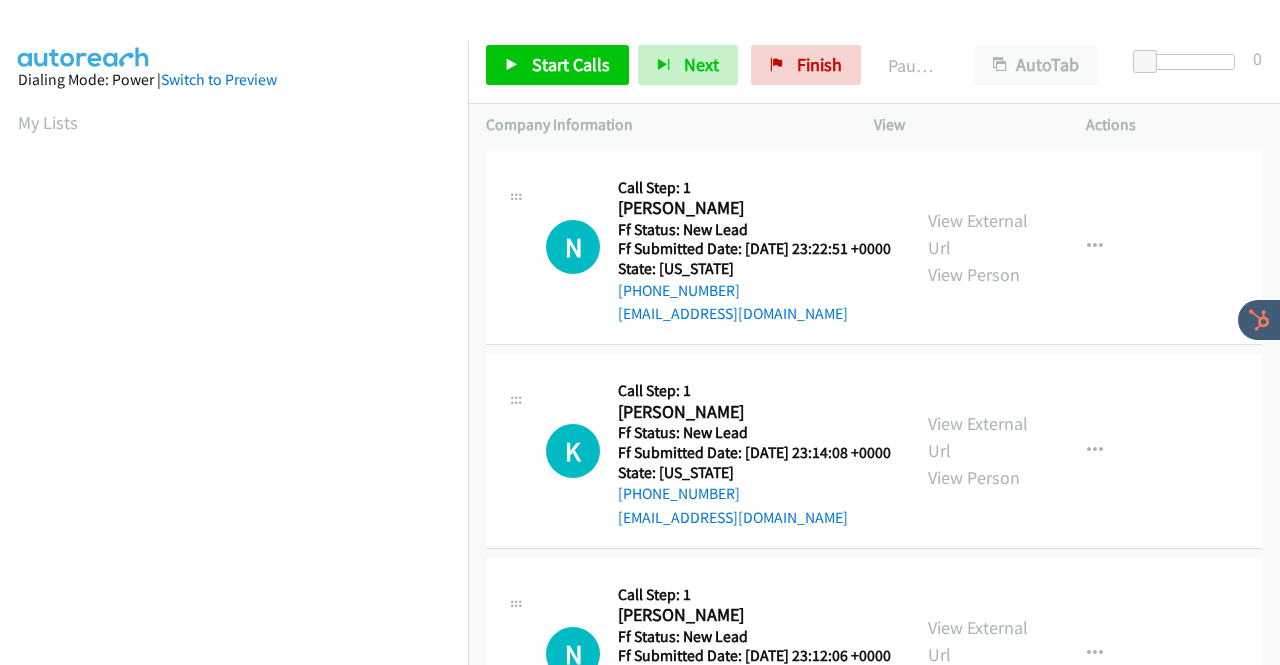 scroll, scrollTop: 0, scrollLeft: 0, axis: both 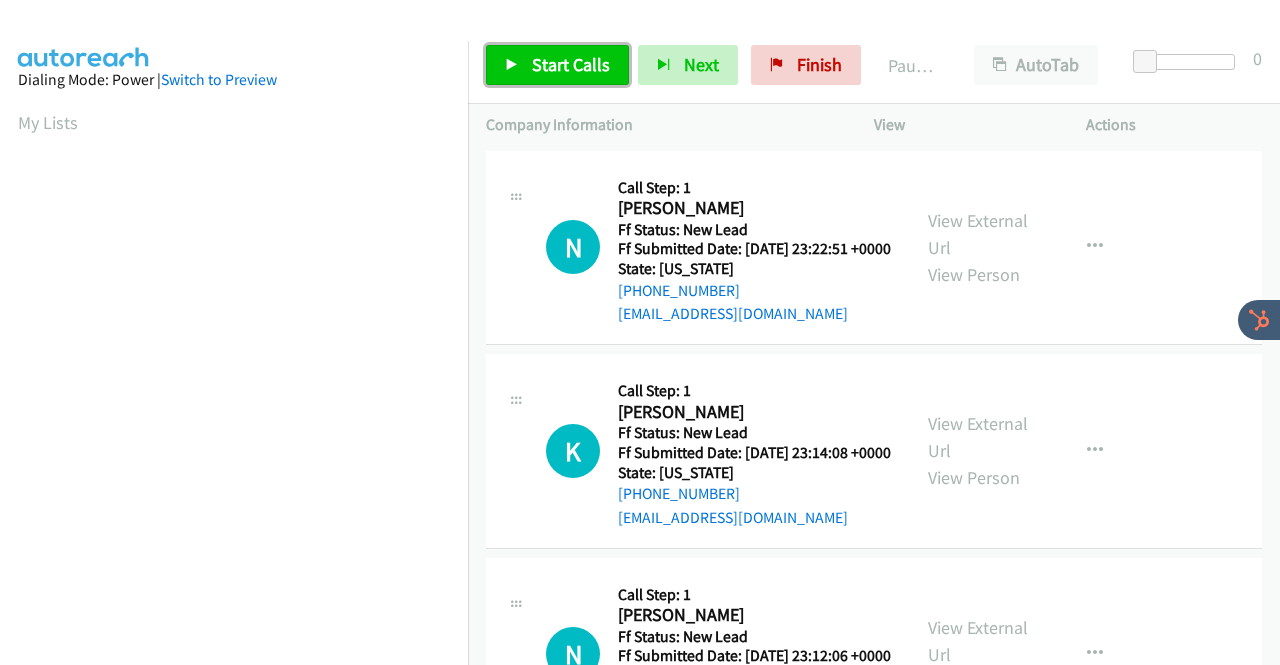 drag, startPoint x: 581, startPoint y: 64, endPoint x: 570, endPoint y: 56, distance: 13.601471 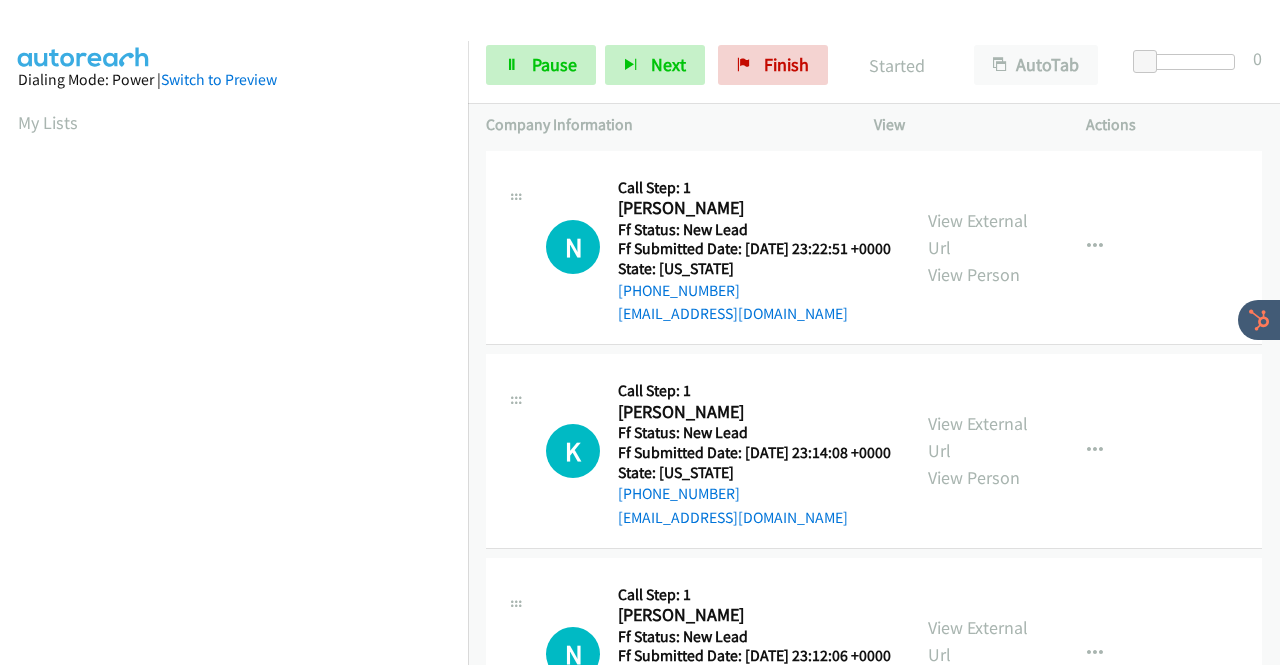 scroll, scrollTop: 0, scrollLeft: 0, axis: both 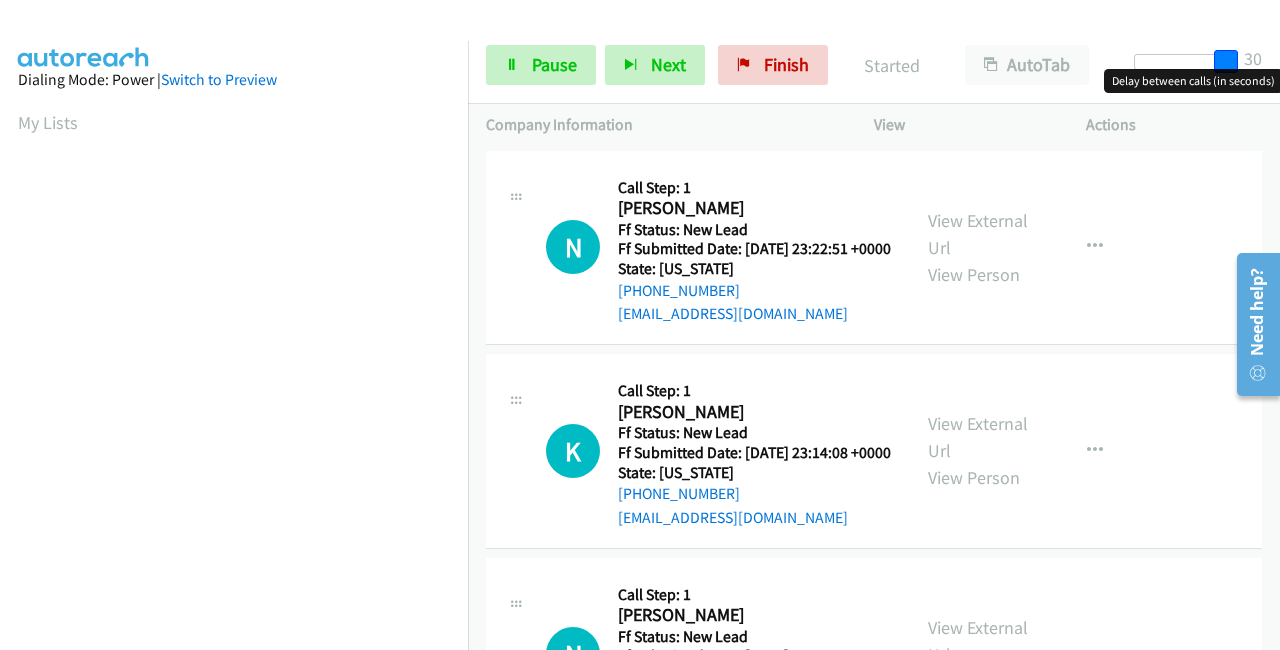 drag, startPoint x: 1150, startPoint y: 57, endPoint x: 1270, endPoint y: 57, distance: 120 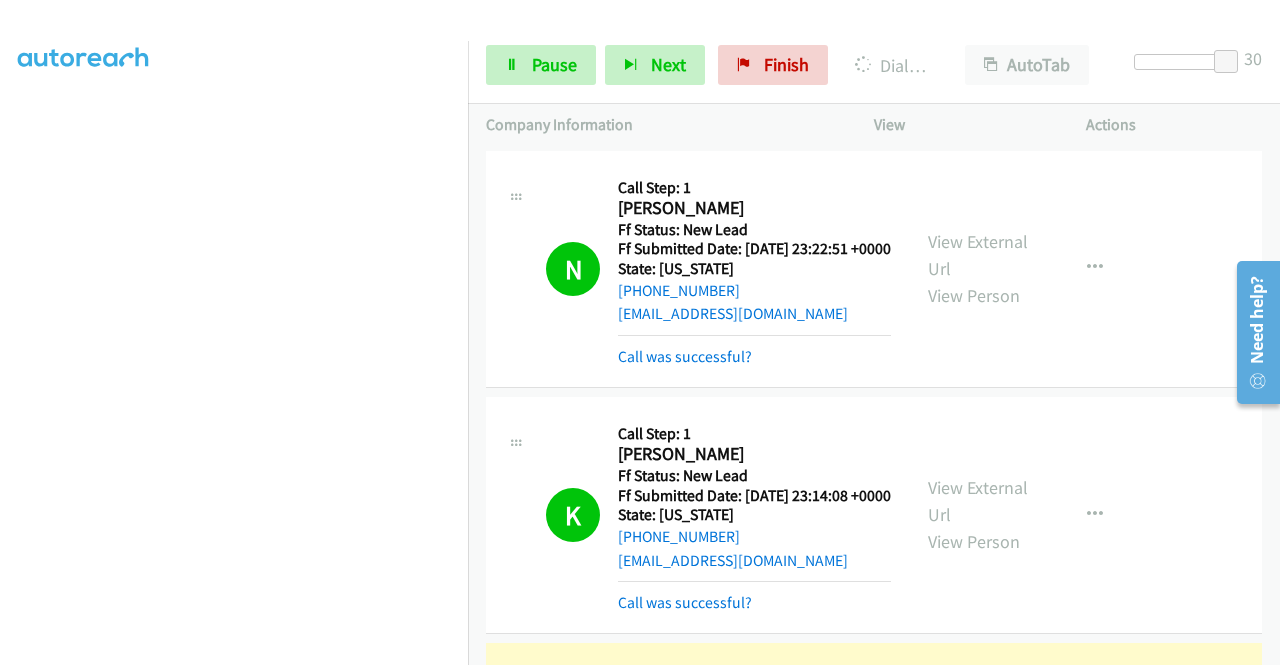 scroll, scrollTop: 456, scrollLeft: 0, axis: vertical 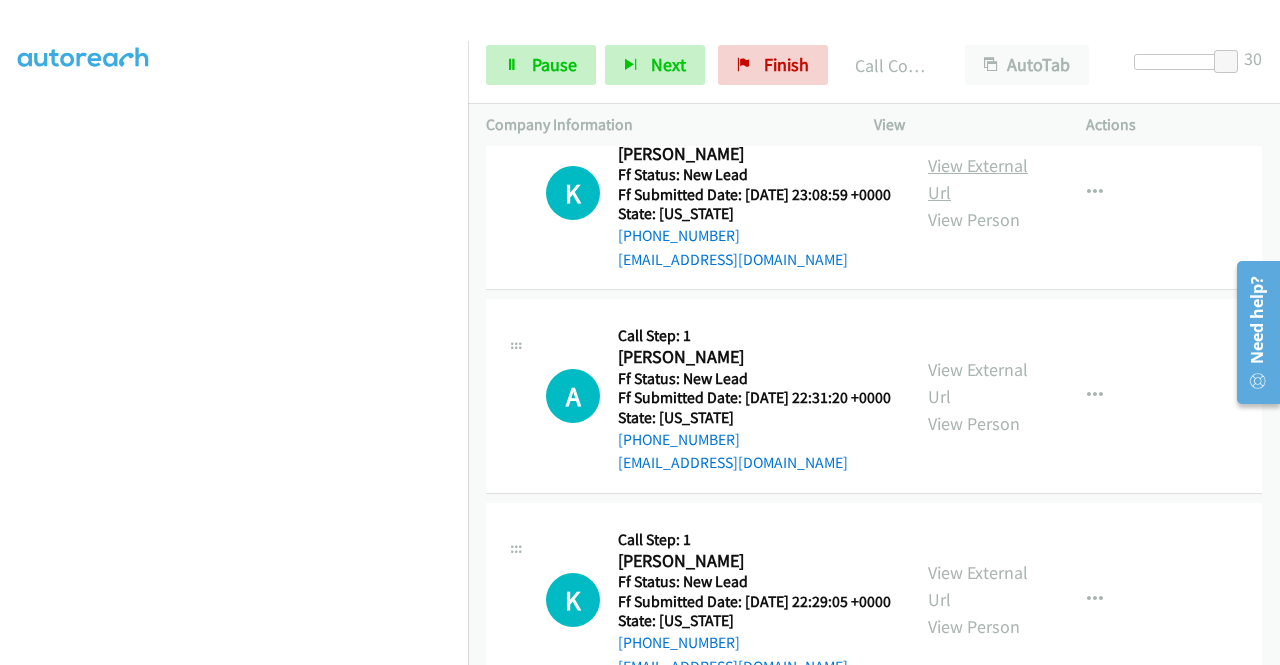 click on "View External Url" at bounding box center [978, 179] 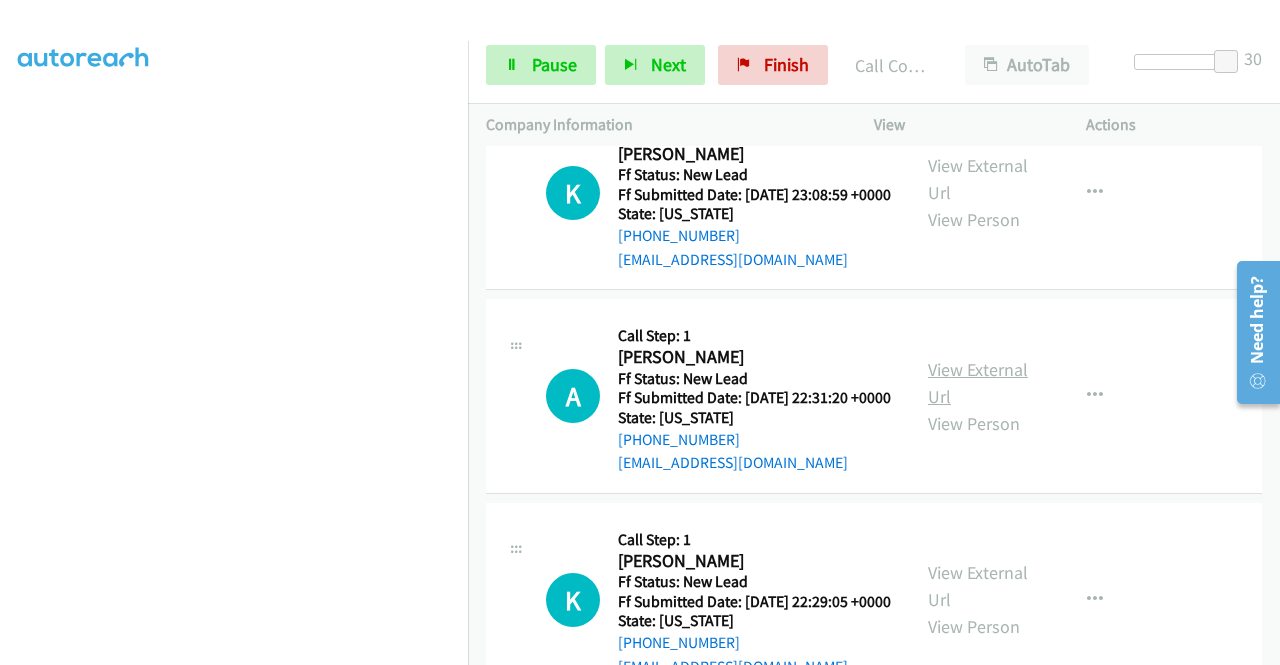 click on "View External Url" at bounding box center (978, 383) 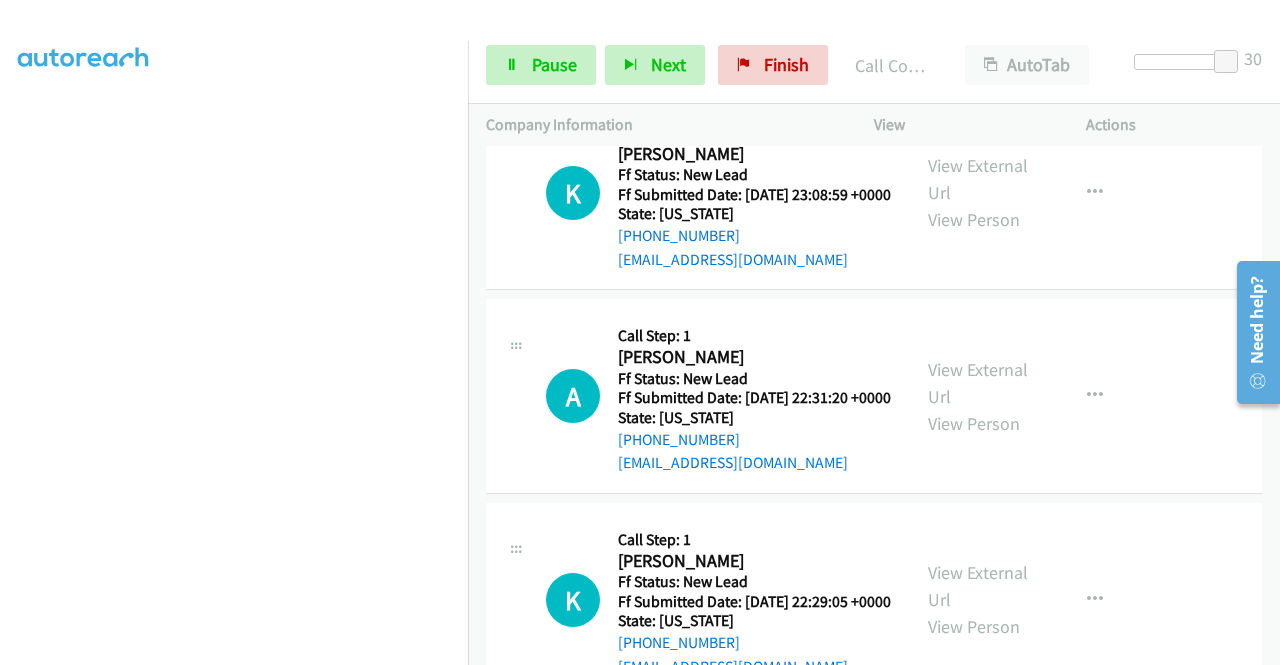 scroll, scrollTop: 1400, scrollLeft: 0, axis: vertical 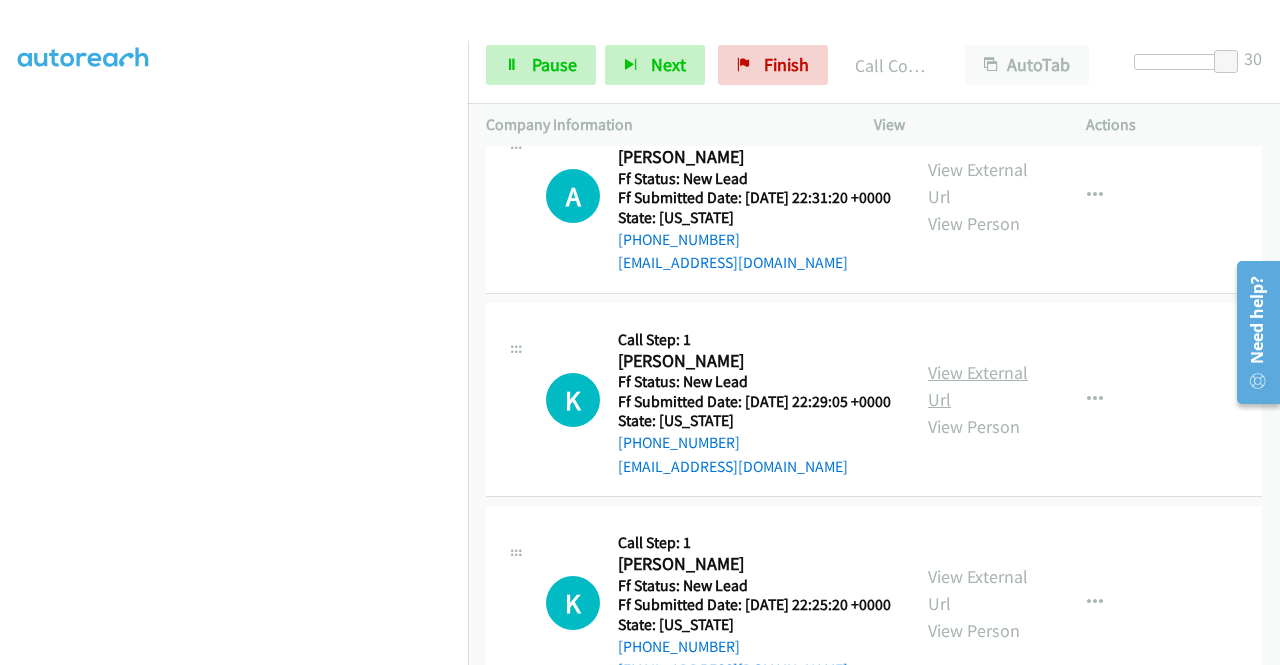 click on "View External Url" at bounding box center (978, 386) 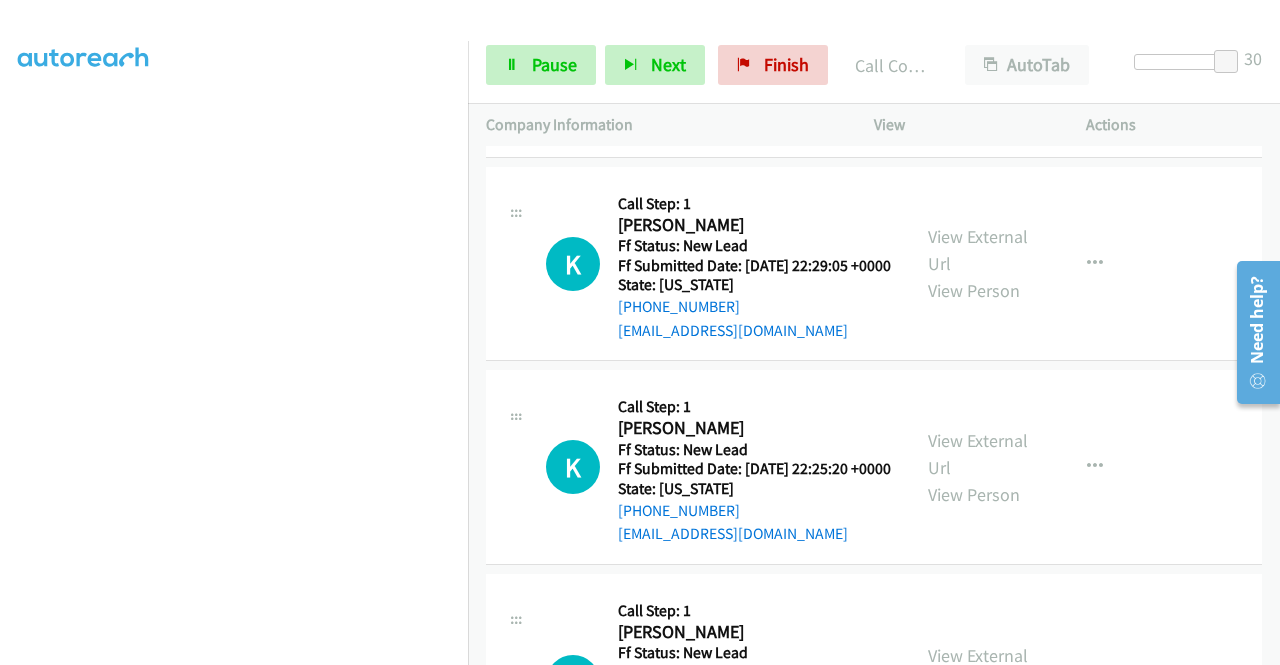 scroll, scrollTop: 1700, scrollLeft: 0, axis: vertical 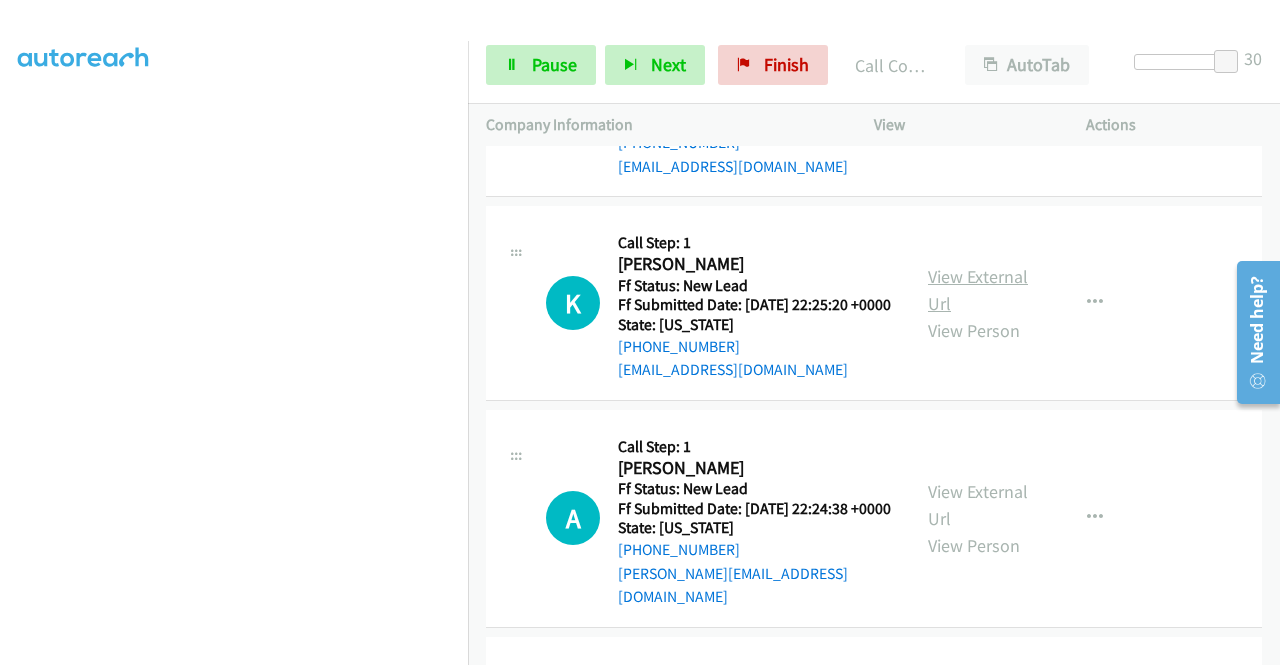 click on "View External Url" at bounding box center (978, 290) 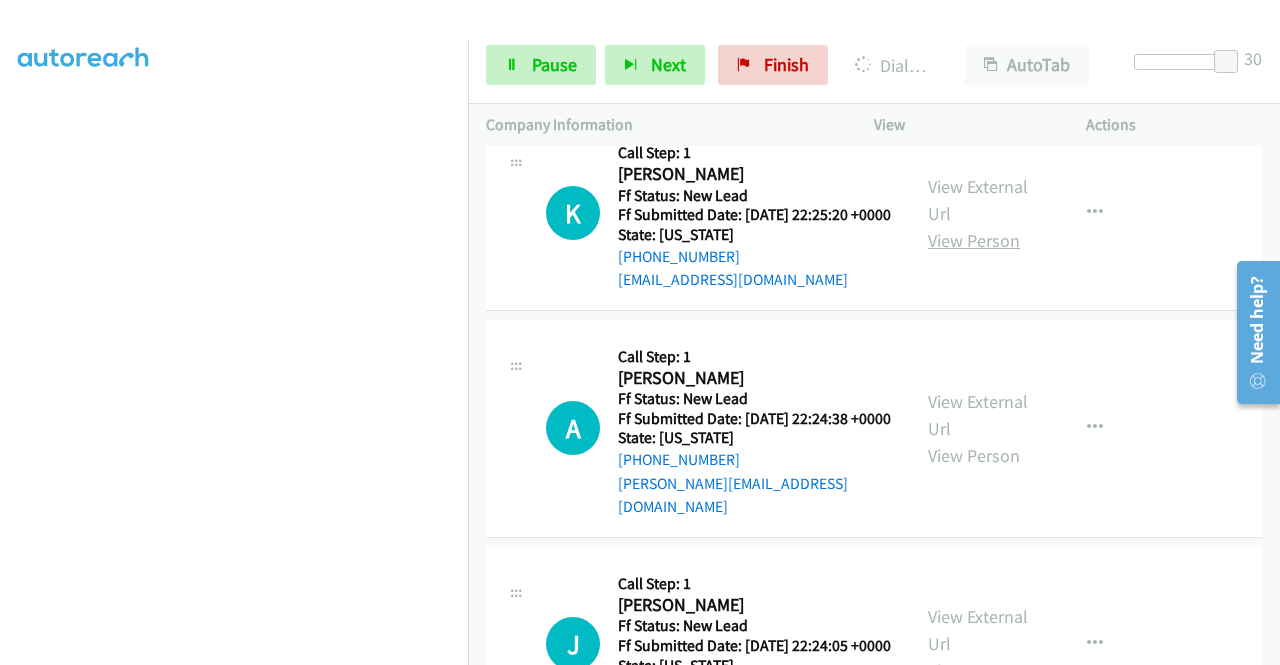 scroll, scrollTop: 1900, scrollLeft: 0, axis: vertical 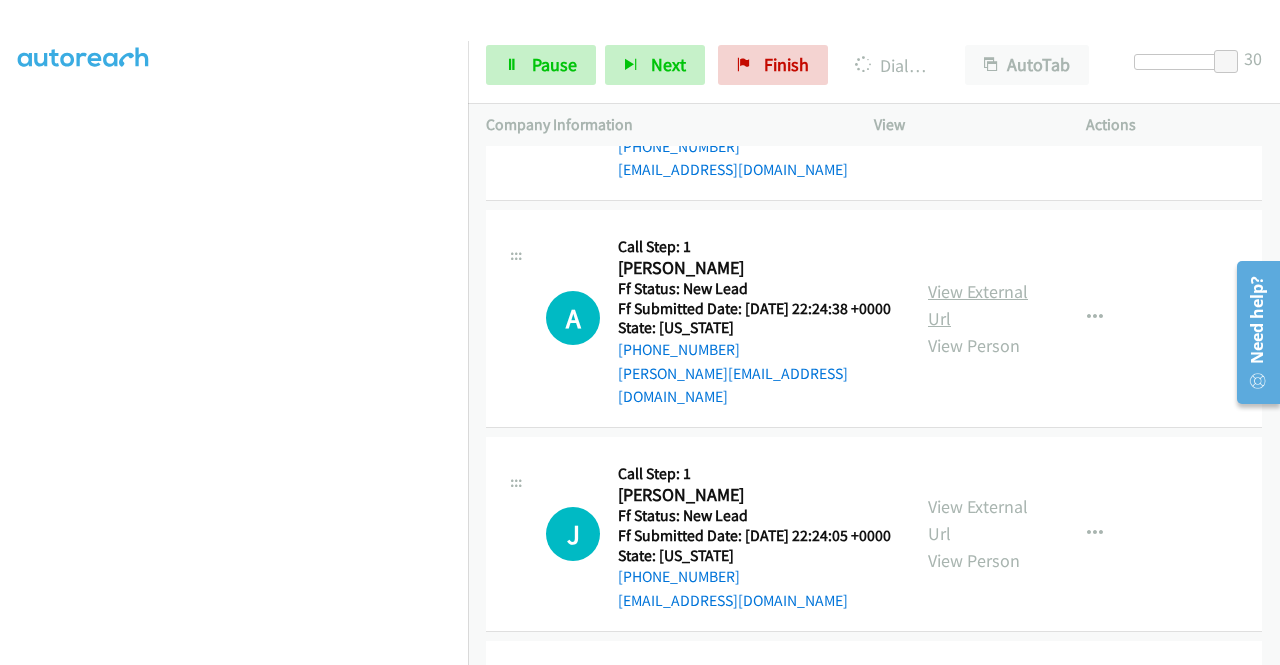 click on "View External Url" at bounding box center (978, 305) 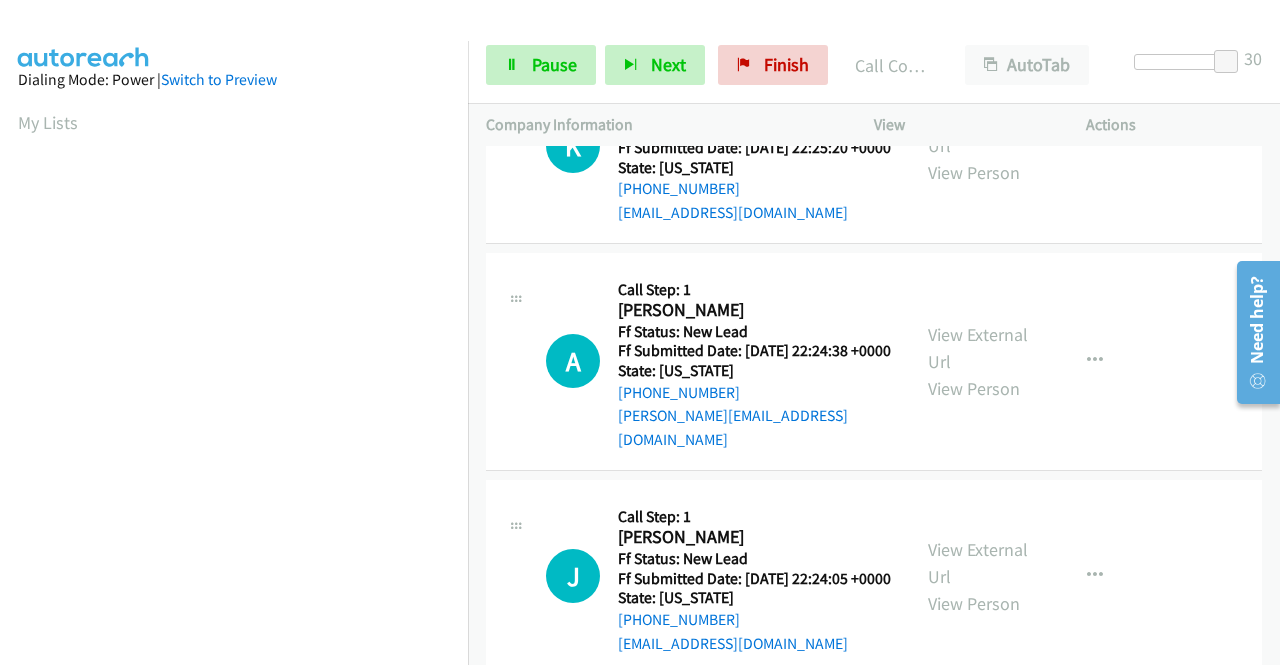 scroll, scrollTop: 456, scrollLeft: 0, axis: vertical 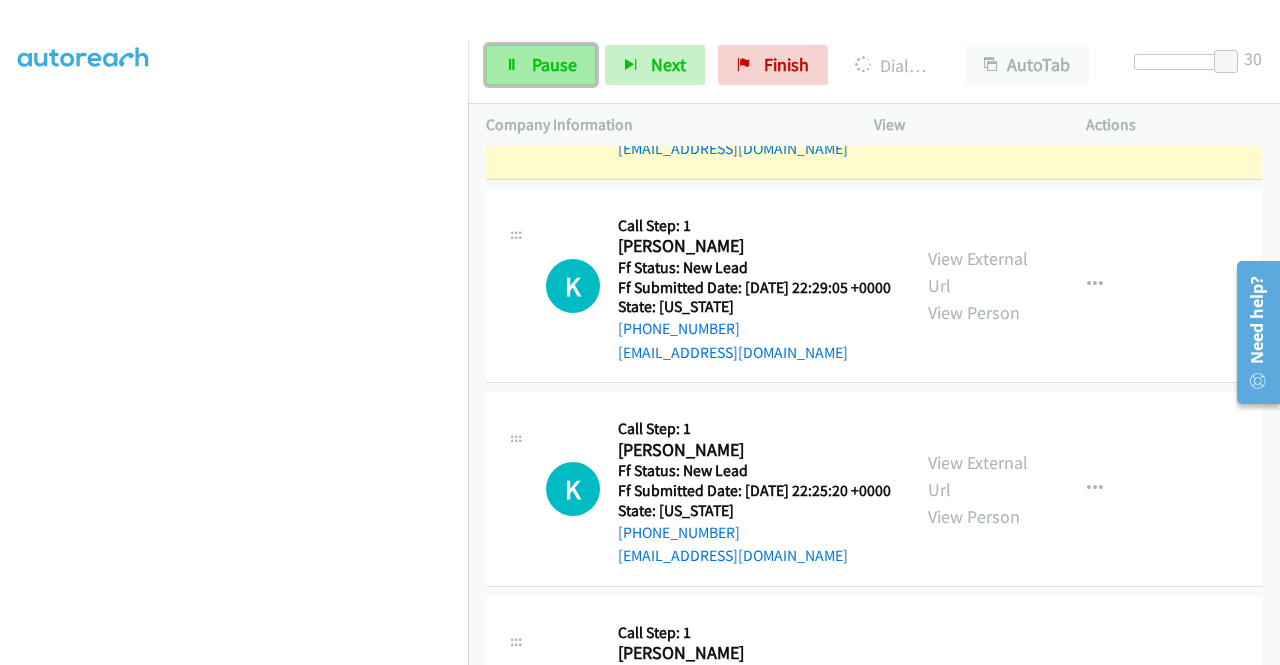 click on "Pause" at bounding box center (554, 64) 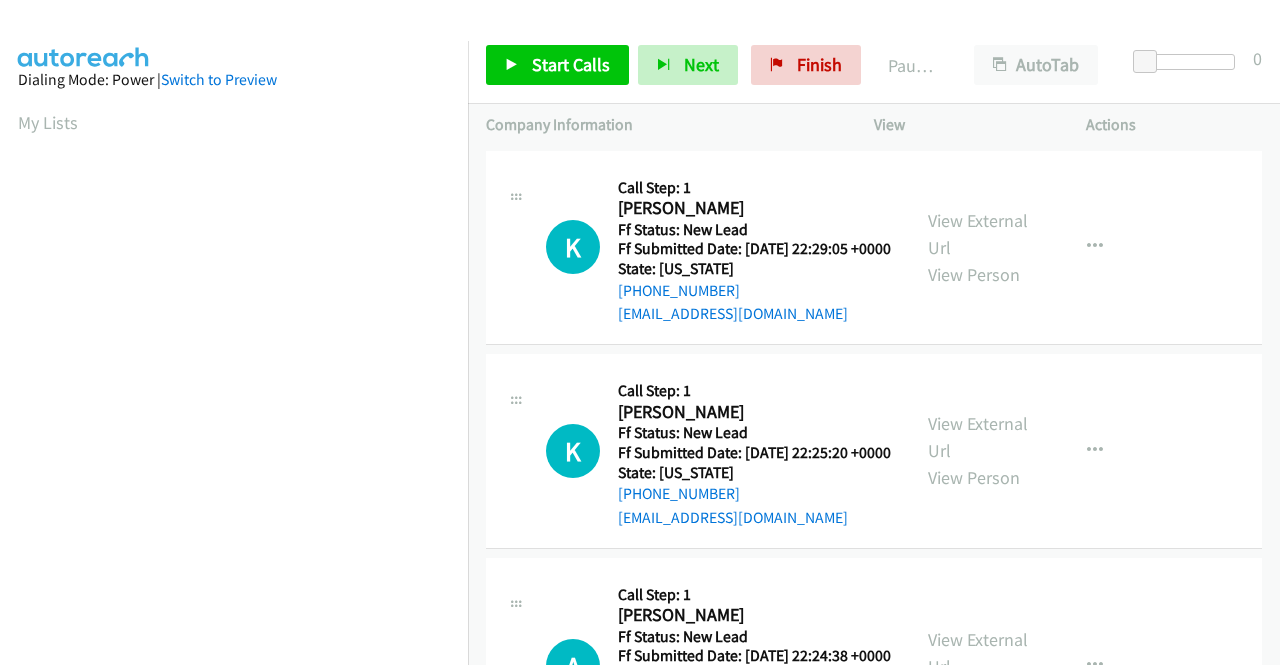scroll, scrollTop: 0, scrollLeft: 0, axis: both 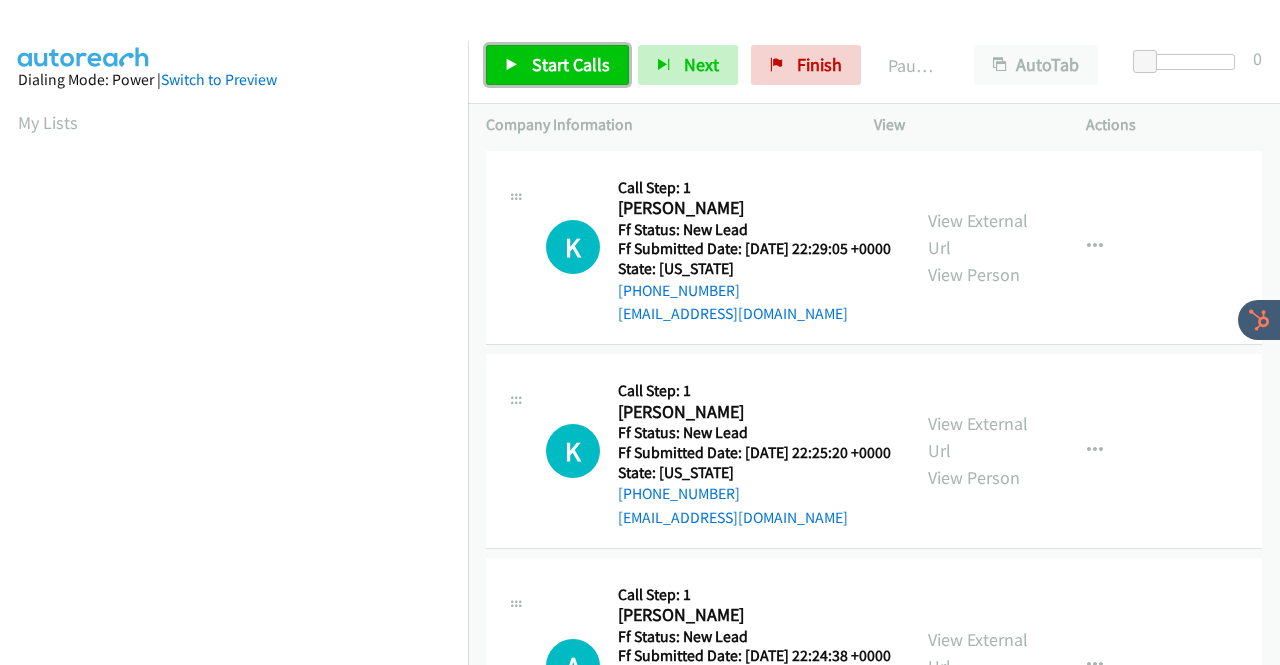 click on "Start Calls" at bounding box center (571, 64) 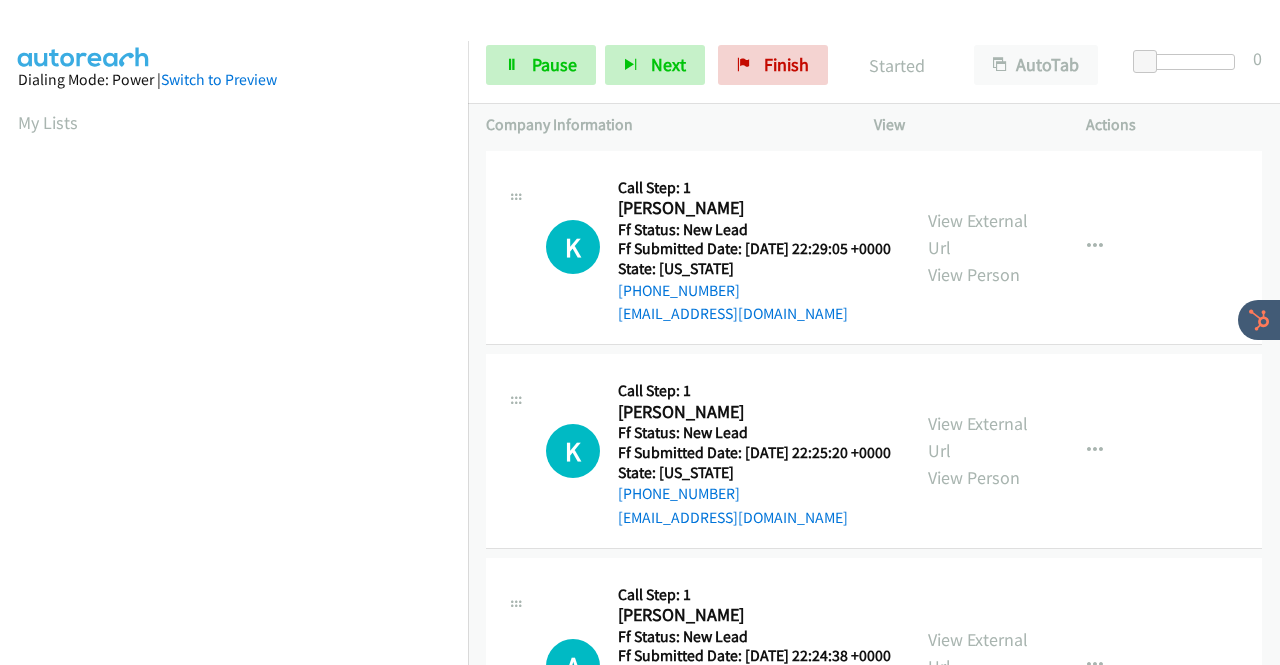 scroll, scrollTop: 0, scrollLeft: 0, axis: both 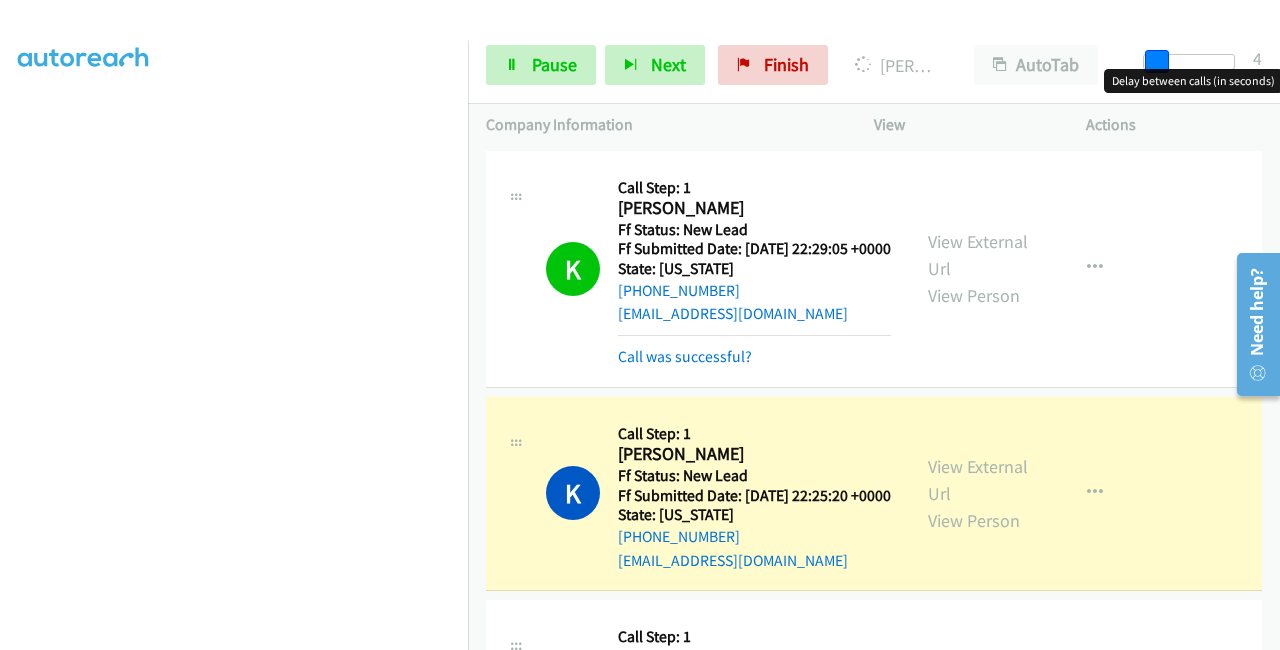 drag, startPoint x: 1153, startPoint y: 63, endPoint x: 1279, endPoint y: 59, distance: 126.06348 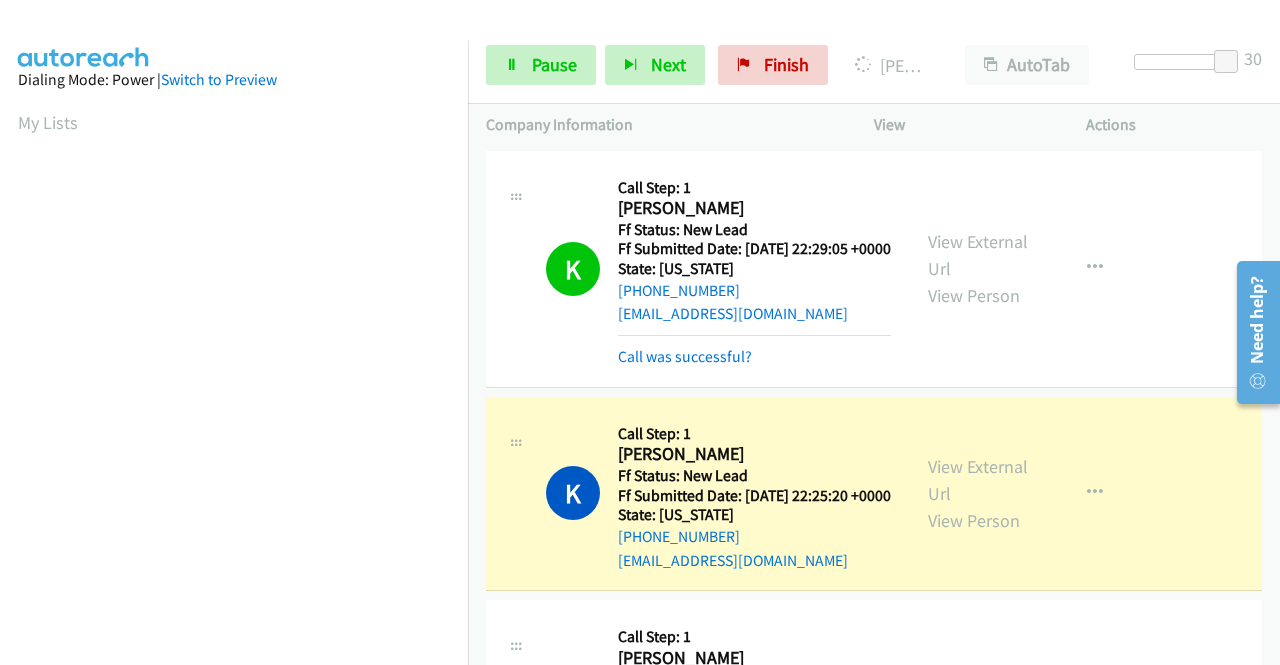 scroll, scrollTop: 456, scrollLeft: 0, axis: vertical 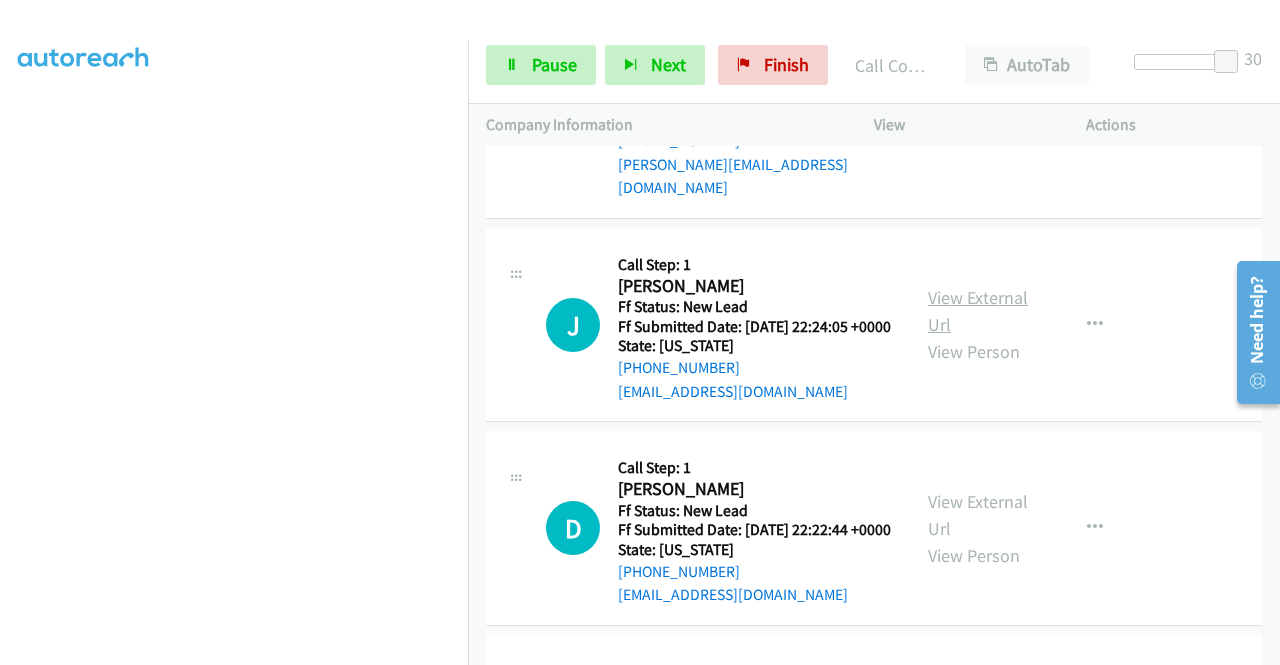 click on "View External Url" at bounding box center (978, 311) 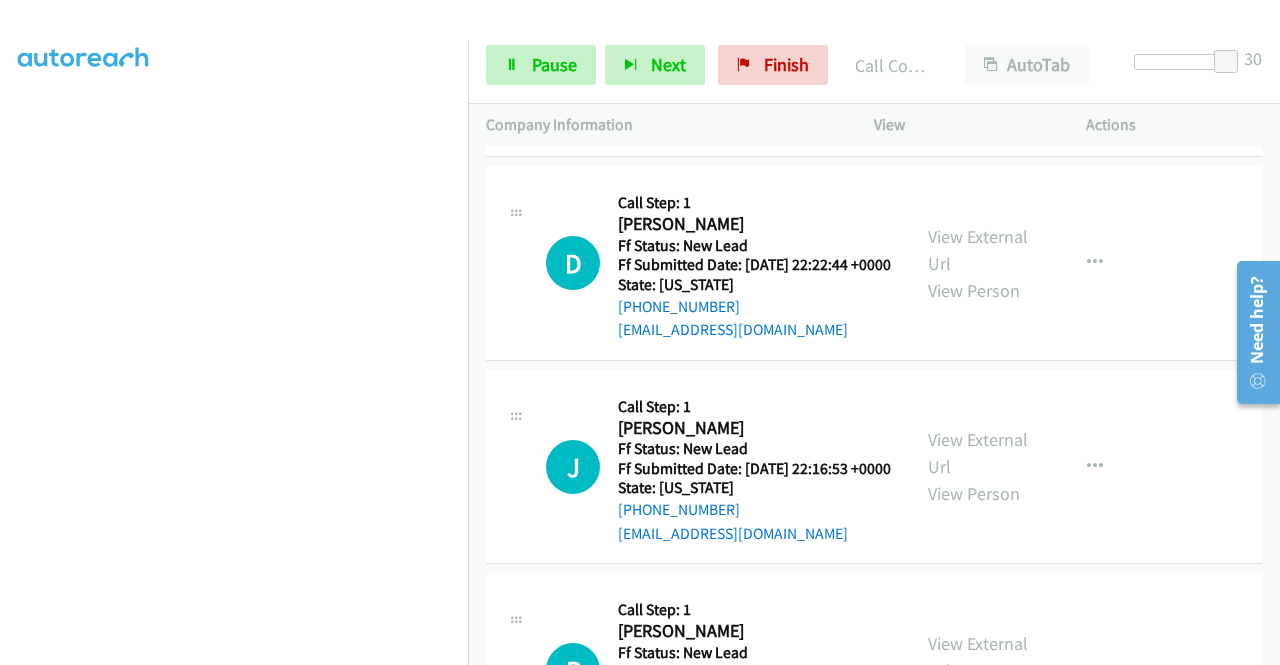 scroll, scrollTop: 942, scrollLeft: 0, axis: vertical 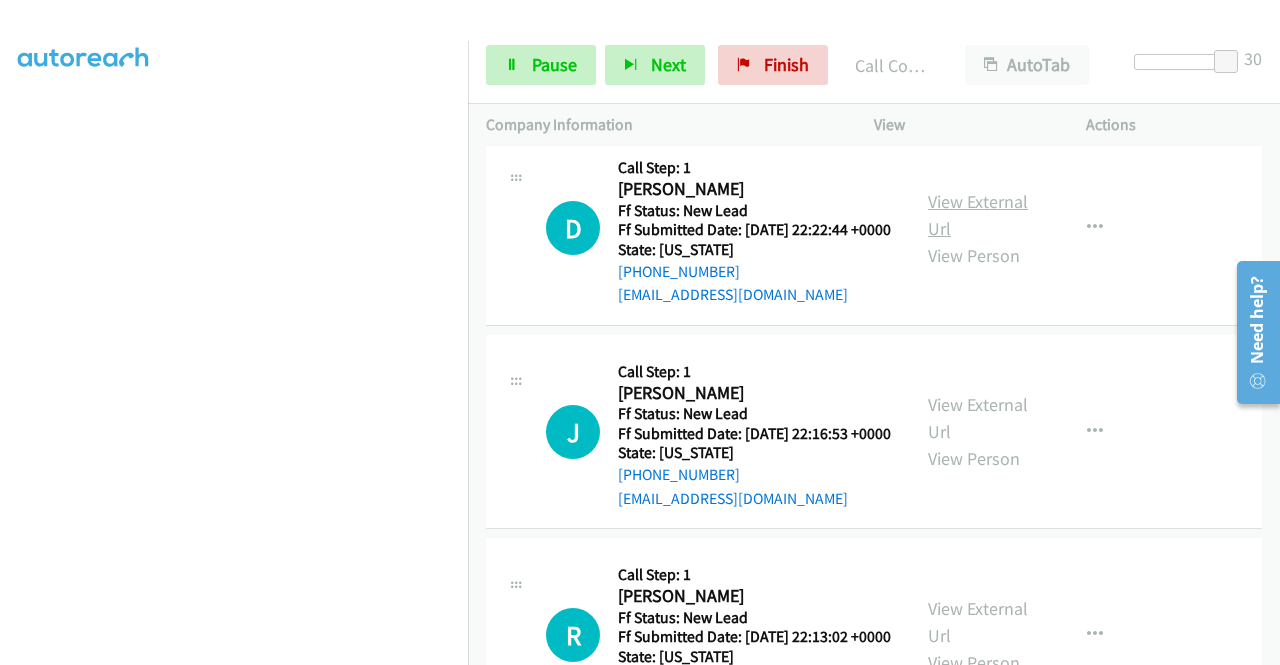 click on "View External Url" at bounding box center (978, 215) 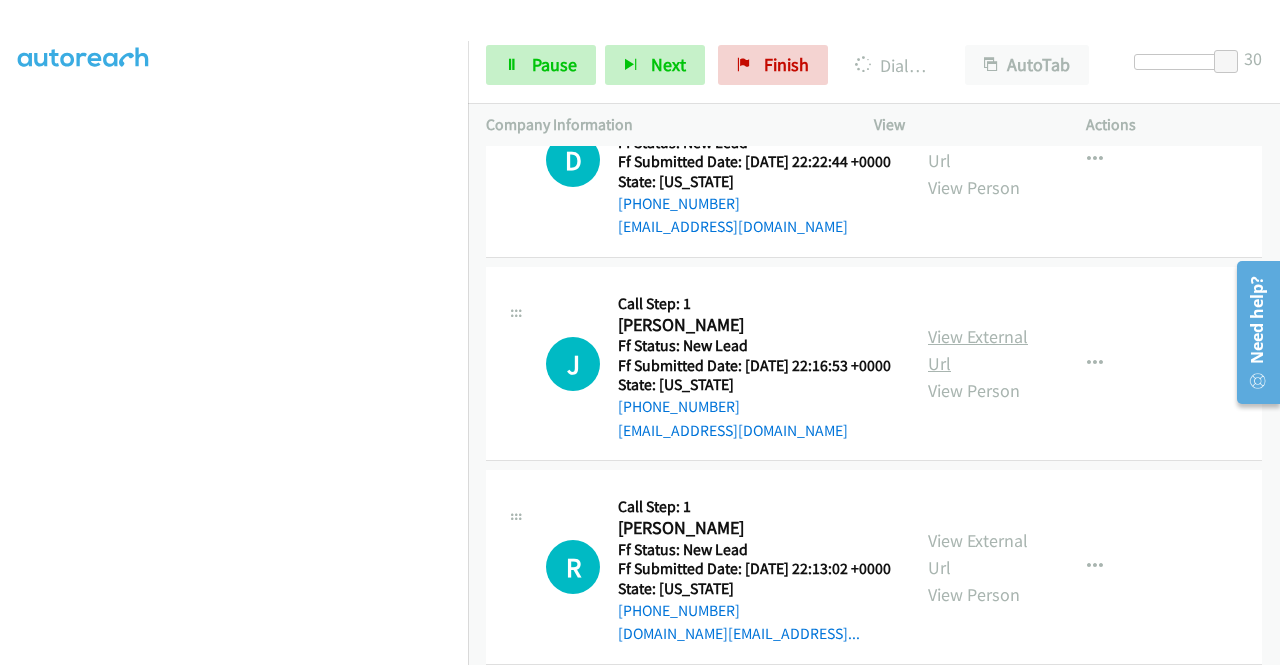 scroll, scrollTop: 1042, scrollLeft: 0, axis: vertical 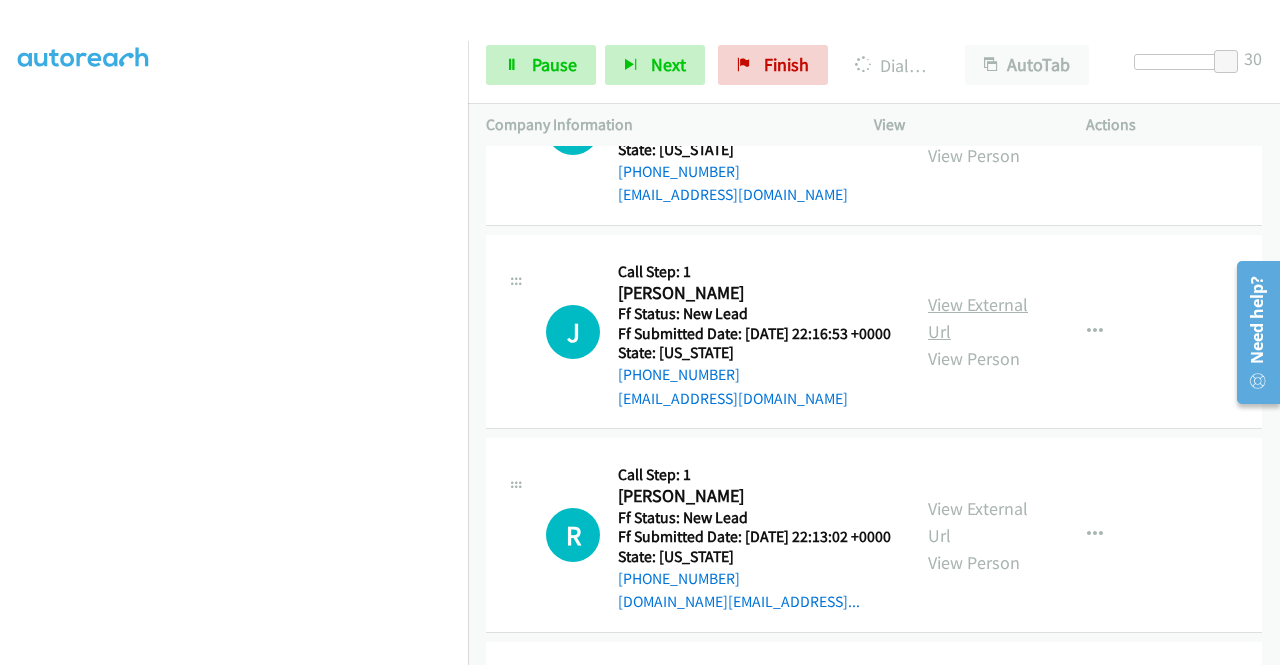 click on "View External Url" at bounding box center [978, 318] 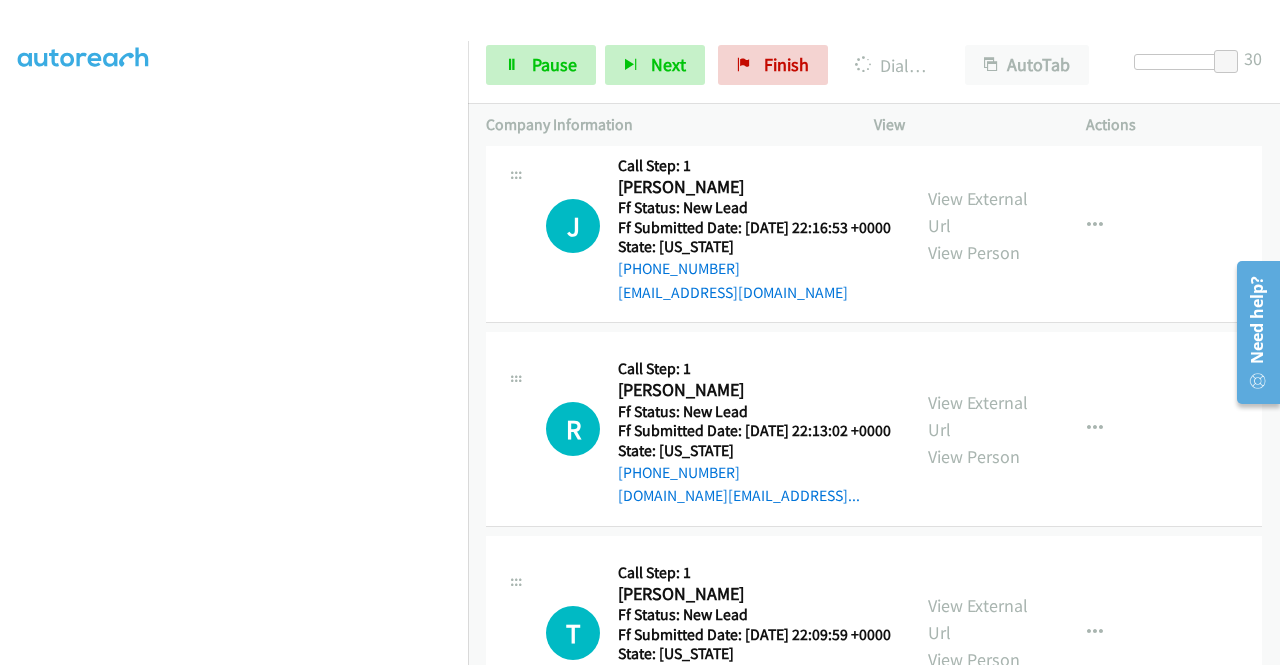 scroll, scrollTop: 1242, scrollLeft: 0, axis: vertical 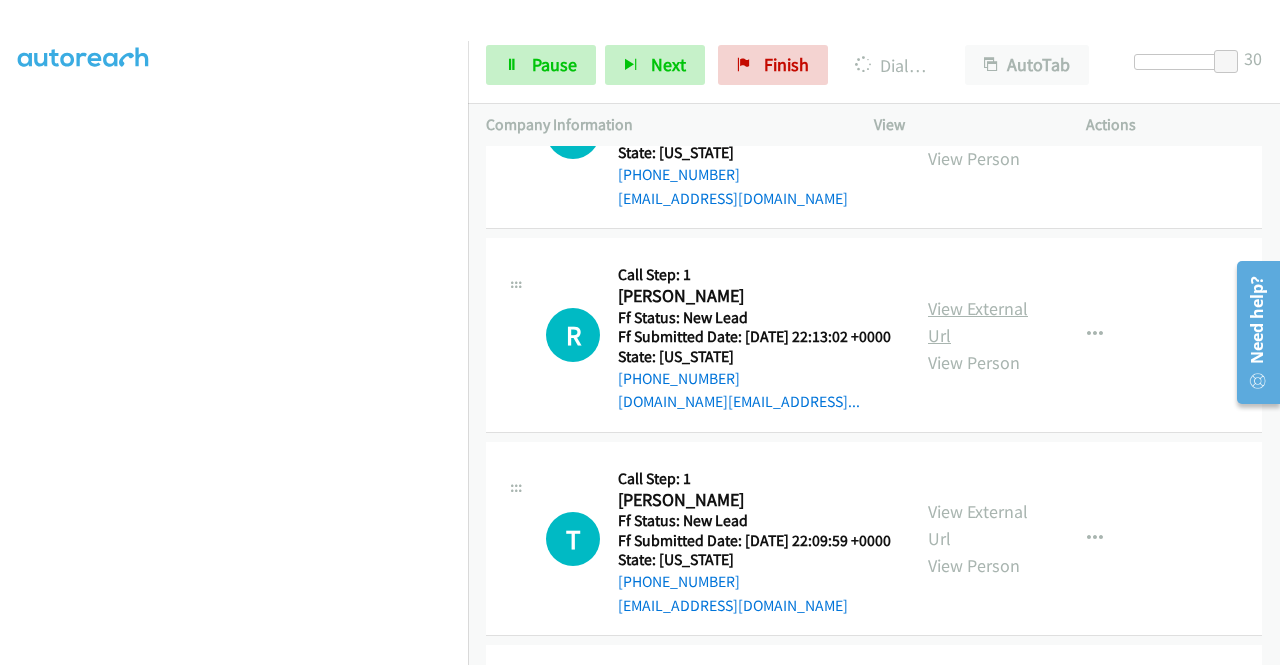click on "View External Url" at bounding box center (978, 322) 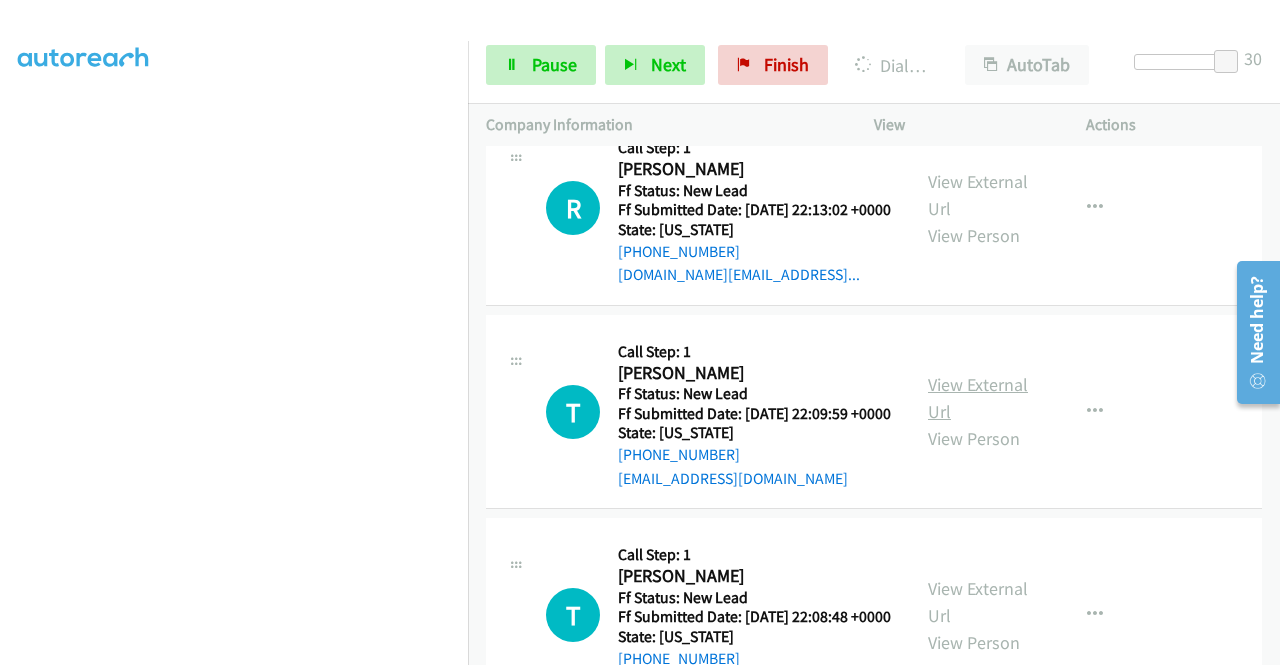 scroll, scrollTop: 1442, scrollLeft: 0, axis: vertical 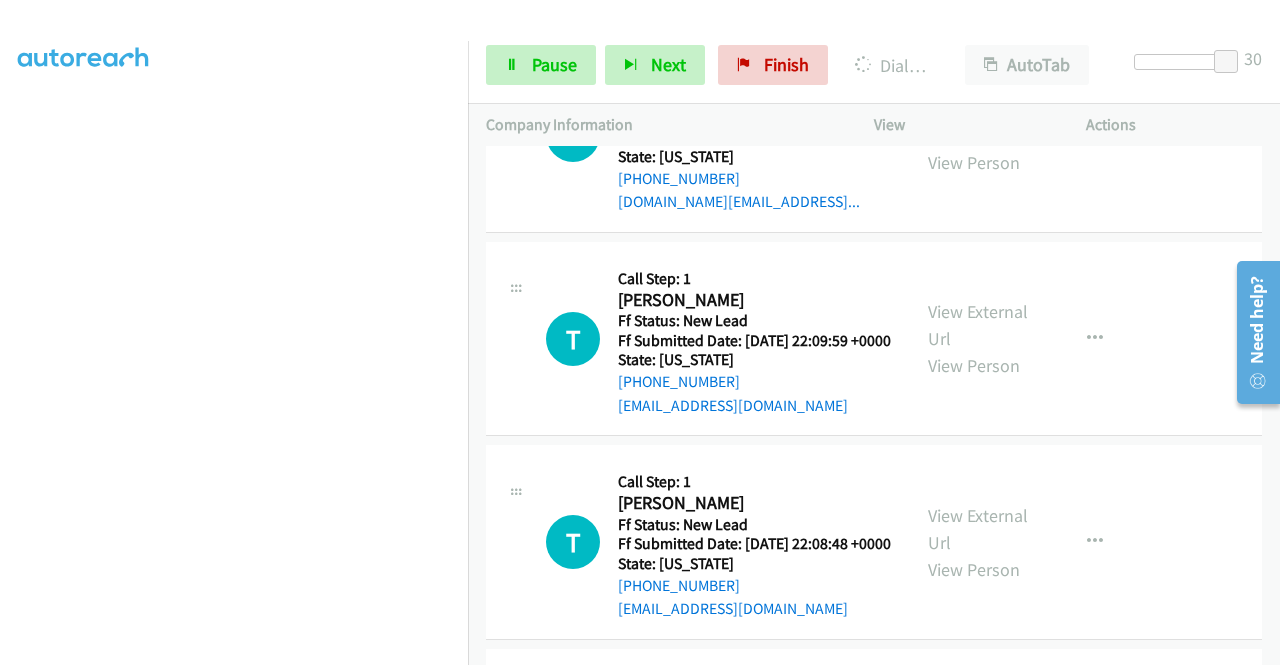 click on "View External Url
View Person" at bounding box center (980, 338) 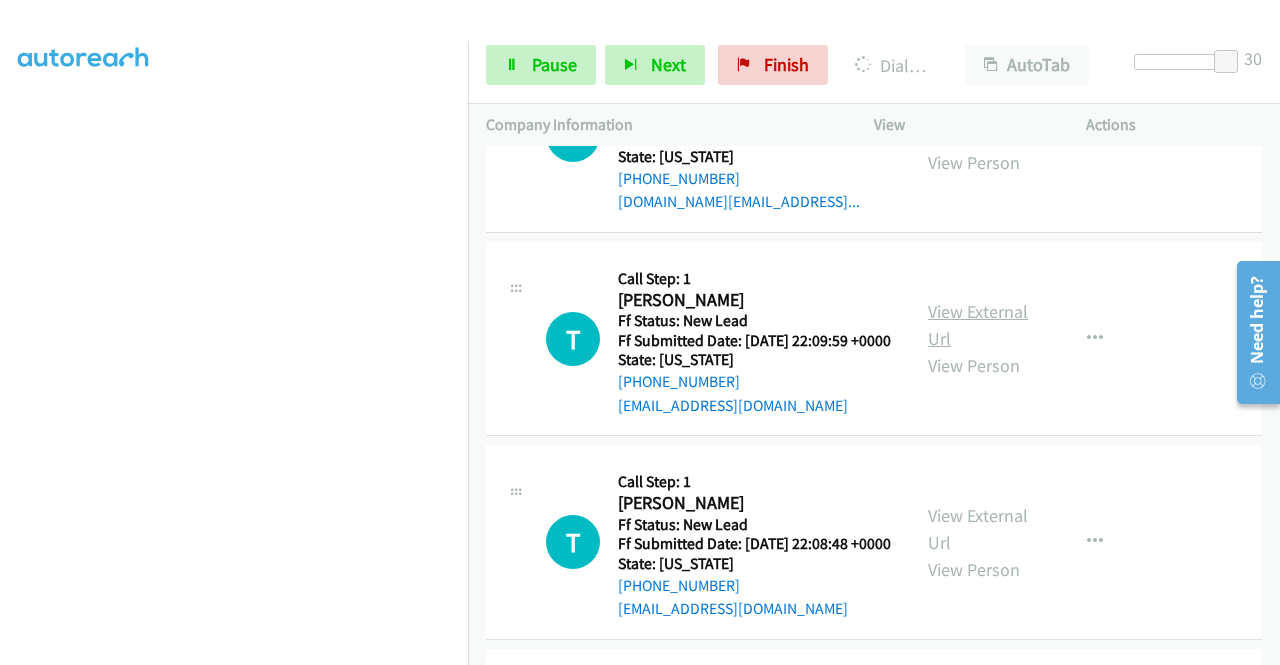 click on "View External Url" at bounding box center (978, 325) 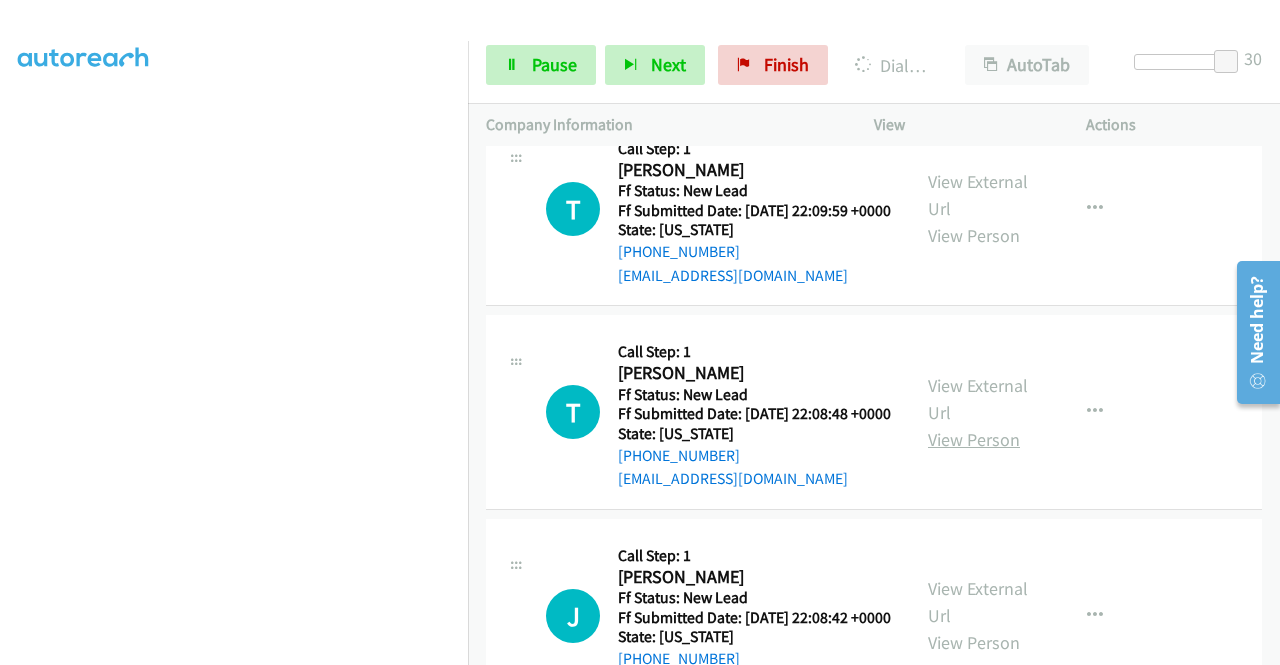 scroll, scrollTop: 1642, scrollLeft: 0, axis: vertical 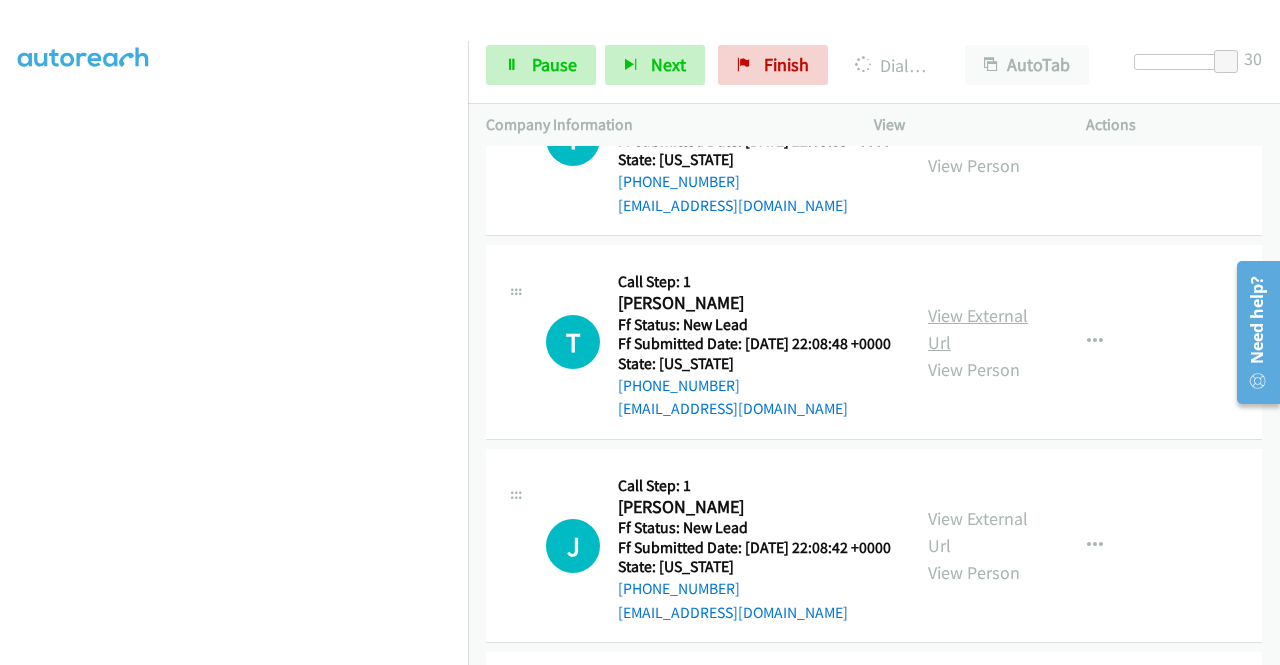 click on "View External Url" at bounding box center [978, 329] 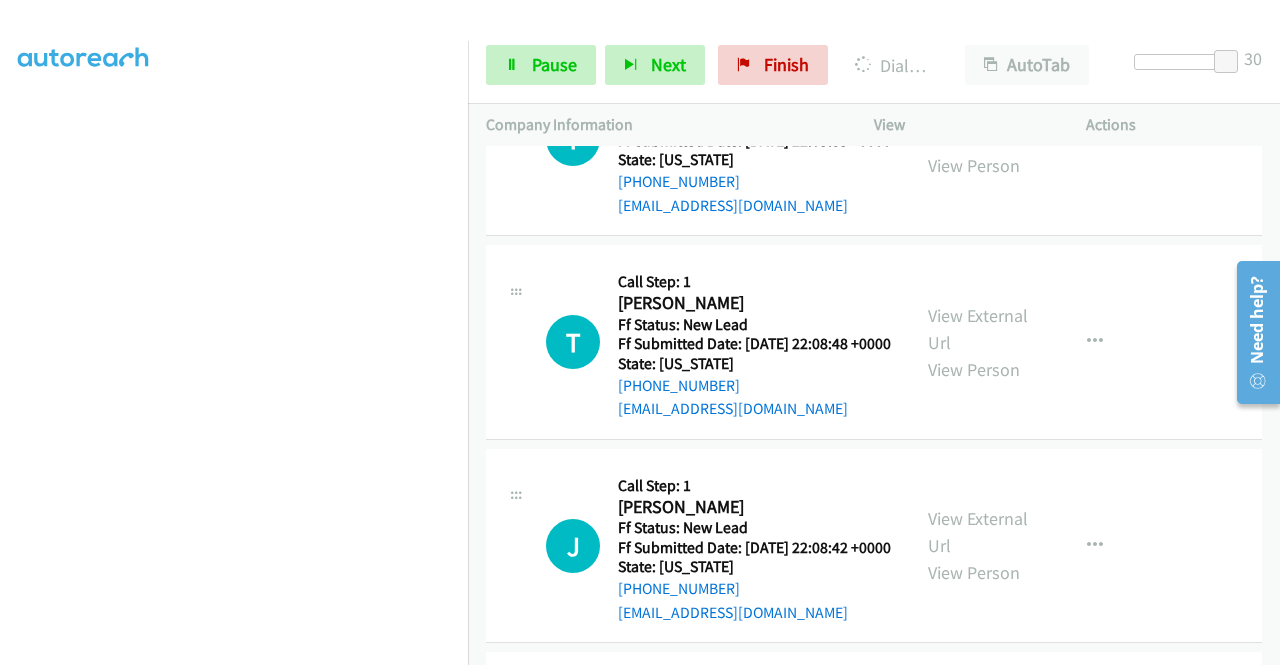 scroll, scrollTop: 1842, scrollLeft: 0, axis: vertical 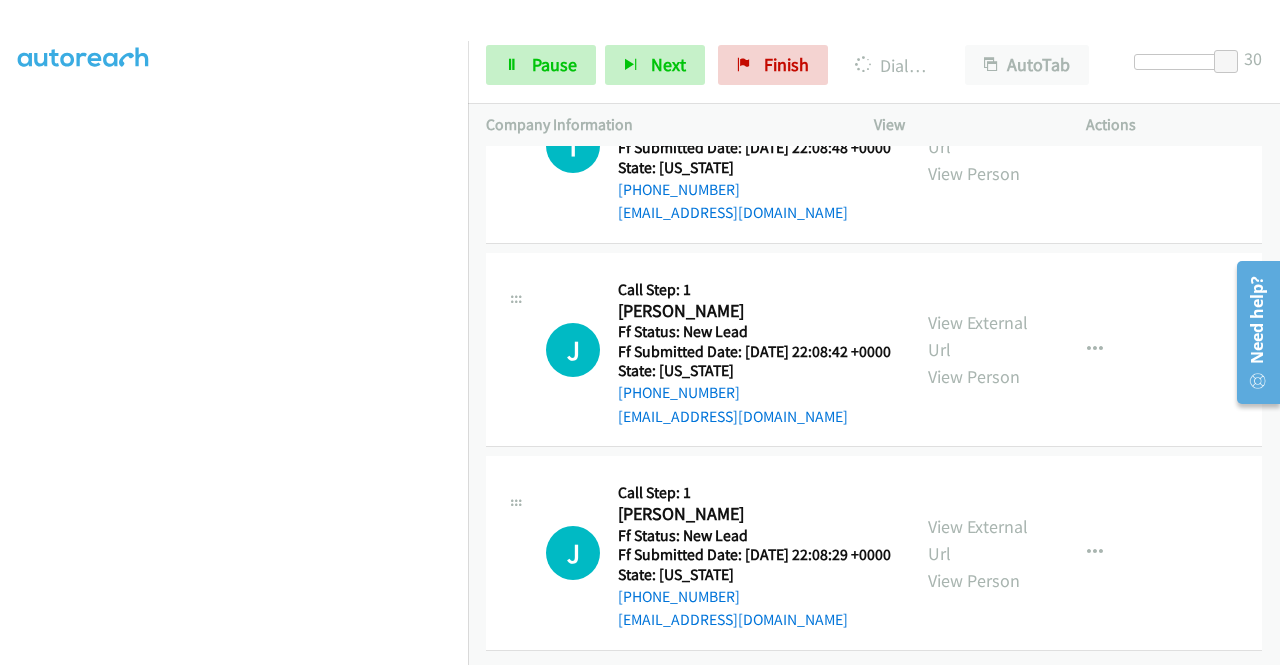 click on "View External Url
View Person" at bounding box center [980, 349] 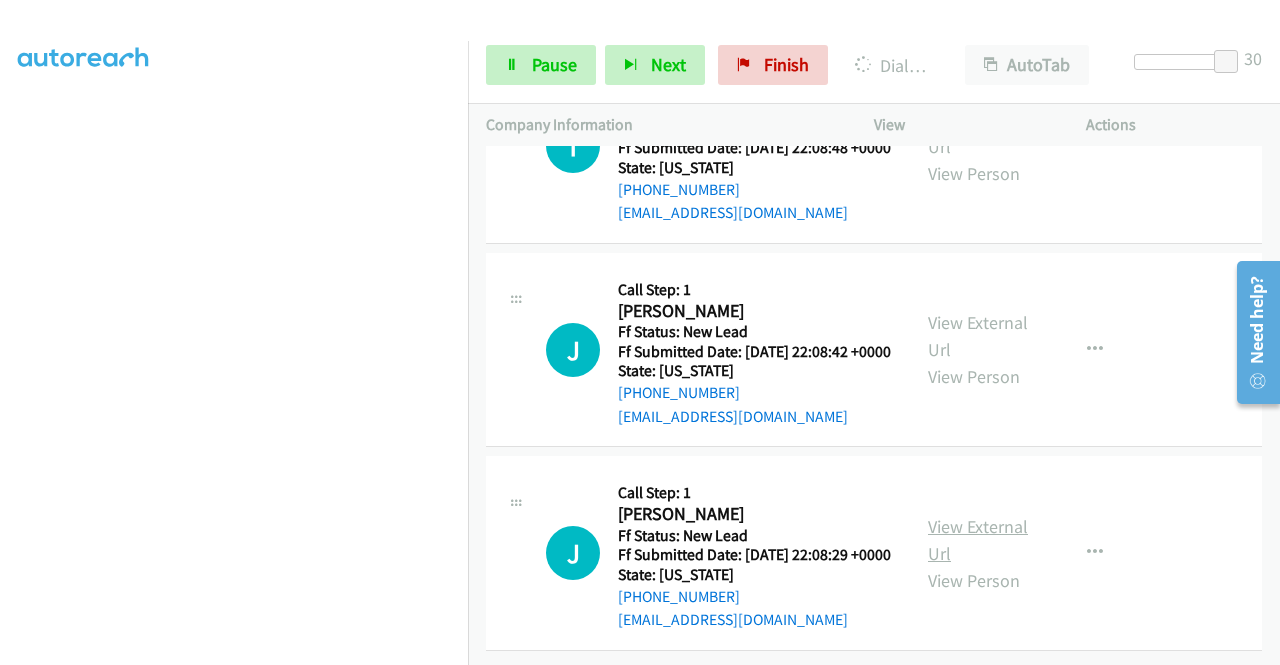 click on "View External Url" at bounding box center [978, 540] 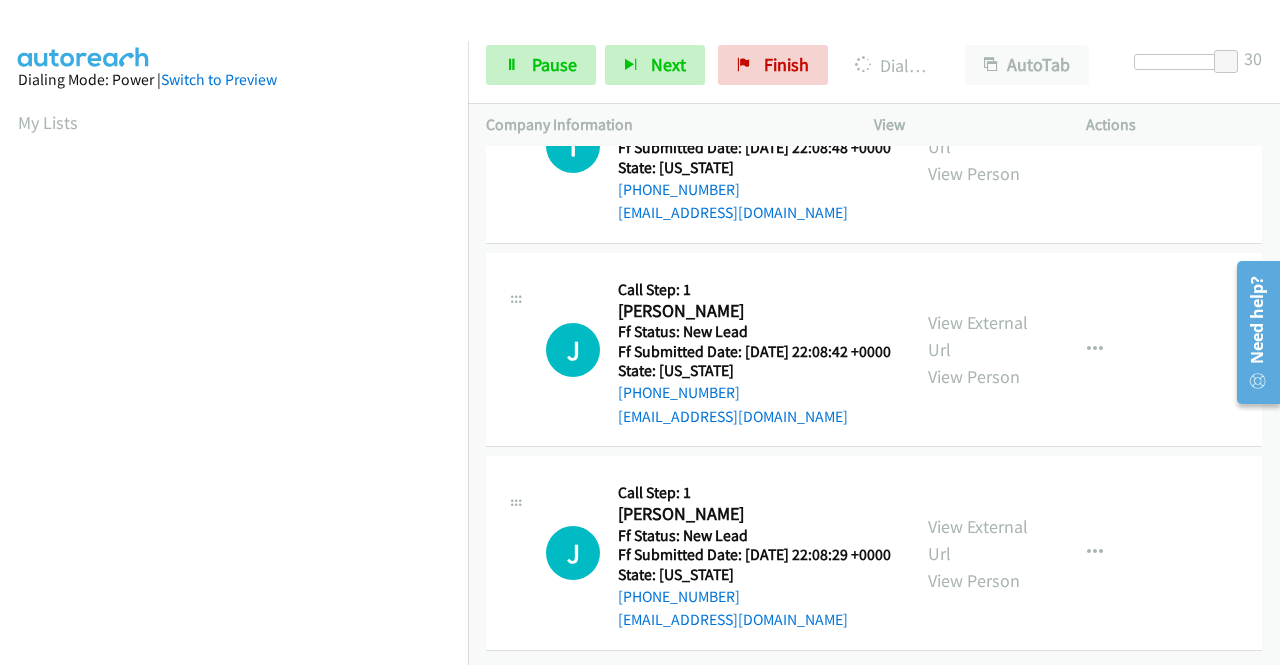 scroll, scrollTop: 456, scrollLeft: 0, axis: vertical 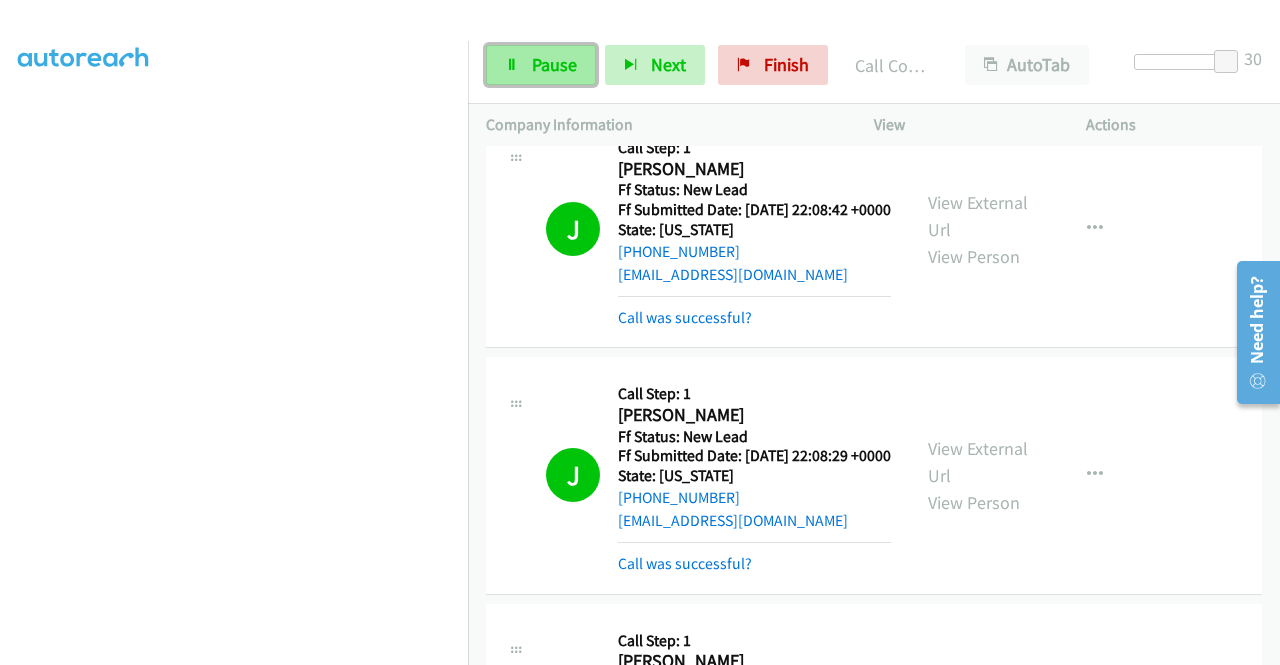click on "Pause" at bounding box center [554, 64] 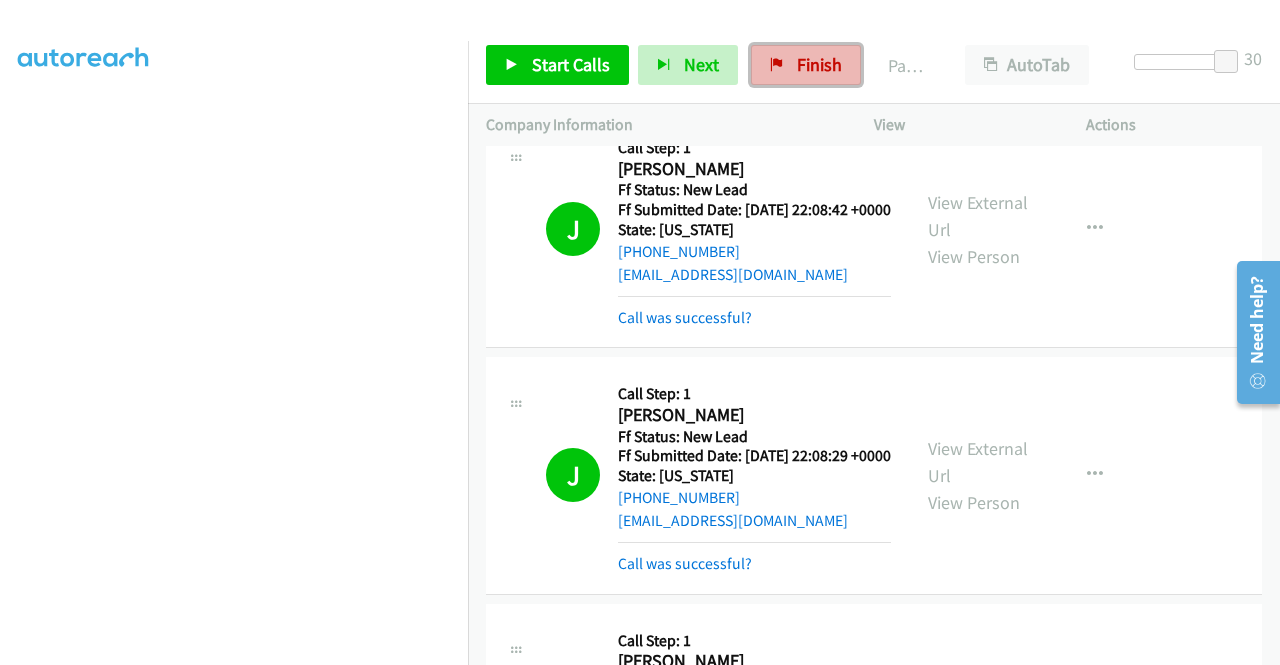 click on "Finish" at bounding box center (819, 64) 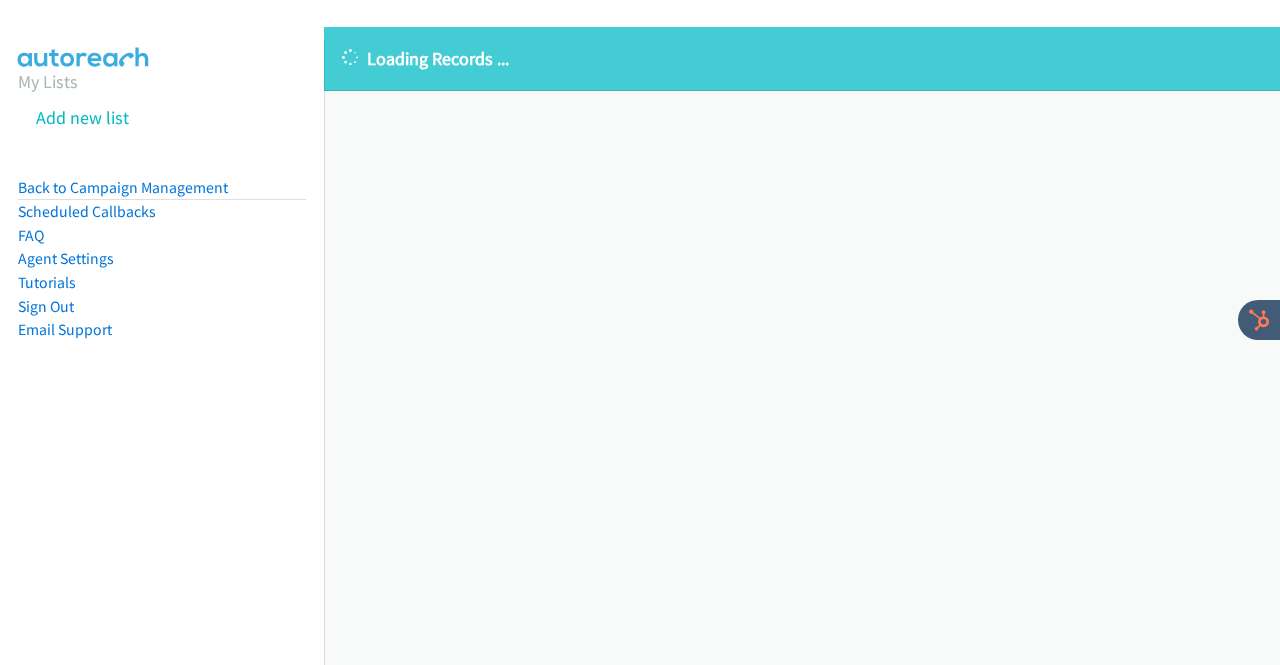 scroll, scrollTop: 0, scrollLeft: 0, axis: both 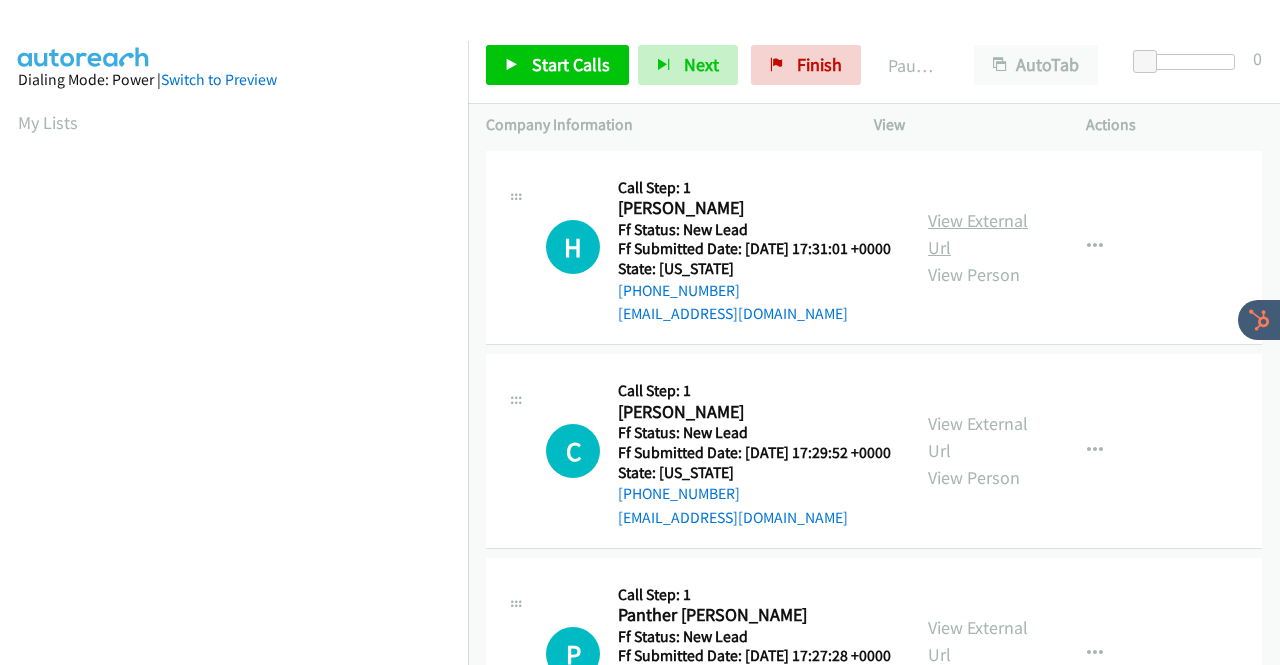 click on "View External Url" at bounding box center [978, 234] 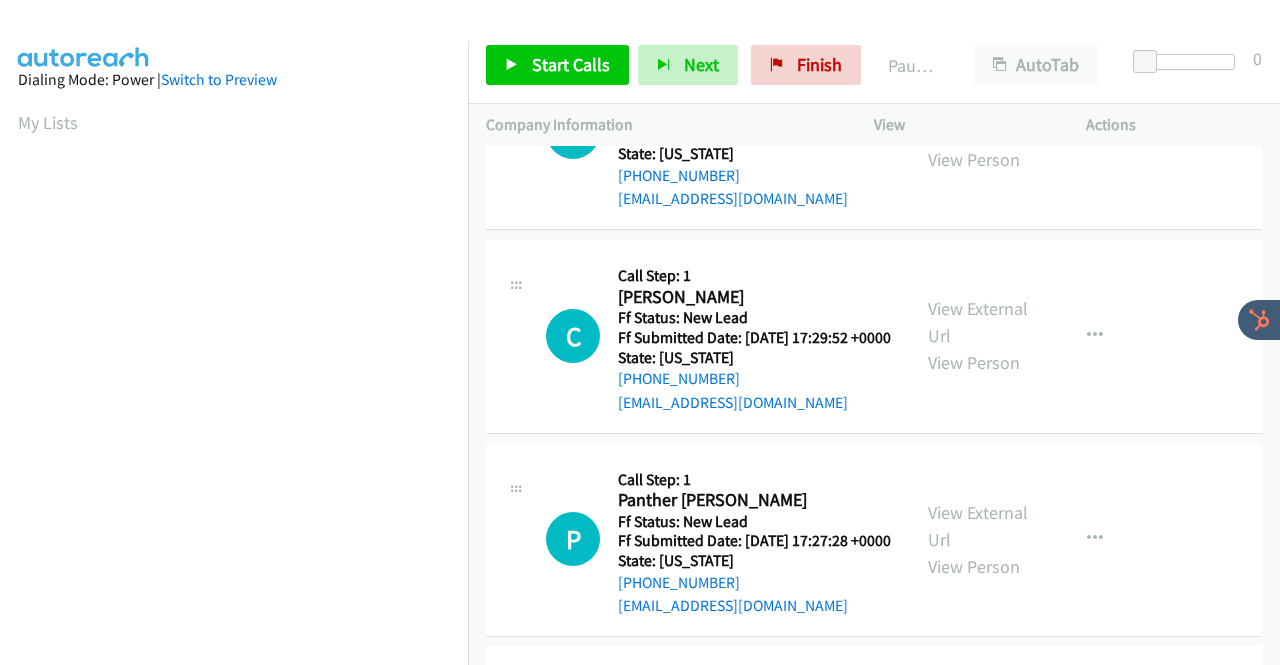 scroll, scrollTop: 200, scrollLeft: 0, axis: vertical 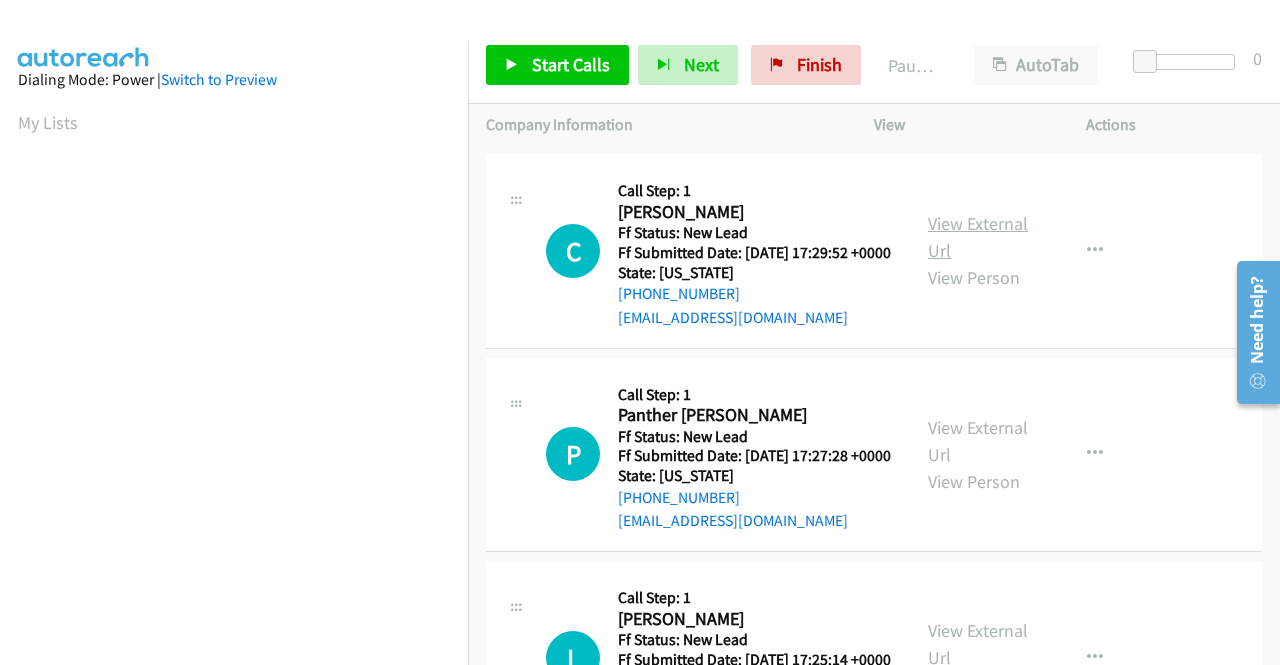 click on "View External Url" at bounding box center (978, 237) 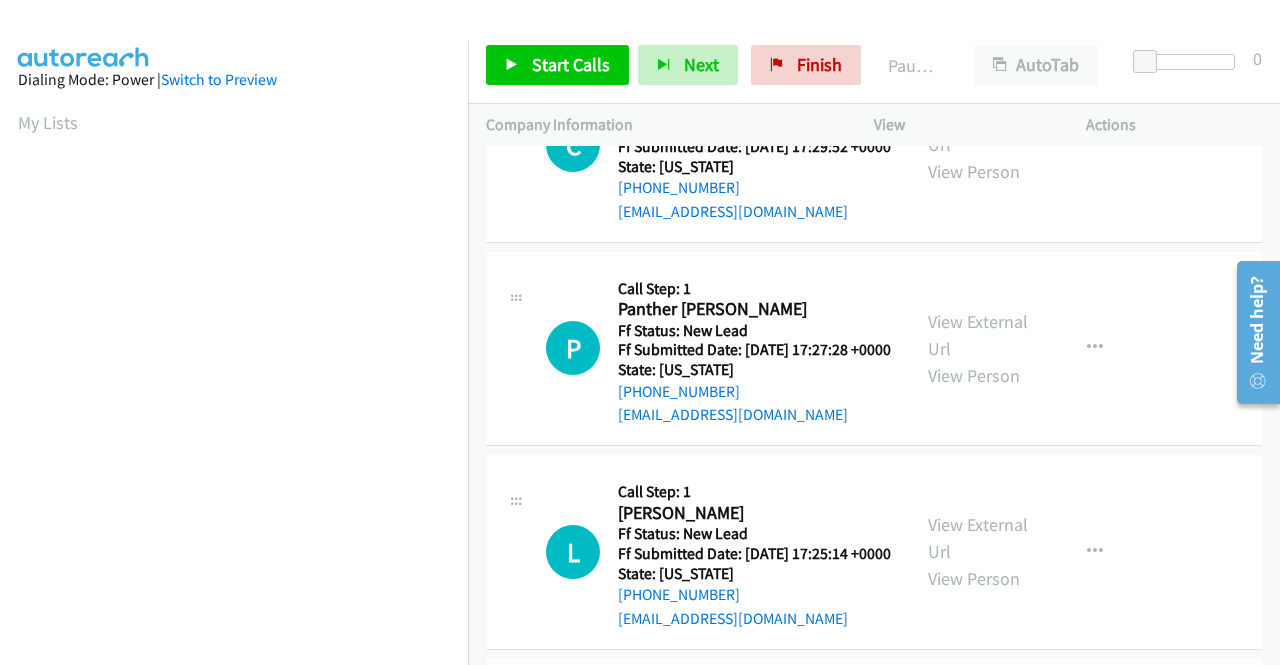 scroll, scrollTop: 400, scrollLeft: 0, axis: vertical 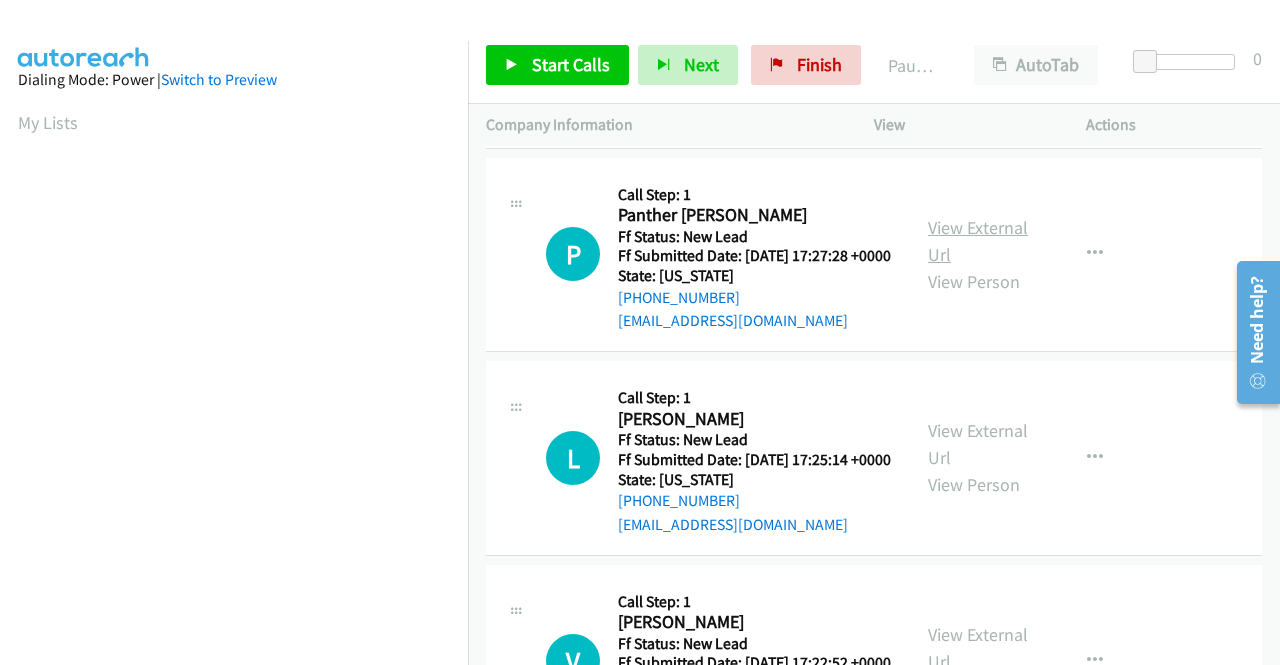 click on "View External Url" at bounding box center [978, 241] 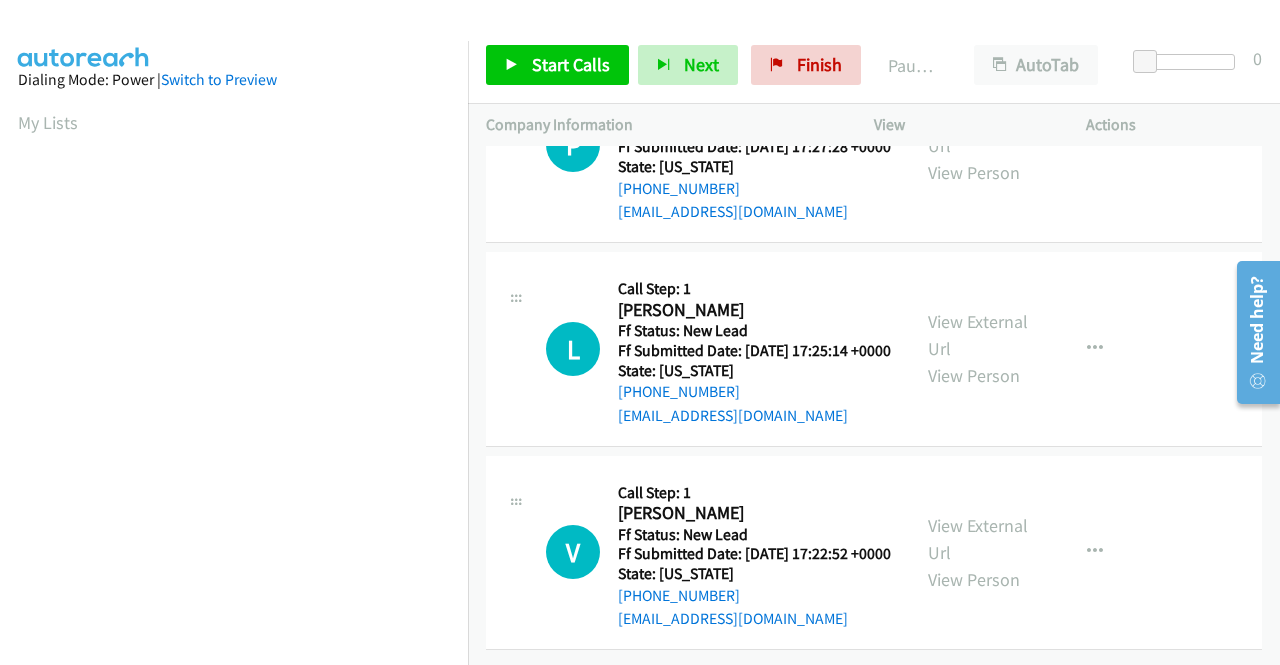 scroll, scrollTop: 620, scrollLeft: 0, axis: vertical 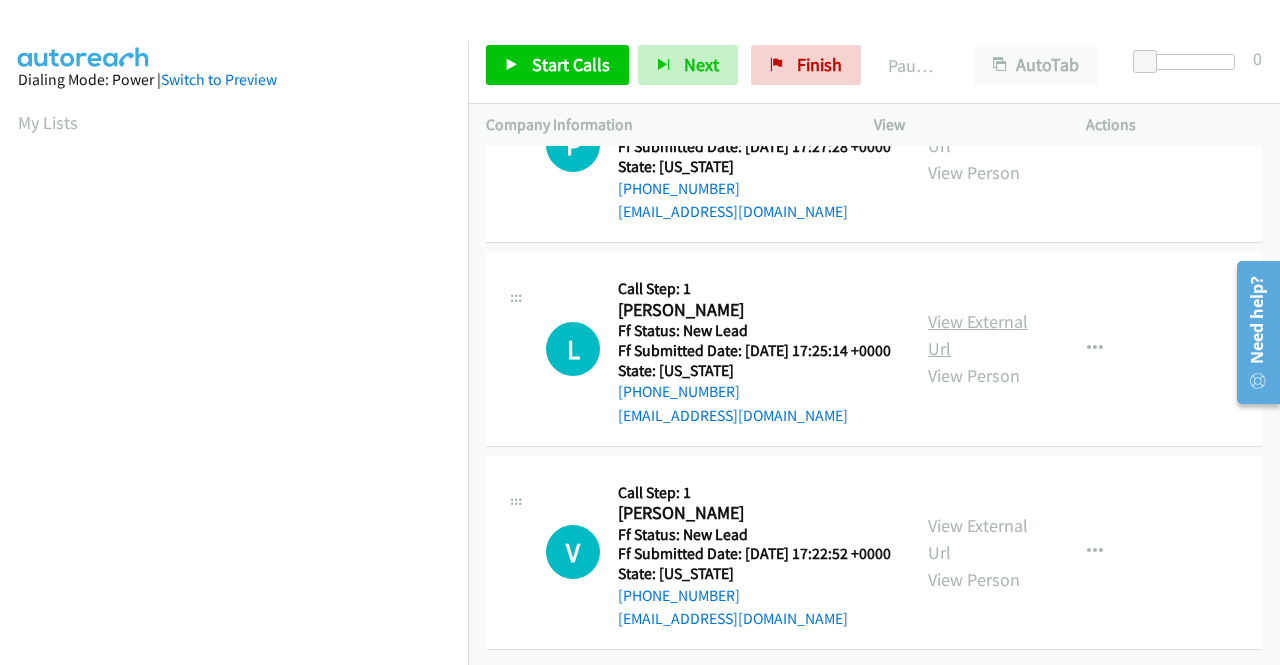 click on "View External Url" at bounding box center [978, 335] 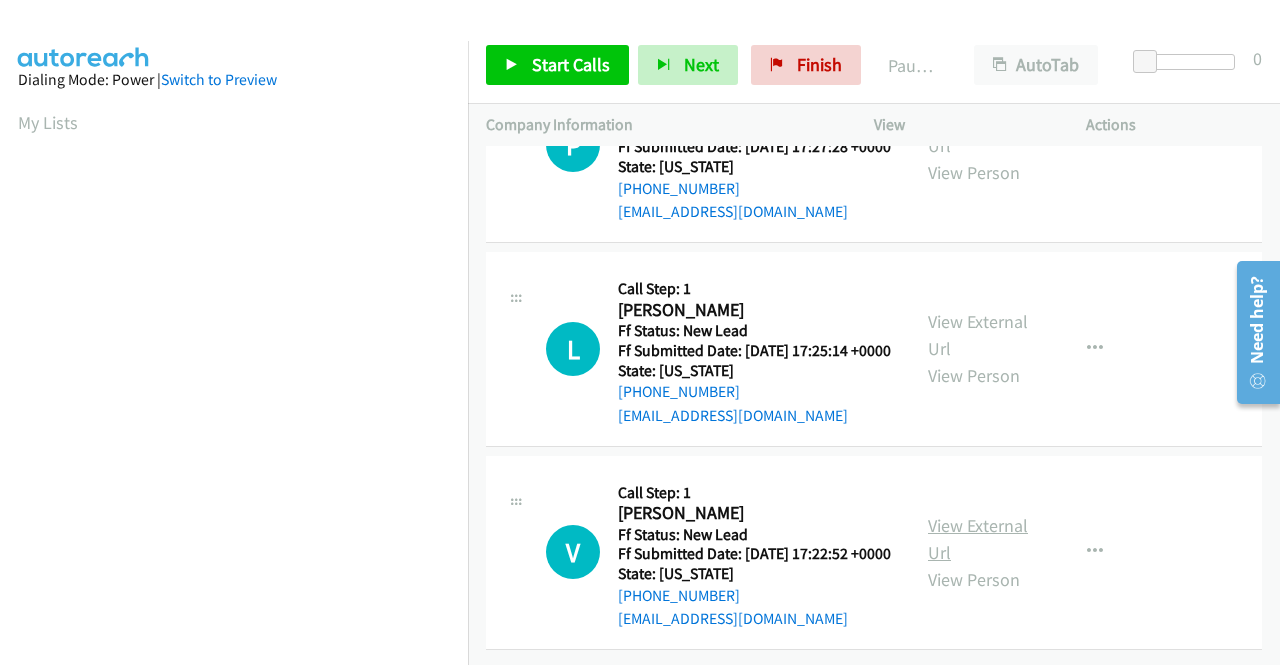 click on "View External Url" at bounding box center [978, 539] 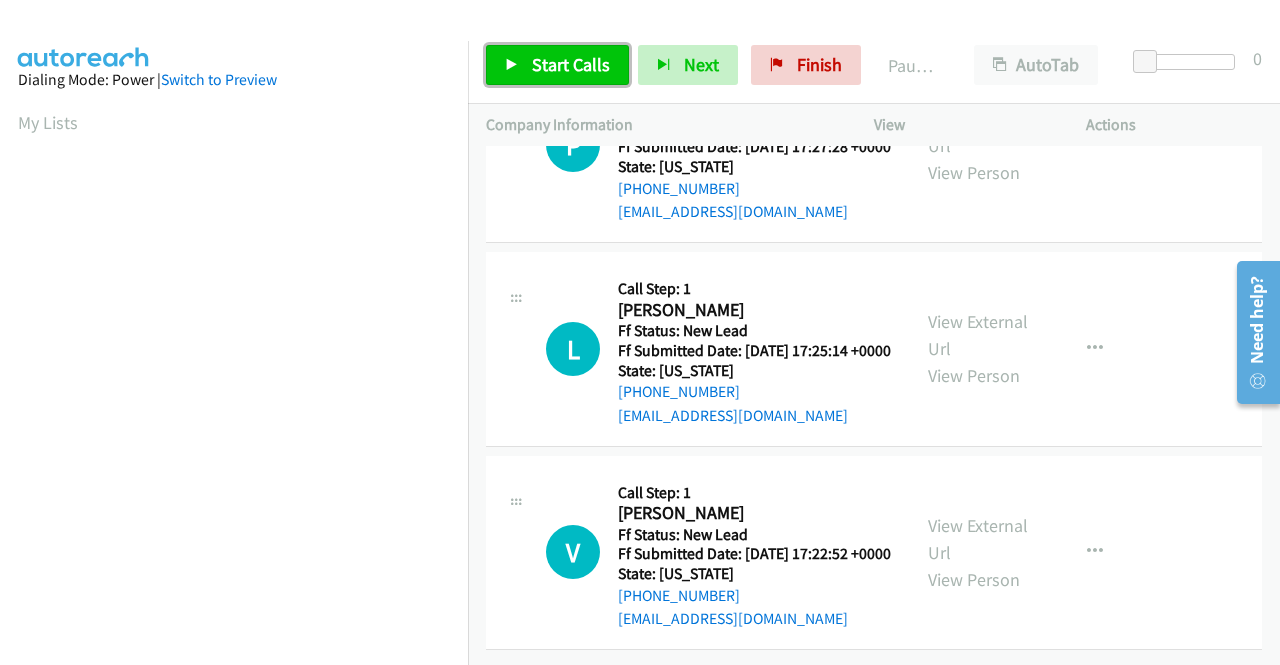 click on "Start Calls" at bounding box center [571, 64] 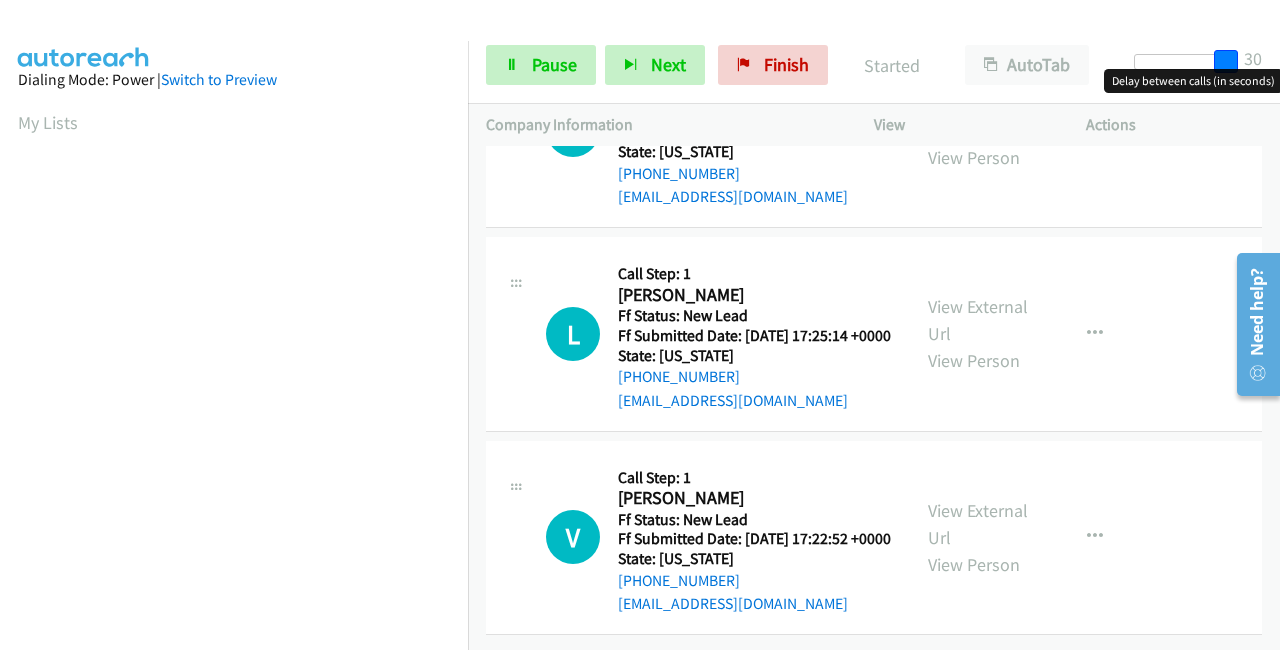 drag, startPoint x: 1140, startPoint y: 61, endPoint x: 1279, endPoint y: 60, distance: 139.0036 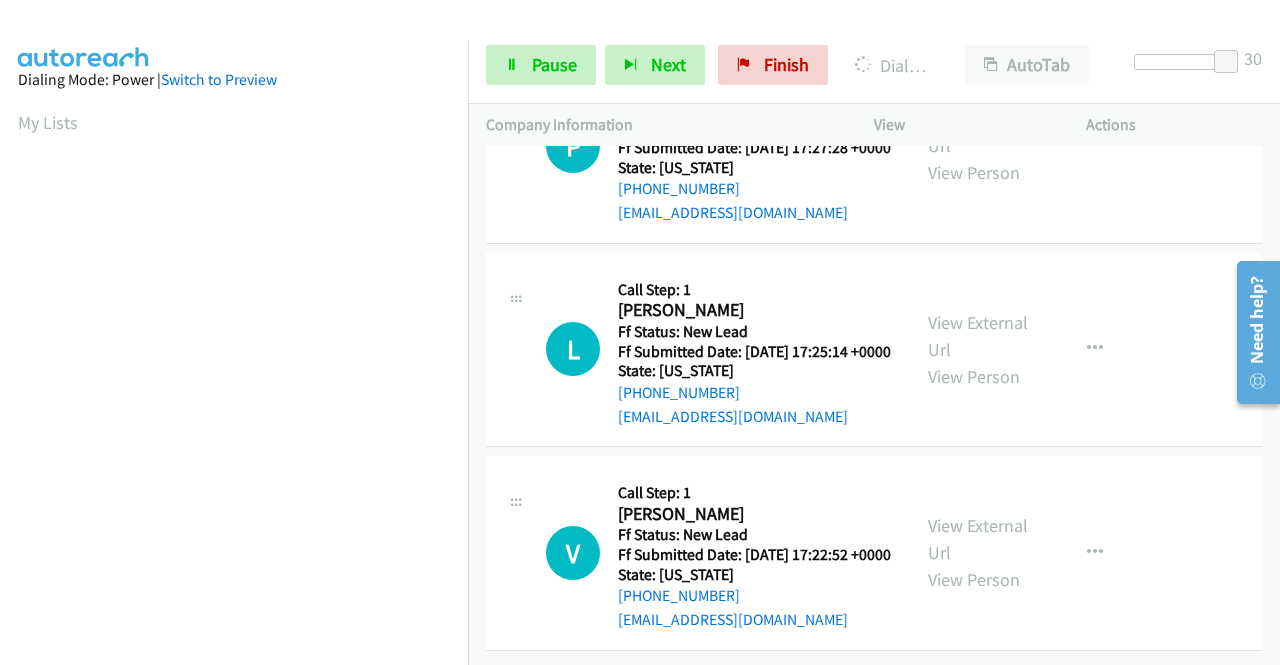 scroll, scrollTop: 456, scrollLeft: 0, axis: vertical 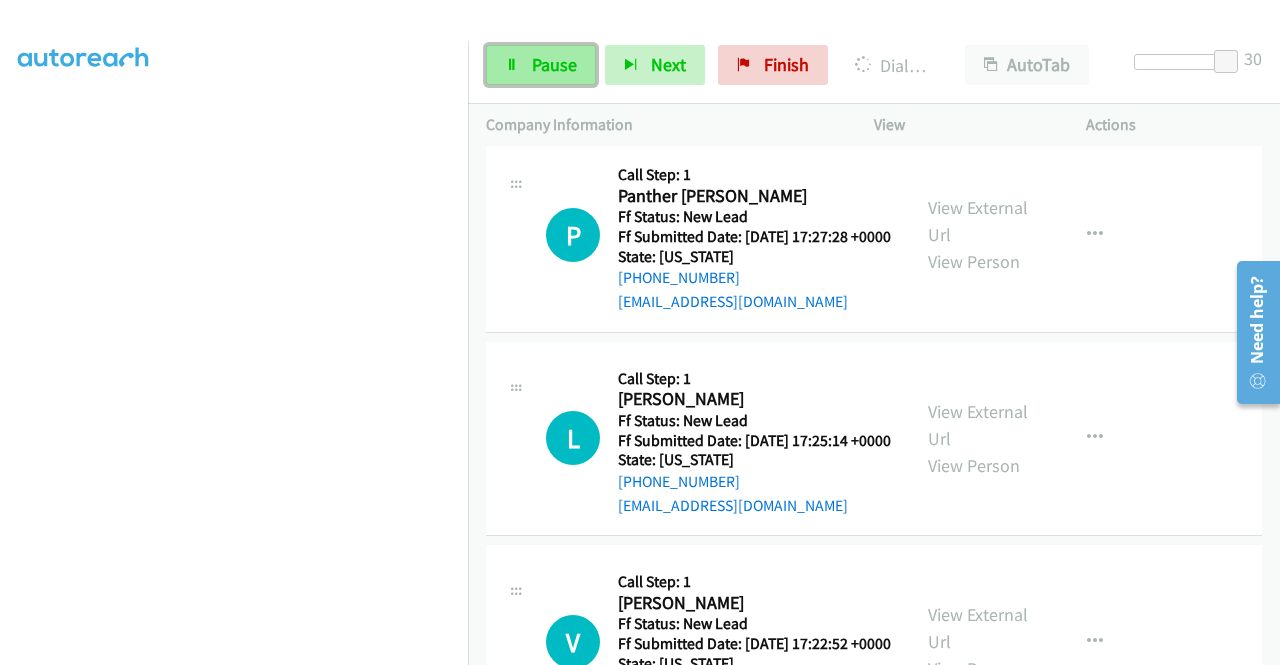 click on "Pause" at bounding box center (554, 64) 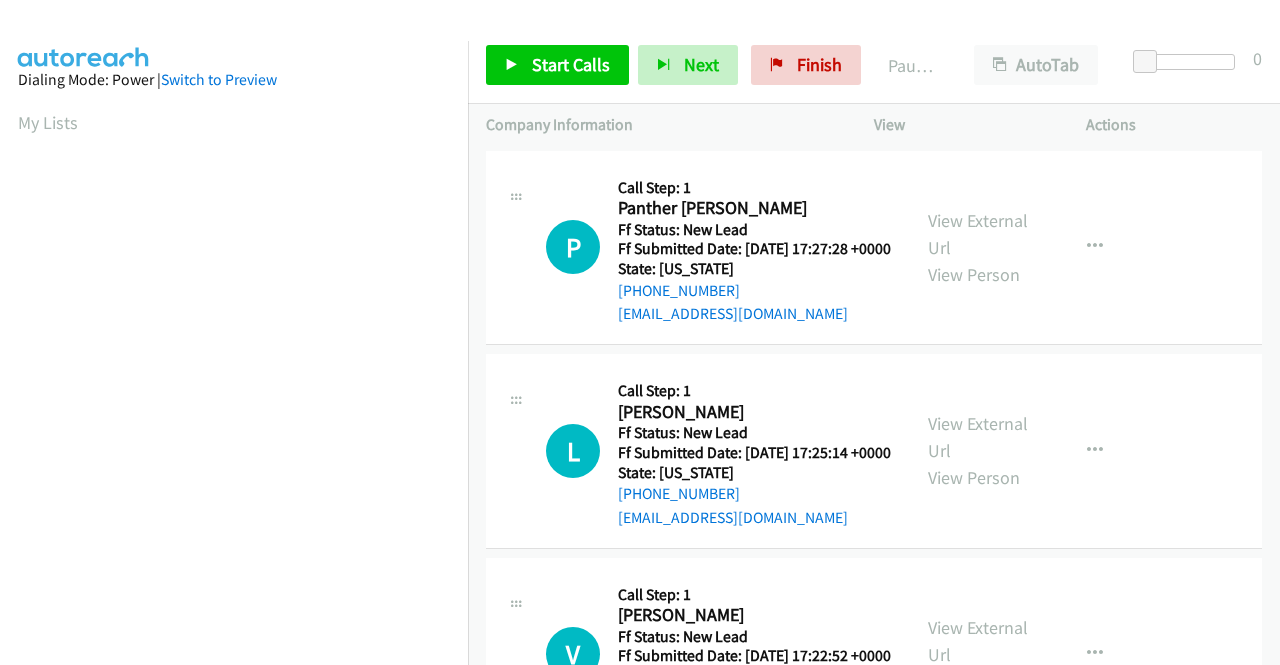 scroll, scrollTop: 0, scrollLeft: 0, axis: both 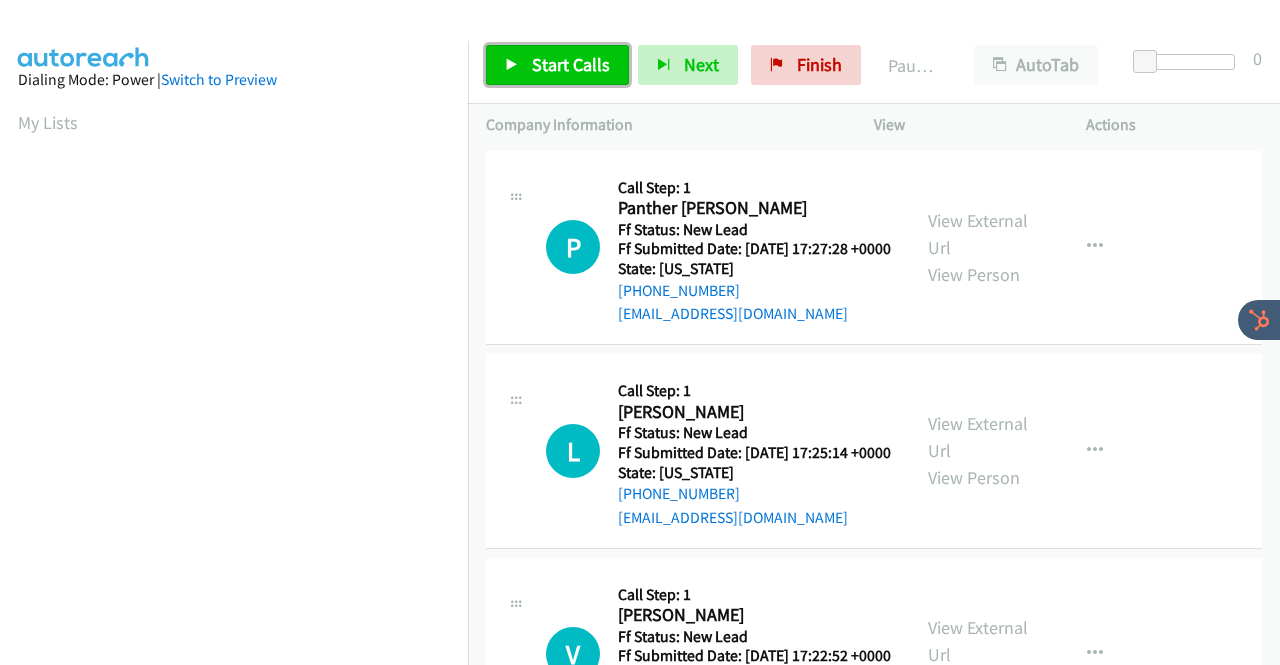 click on "Start Calls" at bounding box center (571, 64) 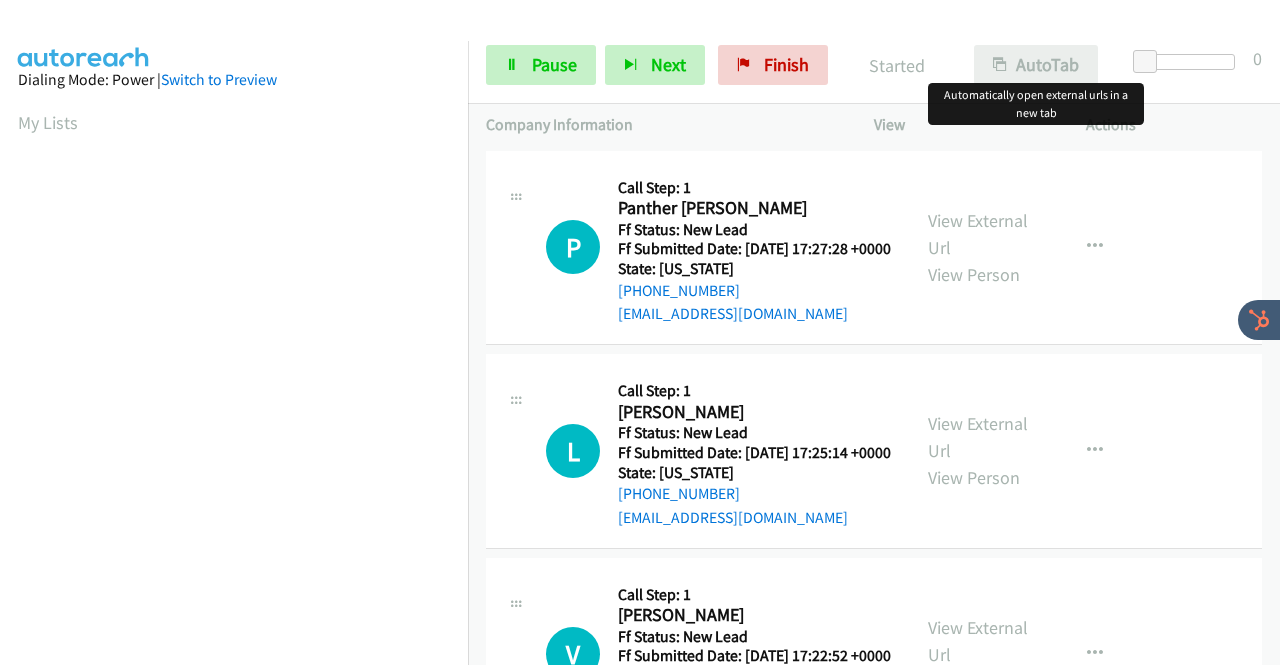 scroll, scrollTop: 0, scrollLeft: 0, axis: both 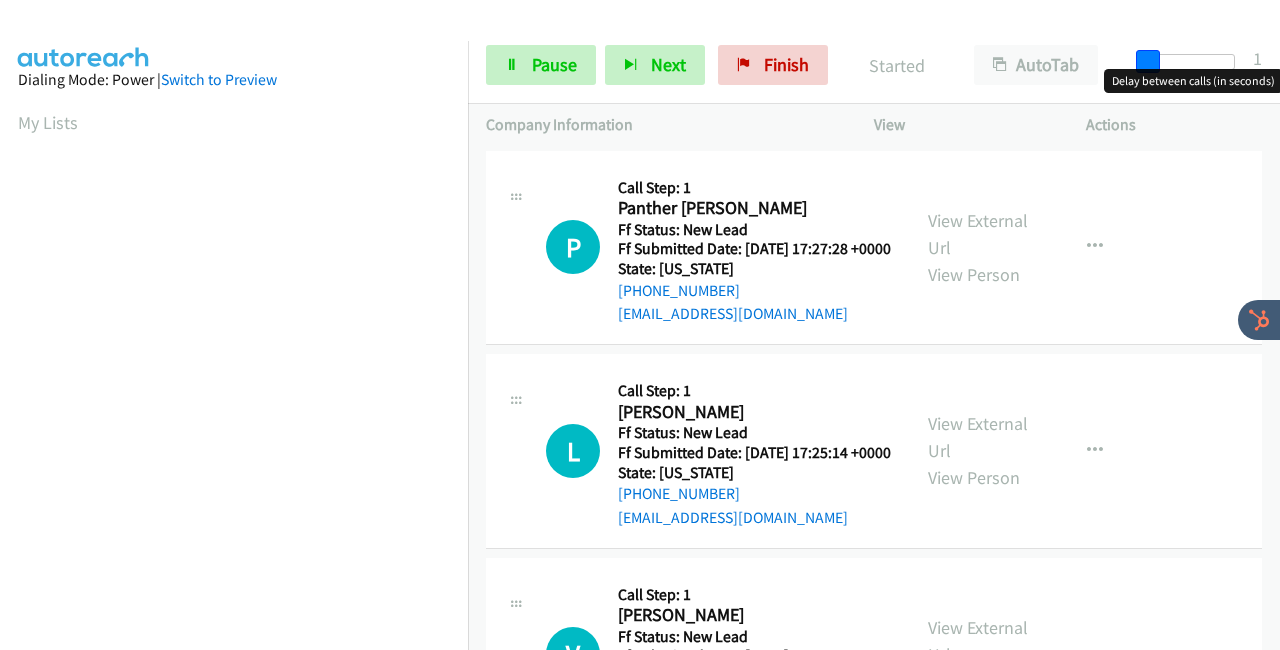 drag, startPoint x: 1145, startPoint y: 57, endPoint x: 1279, endPoint y: 55, distance: 134.01492 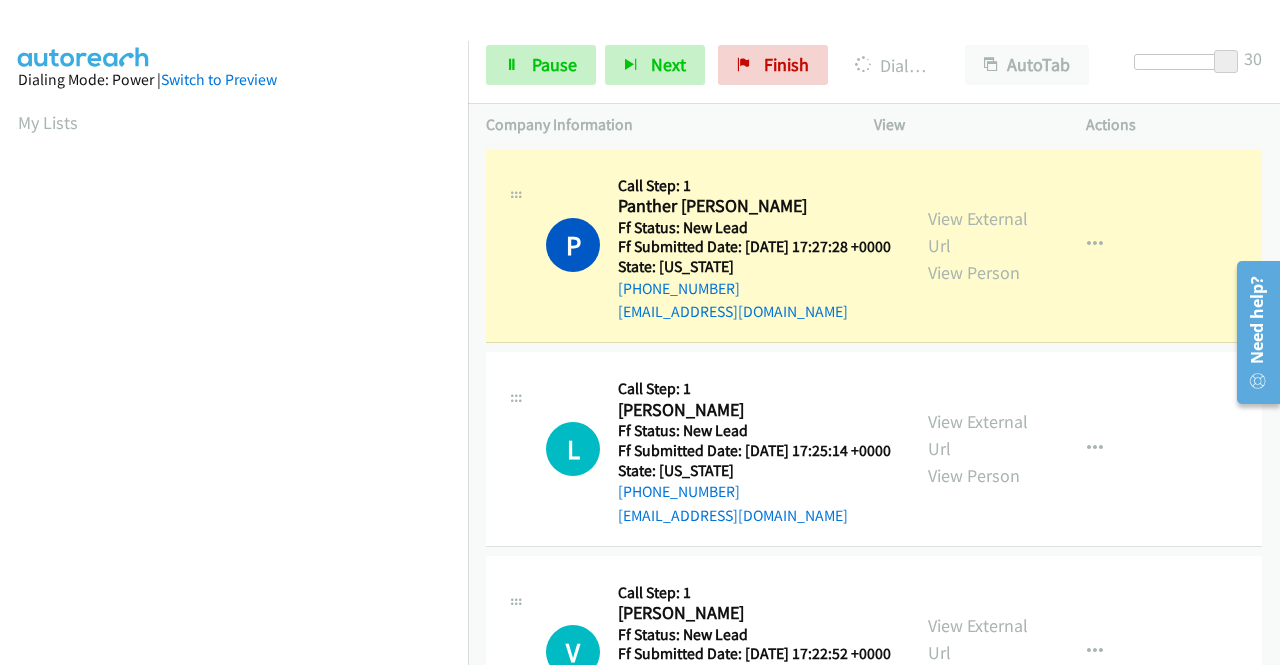 scroll, scrollTop: 0, scrollLeft: 0, axis: both 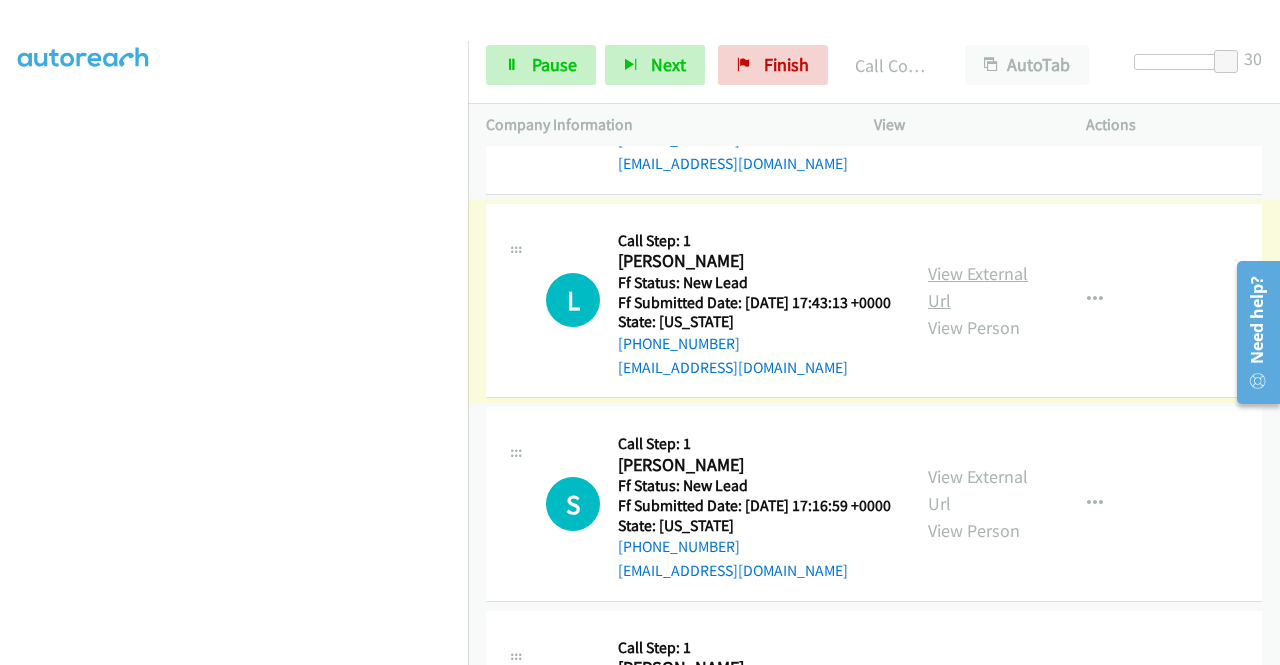 click on "View External Url" at bounding box center [978, 287] 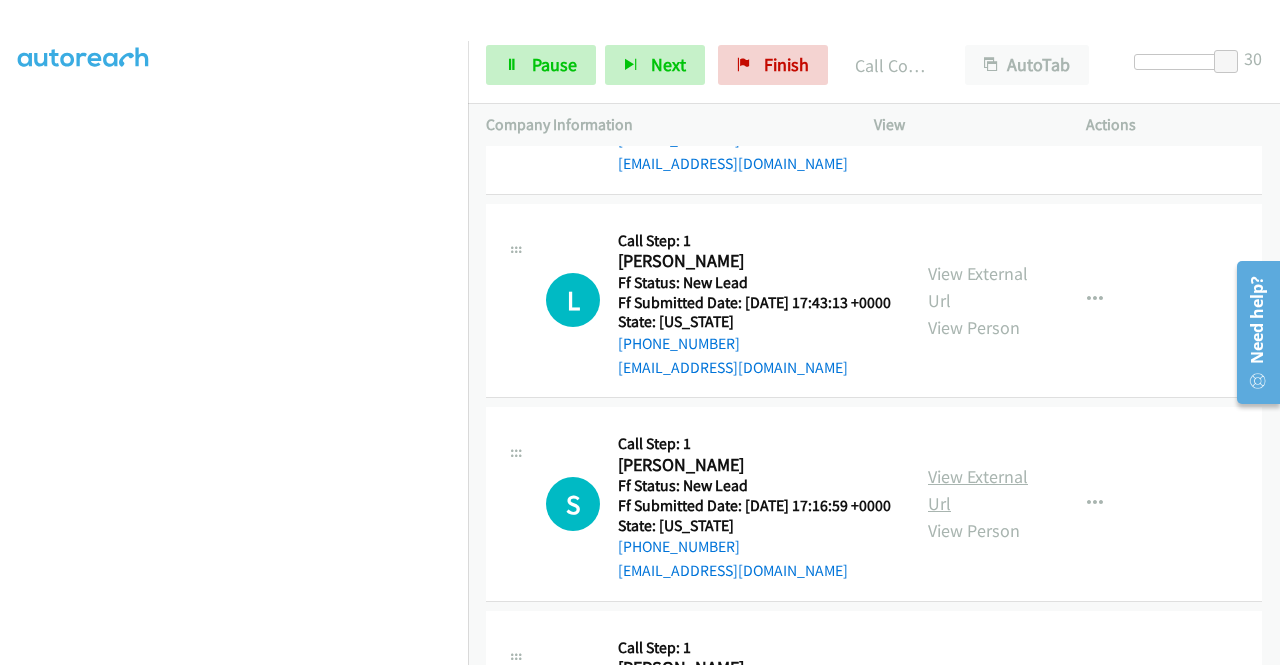 click on "View External Url" at bounding box center (978, 490) 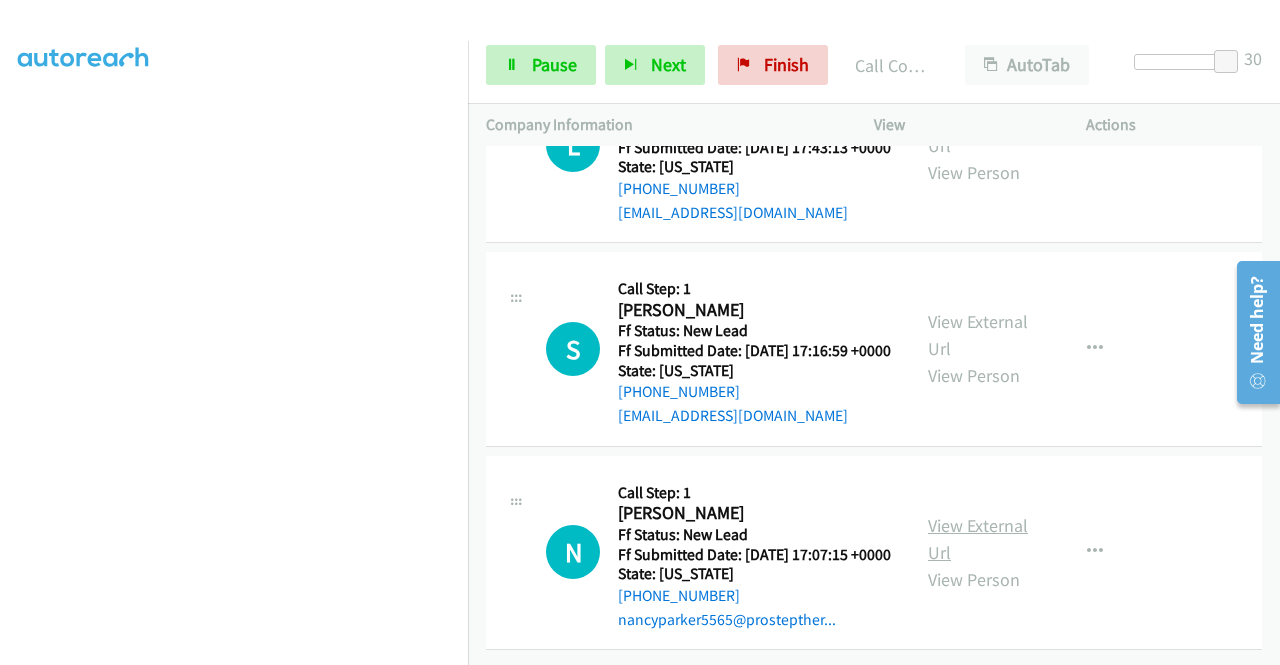 scroll, scrollTop: 885, scrollLeft: 0, axis: vertical 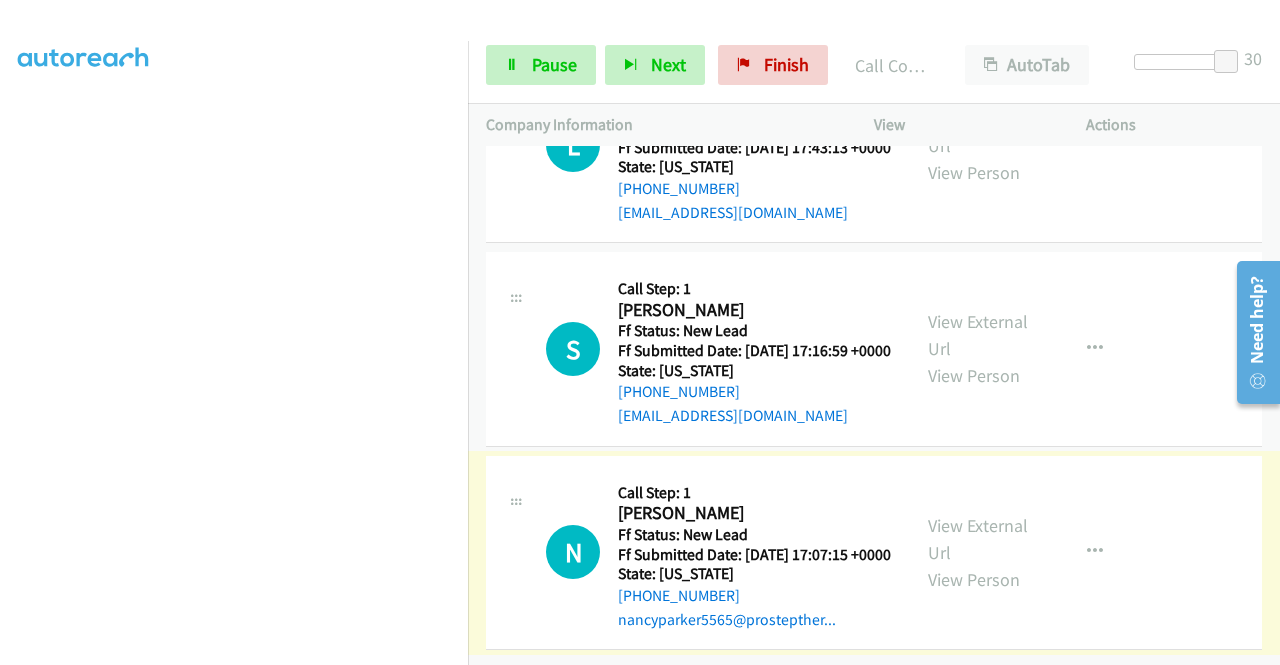 click on "View External Url" at bounding box center [978, 539] 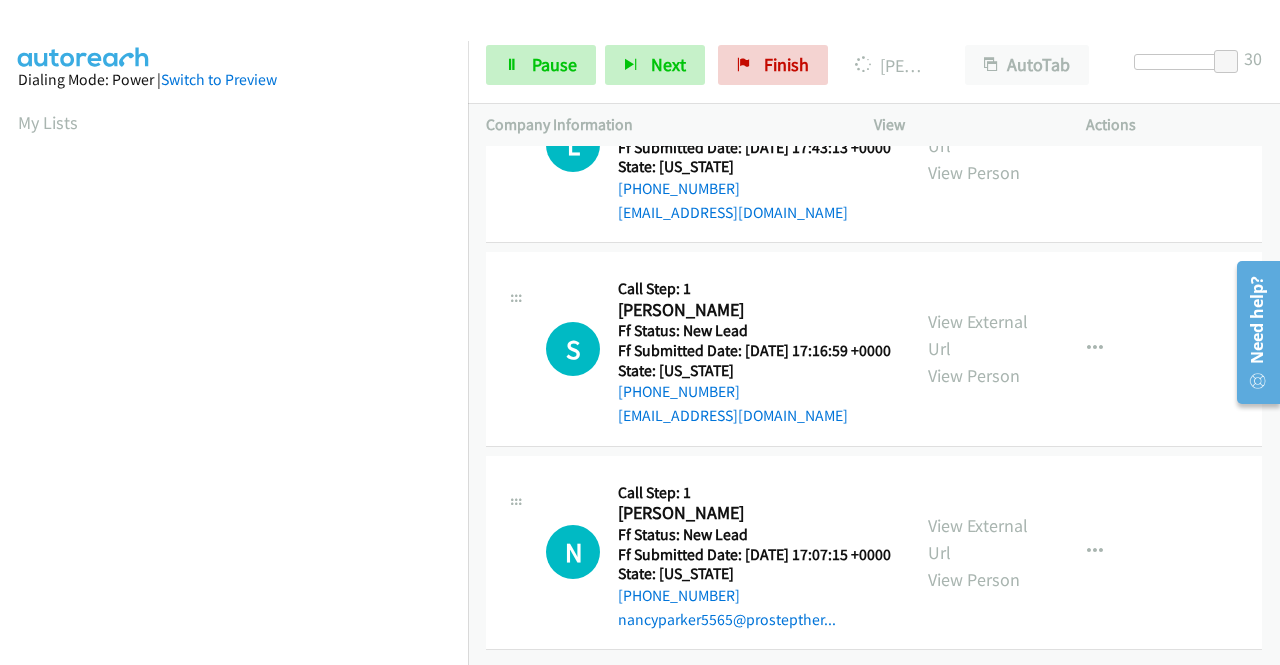 scroll, scrollTop: 456, scrollLeft: 0, axis: vertical 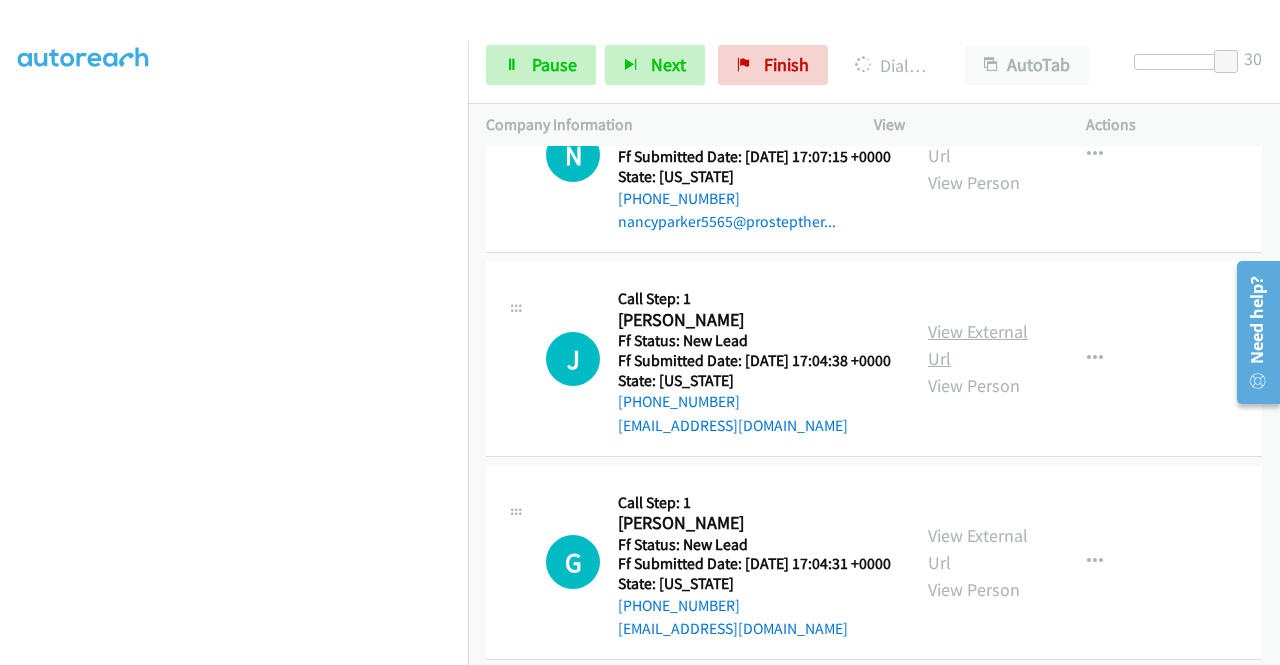 click on "View External Url" at bounding box center [978, 345] 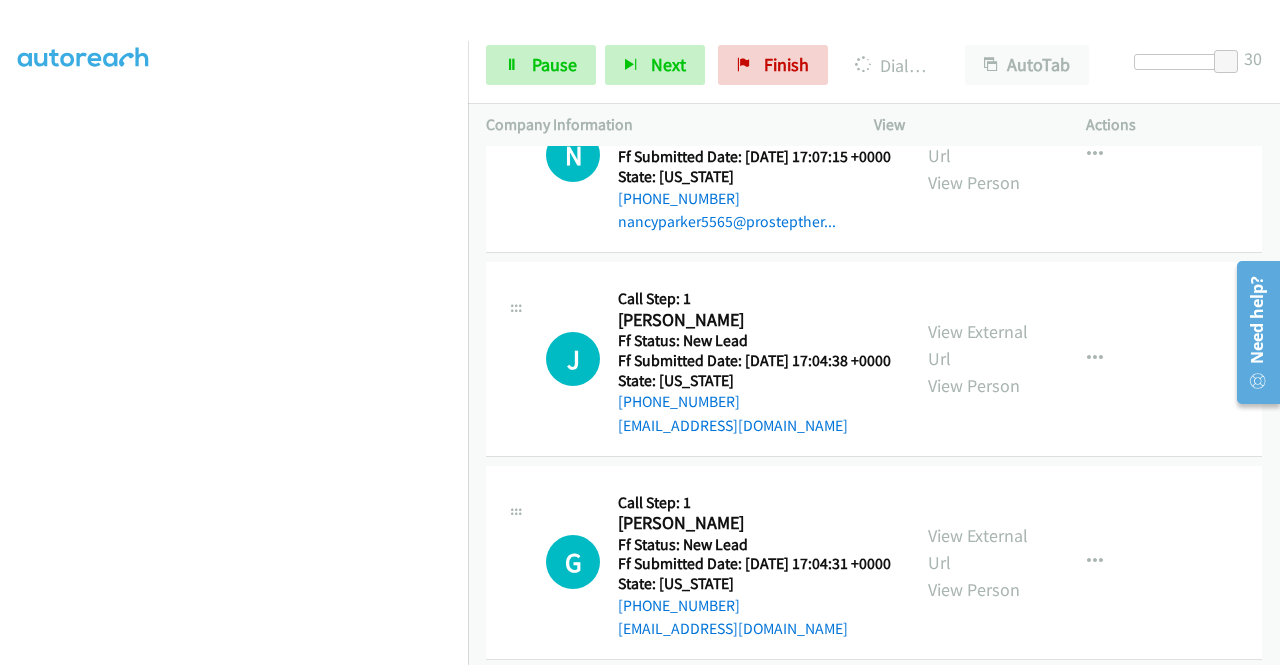 scroll, scrollTop: 1480, scrollLeft: 0, axis: vertical 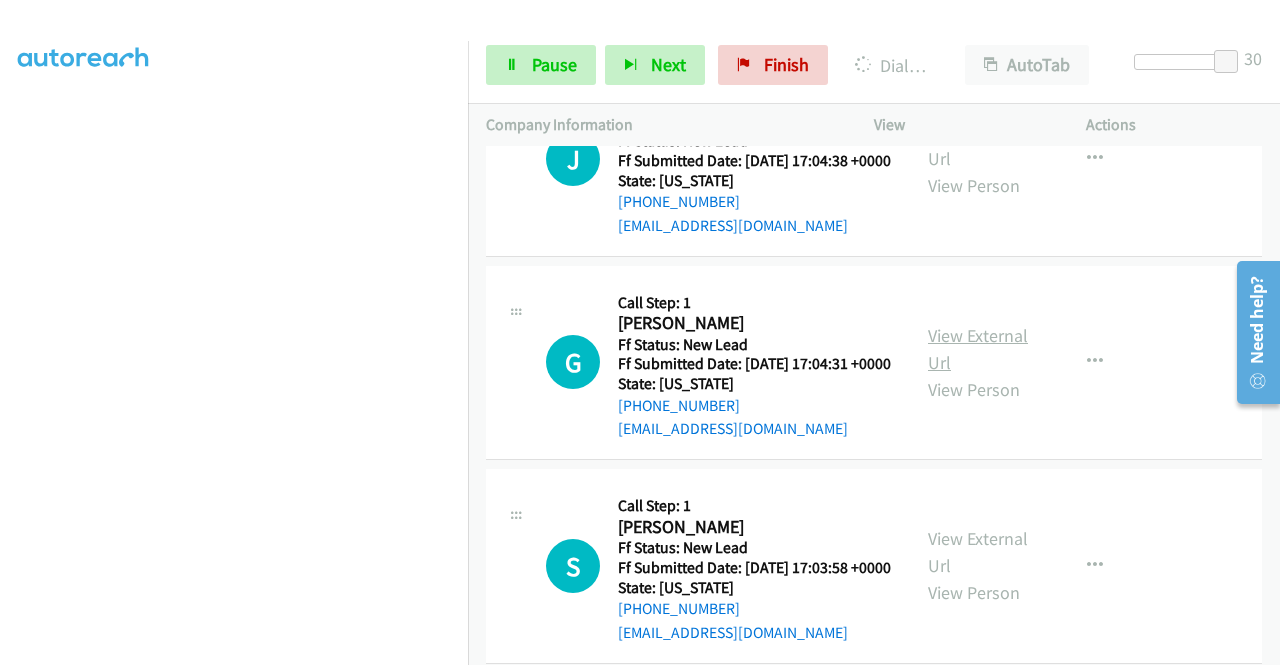 click on "View External Url" at bounding box center (978, 349) 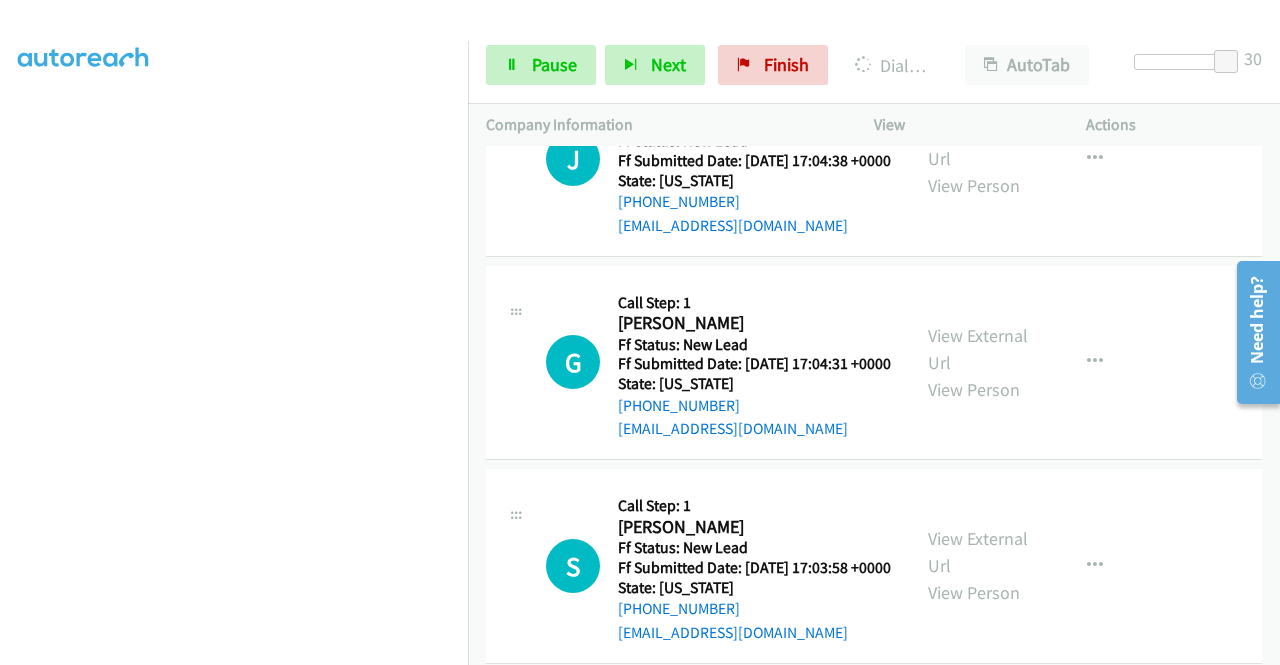 scroll, scrollTop: 1680, scrollLeft: 0, axis: vertical 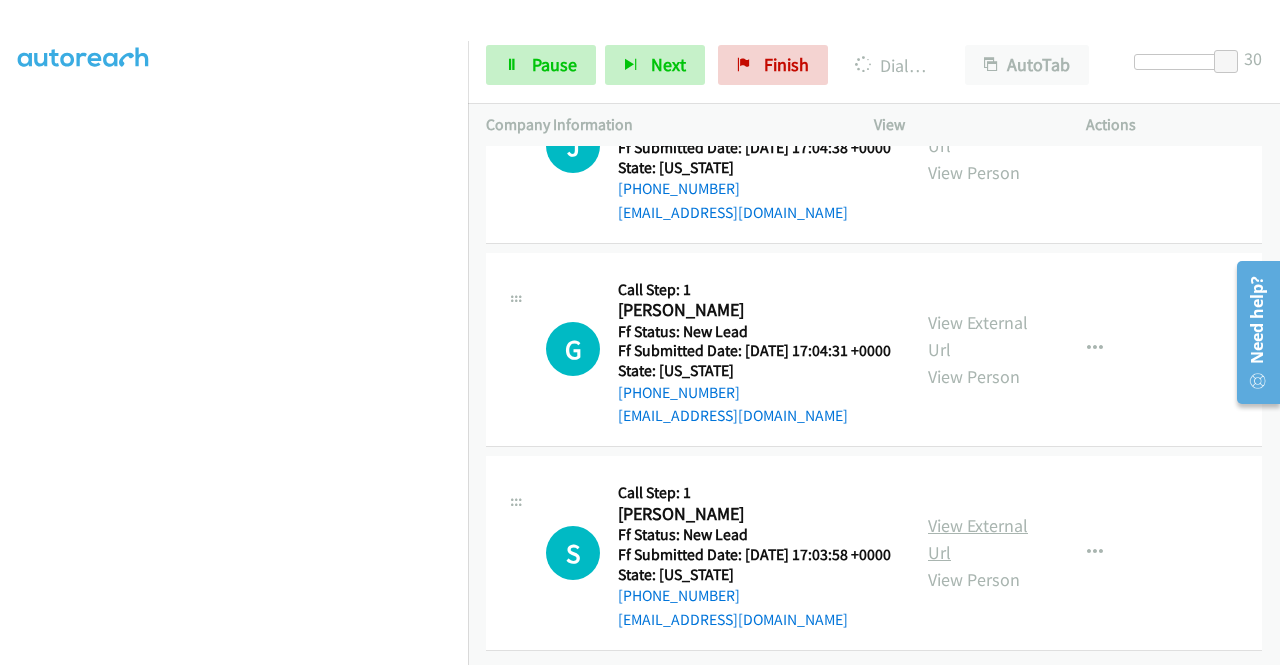 click on "View External Url" at bounding box center [978, 539] 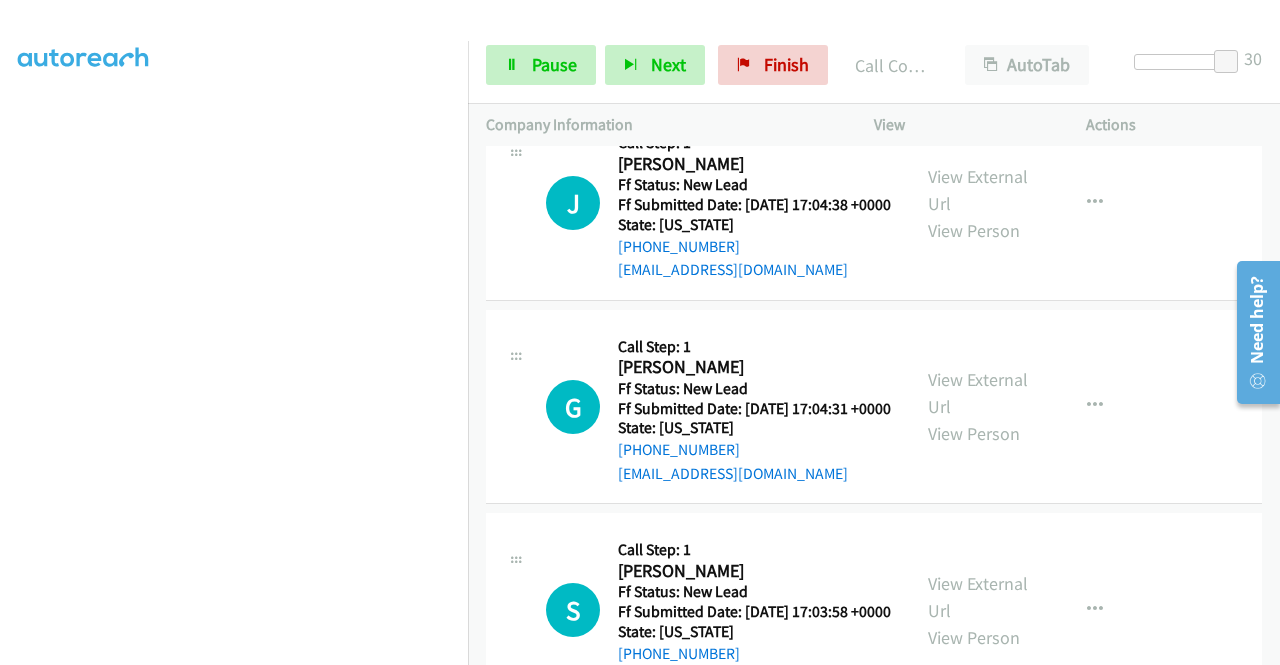 scroll, scrollTop: 1465, scrollLeft: 0, axis: vertical 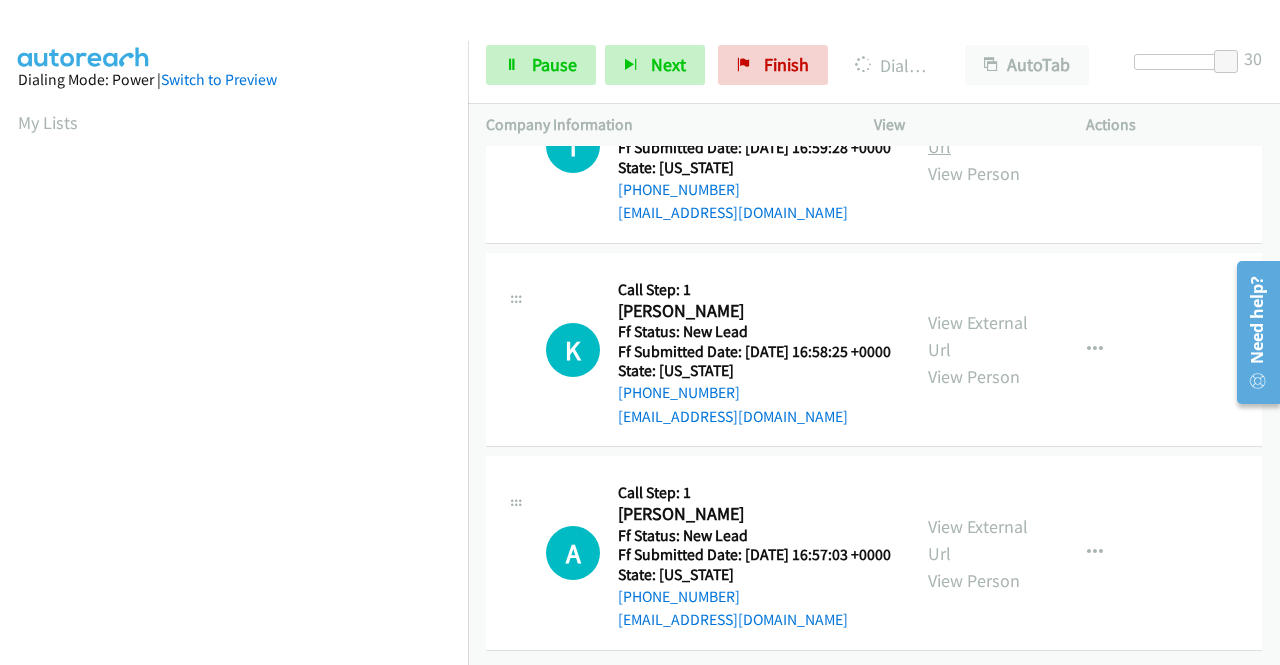 click on "View External Url" at bounding box center (978, 133) 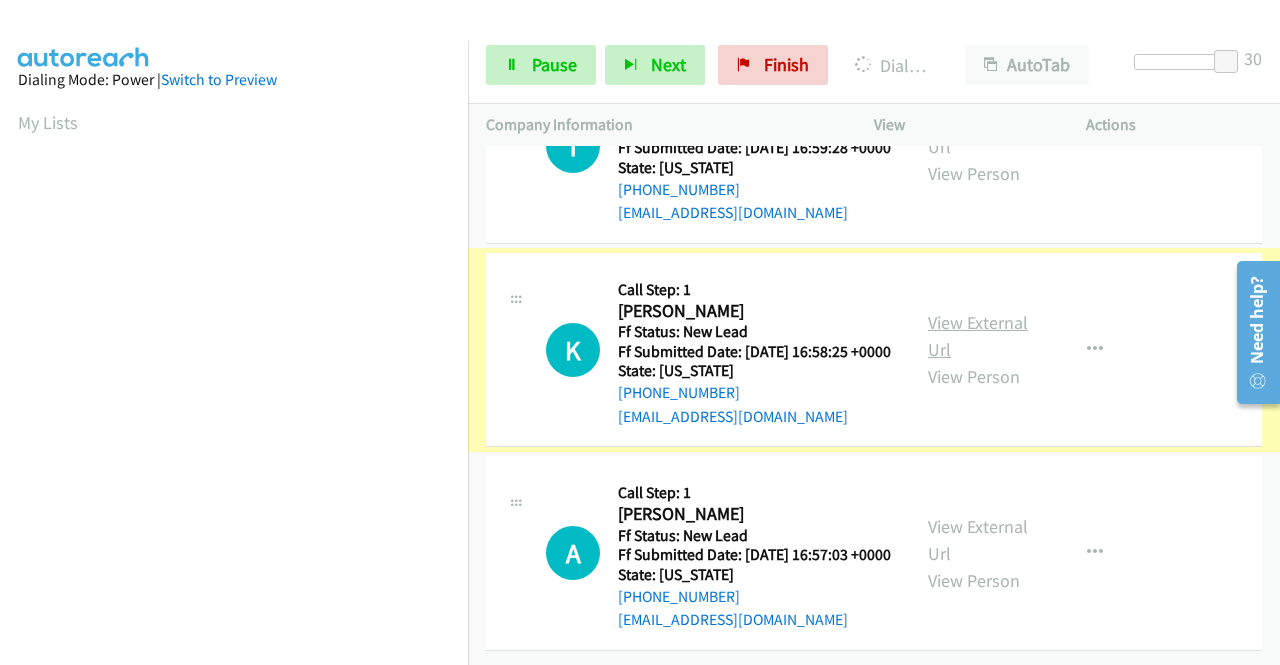click on "View External Url" at bounding box center (978, 336) 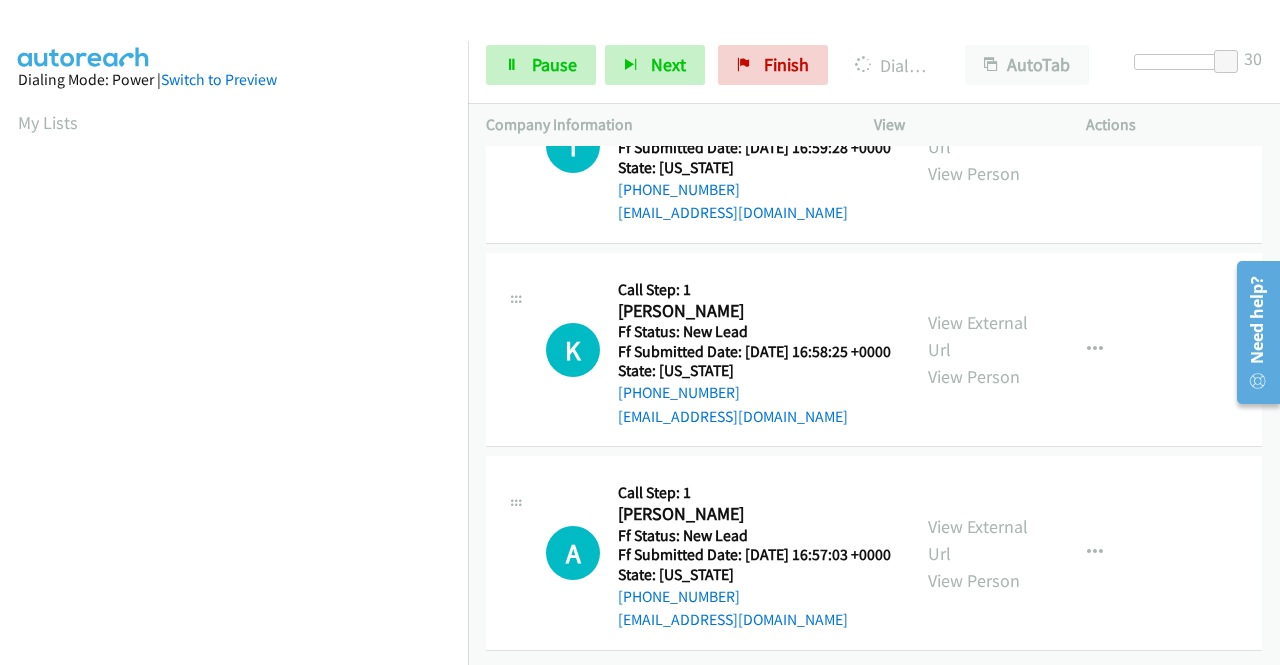 scroll, scrollTop: 2465, scrollLeft: 0, axis: vertical 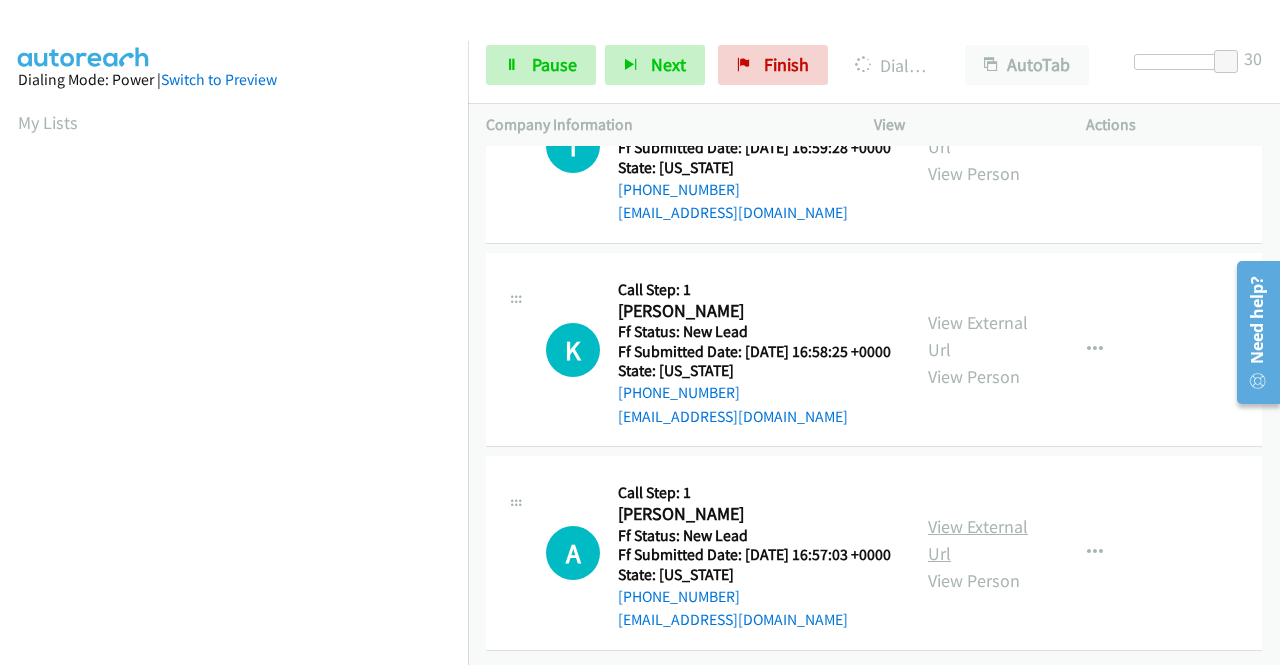 click on "View External Url" at bounding box center (978, 540) 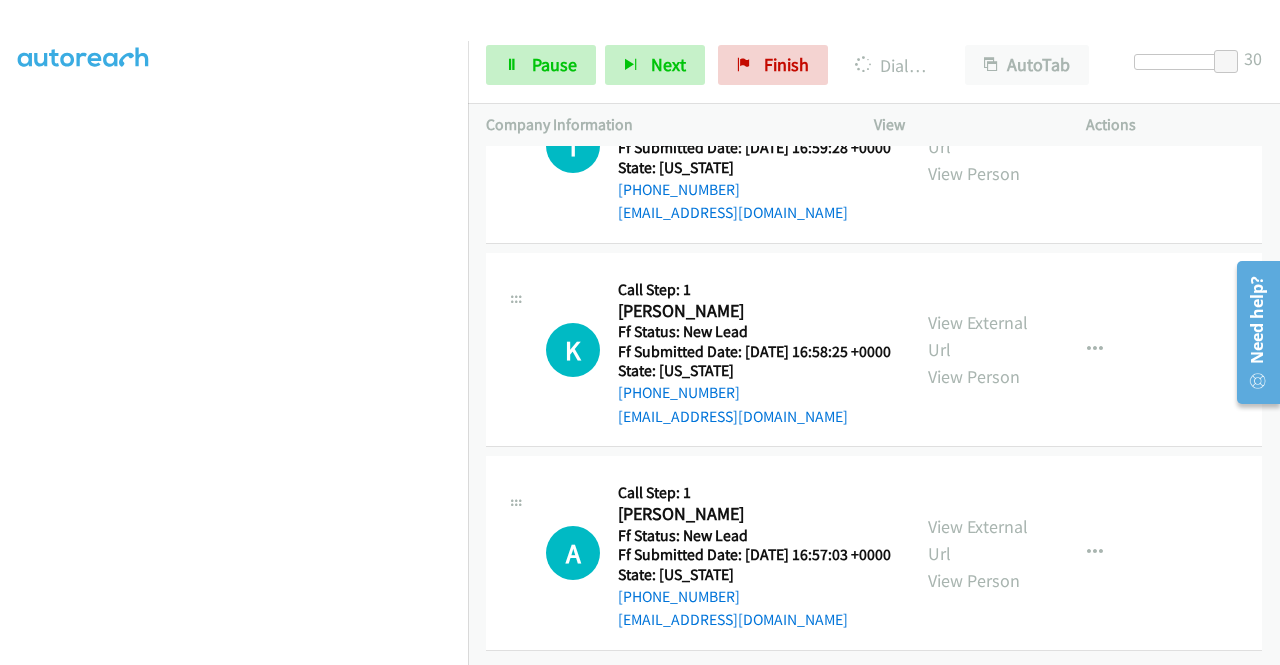 scroll, scrollTop: 413, scrollLeft: 0, axis: vertical 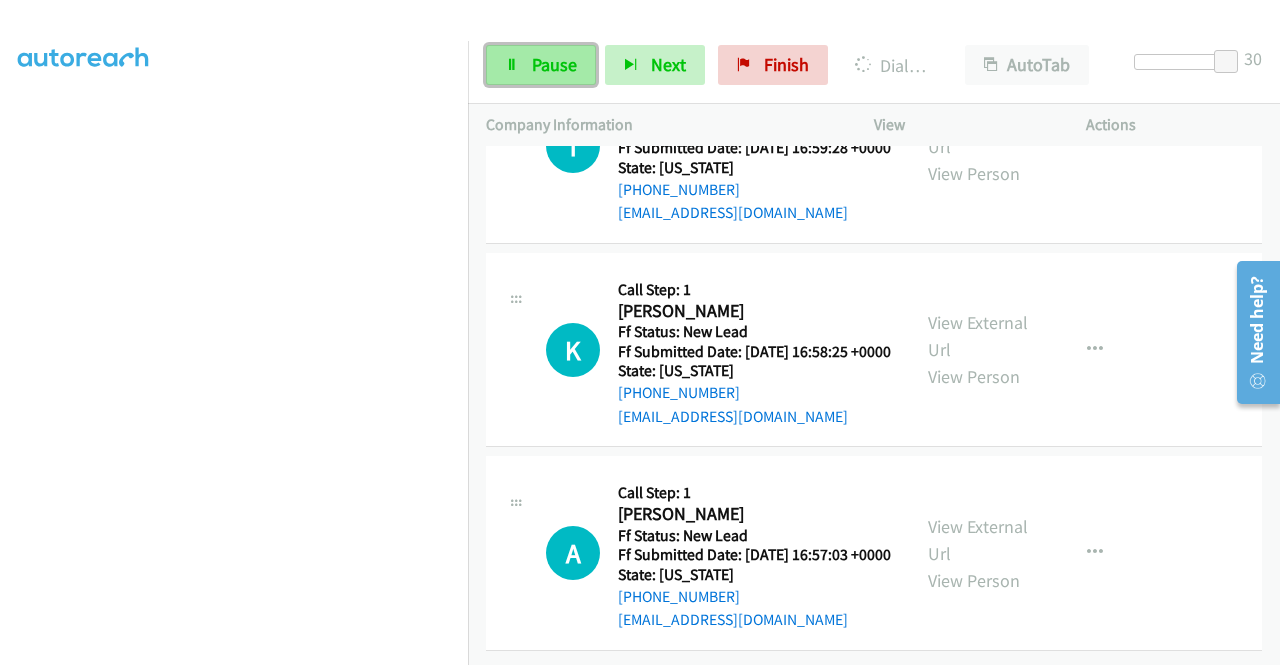 click on "Pause" at bounding box center (554, 64) 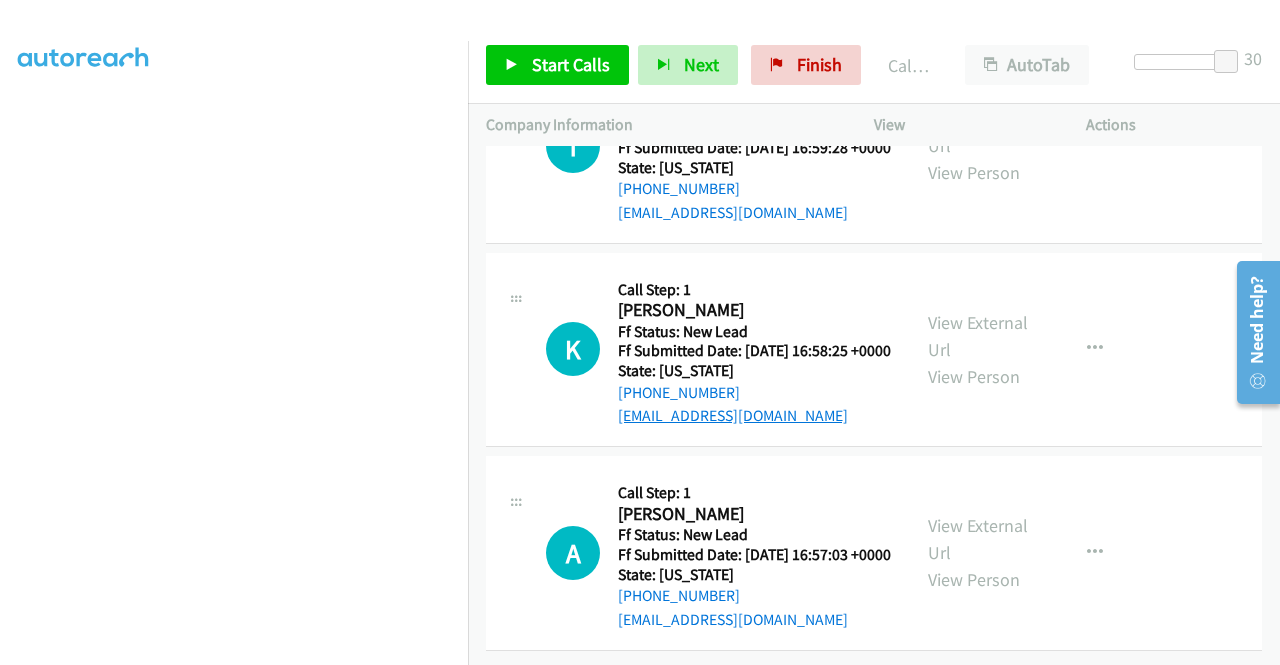 scroll, scrollTop: 2208, scrollLeft: 0, axis: vertical 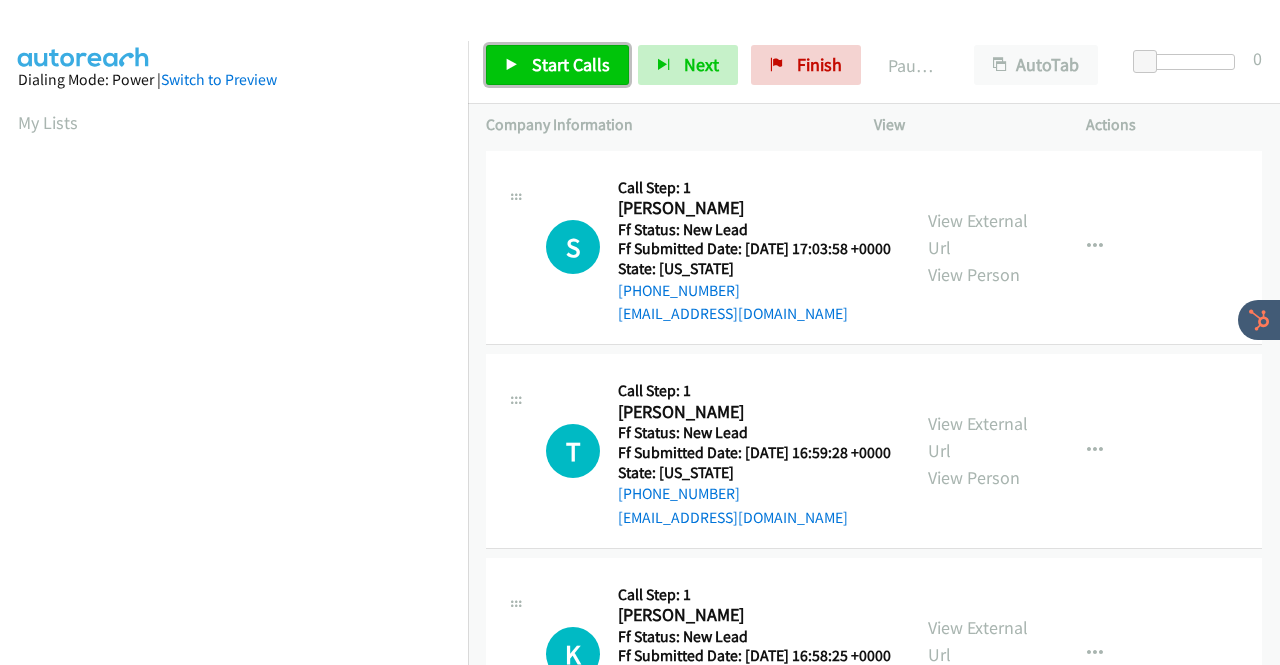 click on "Start Calls" at bounding box center [571, 64] 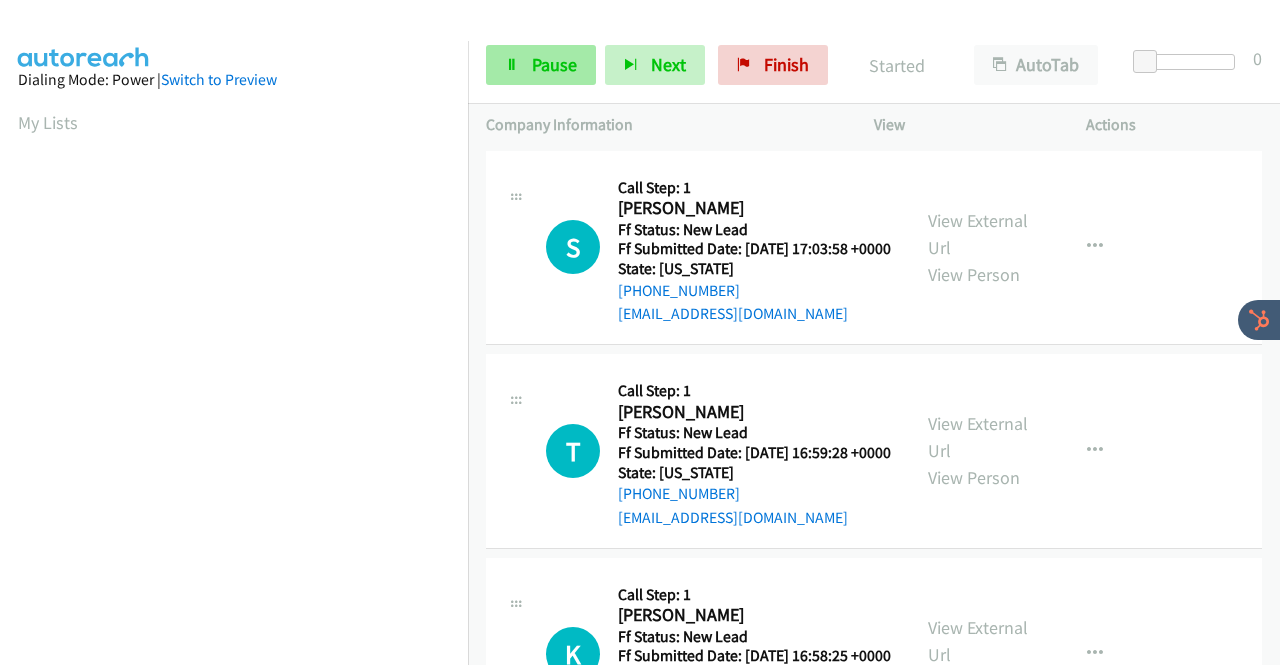 scroll, scrollTop: 0, scrollLeft: 0, axis: both 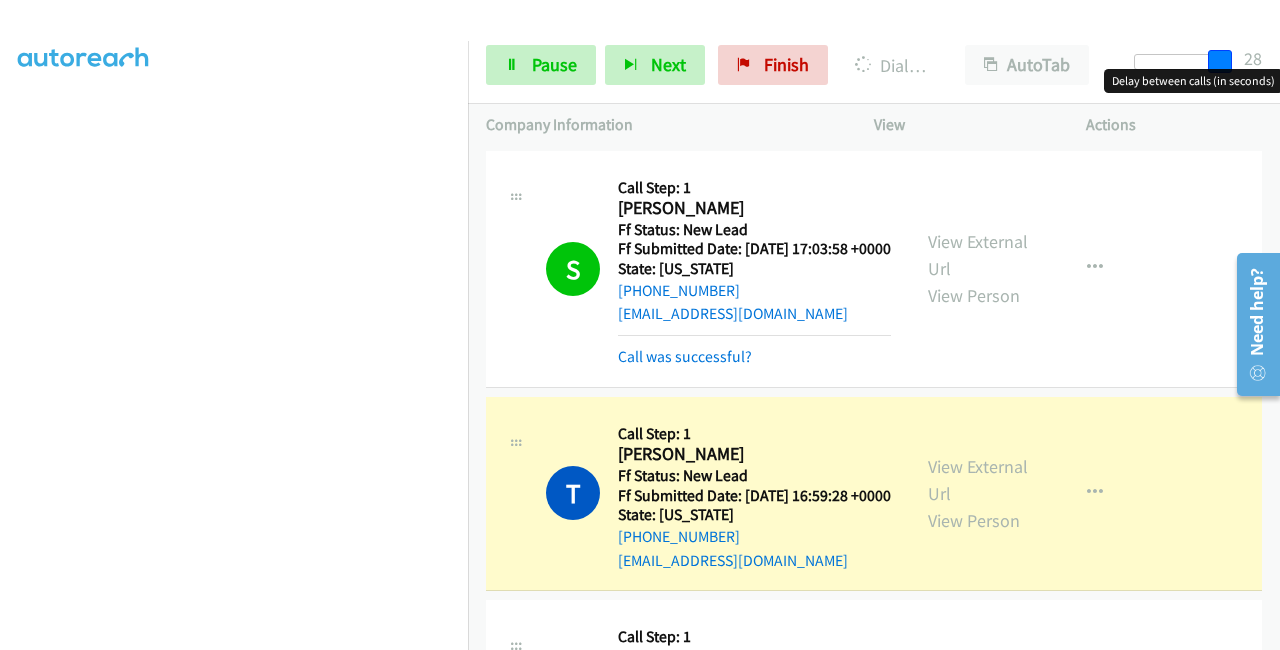 drag, startPoint x: 1148, startPoint y: 55, endPoint x: 1254, endPoint y: 44, distance: 106.56923 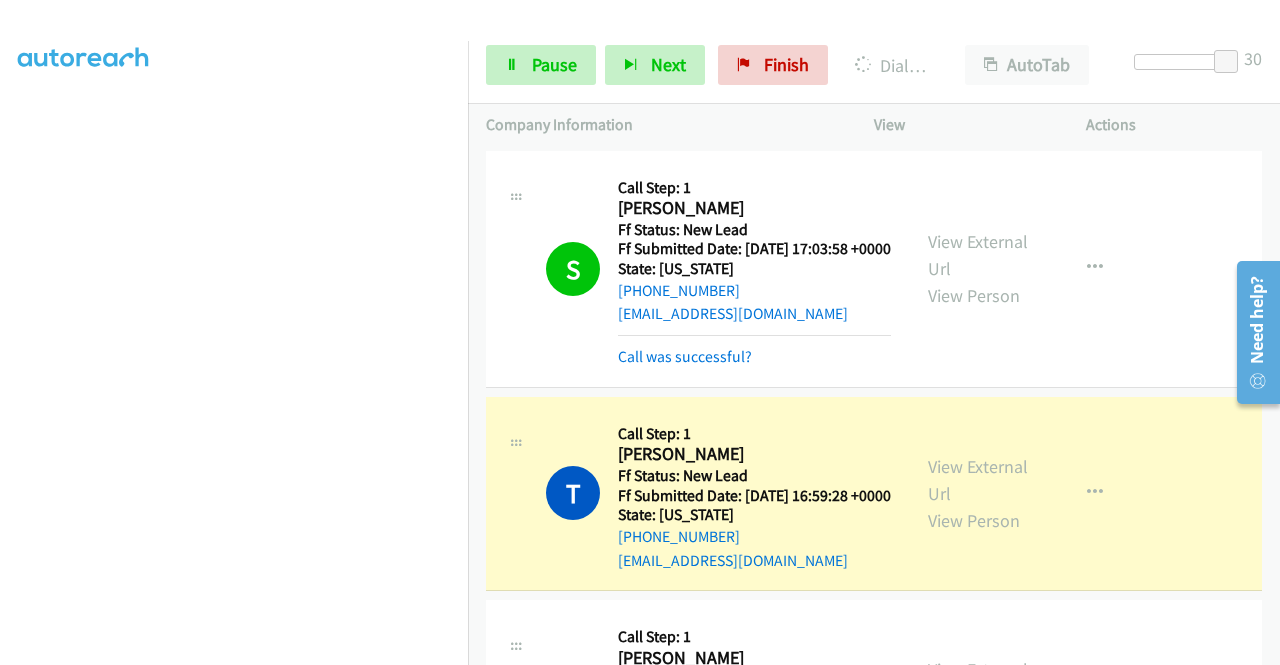 scroll, scrollTop: 456, scrollLeft: 0, axis: vertical 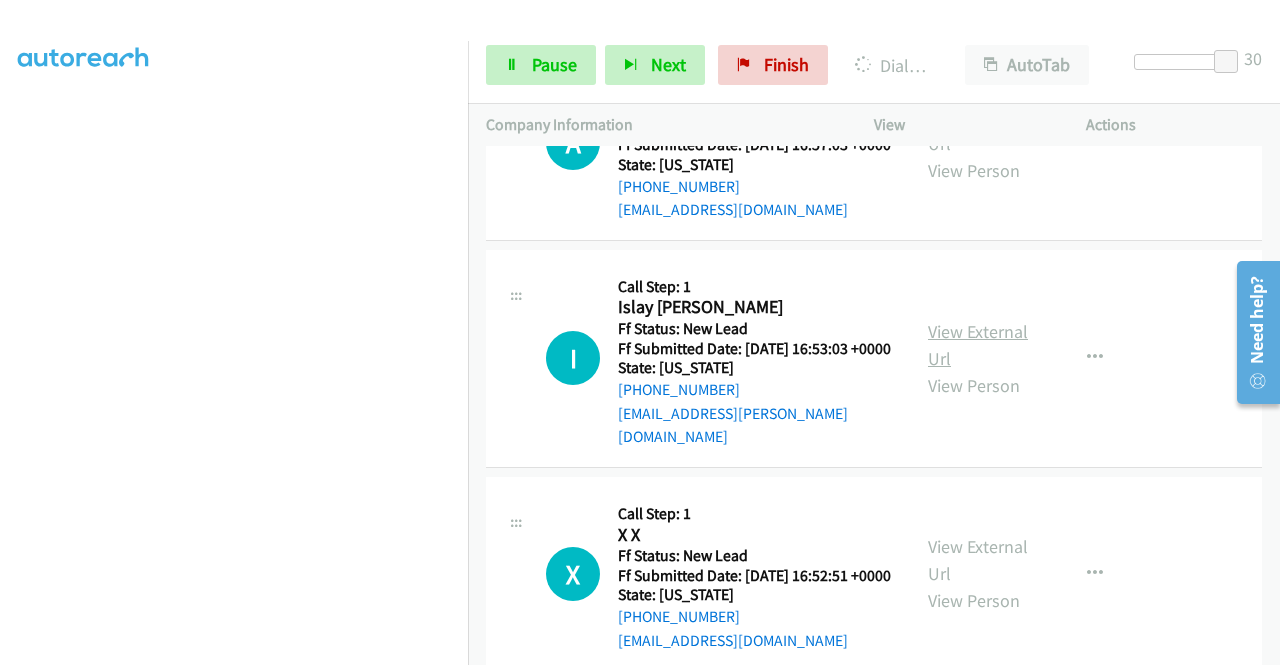 click on "View External Url" at bounding box center [978, 345] 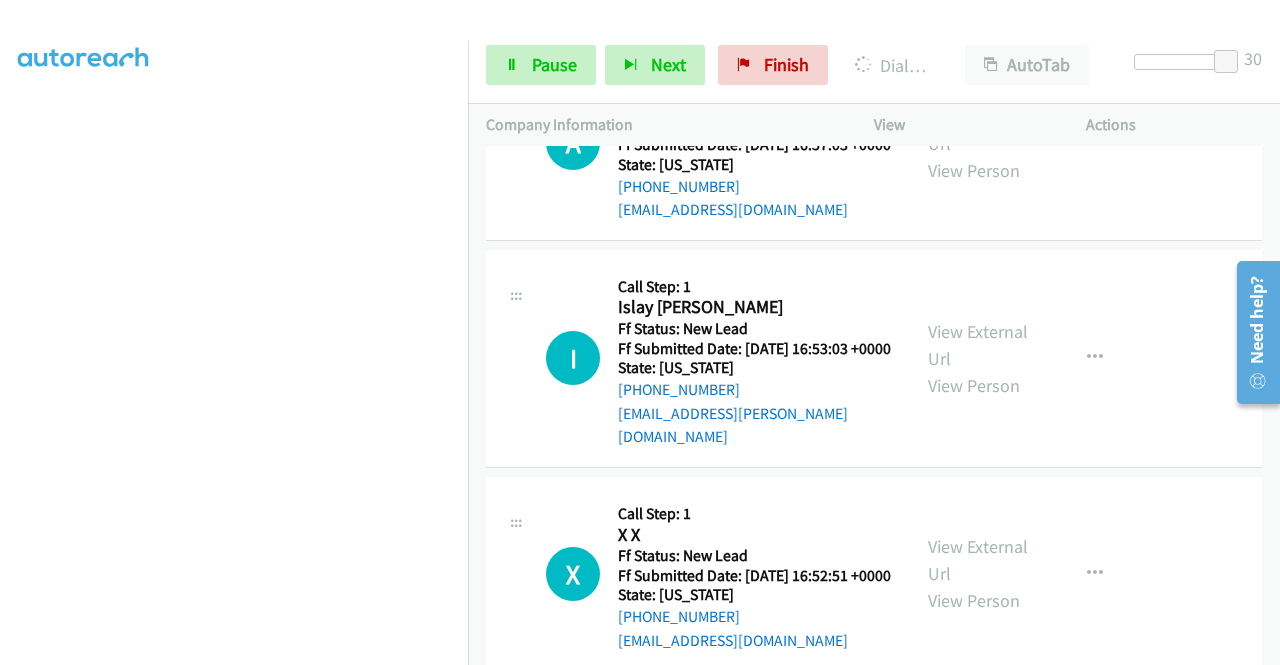 scroll, scrollTop: 1100, scrollLeft: 0, axis: vertical 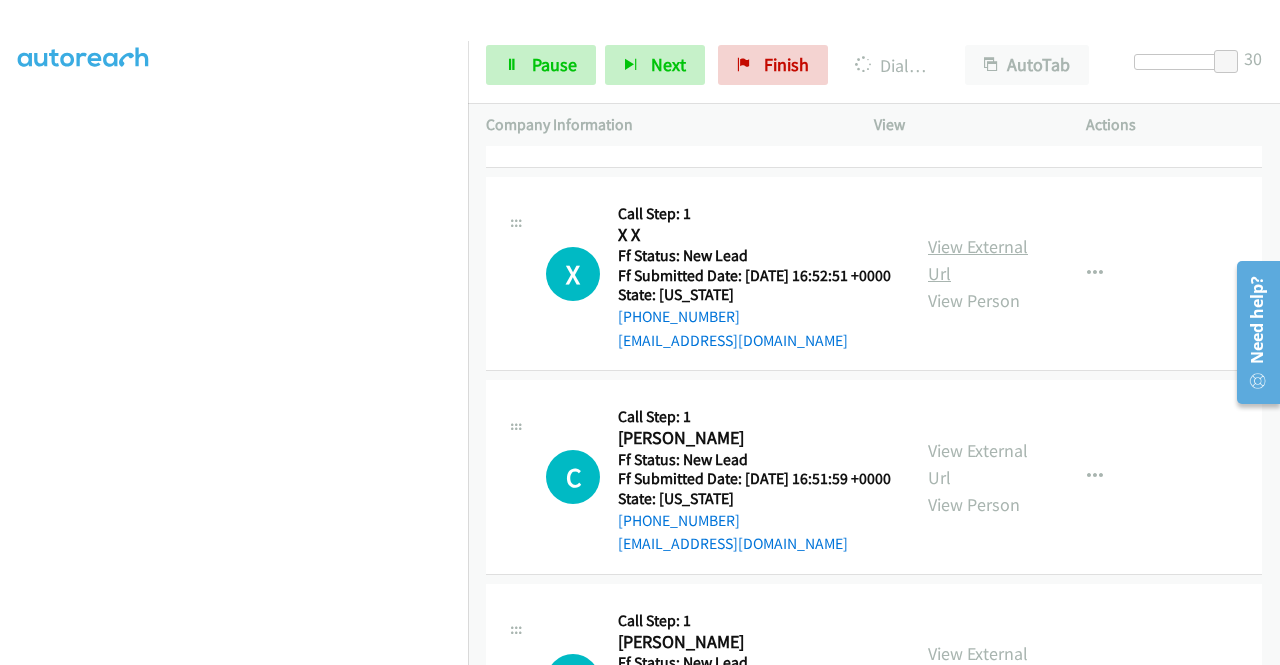 click on "View External Url" at bounding box center (978, 260) 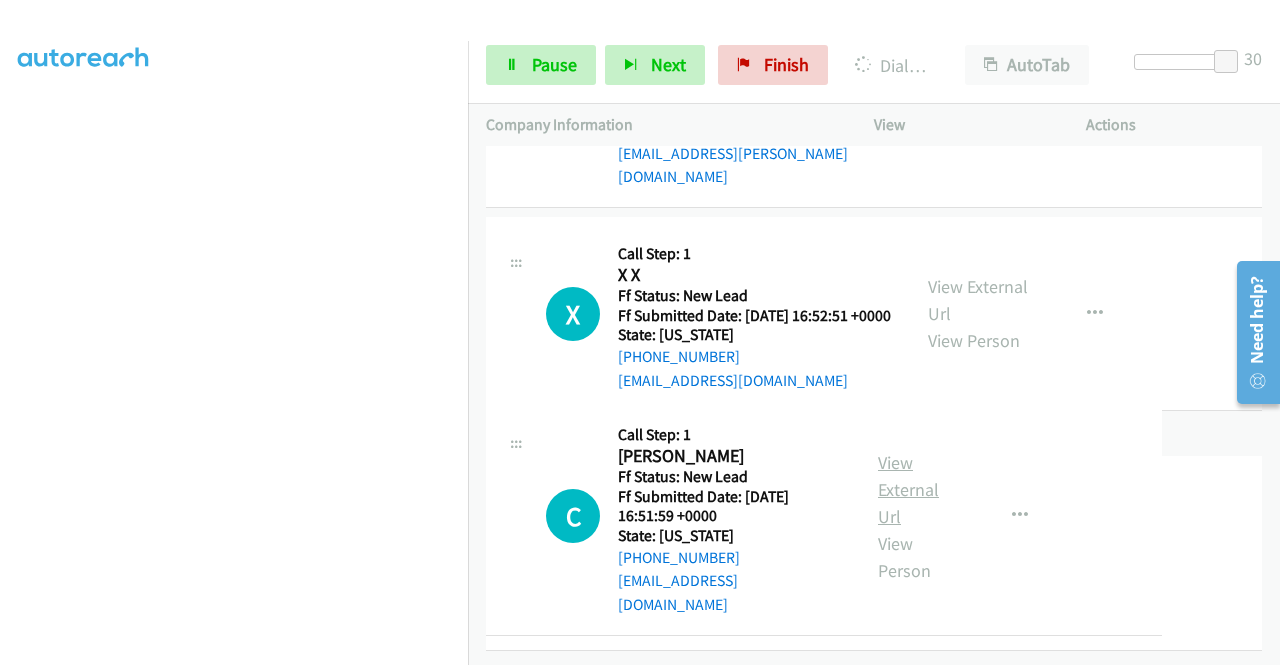 scroll, scrollTop: 1300, scrollLeft: 0, axis: vertical 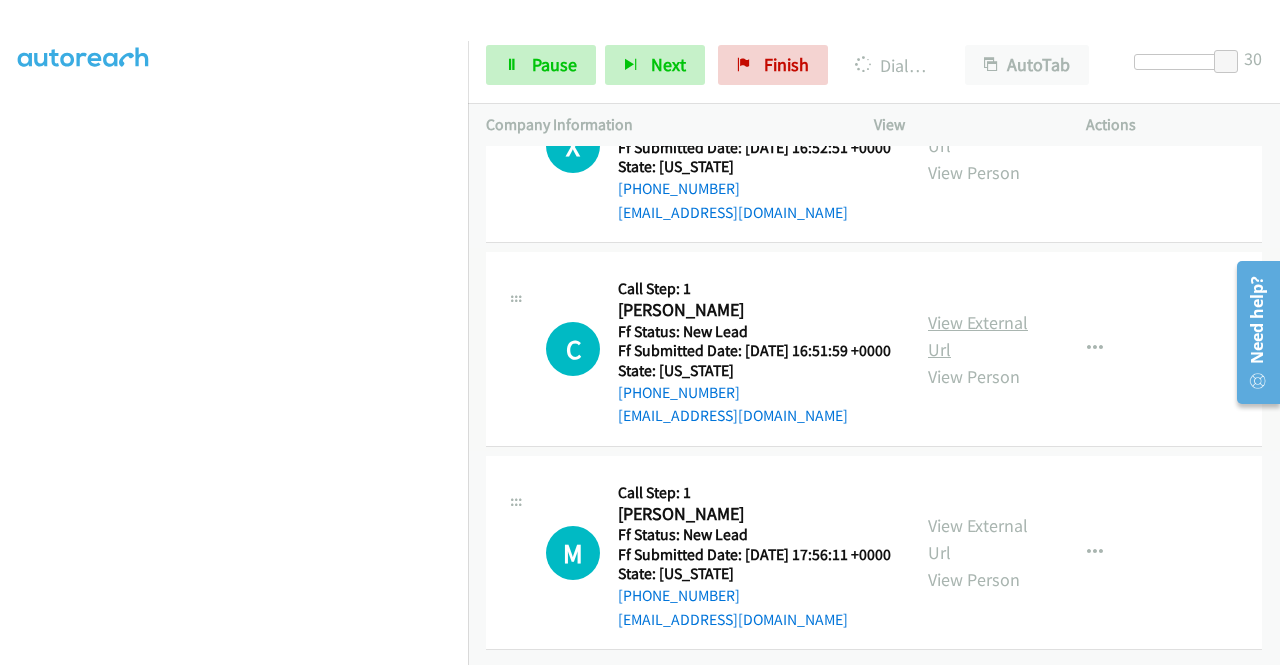 click on "View External Url" at bounding box center (978, 336) 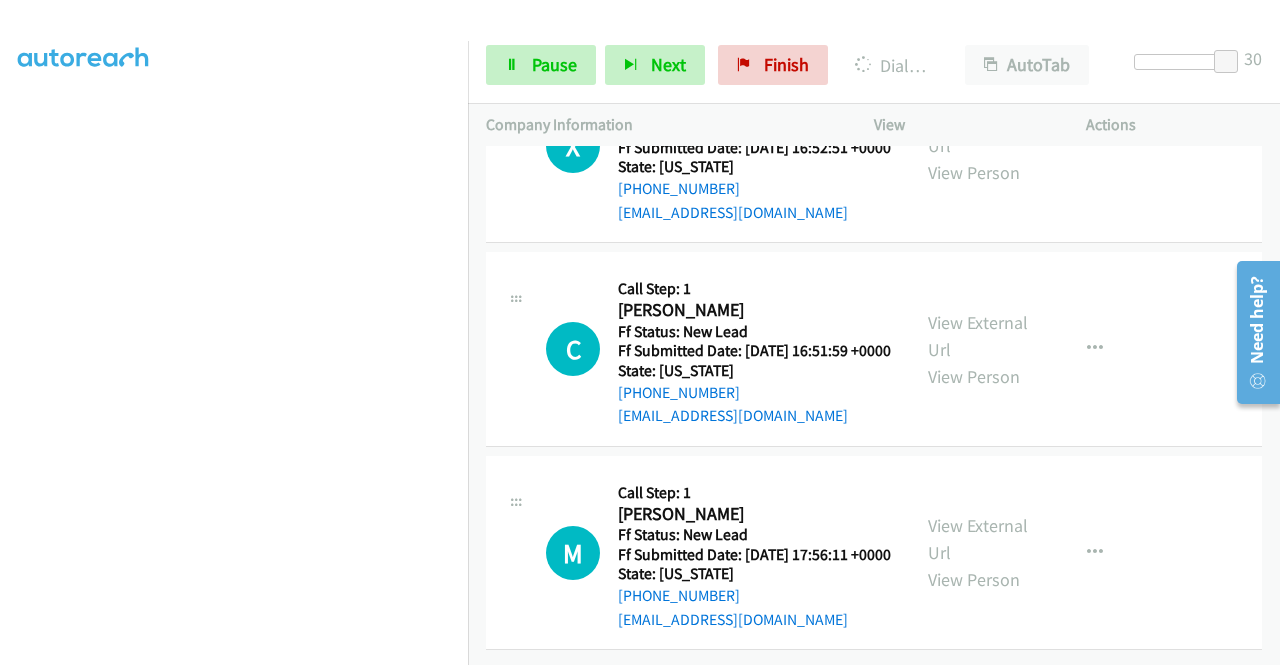 scroll, scrollTop: 1373, scrollLeft: 0, axis: vertical 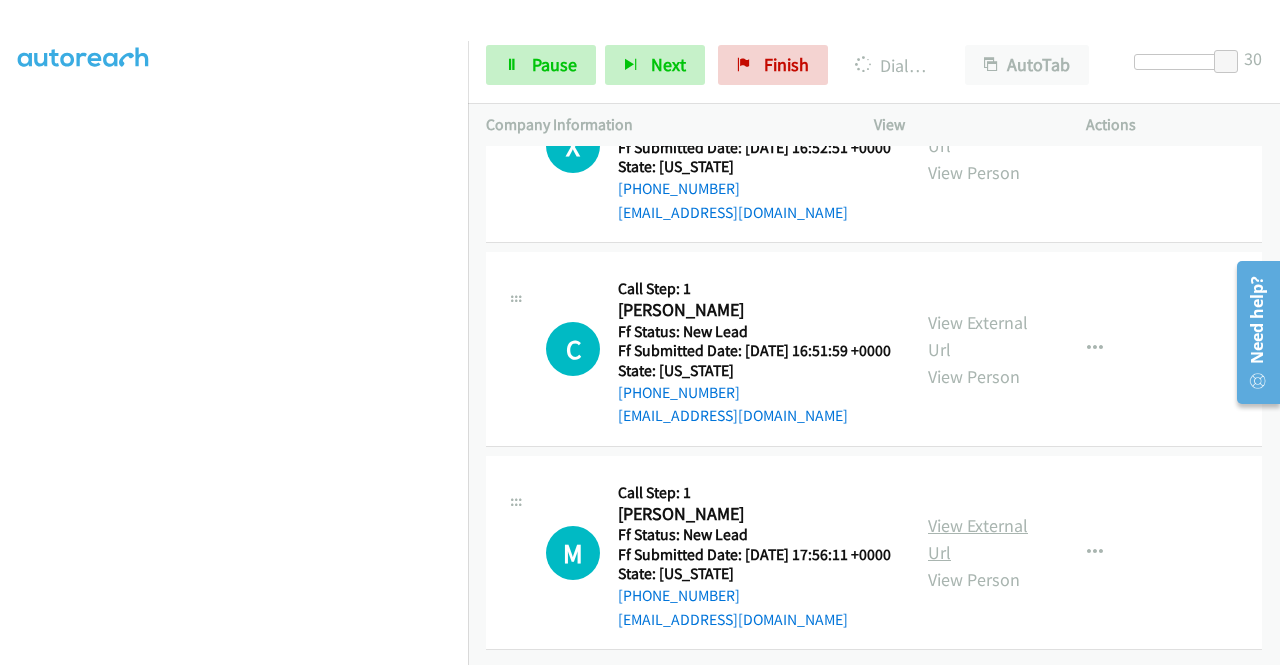 click on "View External Url" at bounding box center [978, 539] 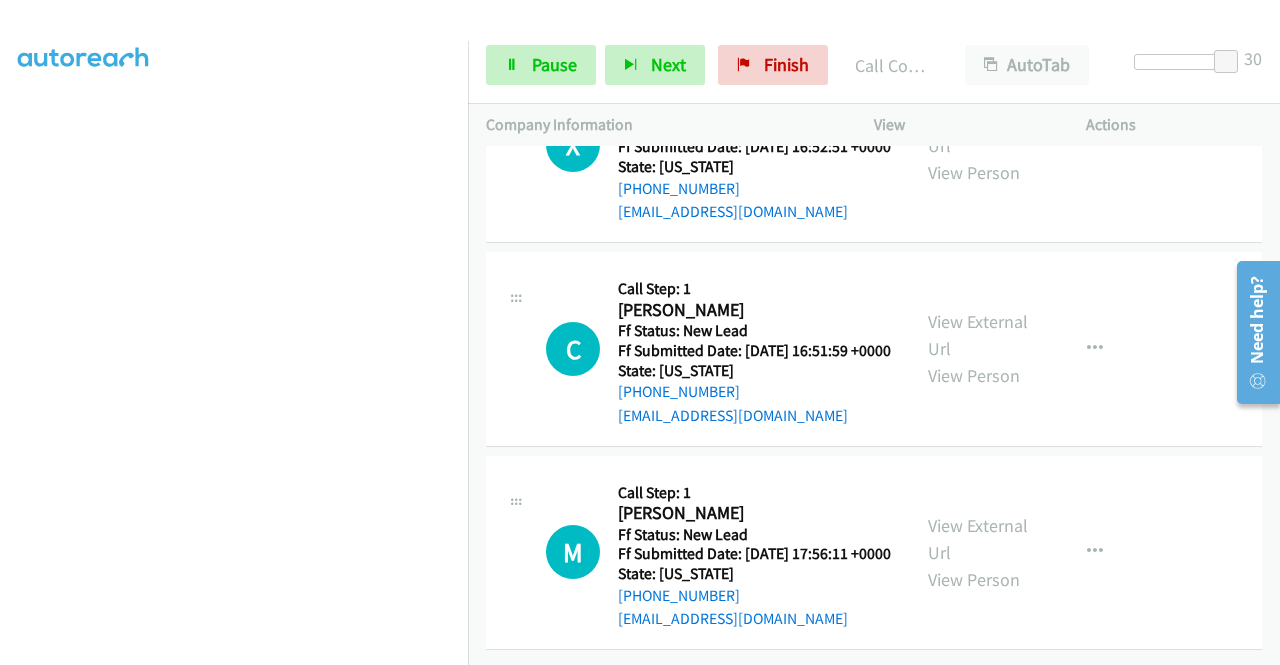scroll, scrollTop: 1415, scrollLeft: 0, axis: vertical 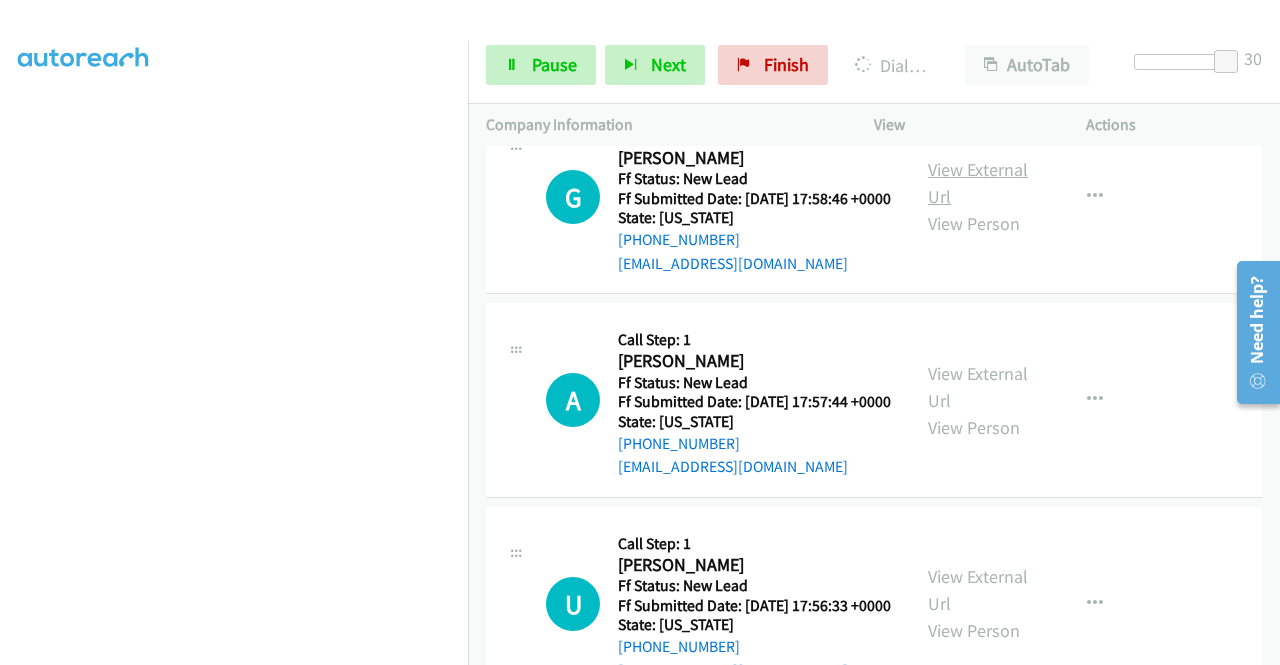 click on "View External Url" at bounding box center [978, 183] 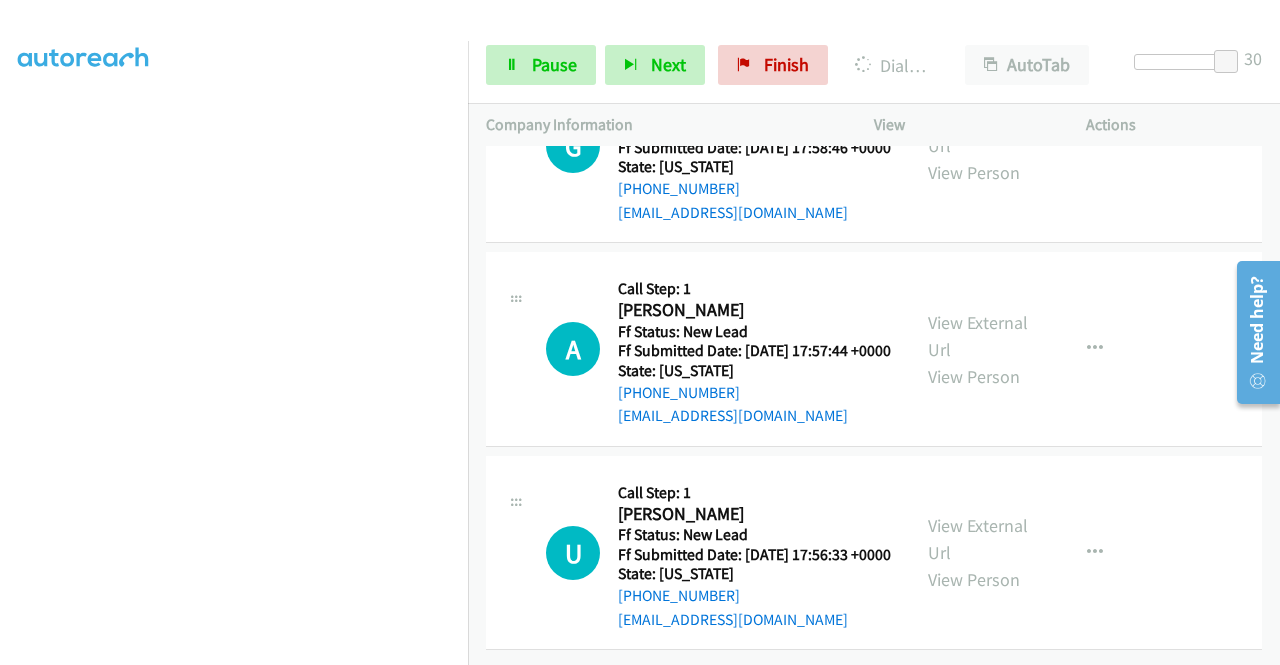 scroll, scrollTop: 2158, scrollLeft: 0, axis: vertical 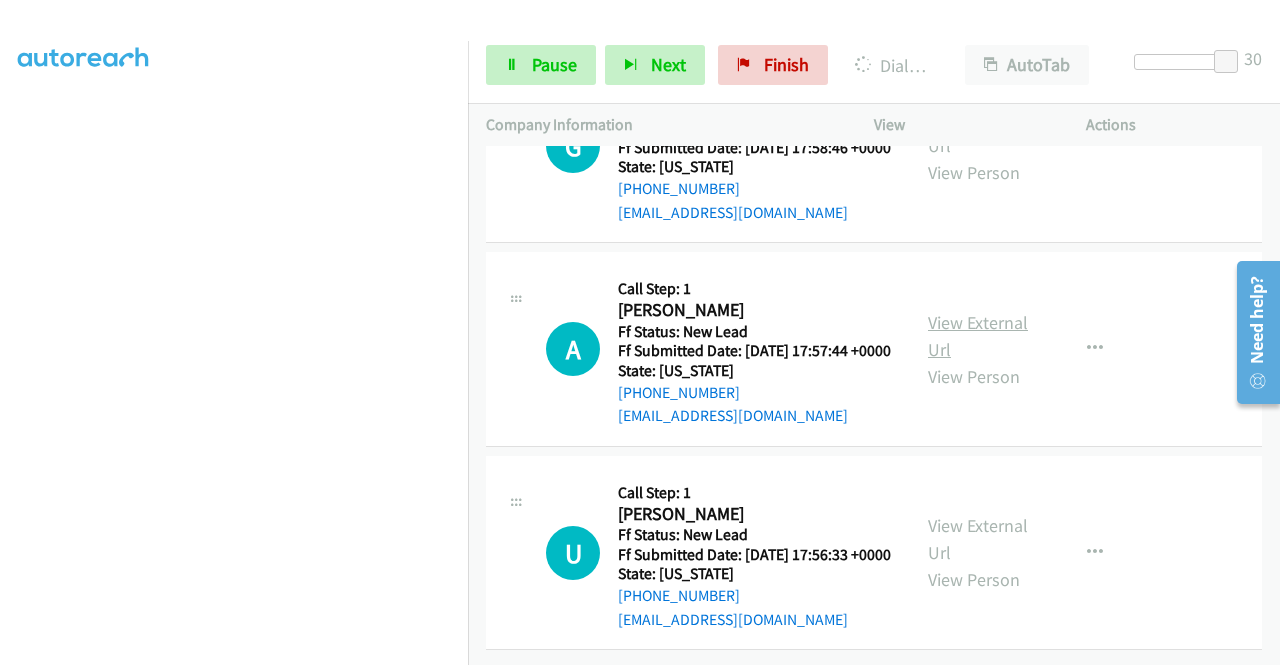 click on "View External Url" at bounding box center (978, 336) 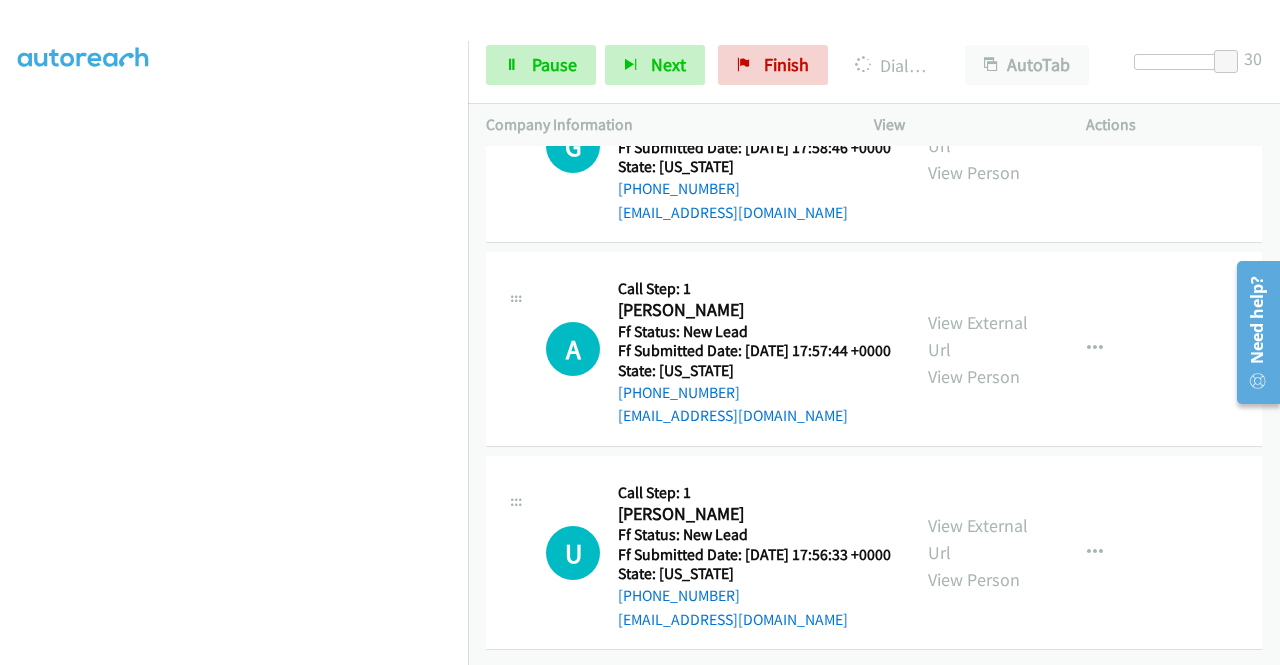 scroll, scrollTop: 2211, scrollLeft: 0, axis: vertical 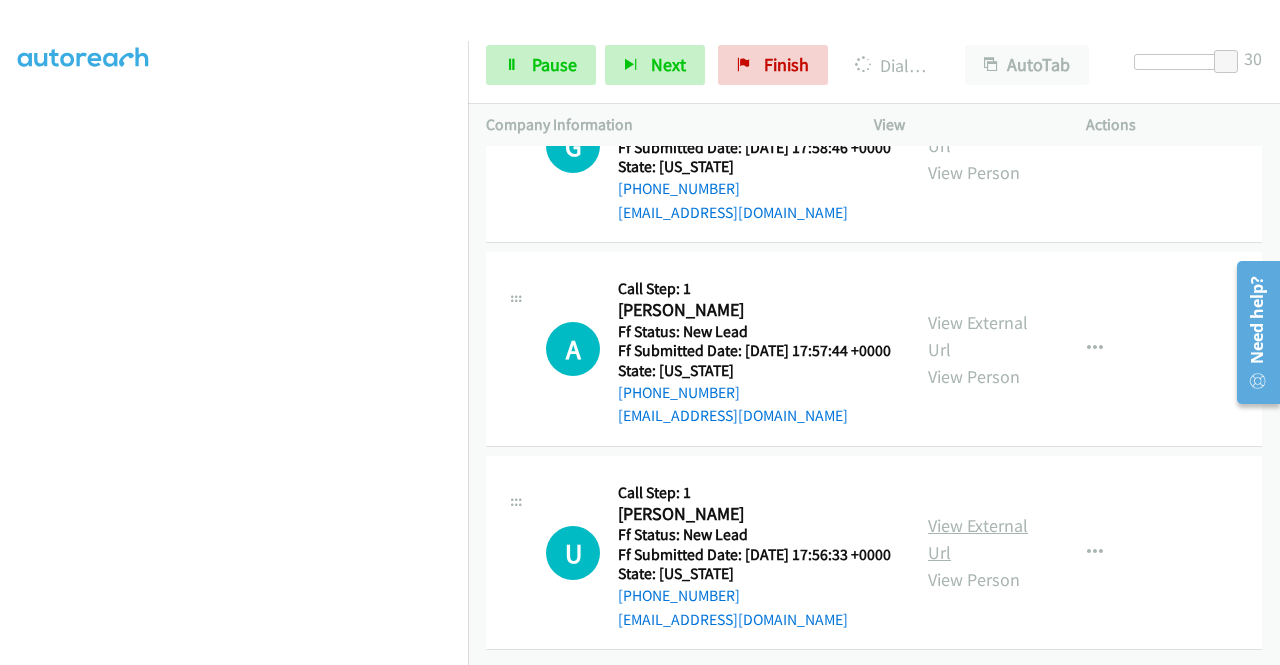 click on "View External Url" at bounding box center (978, 539) 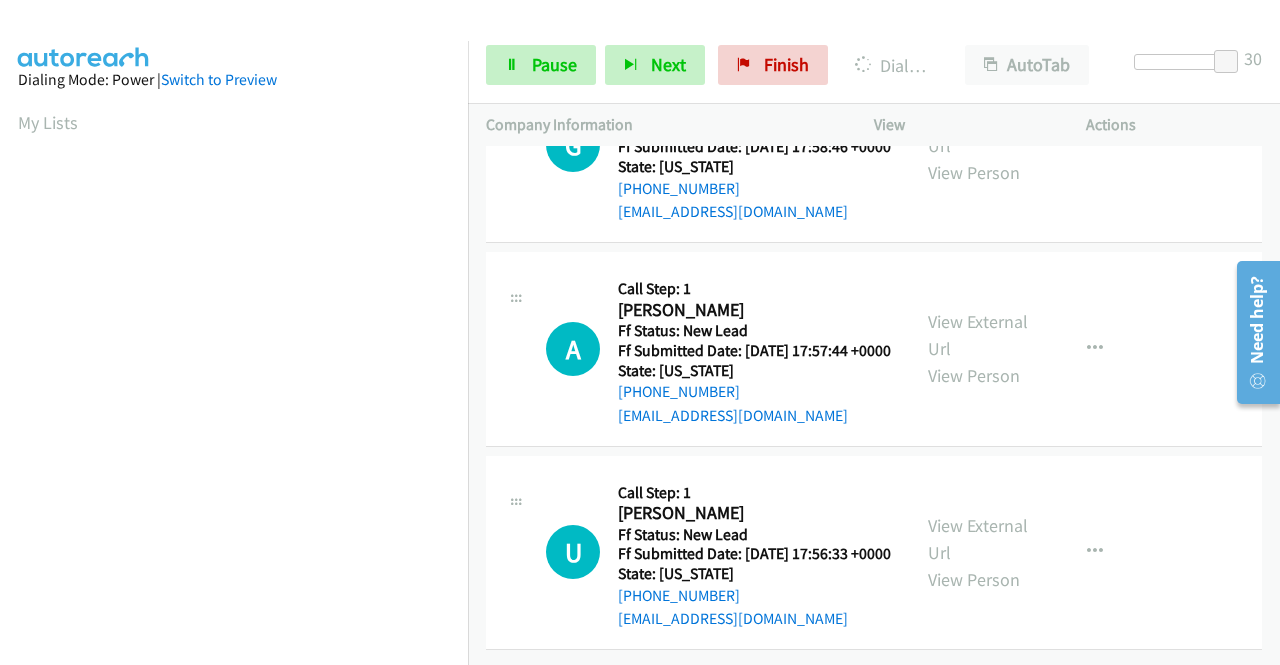 scroll, scrollTop: 456, scrollLeft: 0, axis: vertical 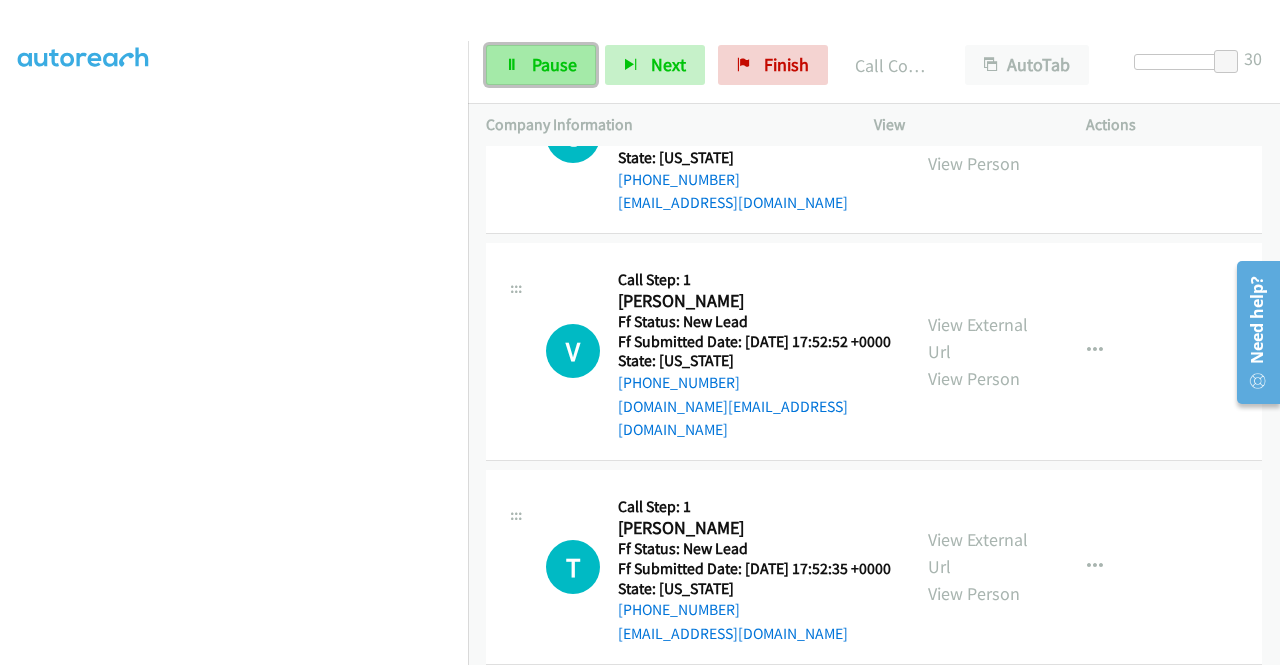 click on "Pause" at bounding box center (554, 64) 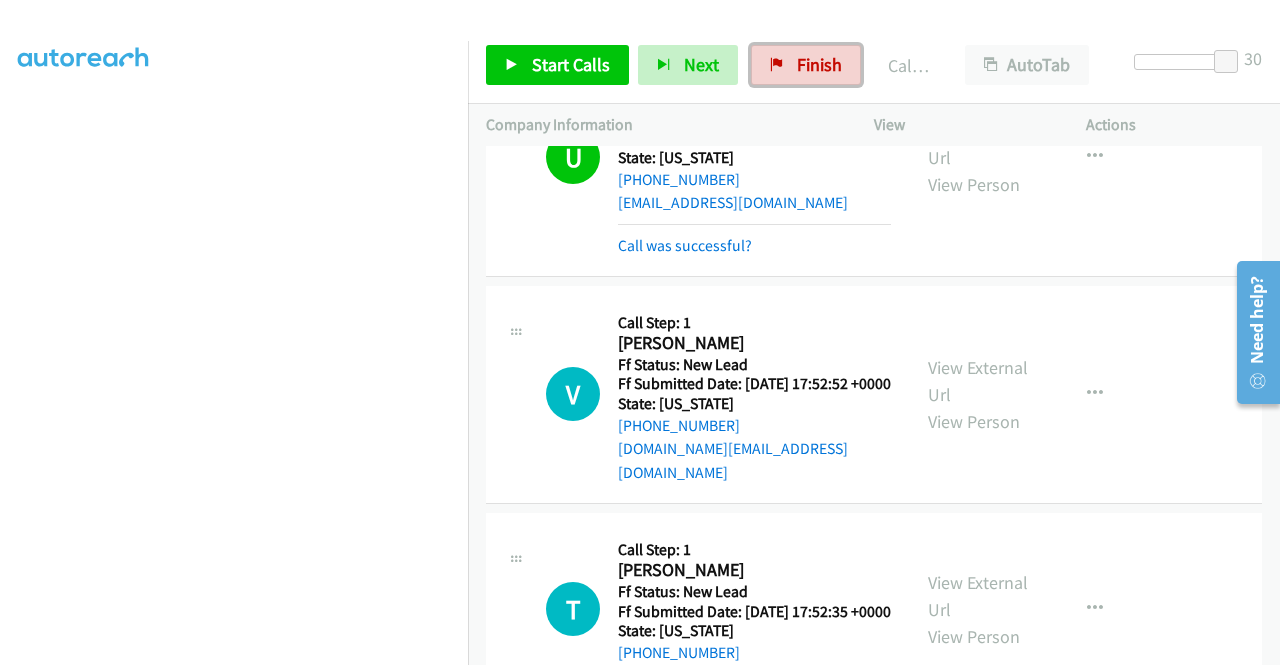 drag, startPoint x: 796, startPoint y: 63, endPoint x: 696, endPoint y: 105, distance: 108.461975 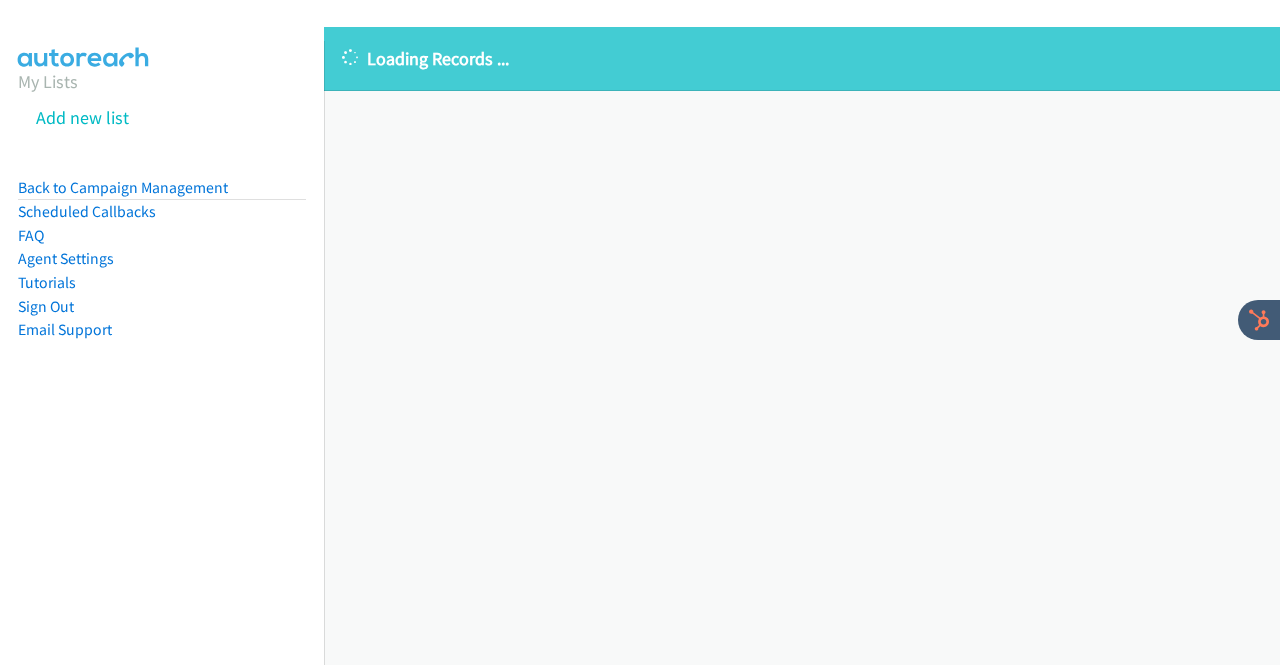 scroll, scrollTop: 0, scrollLeft: 0, axis: both 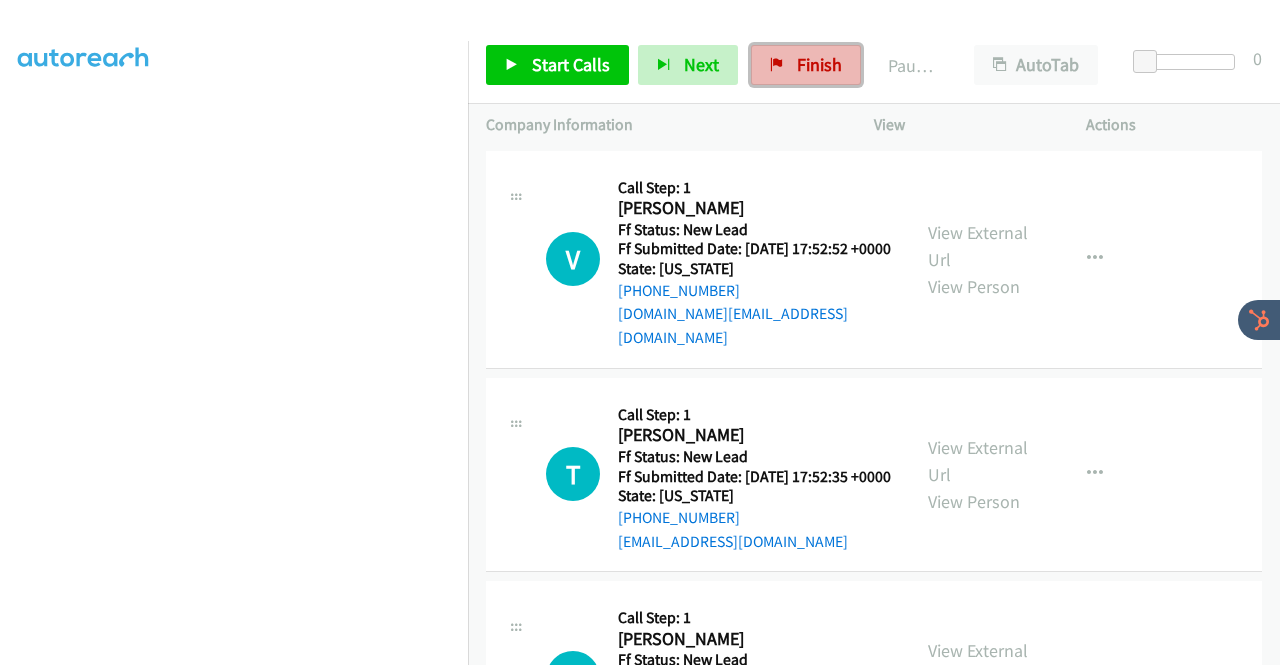 click on "Finish" at bounding box center [819, 64] 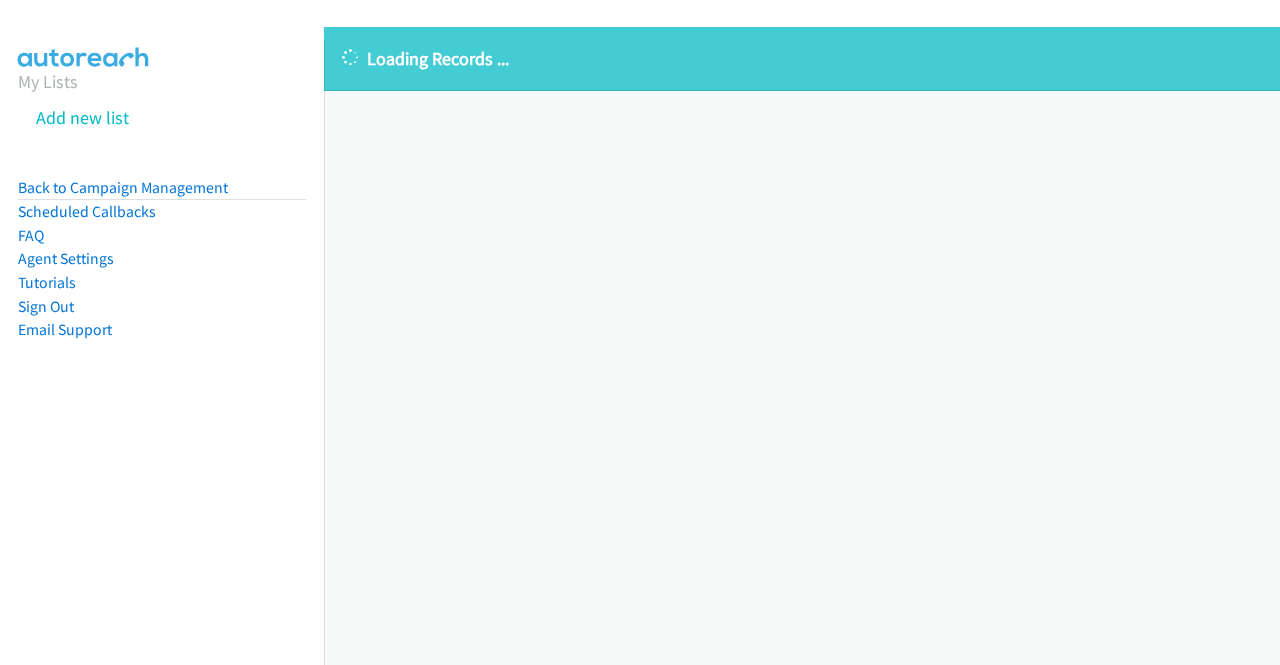 scroll, scrollTop: 0, scrollLeft: 0, axis: both 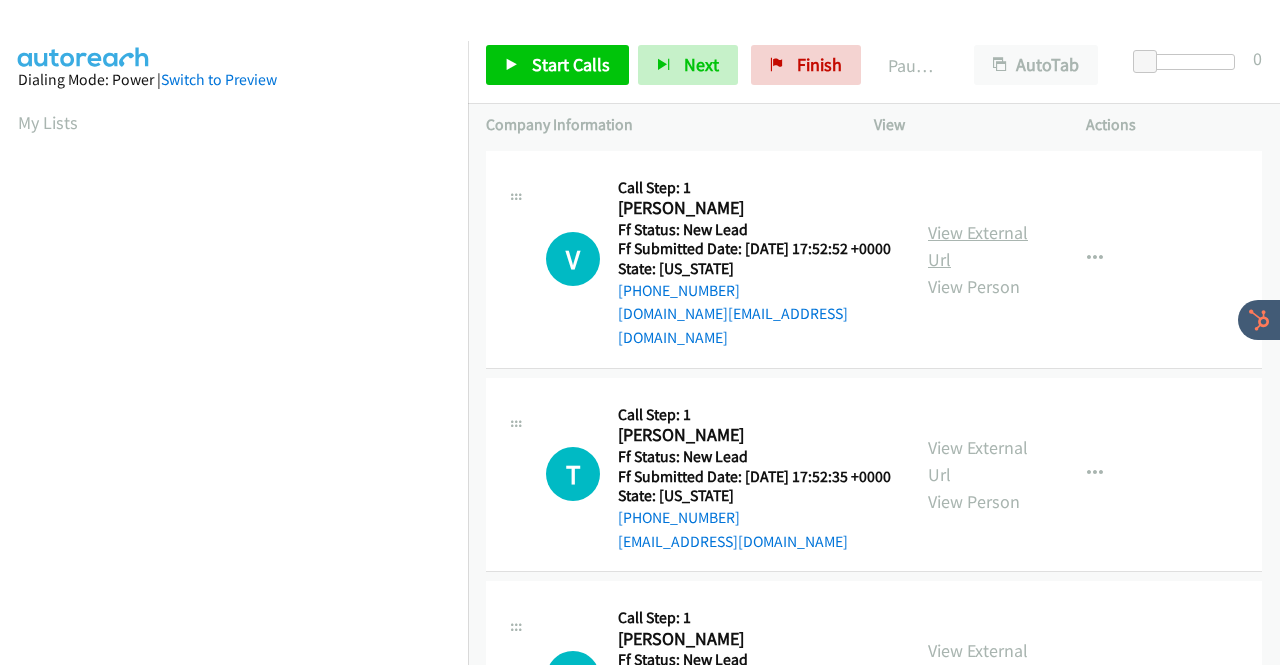 click on "View External Url" at bounding box center [978, 246] 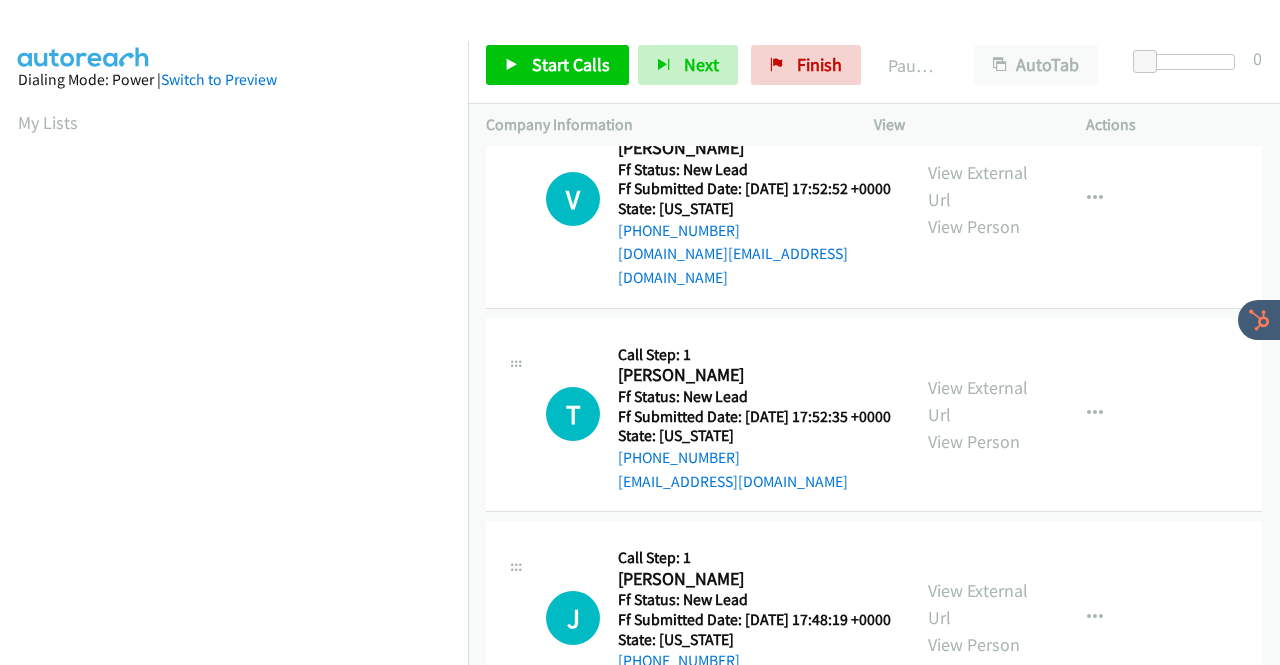 scroll, scrollTop: 200, scrollLeft: 0, axis: vertical 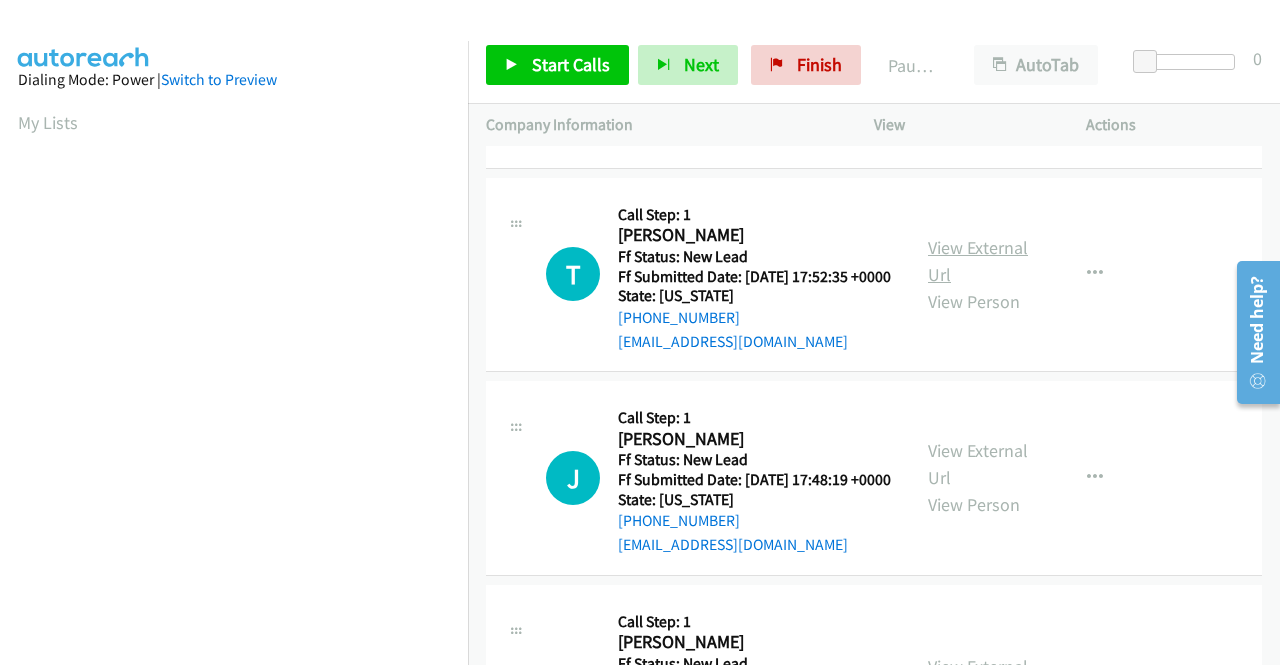 click on "View External Url" at bounding box center (978, 261) 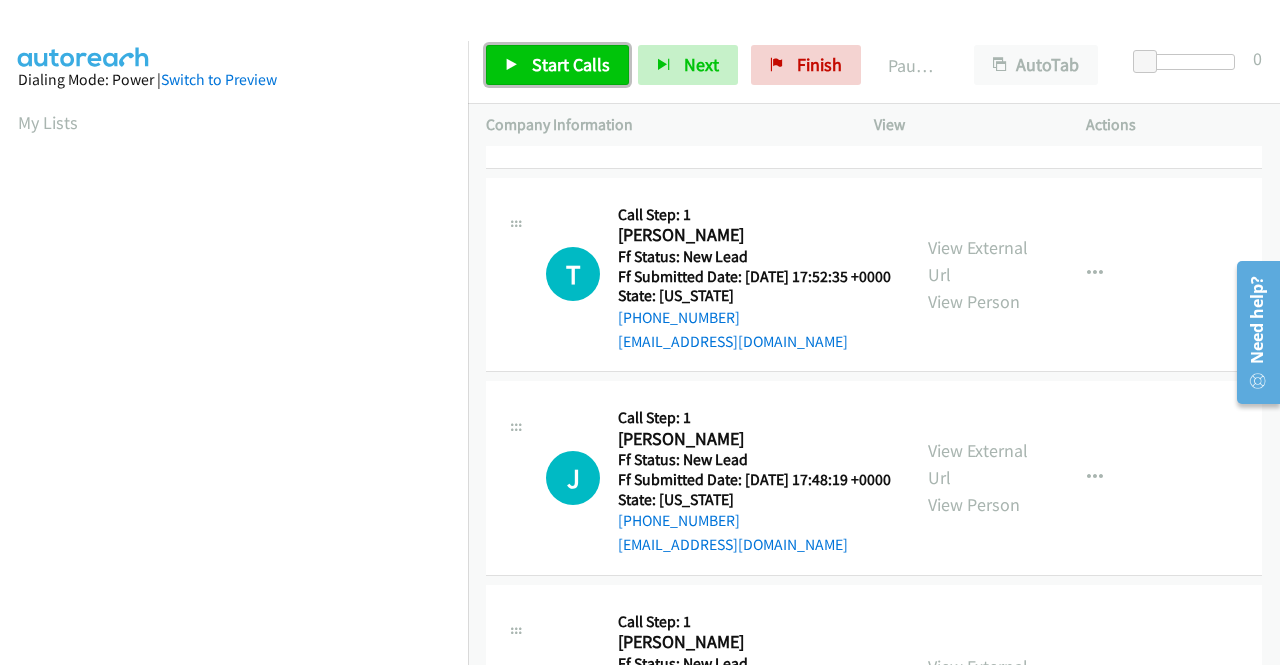 drag, startPoint x: 543, startPoint y: 55, endPoint x: 580, endPoint y: 55, distance: 37 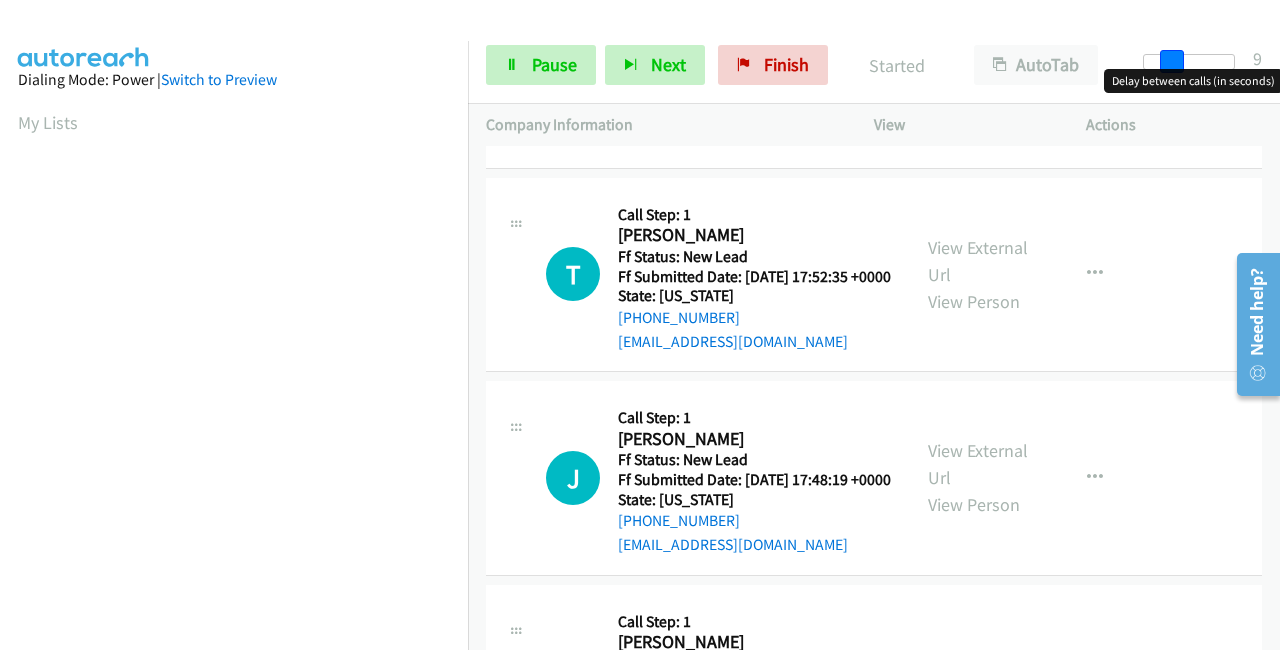 drag, startPoint x: 1144, startPoint y: 63, endPoint x: 1279, endPoint y: 55, distance: 135.23683 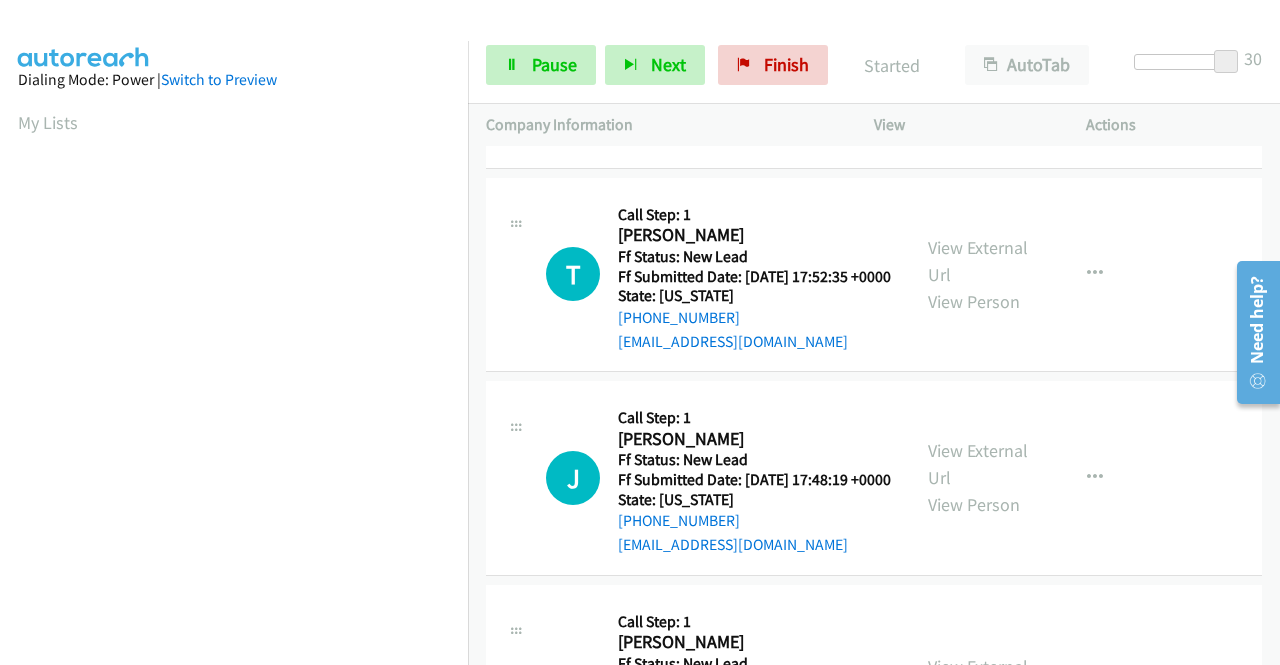 scroll, scrollTop: 400, scrollLeft: 0, axis: vertical 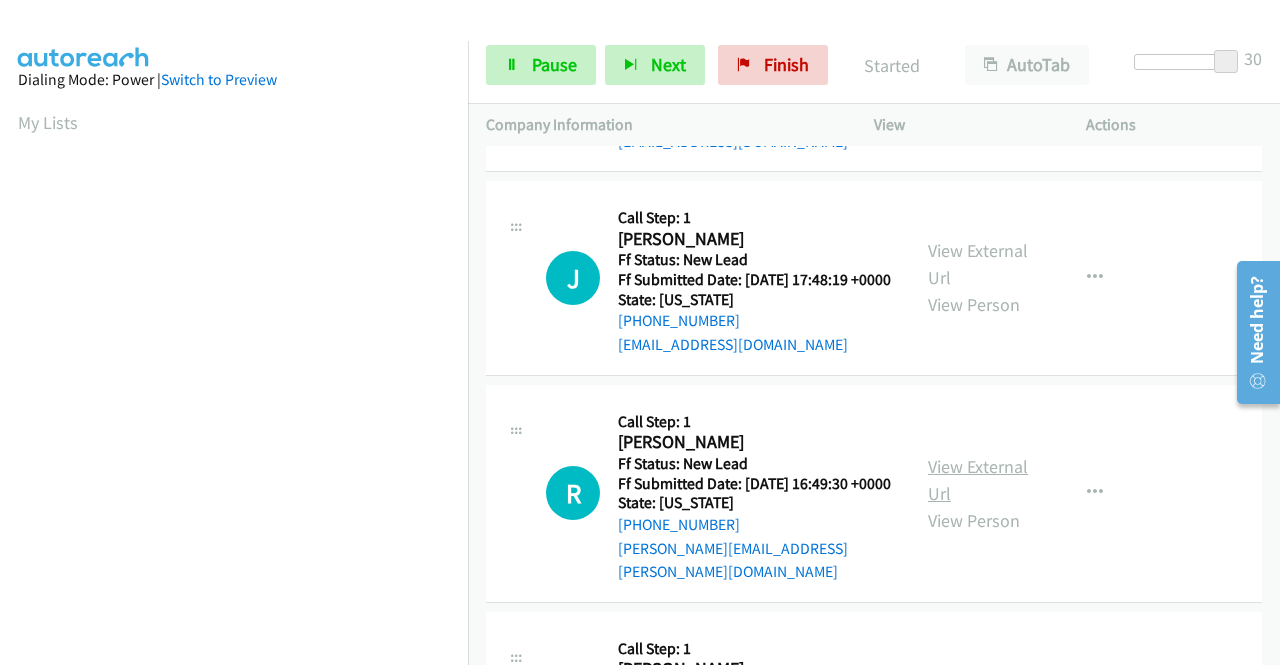 click on "View External Url" at bounding box center (978, 480) 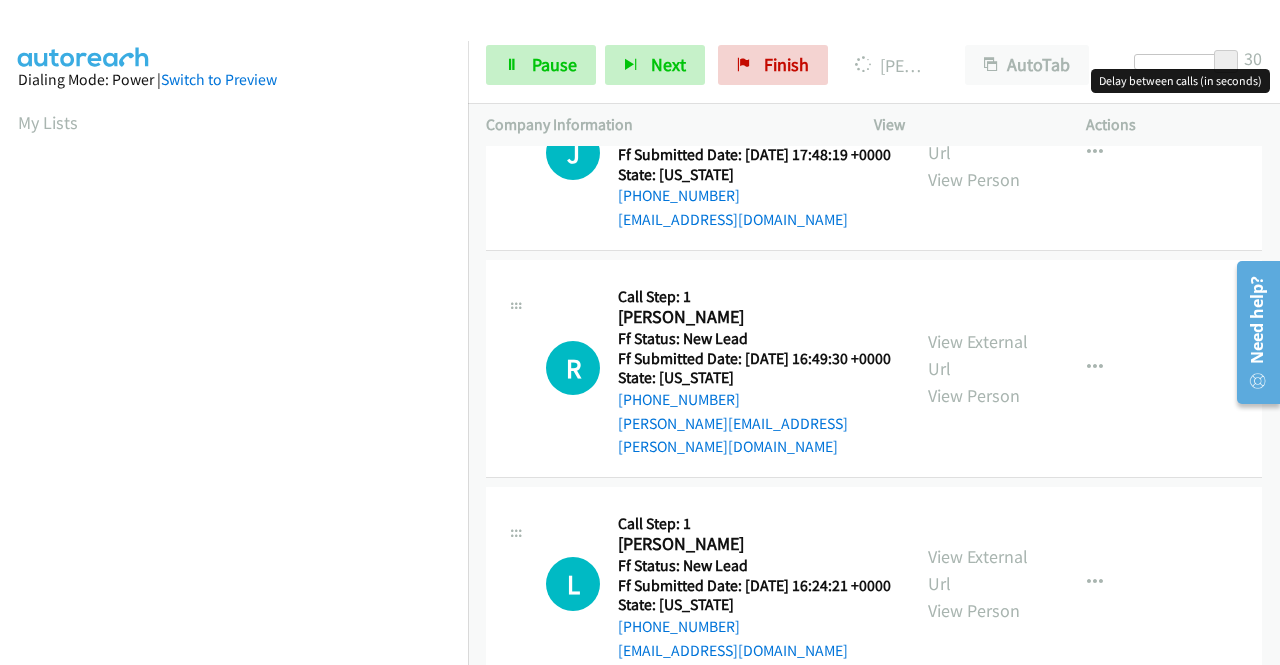 scroll, scrollTop: 620, scrollLeft: 0, axis: vertical 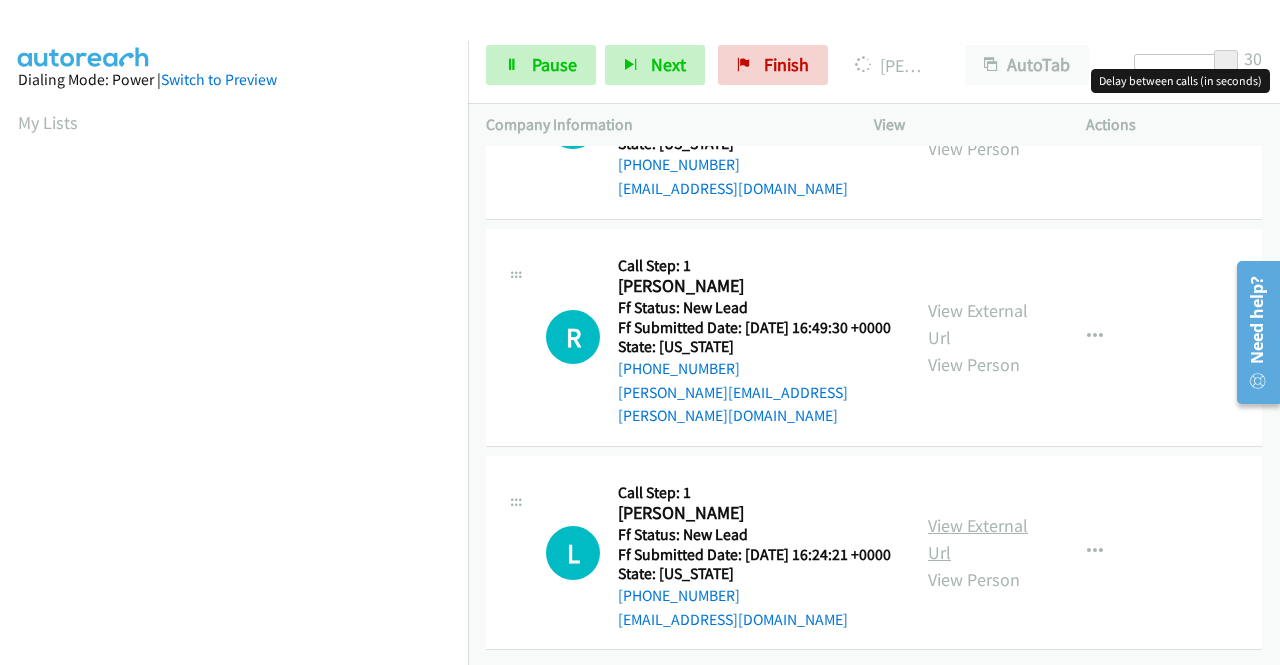 click on "View External Url" at bounding box center (978, 539) 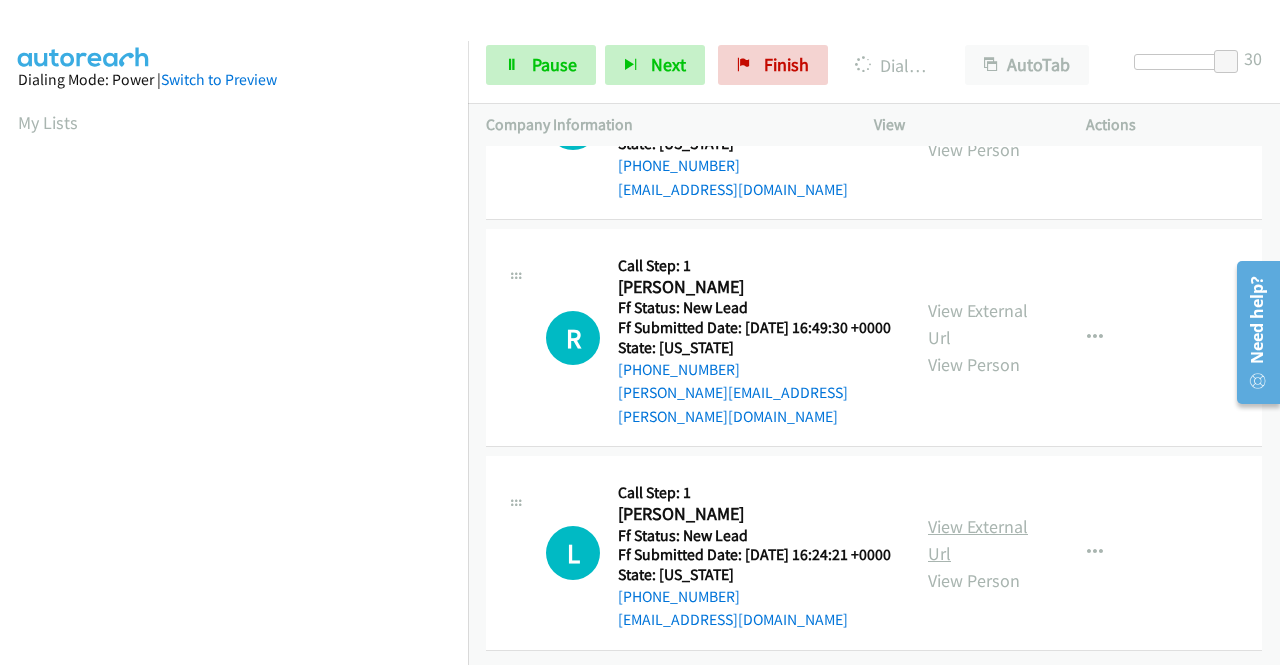 scroll, scrollTop: 456, scrollLeft: 0, axis: vertical 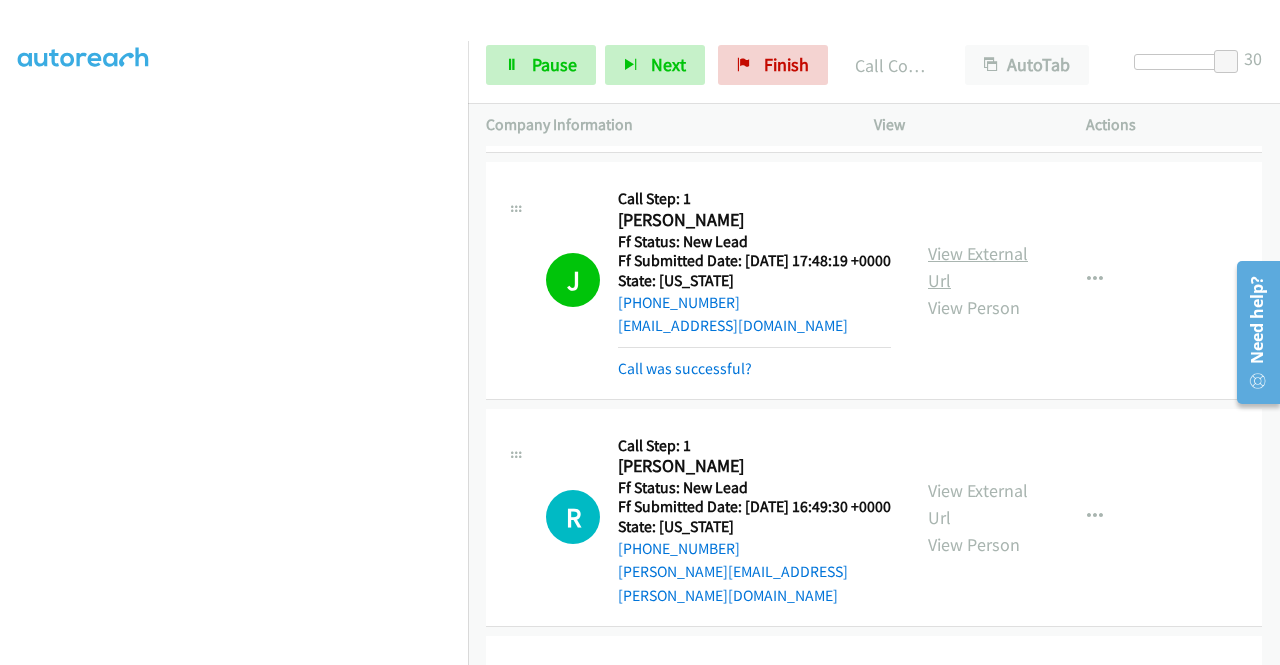 click on "View External Url" at bounding box center (978, 267) 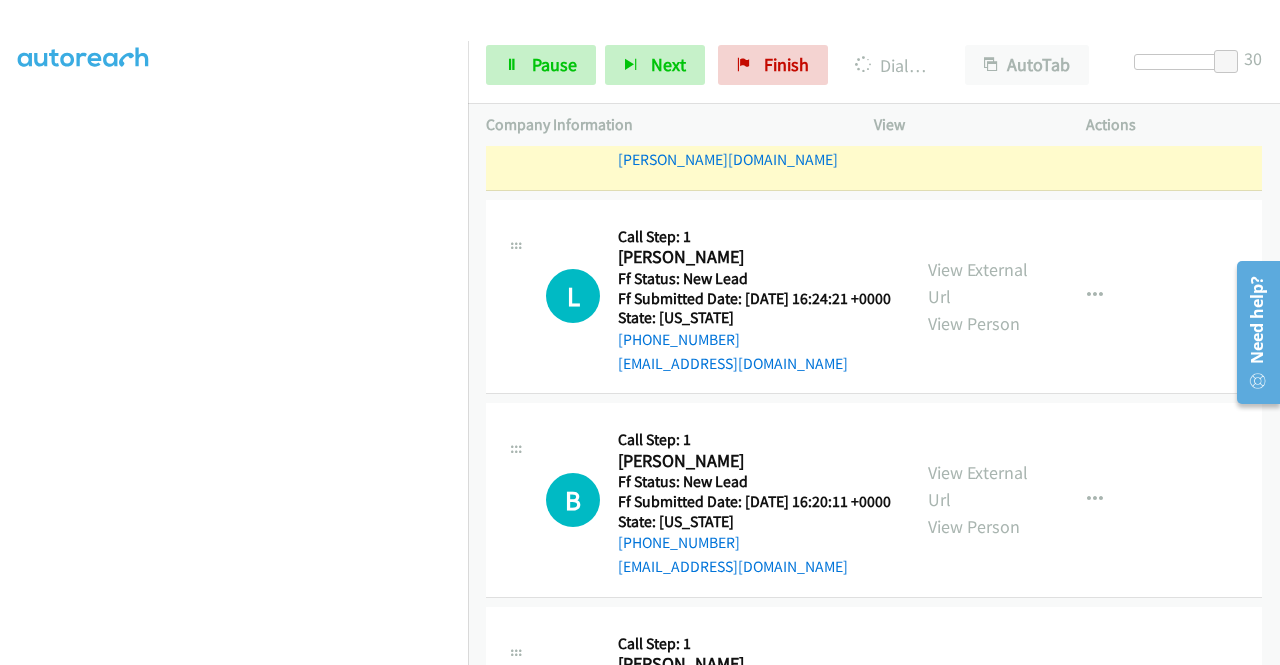 scroll, scrollTop: 1104, scrollLeft: 0, axis: vertical 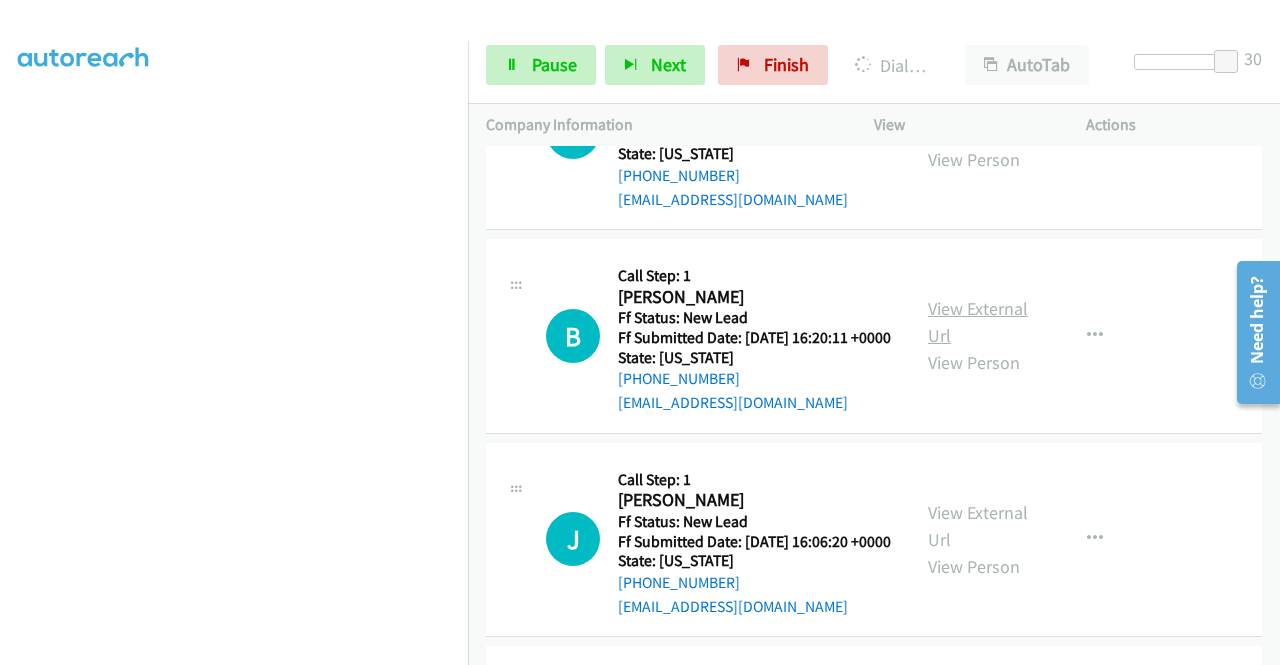 click on "View External Url" at bounding box center (978, 322) 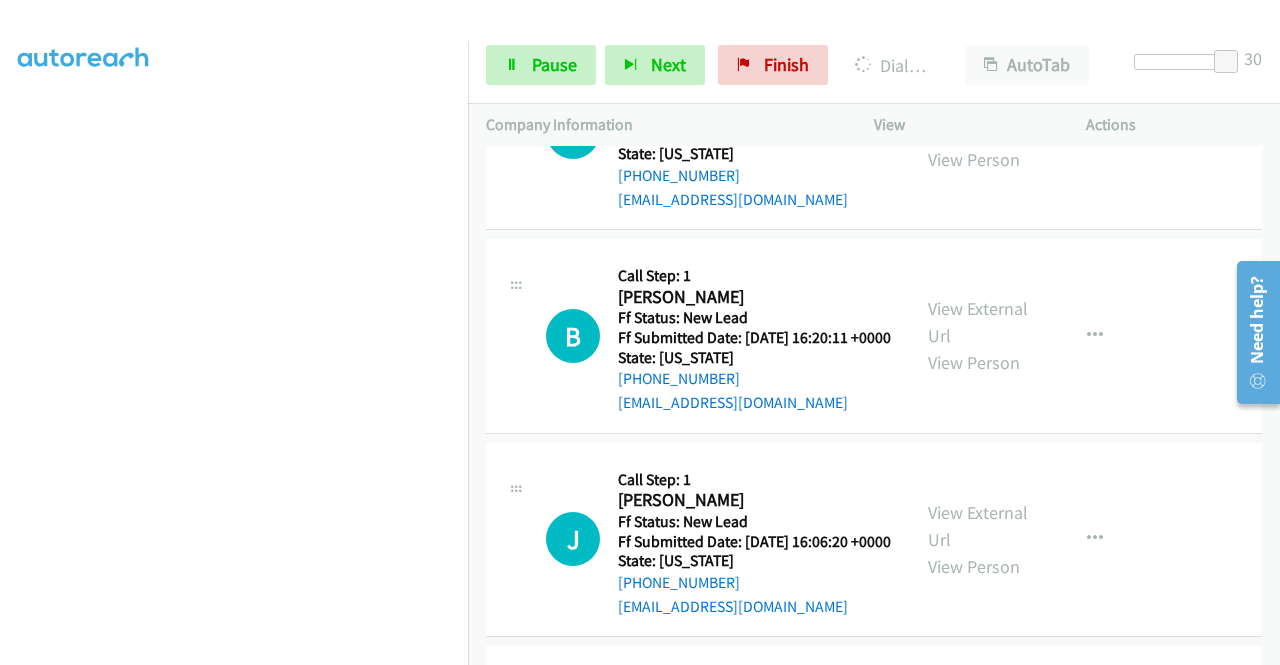 scroll, scrollTop: 1204, scrollLeft: 0, axis: vertical 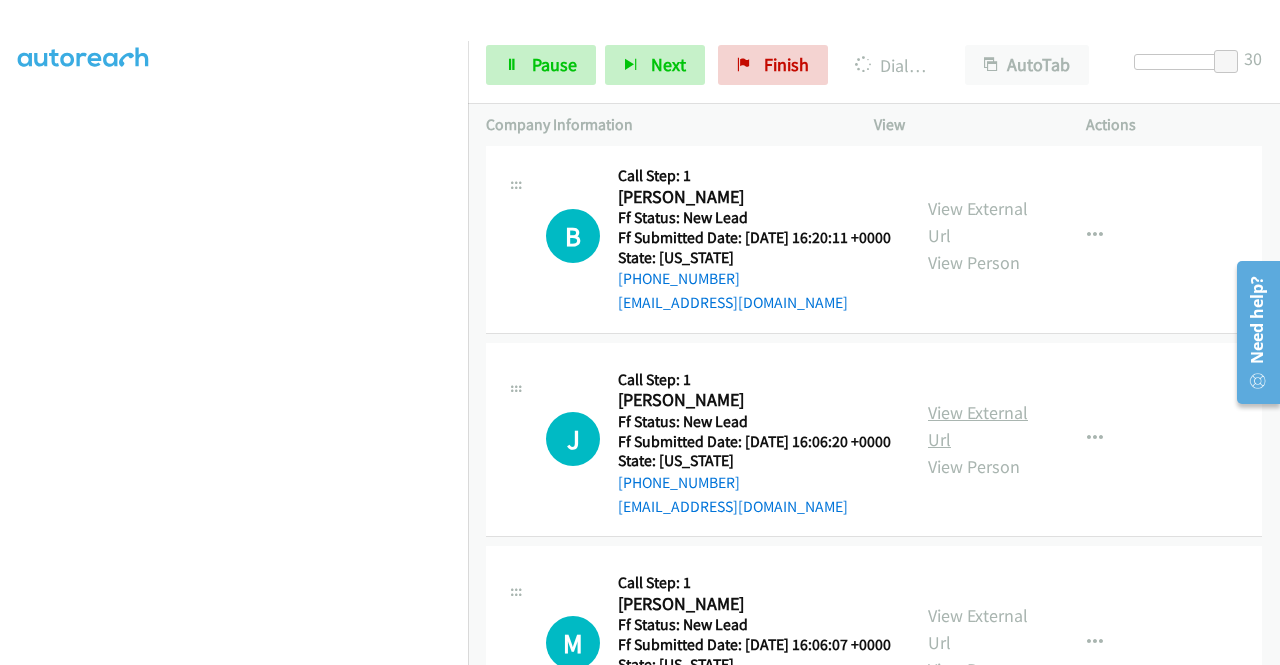 click on "View External Url" at bounding box center [978, 426] 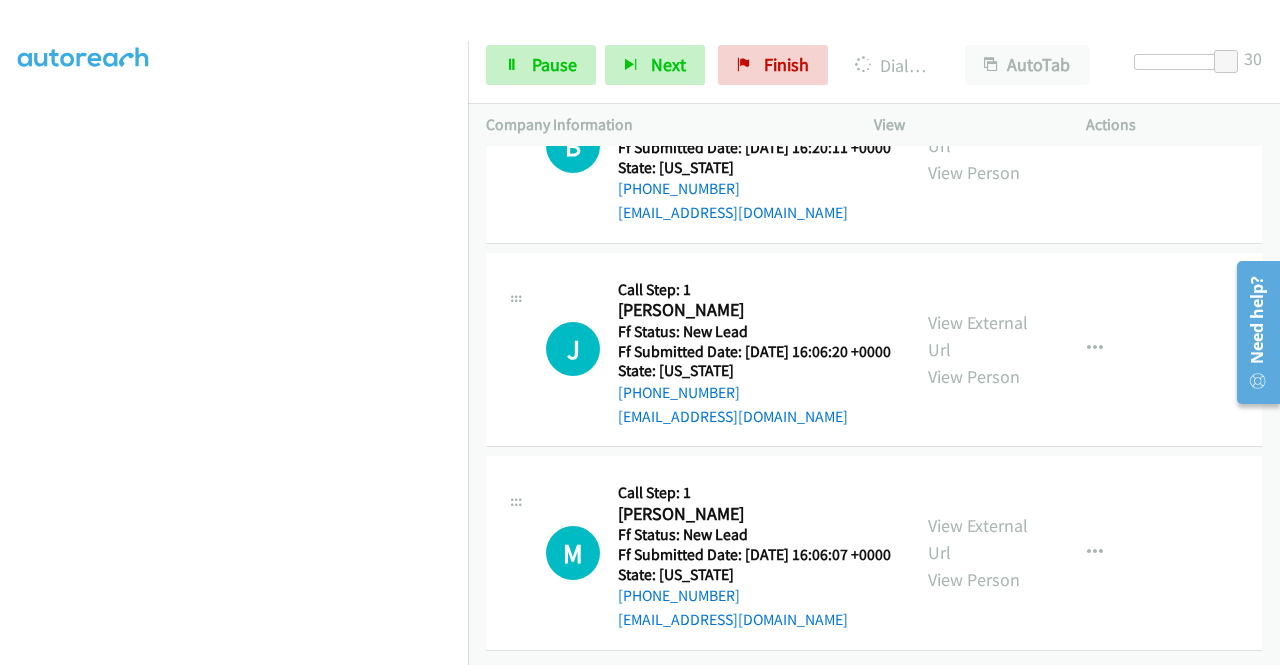 scroll, scrollTop: 1416, scrollLeft: 0, axis: vertical 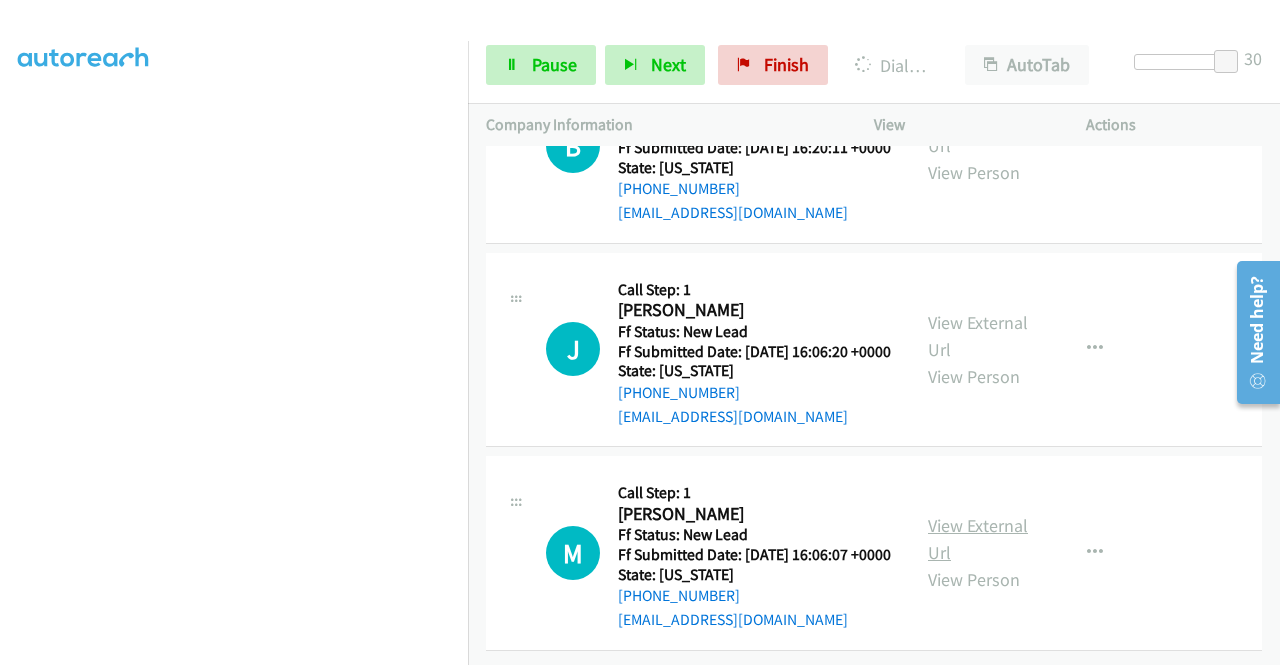 click on "View External Url" at bounding box center [978, 539] 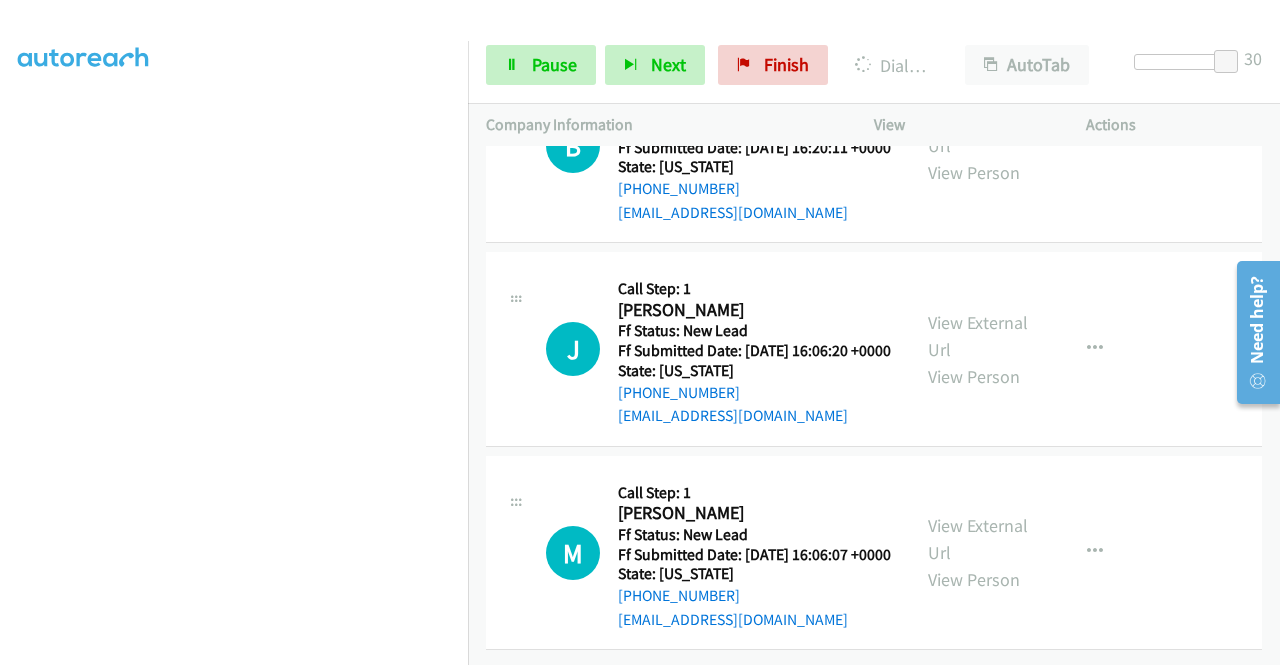 scroll, scrollTop: 1458, scrollLeft: 0, axis: vertical 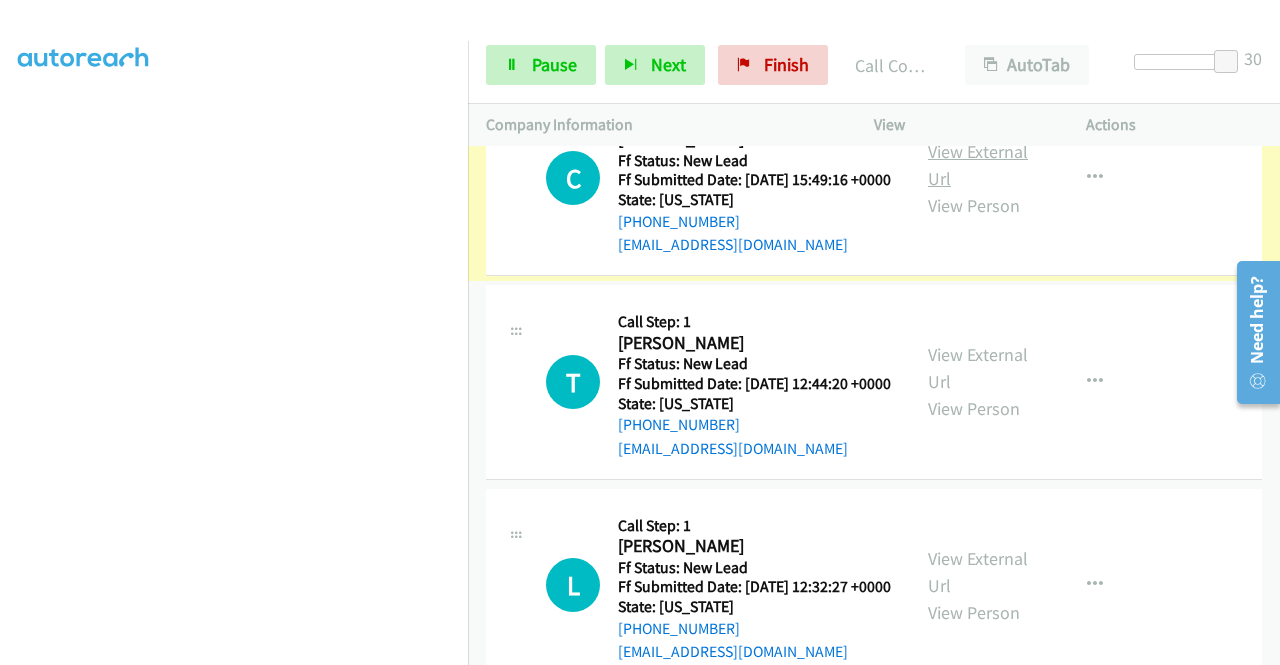 click on "View External Url" at bounding box center (978, 165) 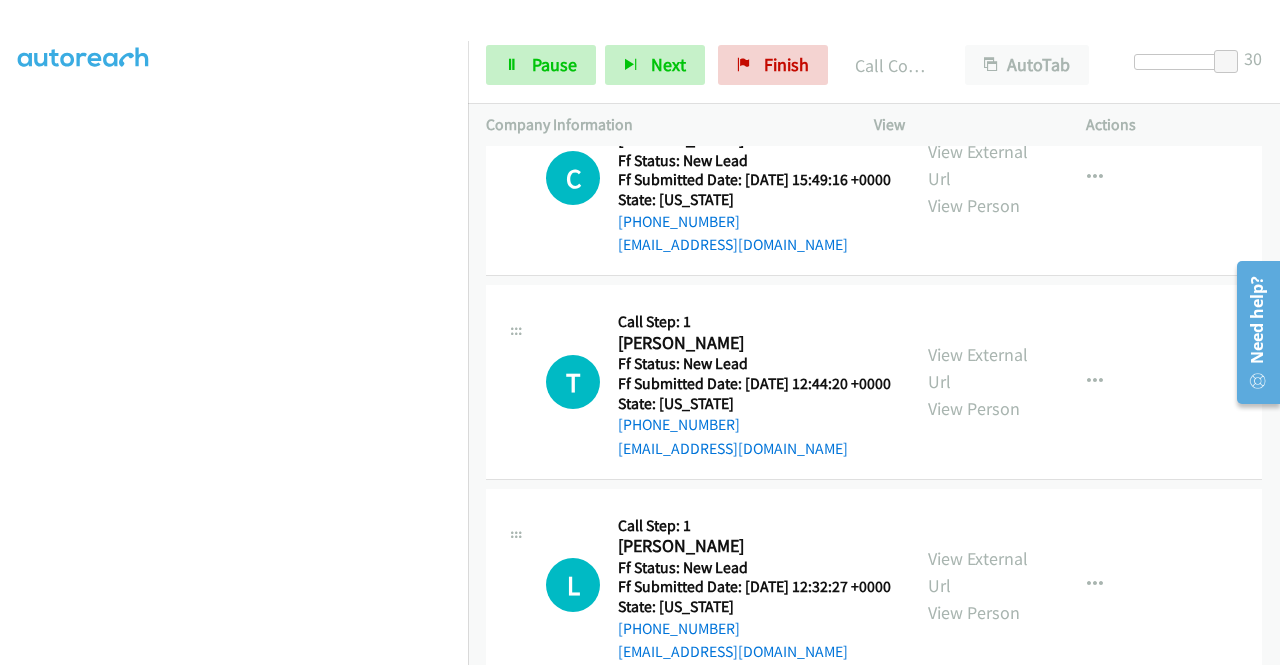 scroll, scrollTop: 2200, scrollLeft: 0, axis: vertical 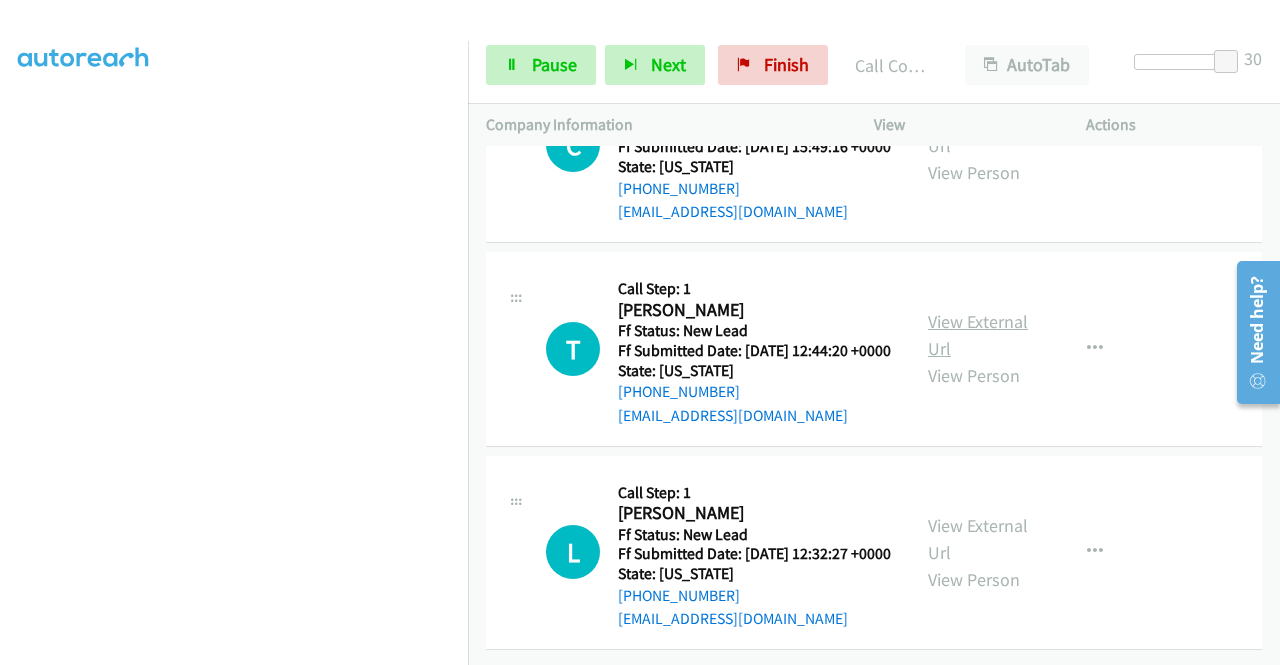 click on "View External Url" at bounding box center (978, 335) 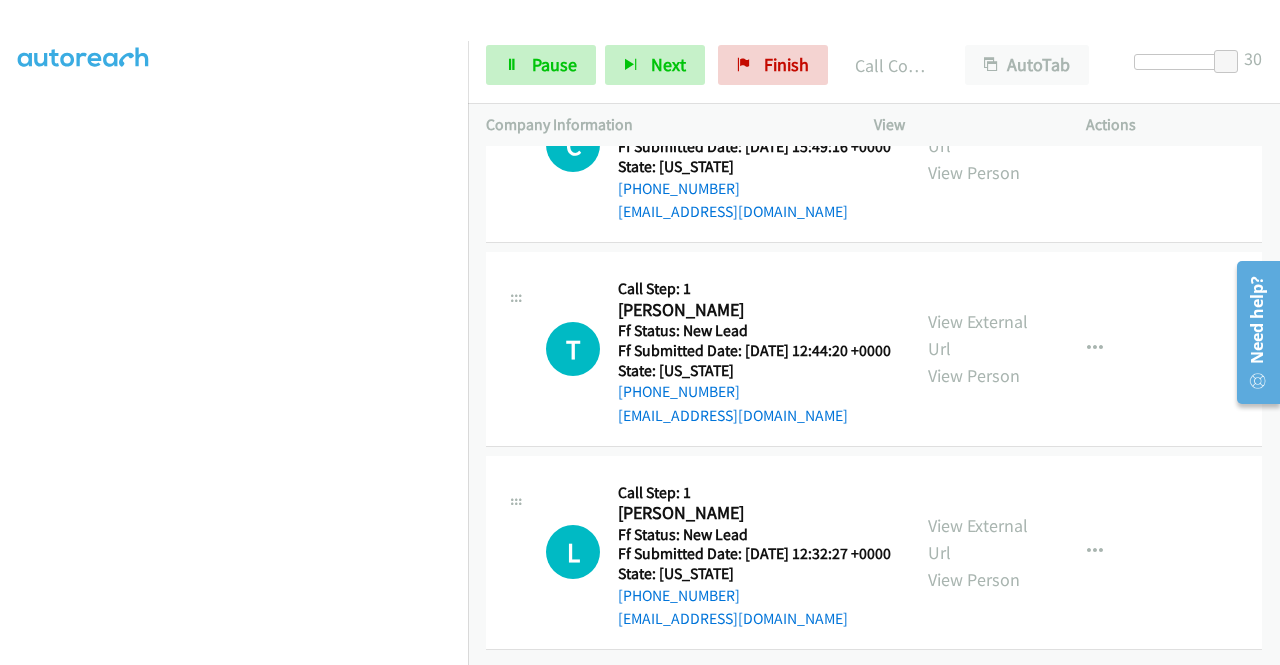 scroll, scrollTop: 2211, scrollLeft: 0, axis: vertical 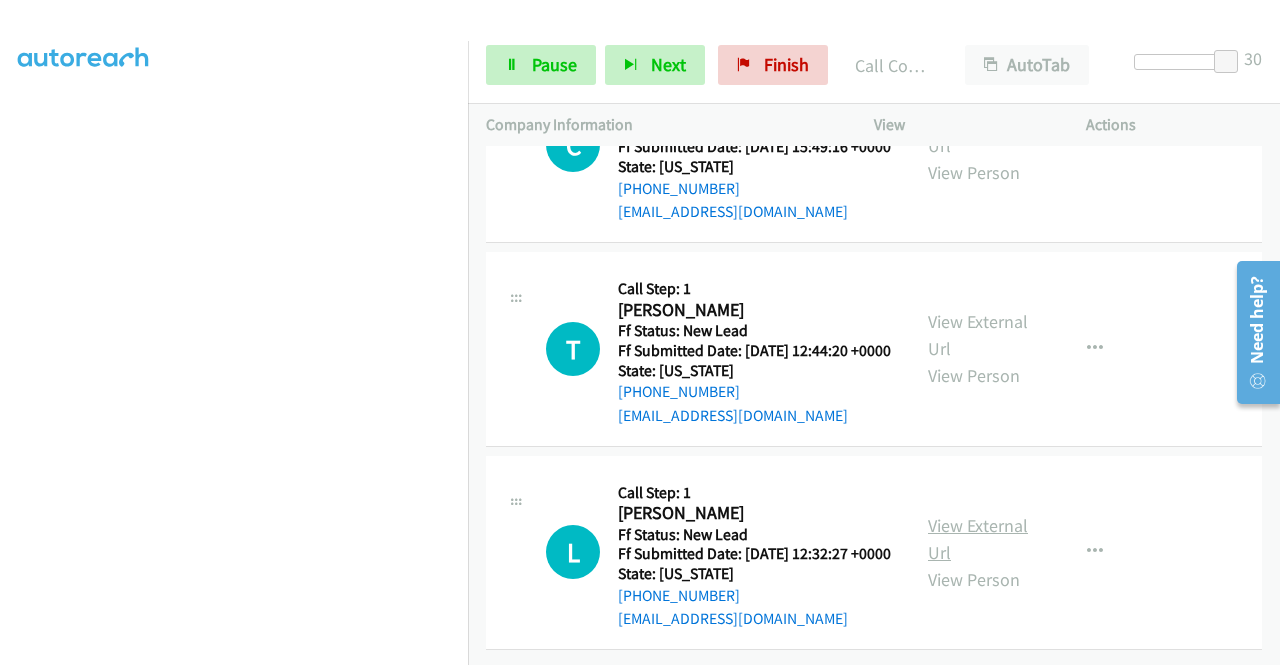 click on "View External Url" at bounding box center [978, 539] 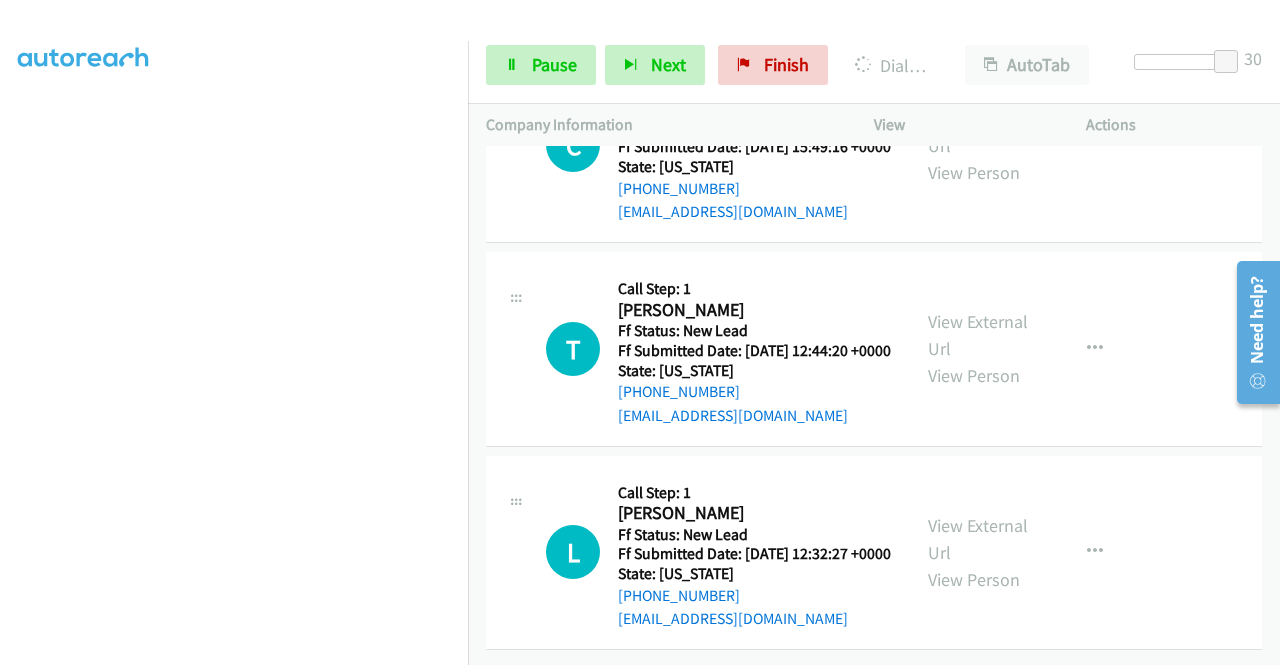 scroll, scrollTop: 456, scrollLeft: 0, axis: vertical 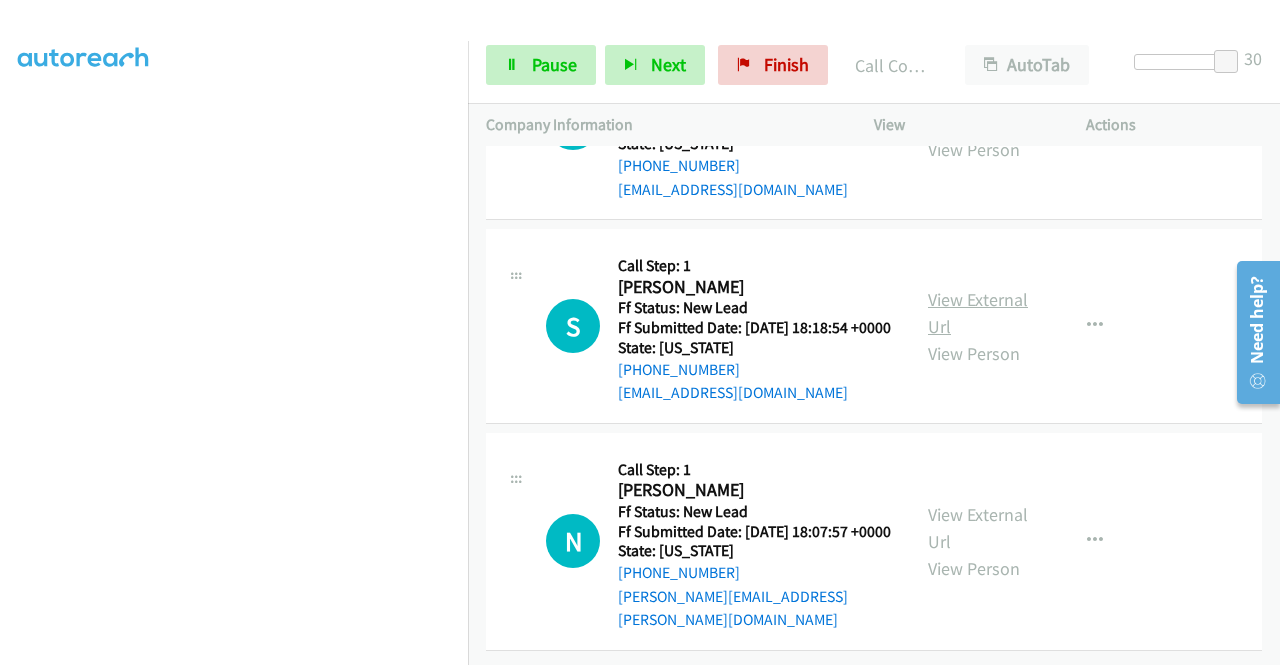click on "View External Url" at bounding box center (978, 313) 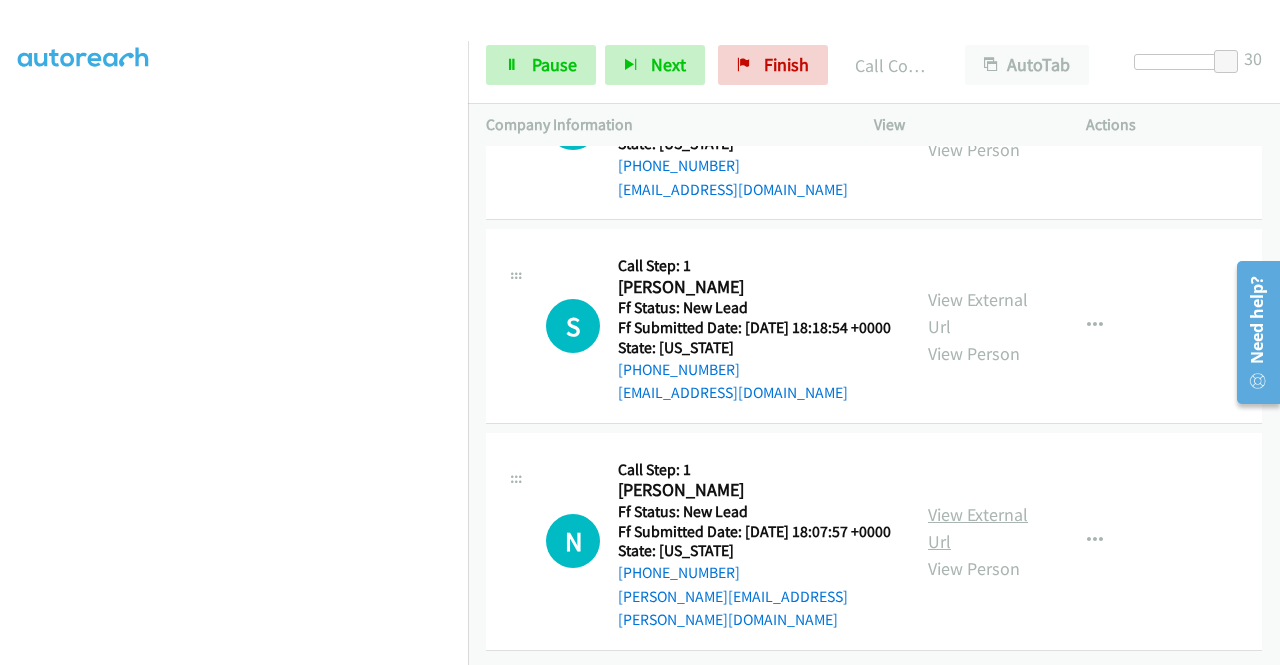 click on "View External Url" at bounding box center [978, 528] 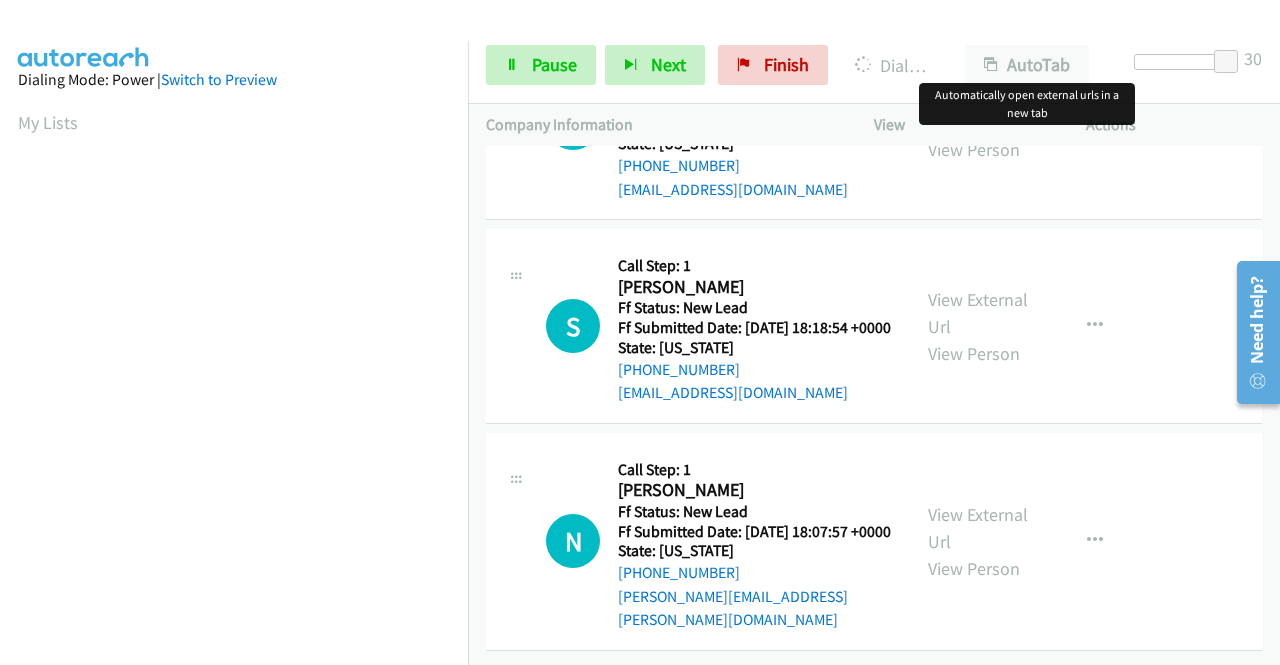 scroll, scrollTop: 456, scrollLeft: 0, axis: vertical 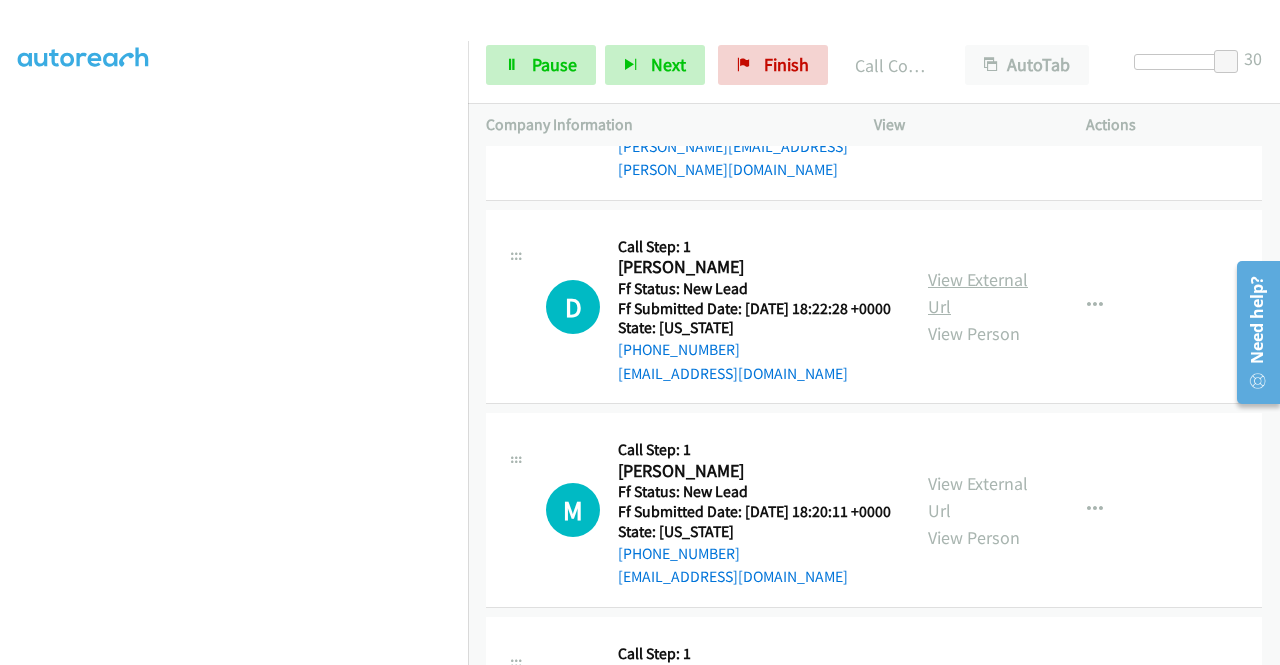 click on "View External Url" at bounding box center [978, 293] 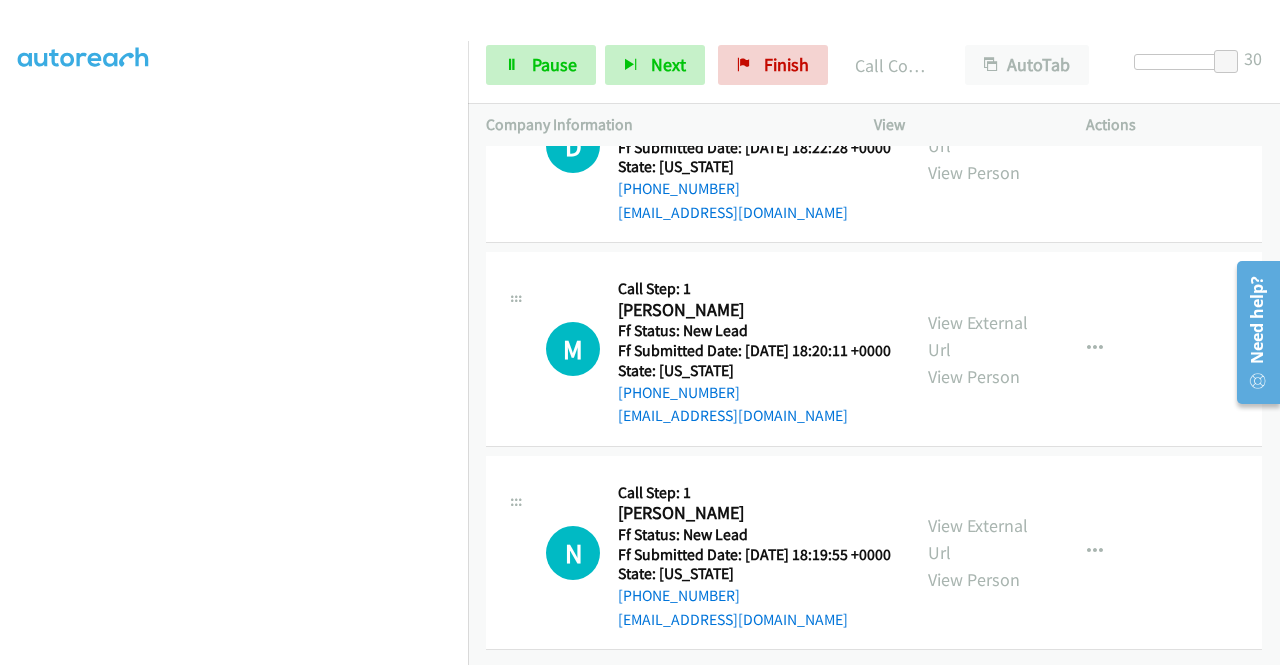 scroll, scrollTop: 3426, scrollLeft: 0, axis: vertical 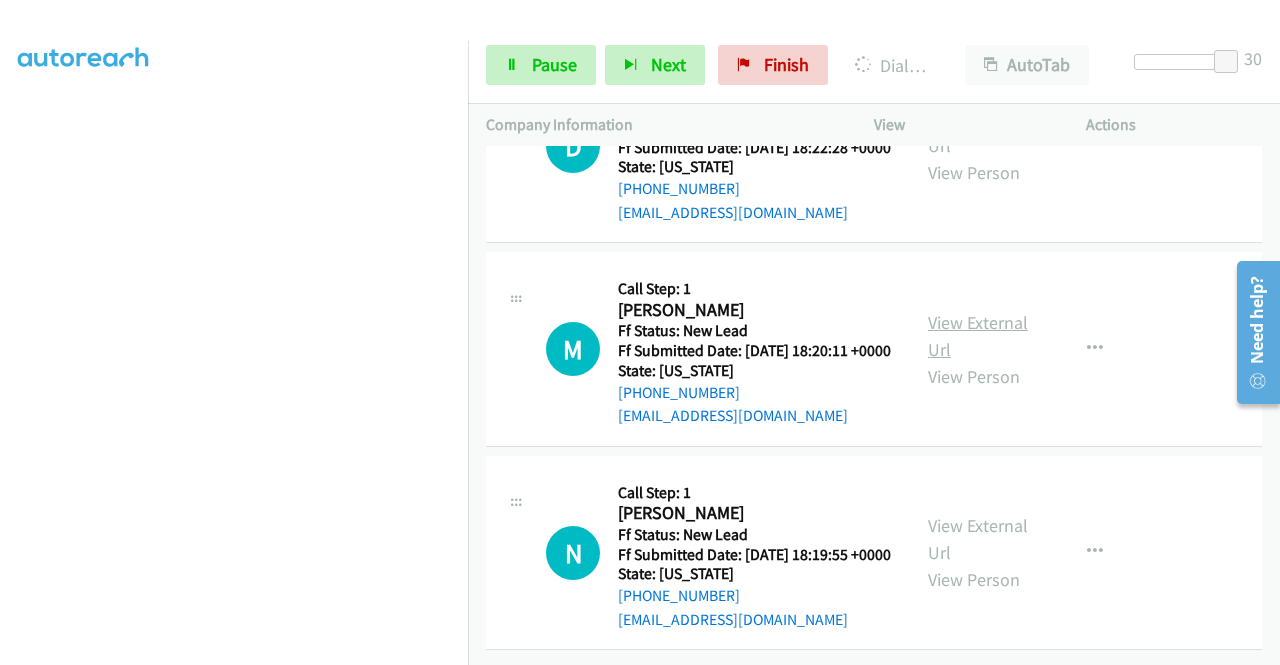click on "View External Url" at bounding box center (978, 336) 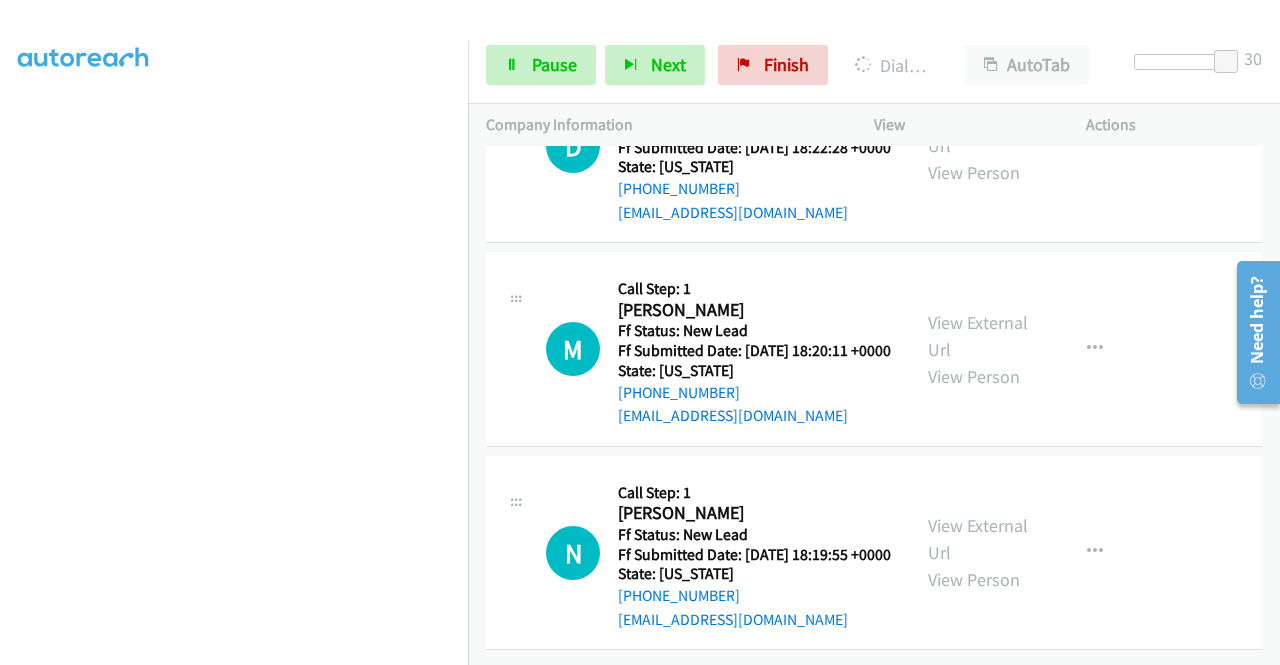 scroll, scrollTop: 3536, scrollLeft: 0, axis: vertical 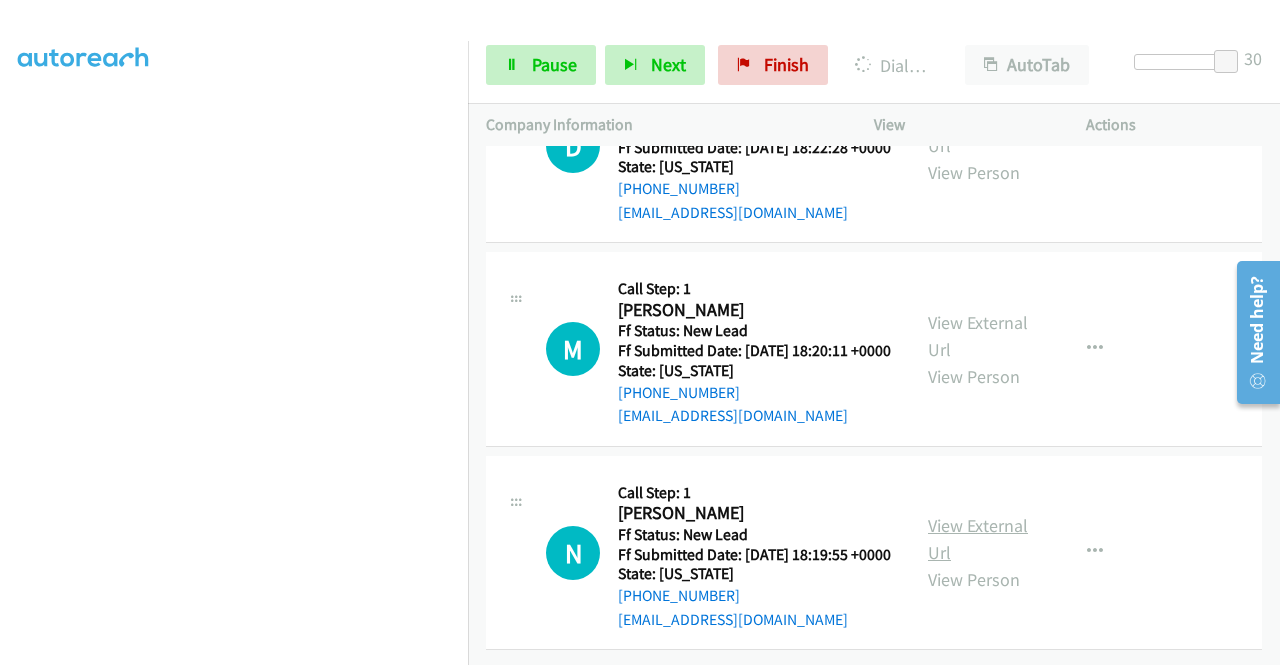 click on "View External Url" at bounding box center [978, 539] 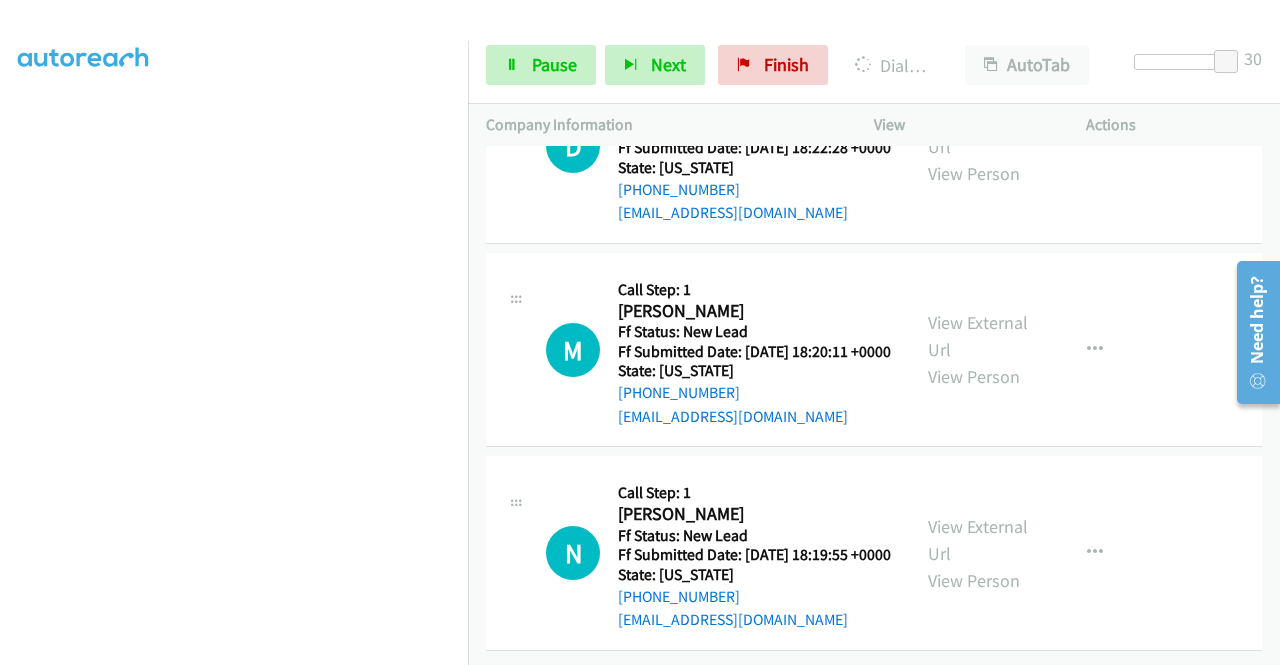 scroll, scrollTop: 3579, scrollLeft: 0, axis: vertical 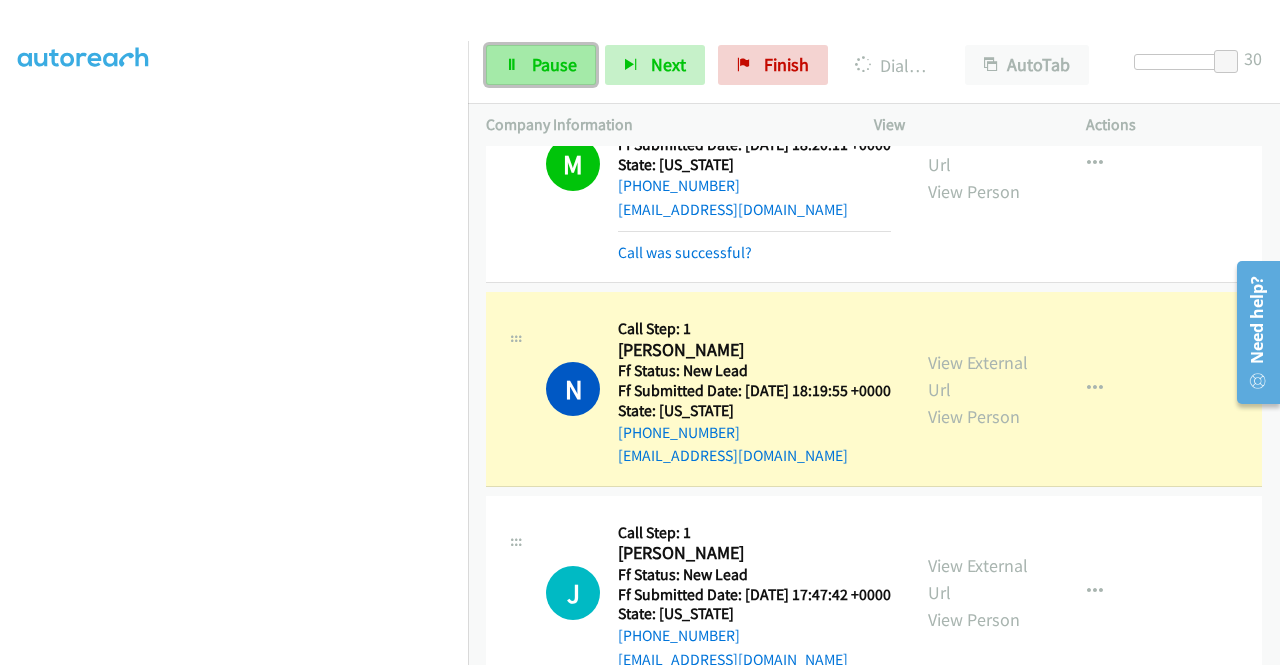 click on "Pause" at bounding box center [554, 64] 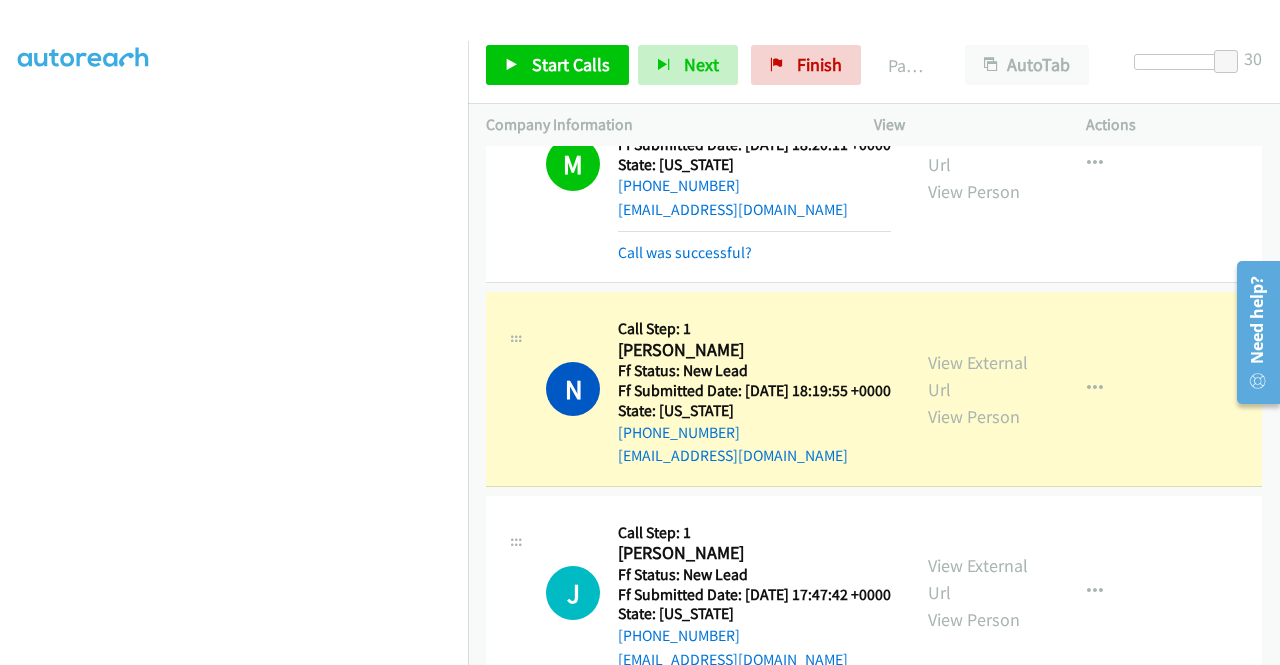 scroll, scrollTop: 456, scrollLeft: 0, axis: vertical 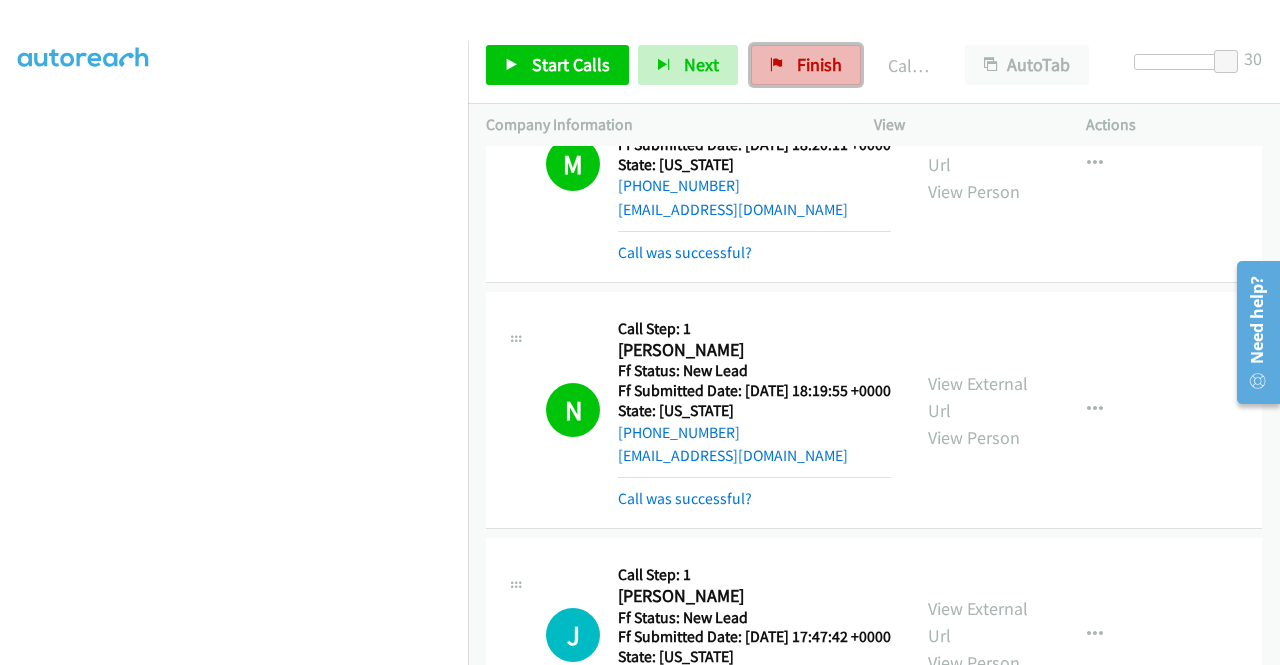 click on "Finish" at bounding box center (819, 64) 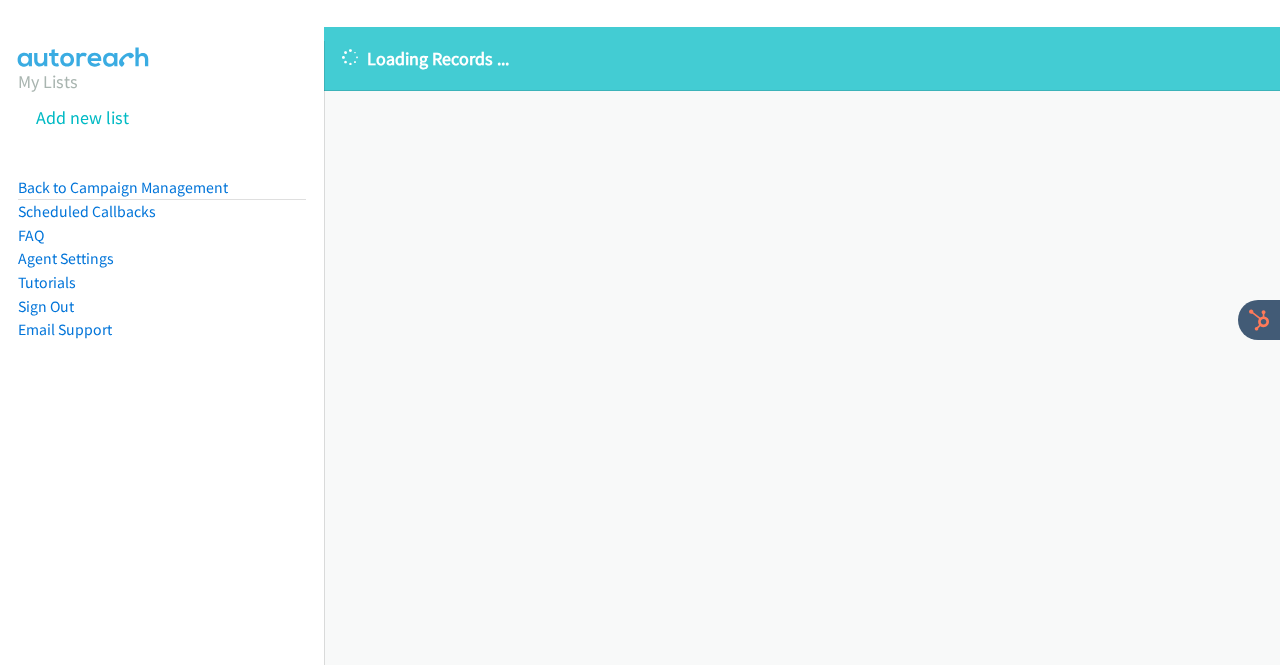 scroll, scrollTop: 0, scrollLeft: 0, axis: both 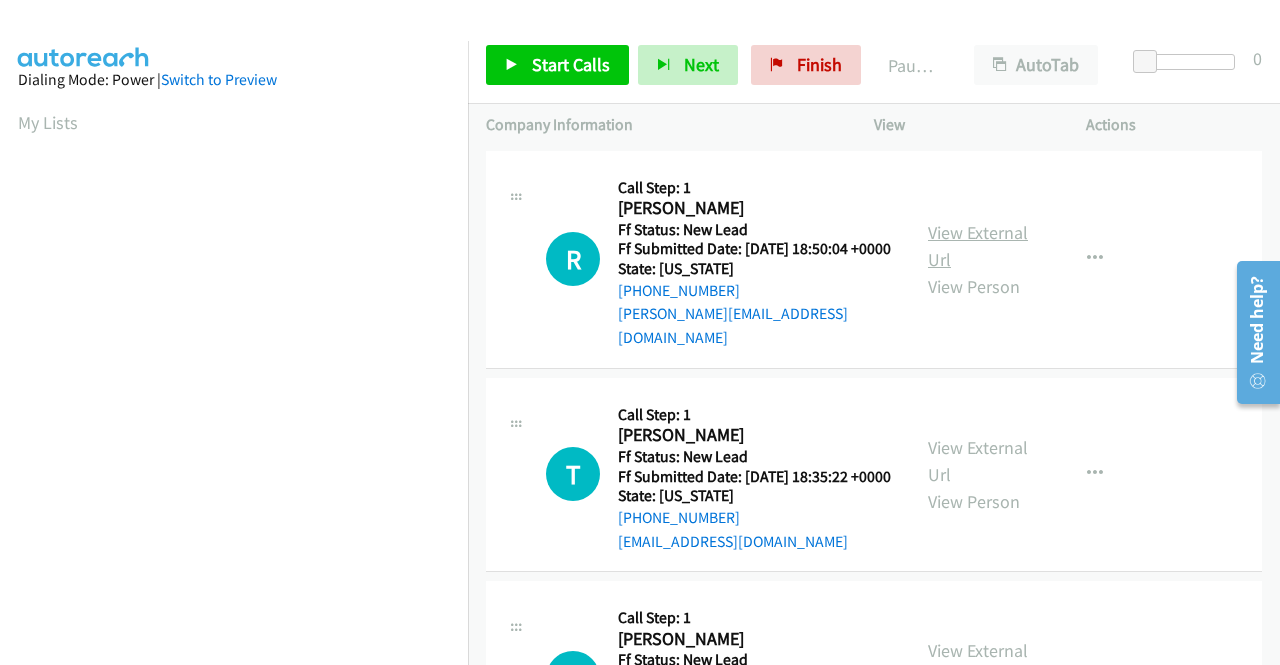click on "View External Url" at bounding box center [978, 246] 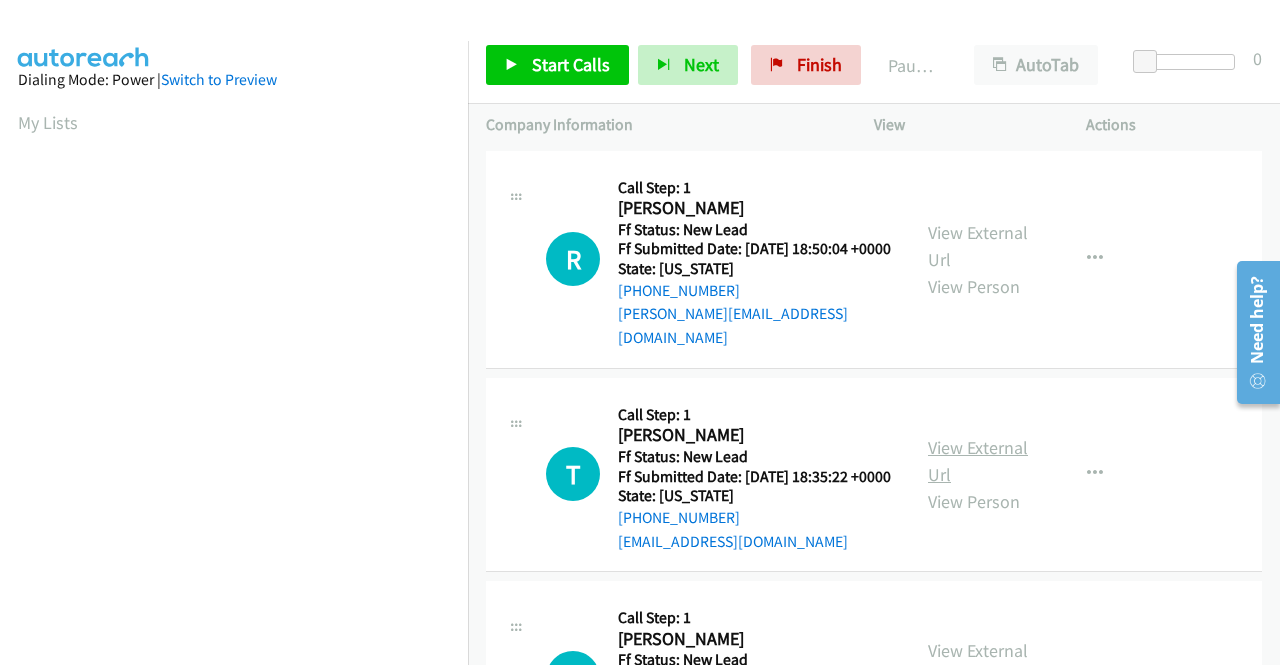 click on "View External Url" at bounding box center (978, 461) 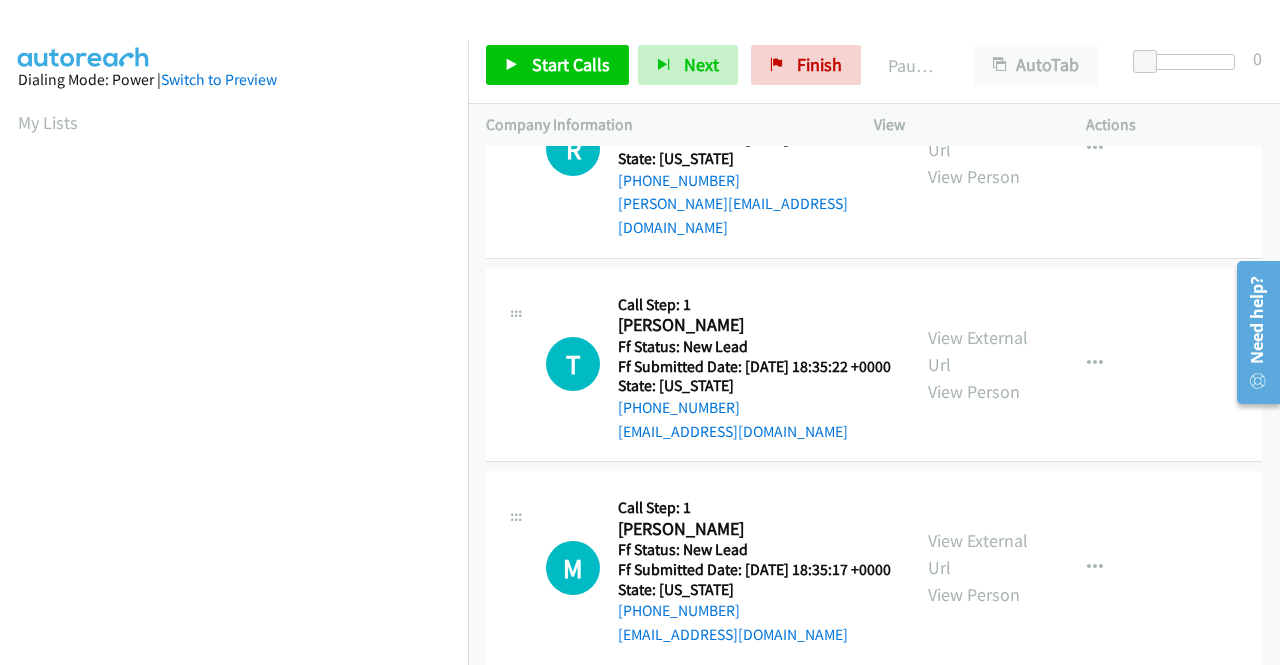 scroll, scrollTop: 200, scrollLeft: 0, axis: vertical 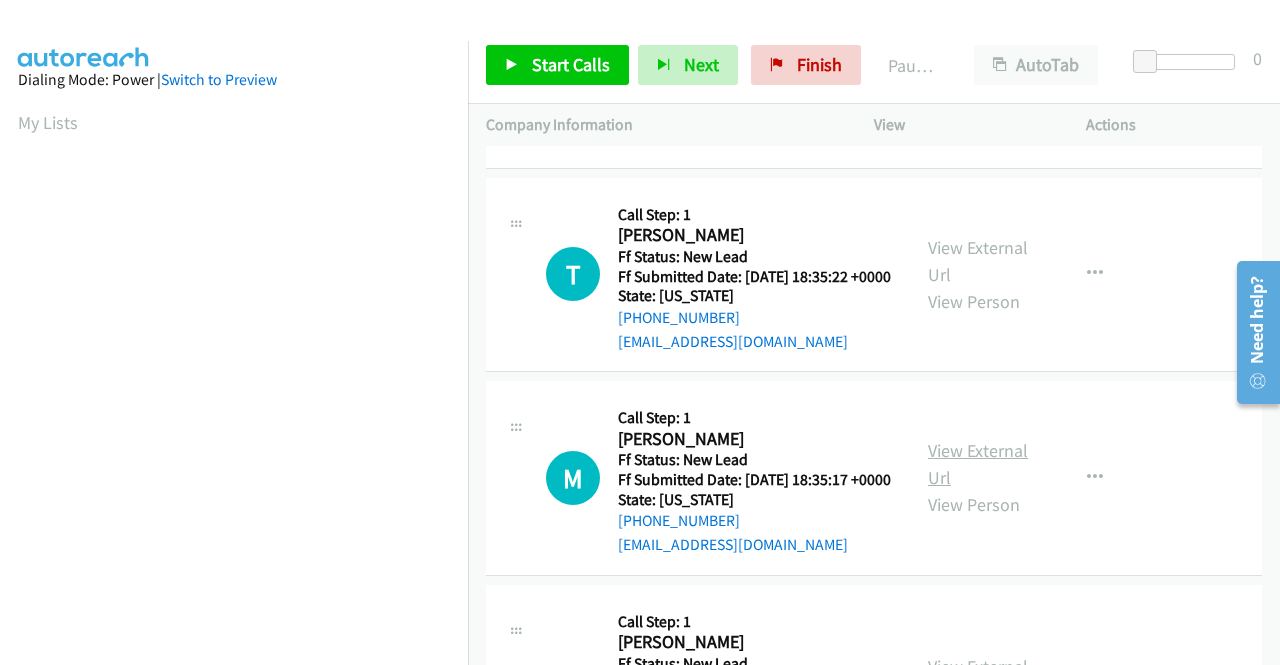 click on "View External Url" at bounding box center [978, 464] 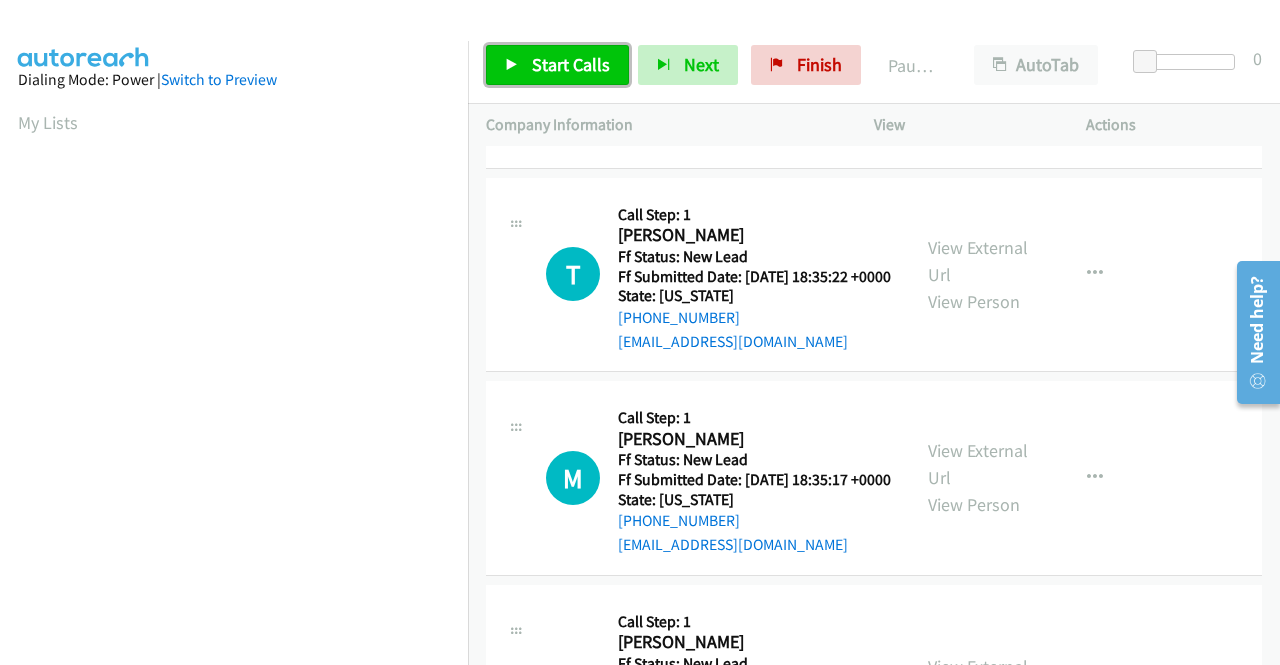 drag, startPoint x: 559, startPoint y: 64, endPoint x: 624, endPoint y: 82, distance: 67.44627 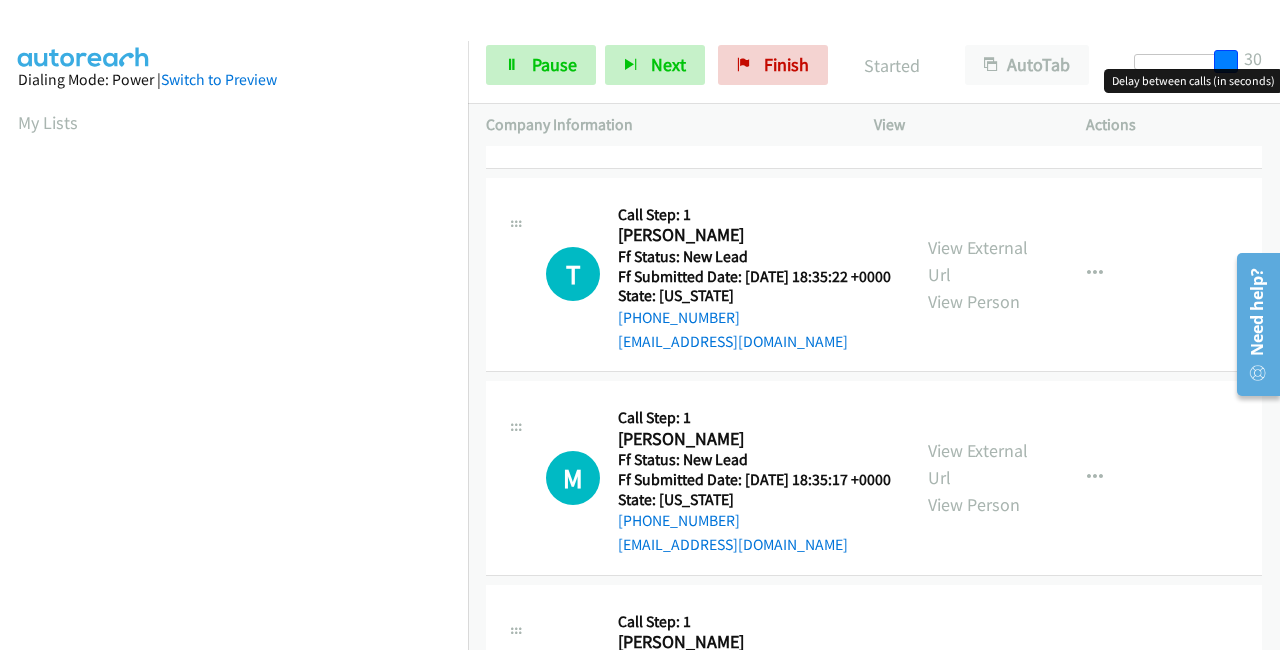 drag, startPoint x: 1142, startPoint y: 63, endPoint x: 1279, endPoint y: 64, distance: 137.00365 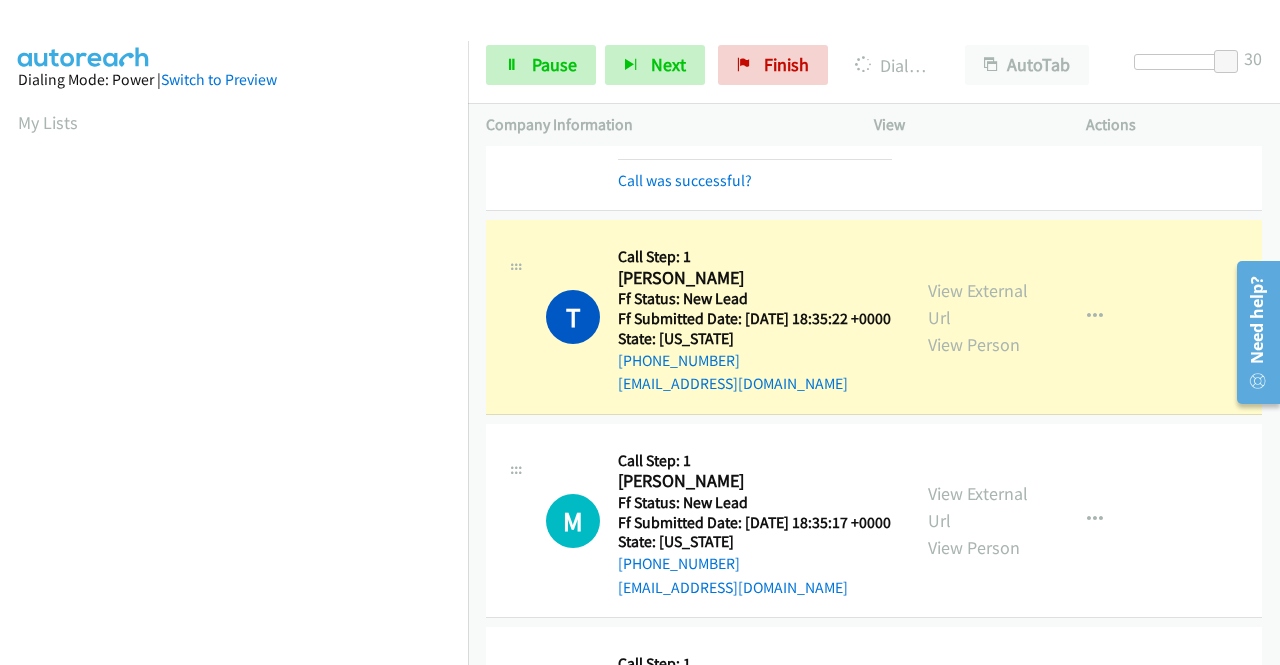scroll, scrollTop: 456, scrollLeft: 0, axis: vertical 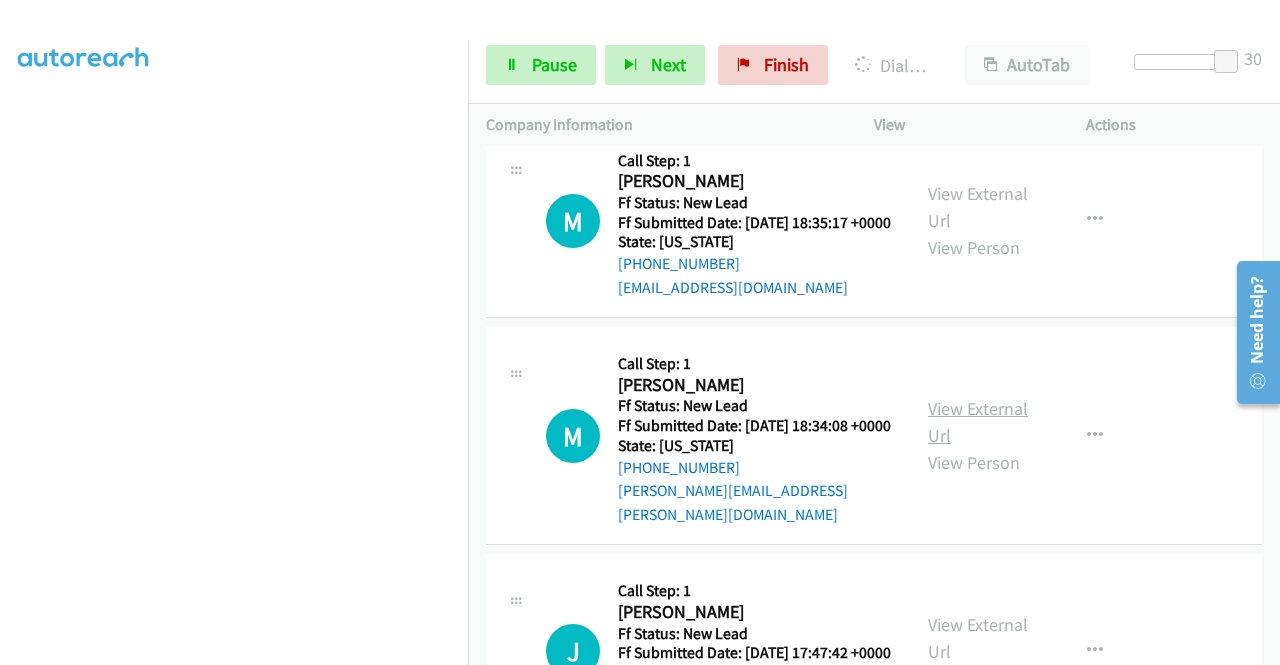 click on "View External Url" at bounding box center [978, 422] 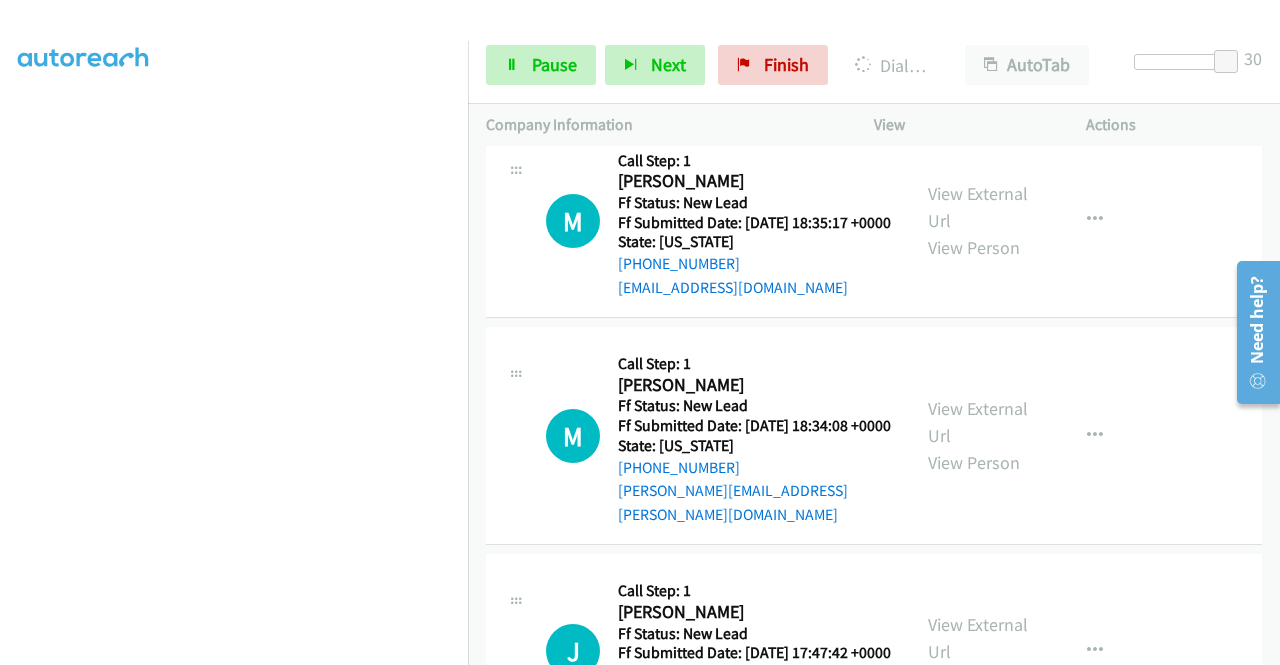 scroll, scrollTop: 662, scrollLeft: 0, axis: vertical 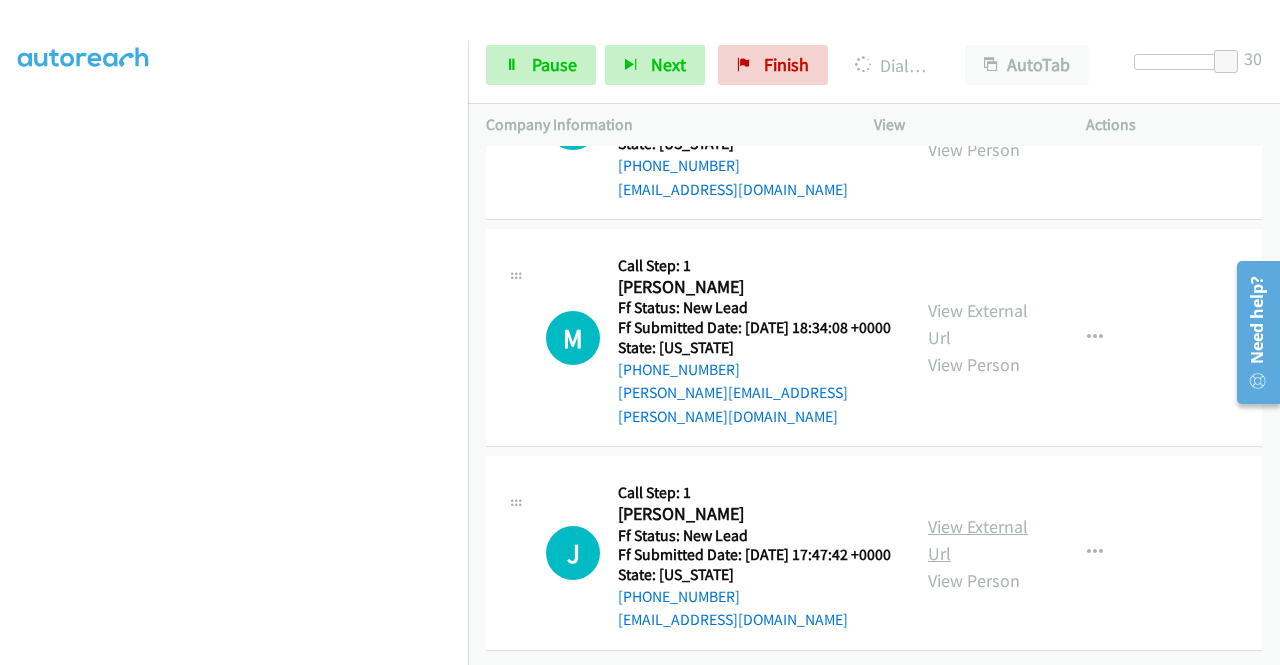 click on "View External Url" at bounding box center [978, 540] 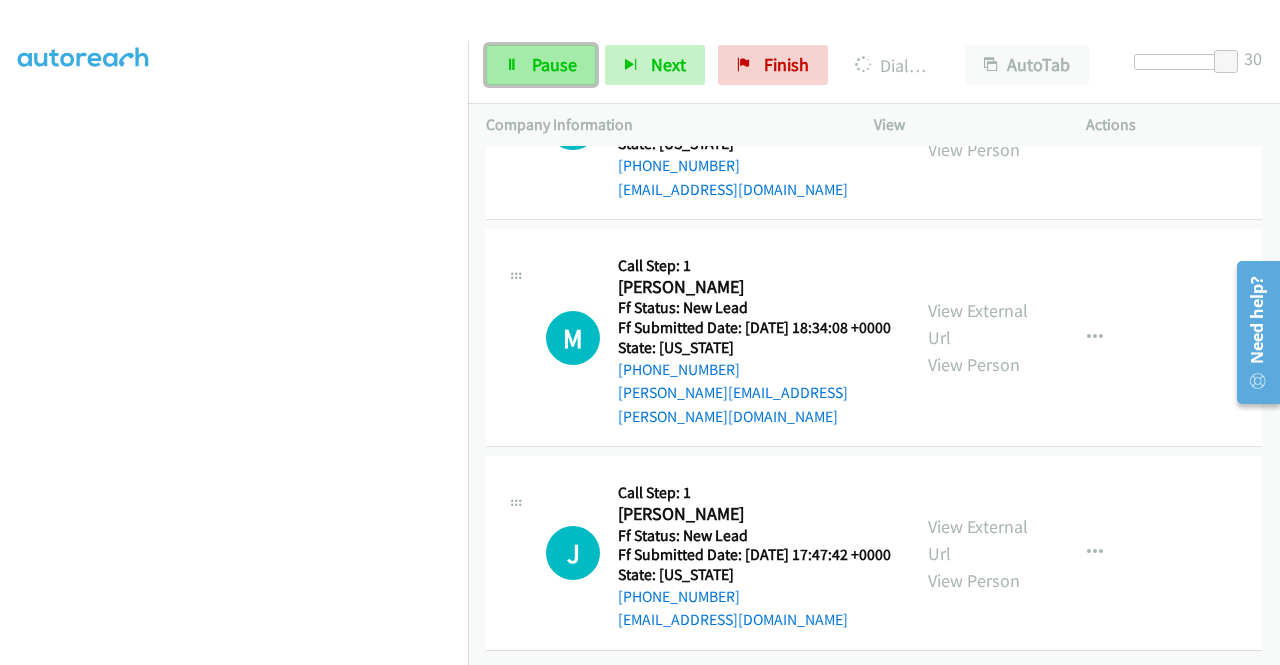 click on "Pause" at bounding box center [541, 65] 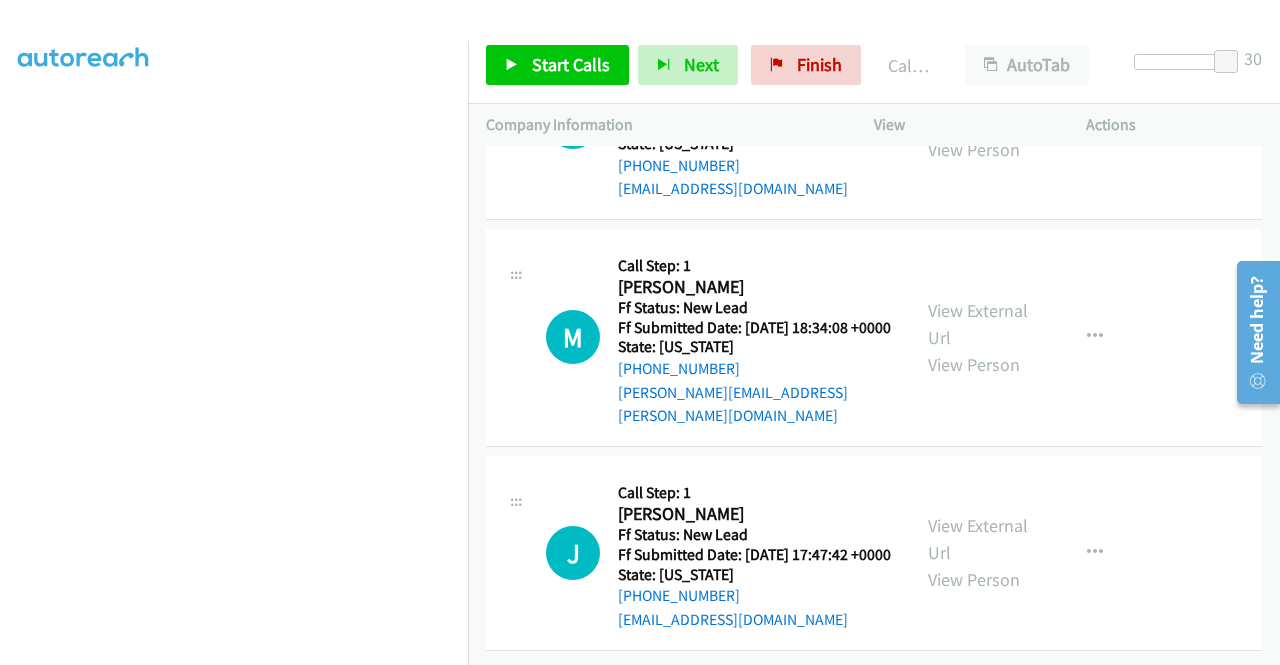 scroll, scrollTop: 704, scrollLeft: 0, axis: vertical 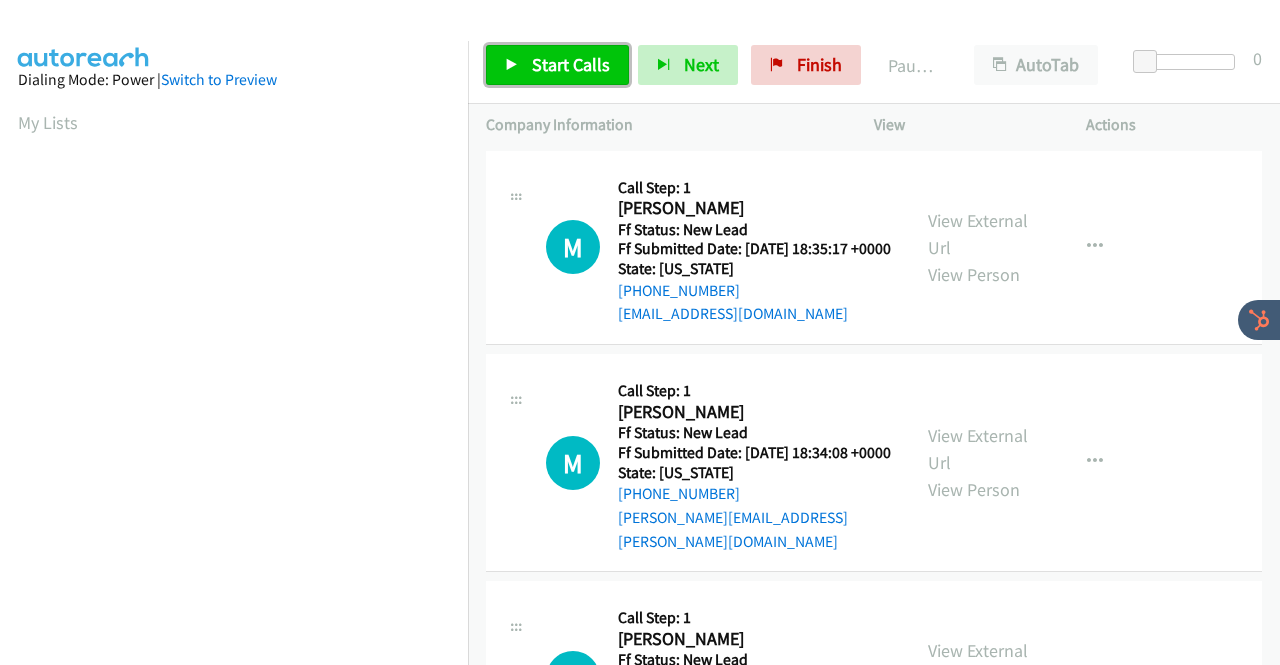 click on "Start Calls" at bounding box center [571, 64] 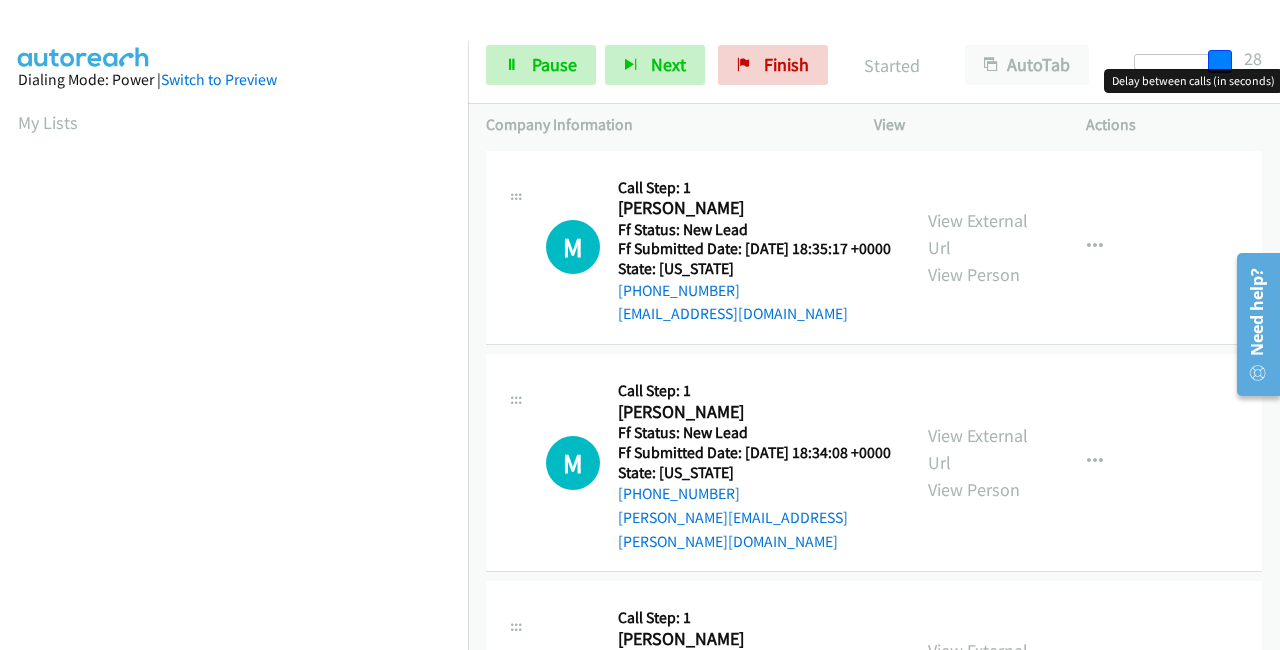 drag, startPoint x: 1148, startPoint y: 51, endPoint x: 1254, endPoint y: 60, distance: 106.381386 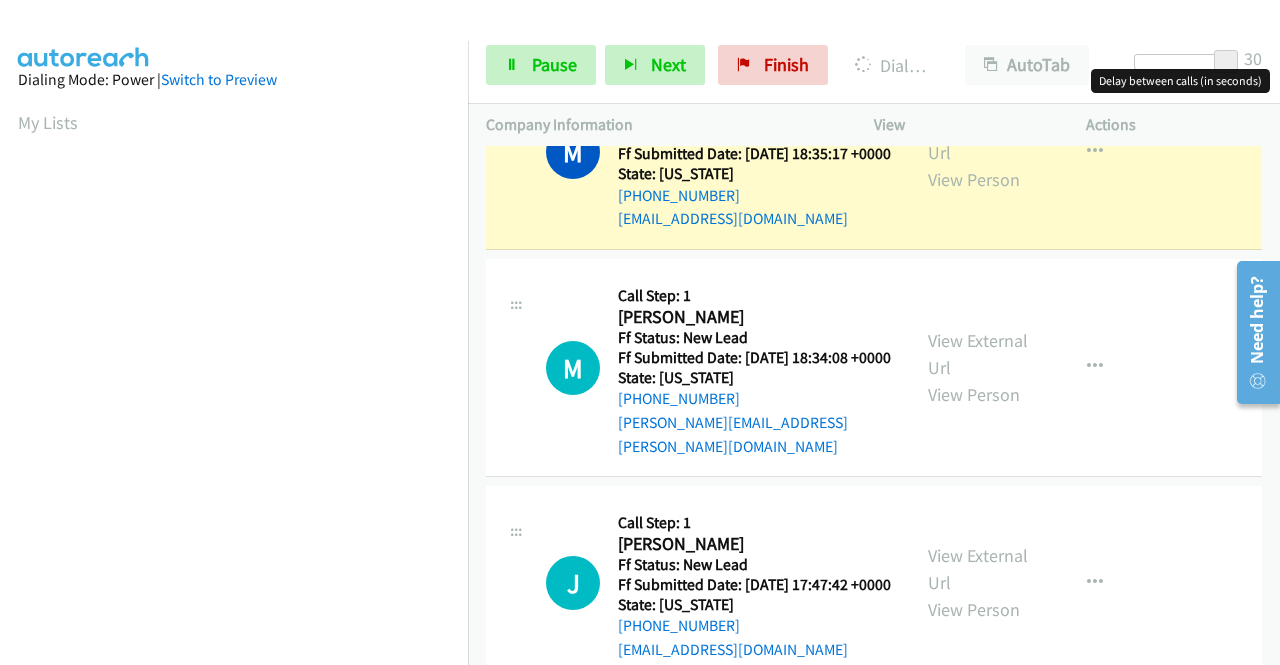 scroll, scrollTop: 174, scrollLeft: 0, axis: vertical 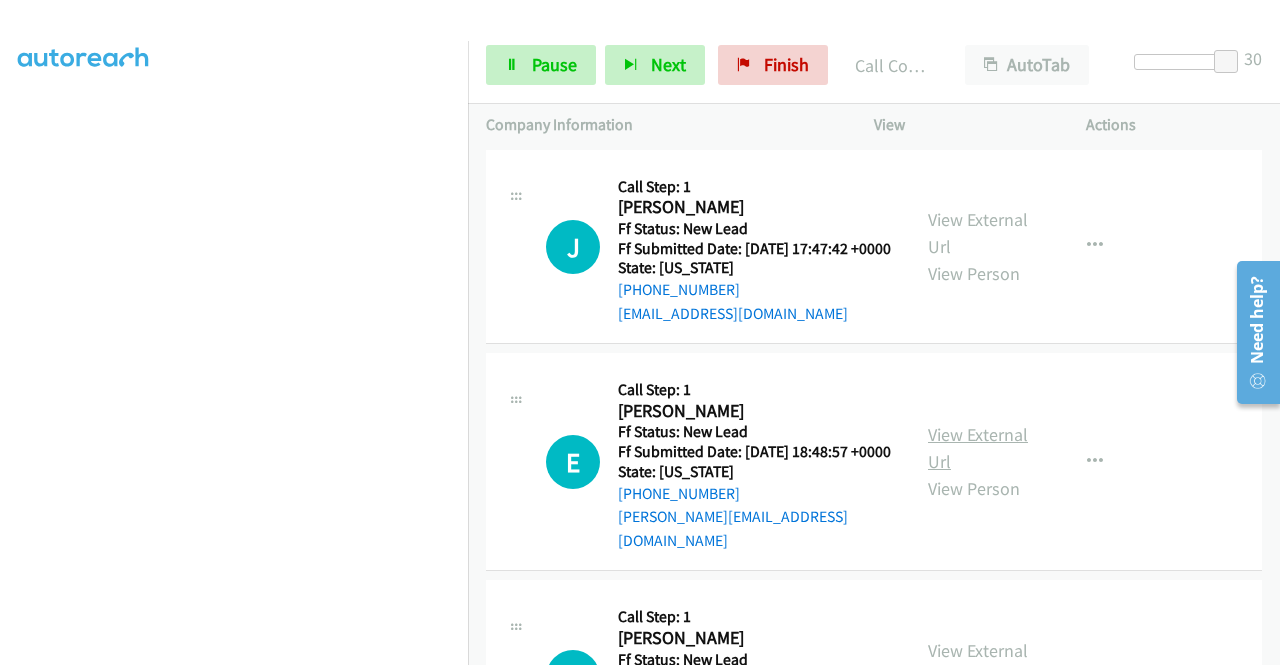click on "View External Url" at bounding box center [978, 448] 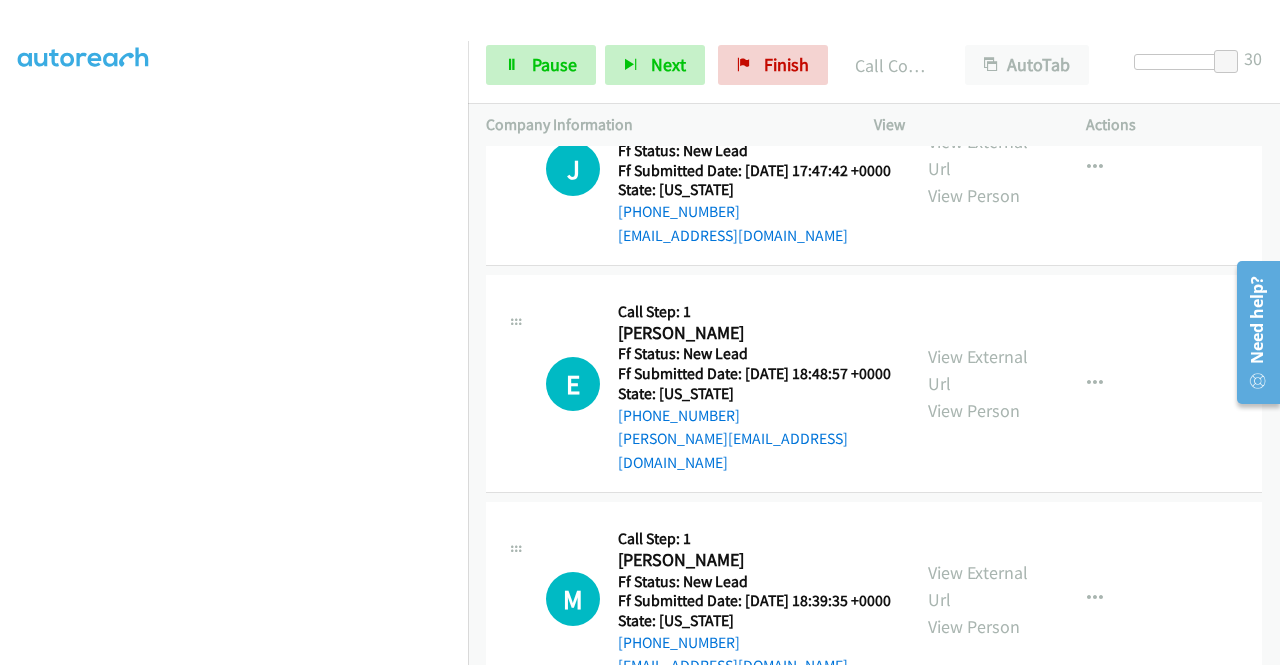 scroll, scrollTop: 674, scrollLeft: 0, axis: vertical 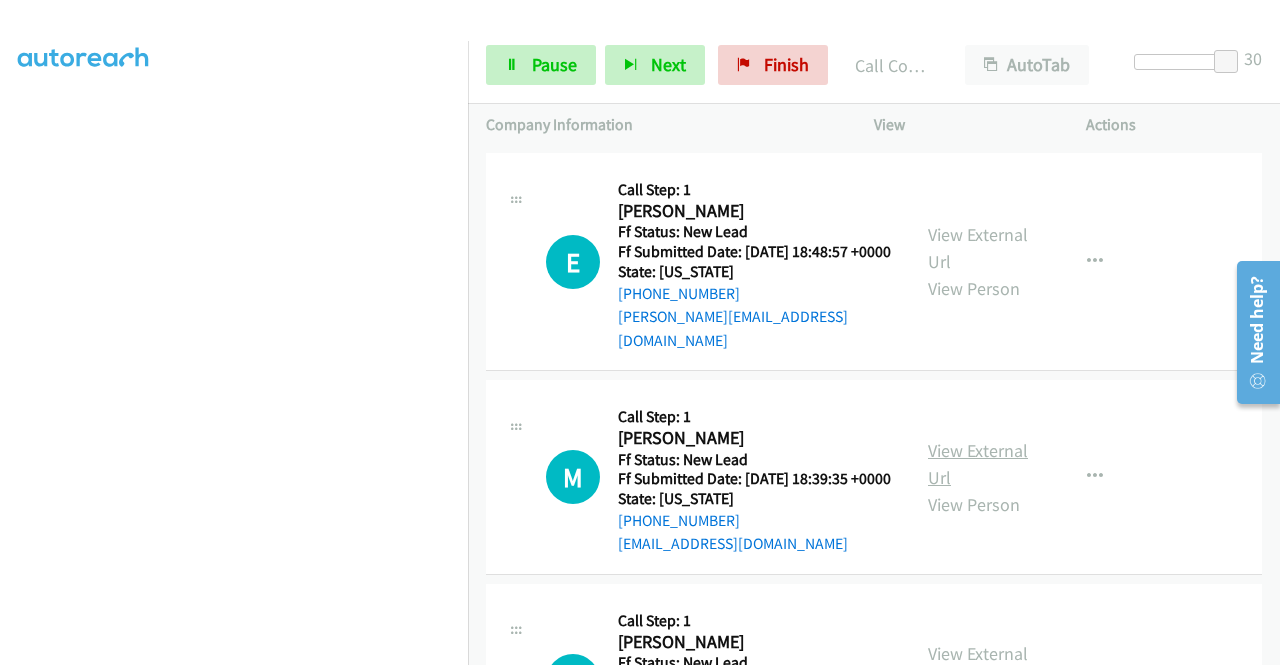 click on "View External Url" at bounding box center (978, 464) 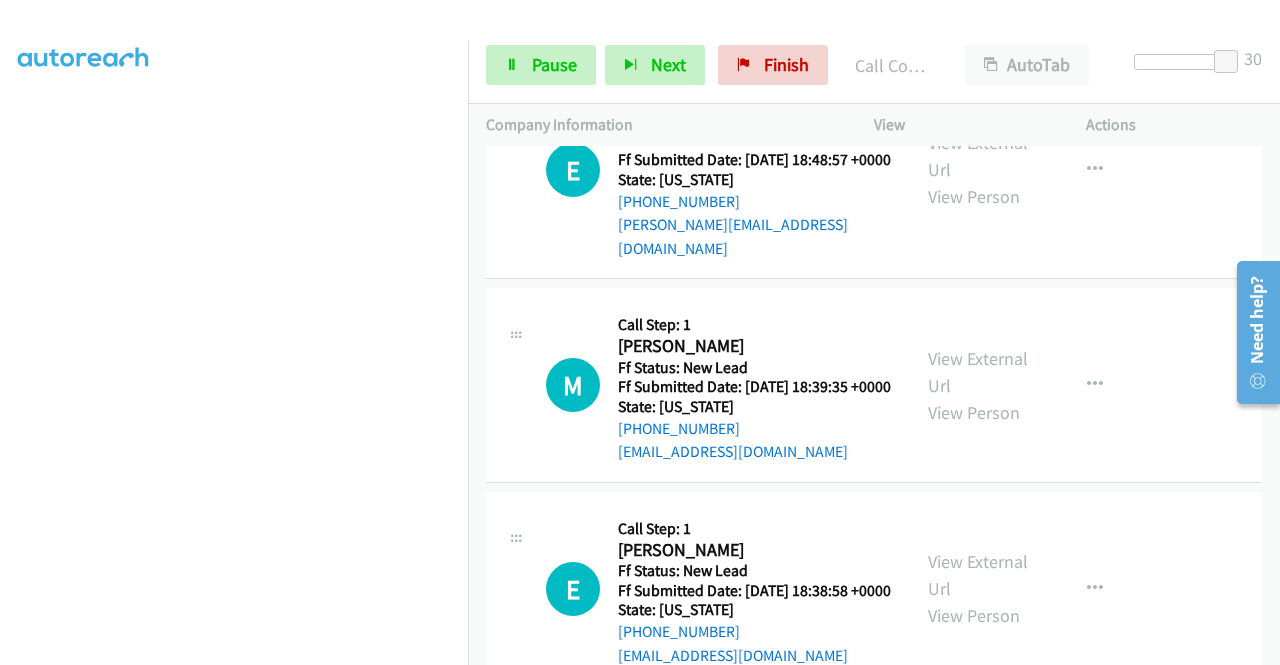 scroll, scrollTop: 885, scrollLeft: 0, axis: vertical 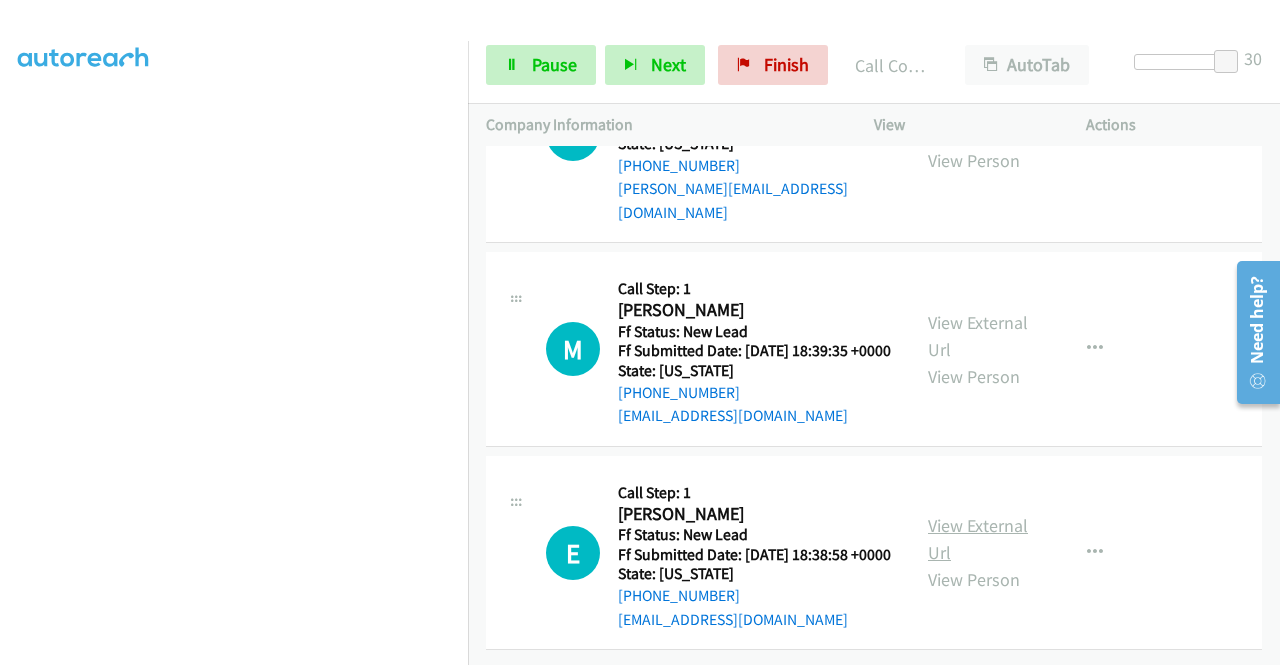 click on "View External Url" at bounding box center [978, 539] 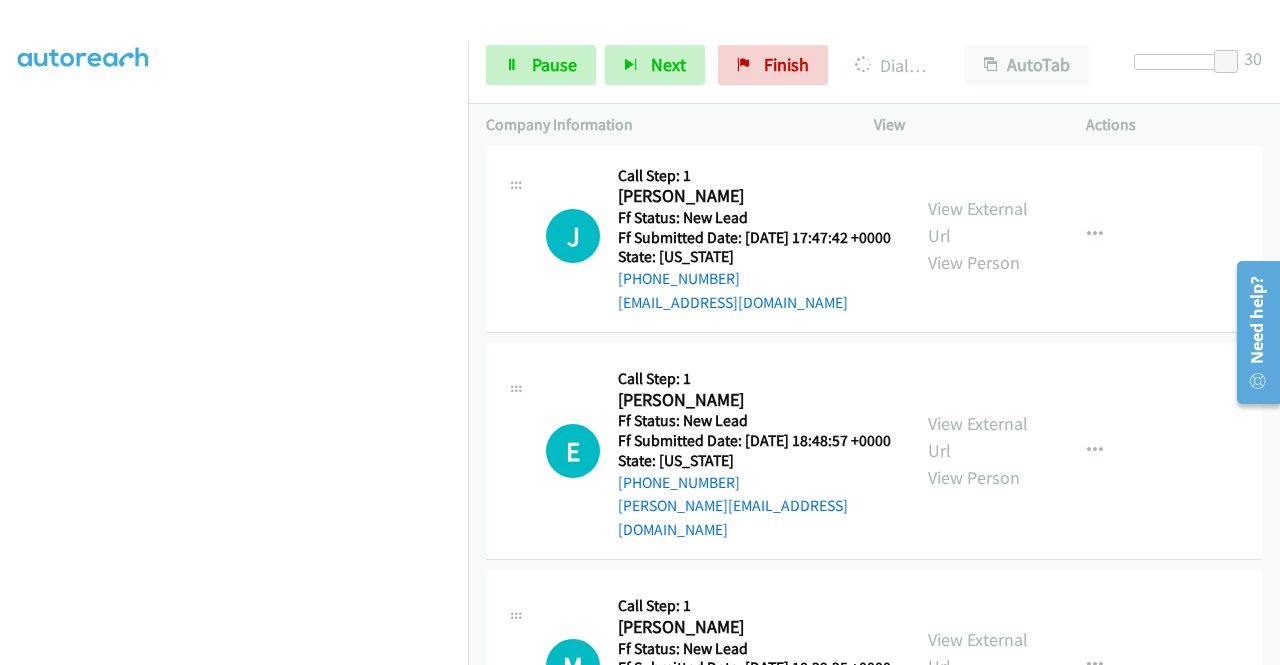 scroll, scrollTop: 285, scrollLeft: 0, axis: vertical 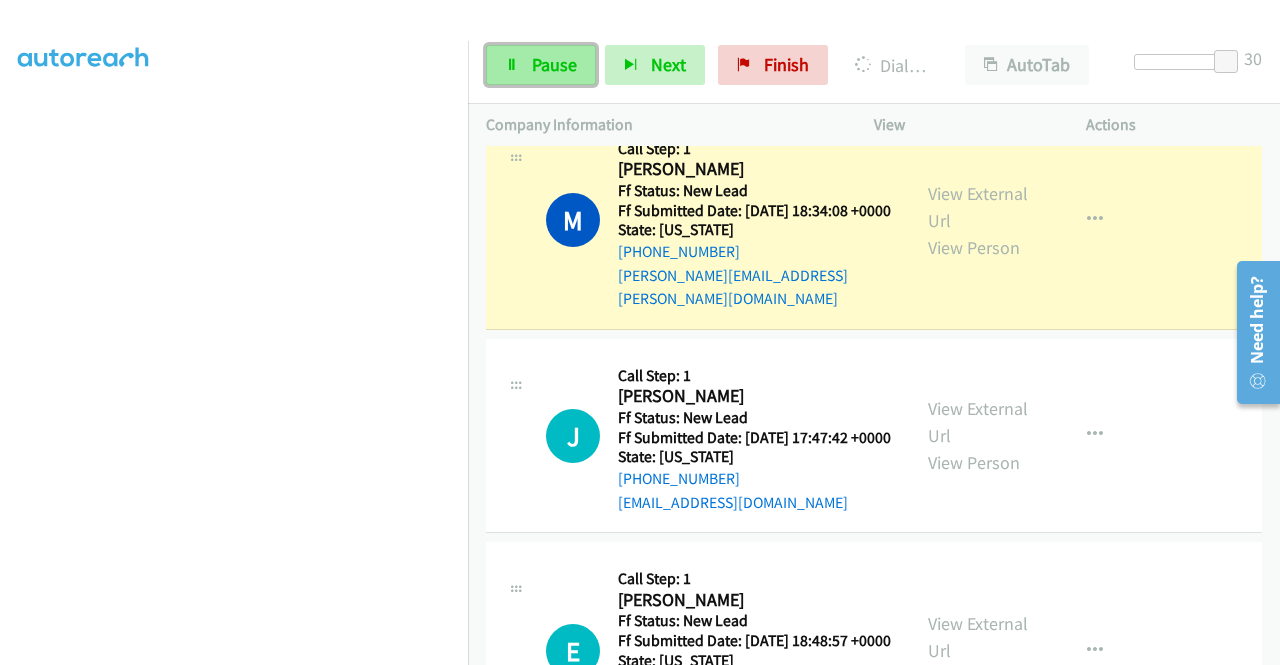 click on "Pause" at bounding box center [554, 64] 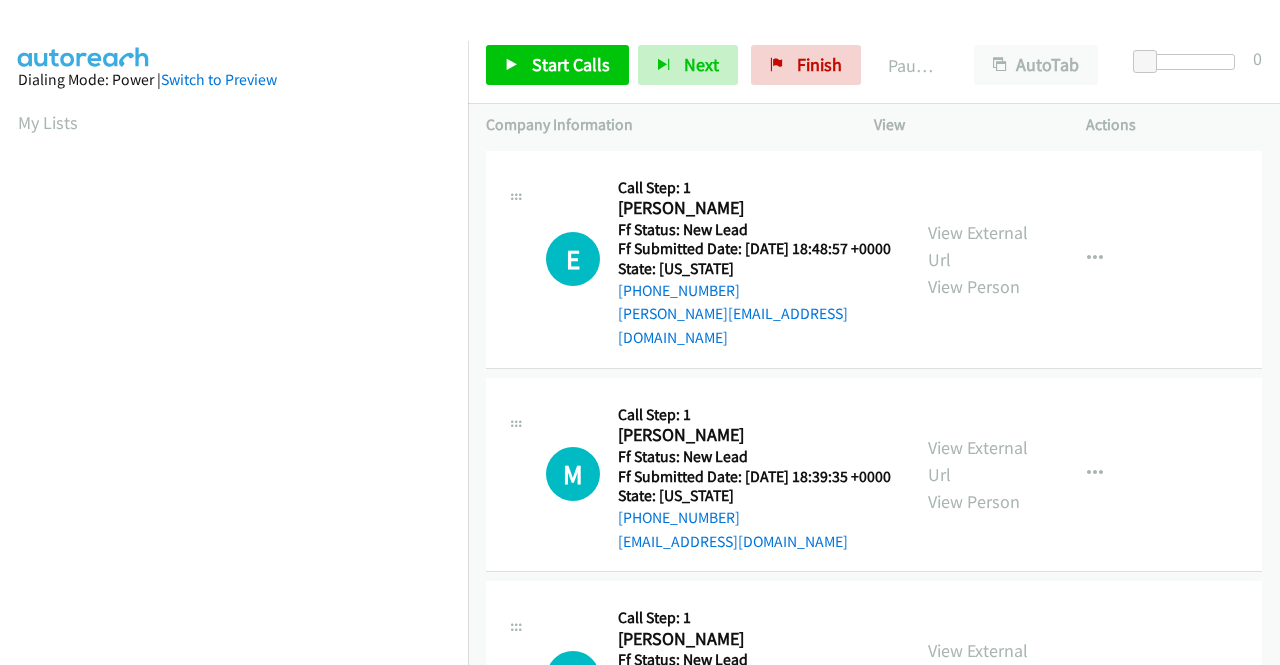 scroll, scrollTop: 0, scrollLeft: 0, axis: both 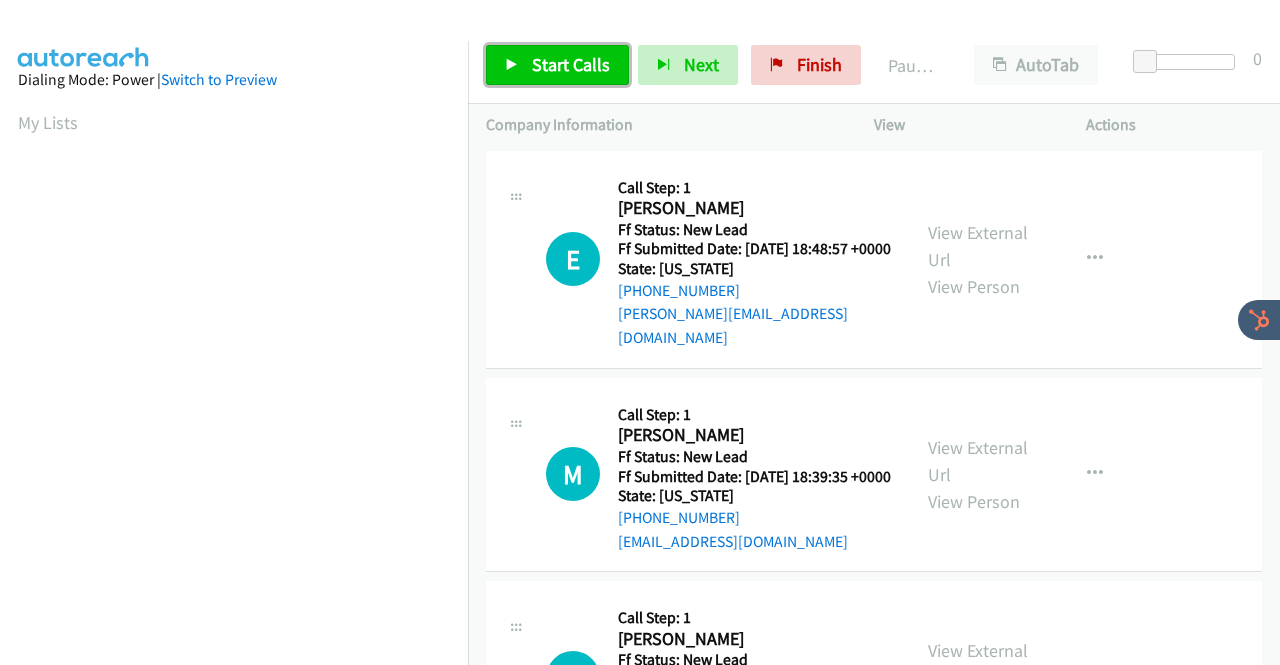 click on "Start Calls" at bounding box center [571, 64] 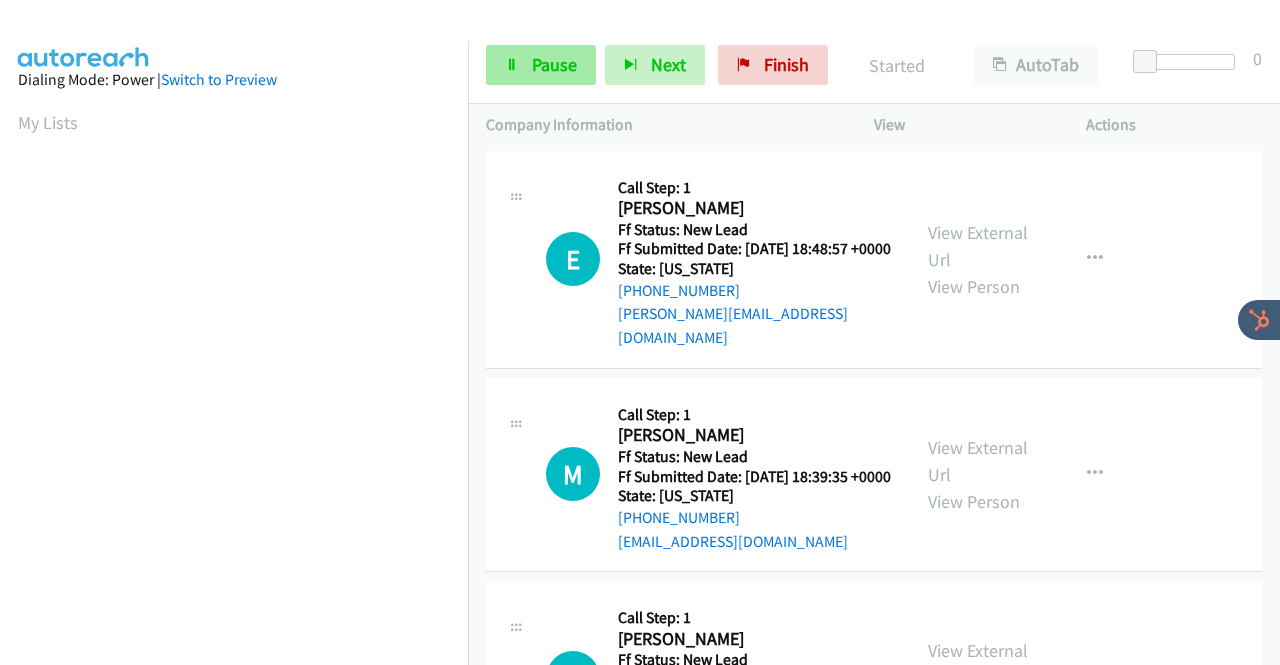 scroll, scrollTop: 0, scrollLeft: 0, axis: both 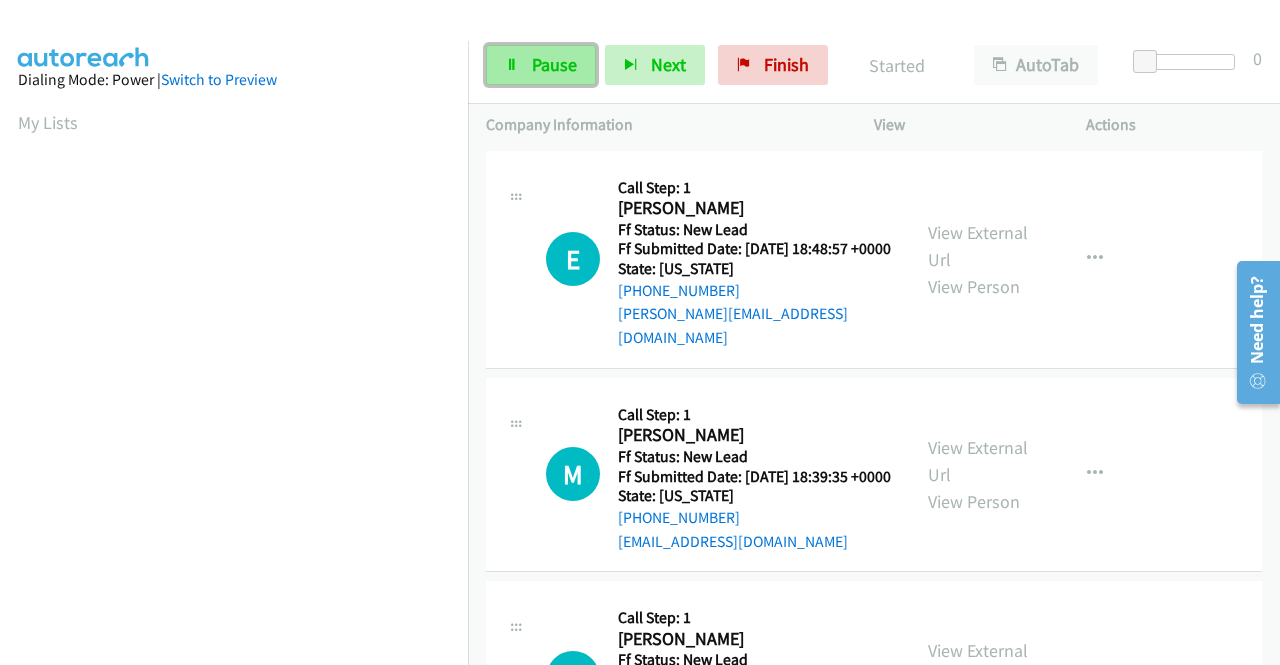 click on "Pause" at bounding box center (541, 65) 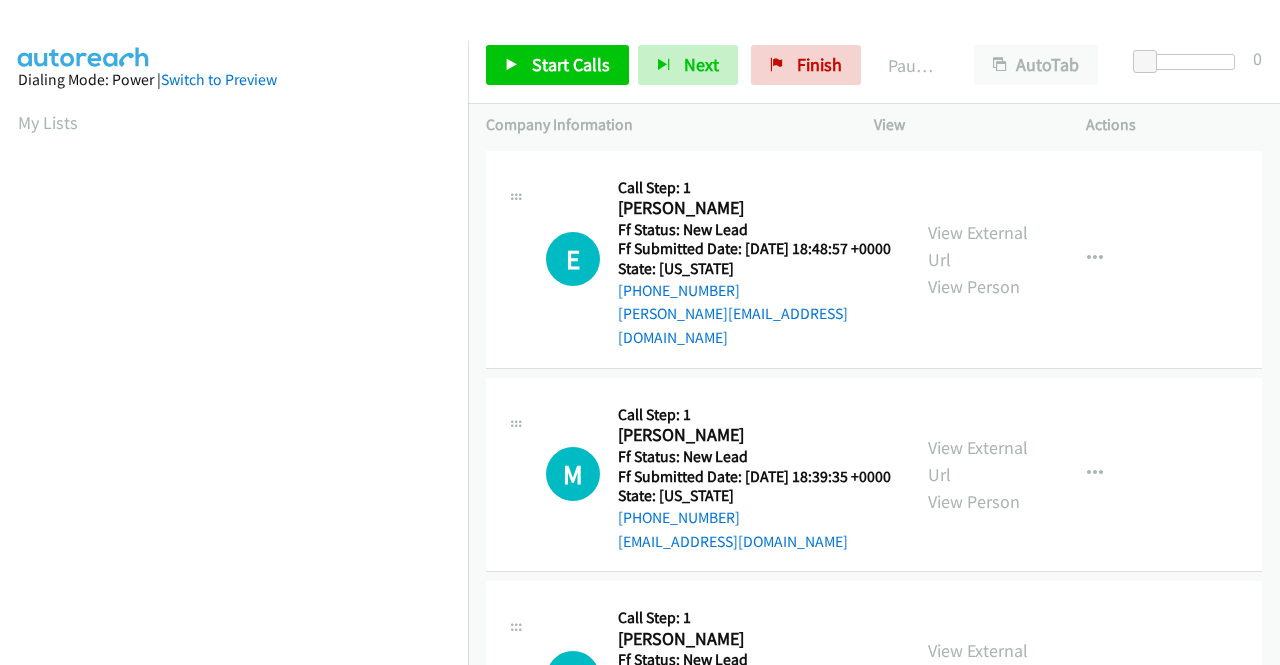 scroll, scrollTop: 0, scrollLeft: 0, axis: both 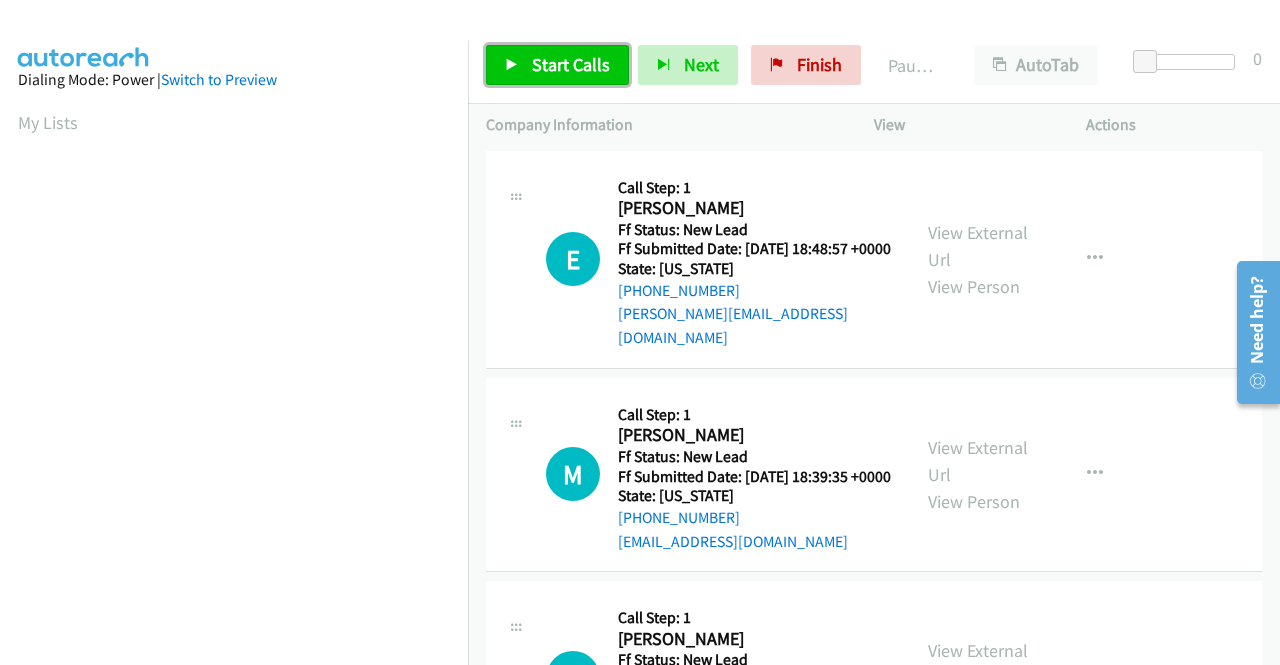 click on "Start Calls" at bounding box center [571, 64] 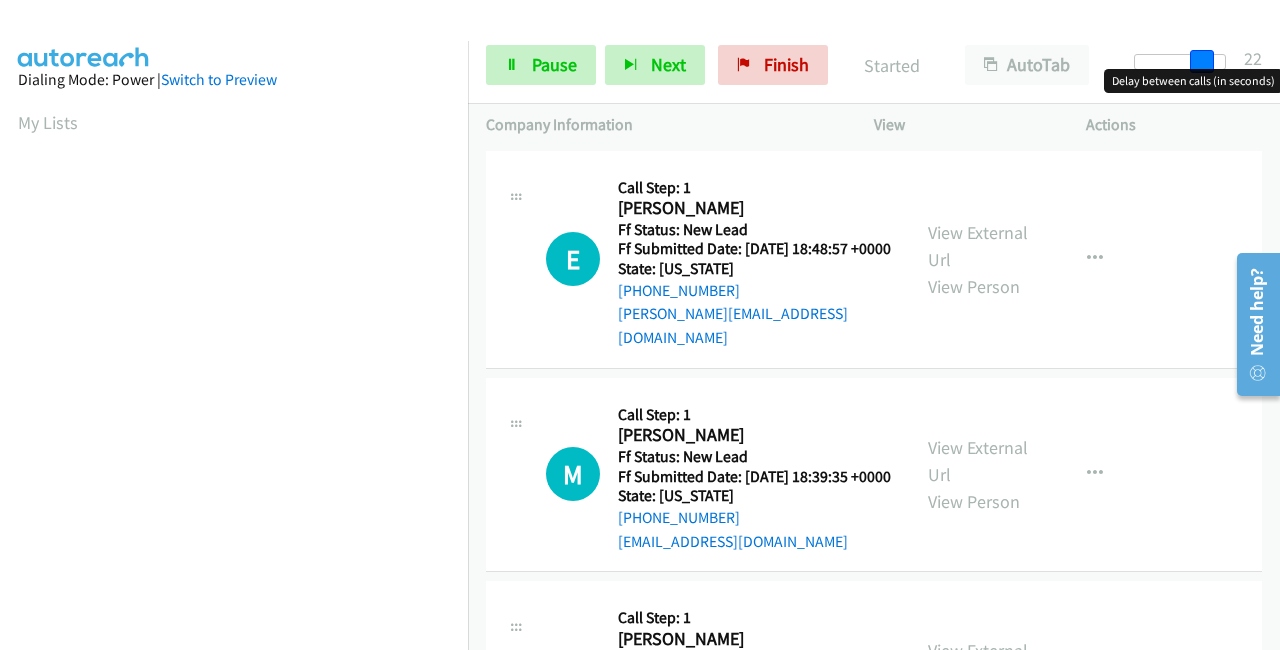 drag, startPoint x: 1151, startPoint y: 59, endPoint x: 1279, endPoint y: 77, distance: 129.25943 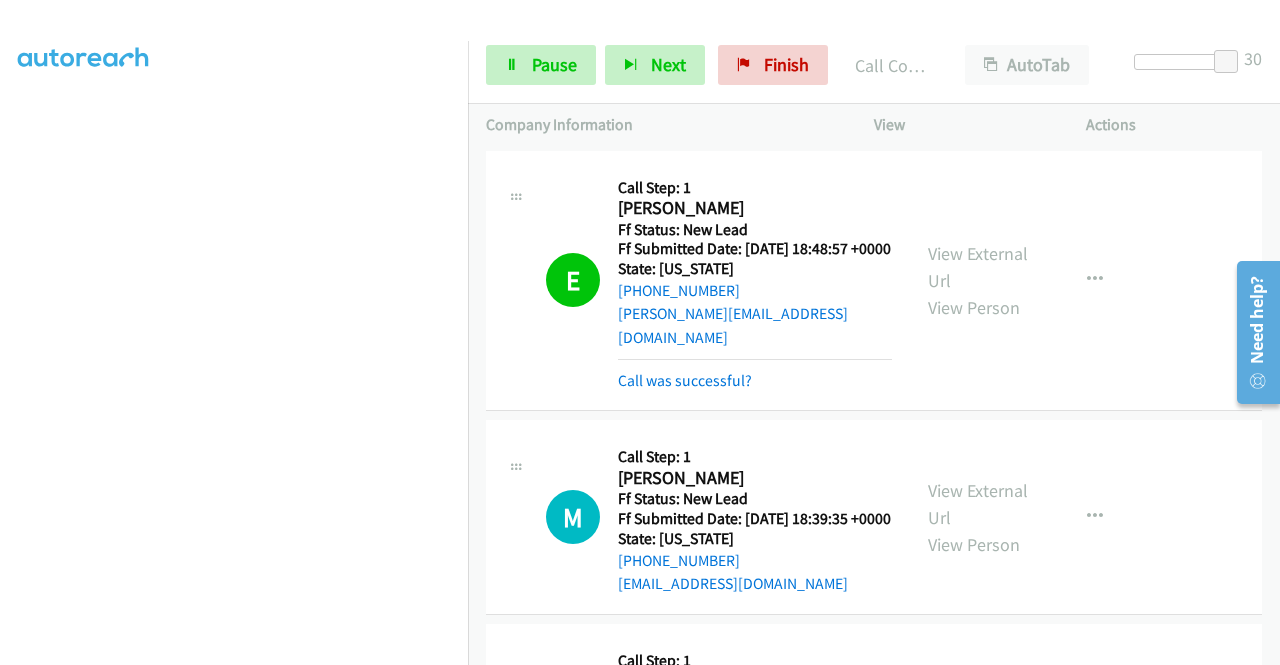 scroll, scrollTop: 413, scrollLeft: 0, axis: vertical 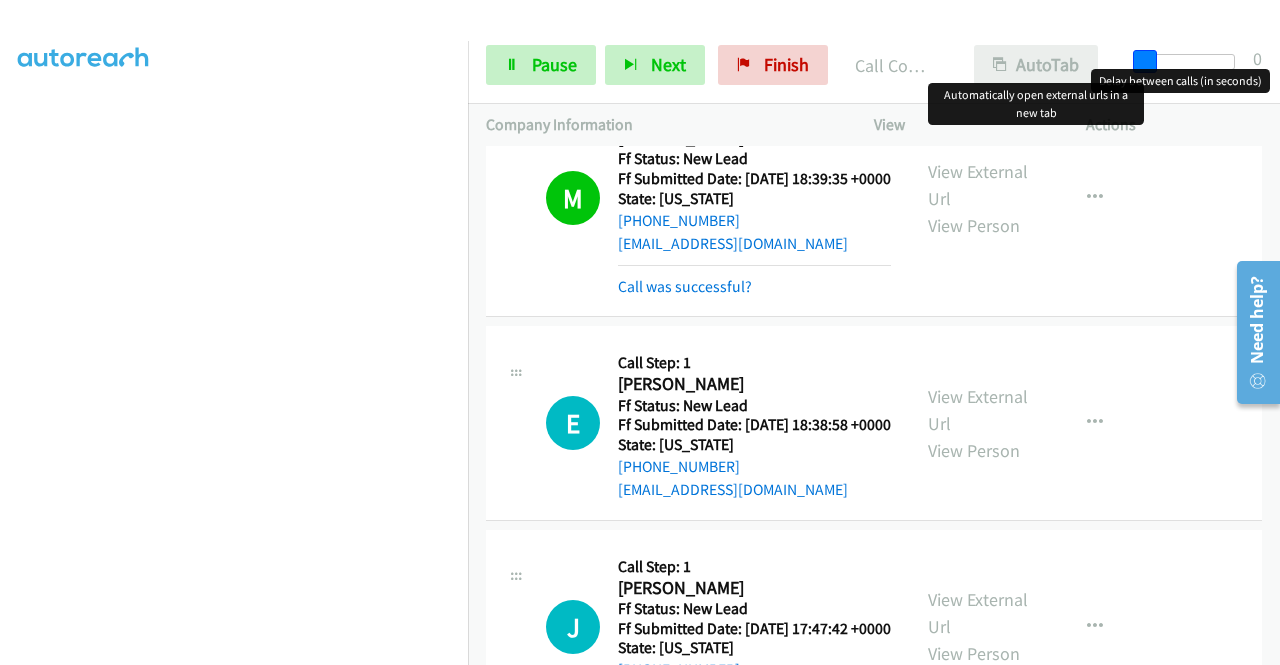 drag, startPoint x: 1236, startPoint y: 61, endPoint x: 991, endPoint y: 49, distance: 245.2937 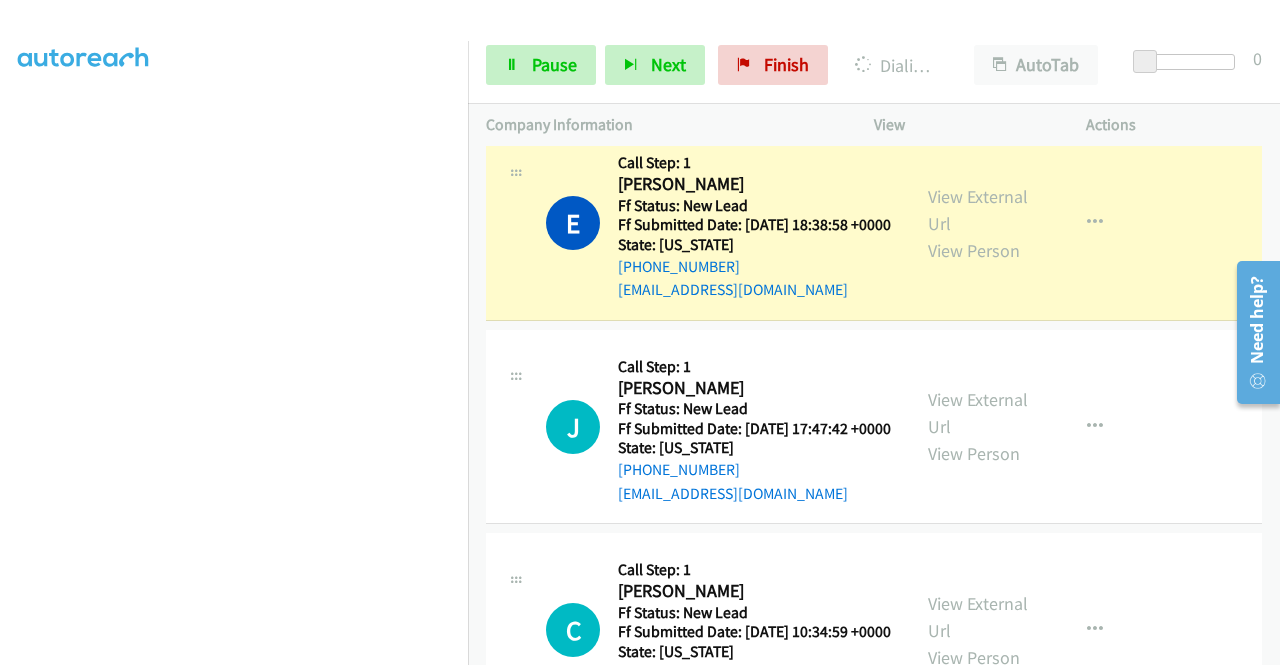 scroll, scrollTop: 440, scrollLeft: 0, axis: vertical 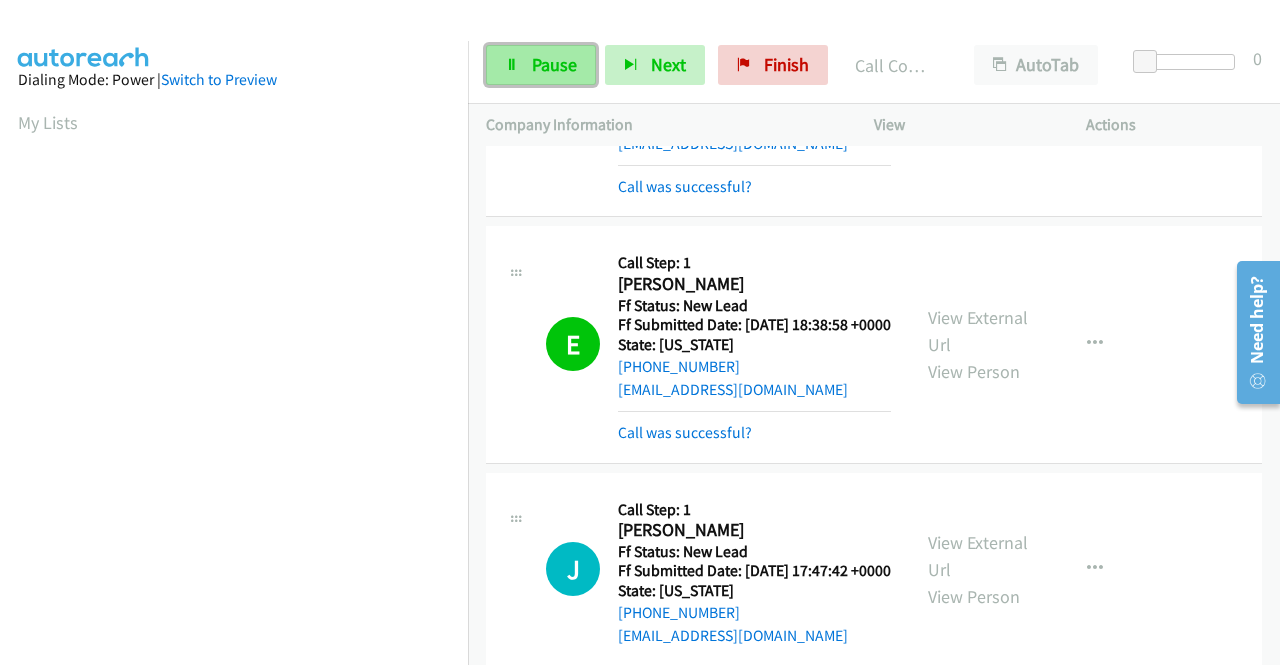 click on "Pause" at bounding box center [541, 65] 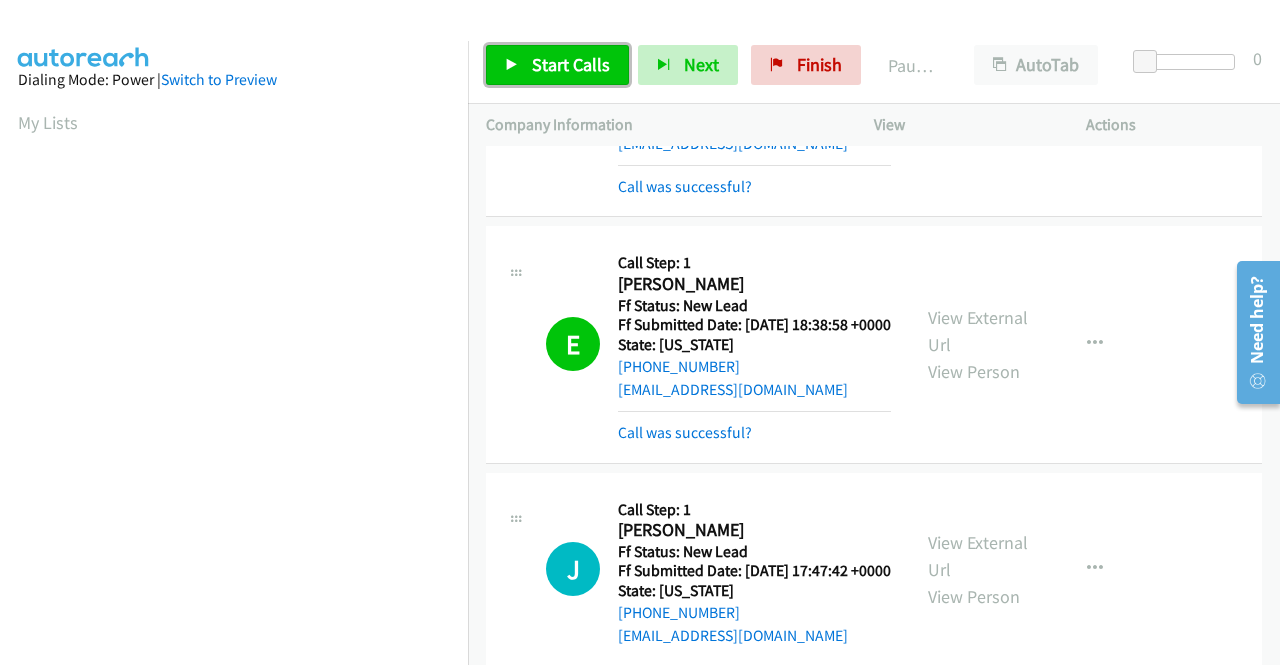 click on "Start Calls" at bounding box center (557, 65) 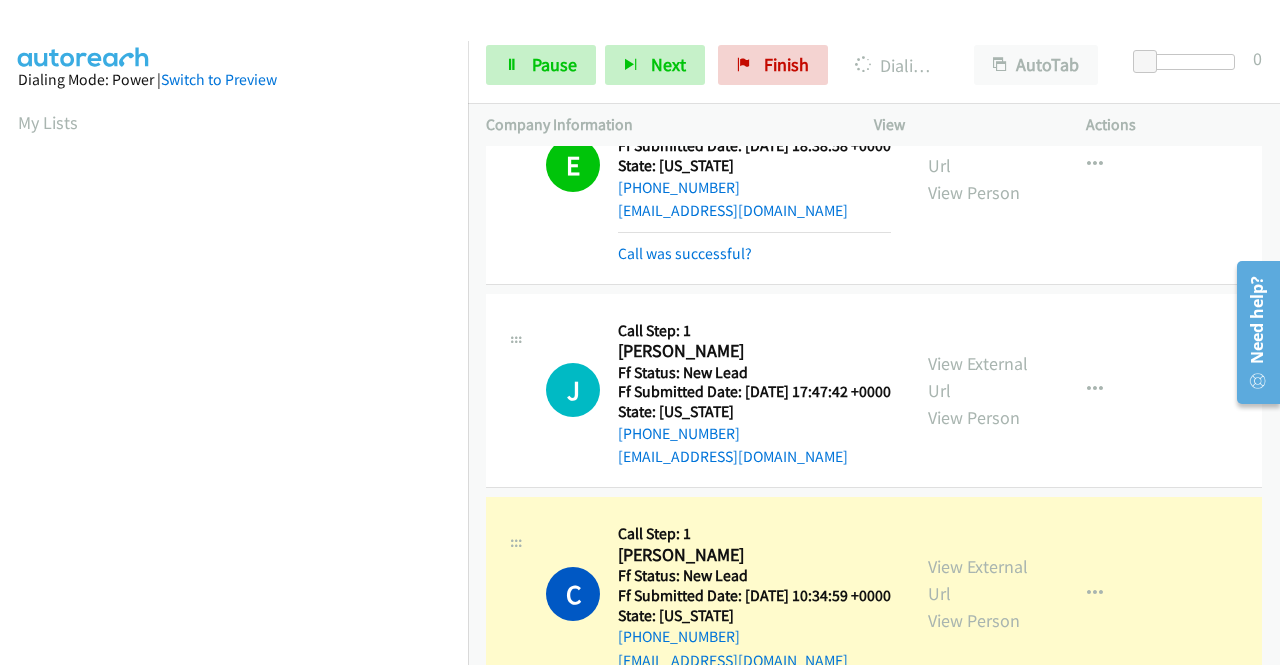 scroll, scrollTop: 740, scrollLeft: 0, axis: vertical 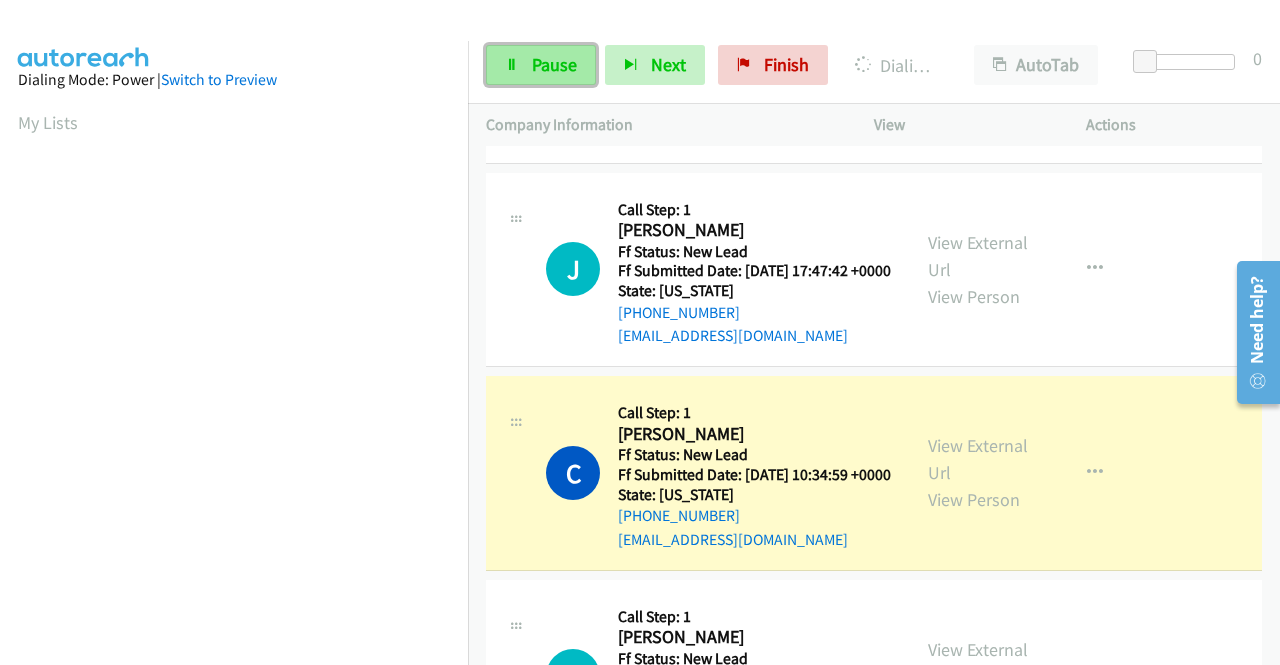 drag, startPoint x: 557, startPoint y: 65, endPoint x: 568, endPoint y: 42, distance: 25.495098 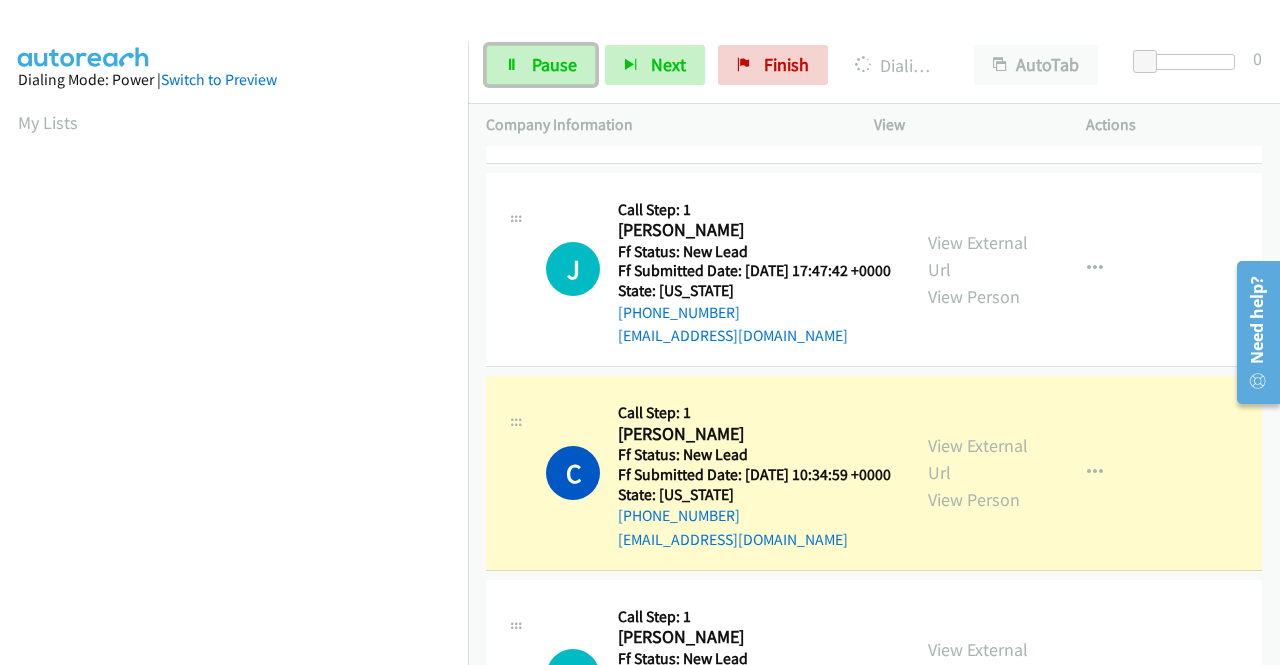 click on "Pause" at bounding box center [554, 64] 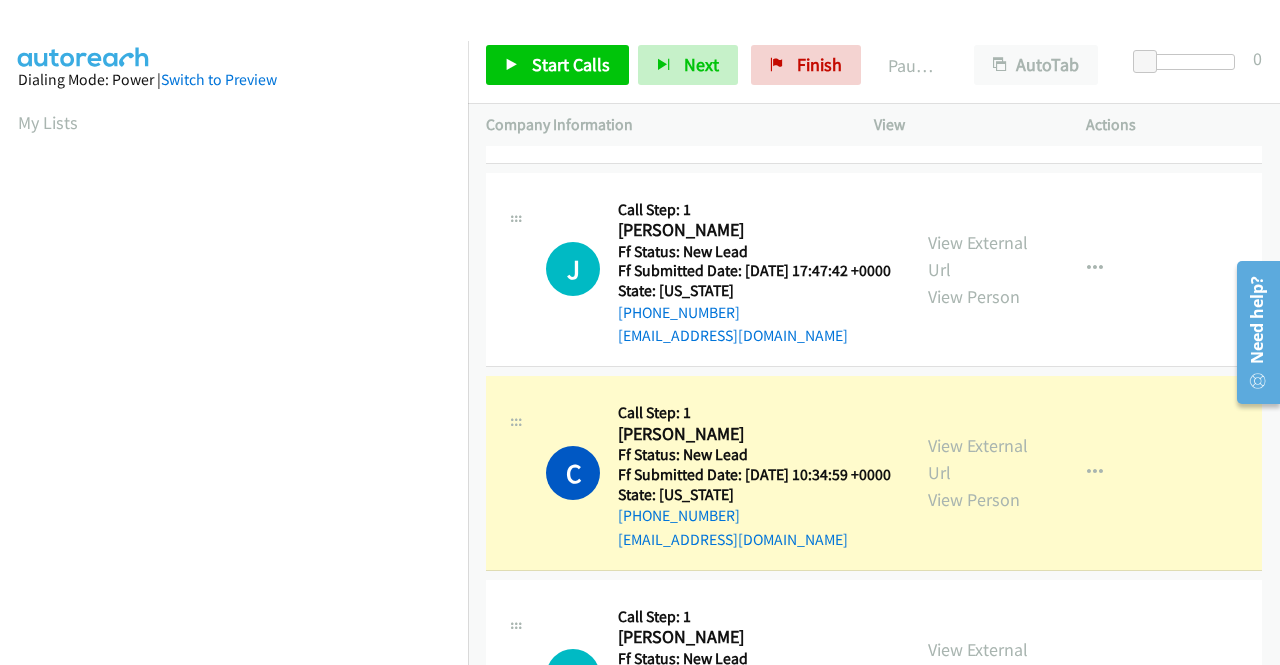 click on "View External Url
View Person" at bounding box center [980, 472] 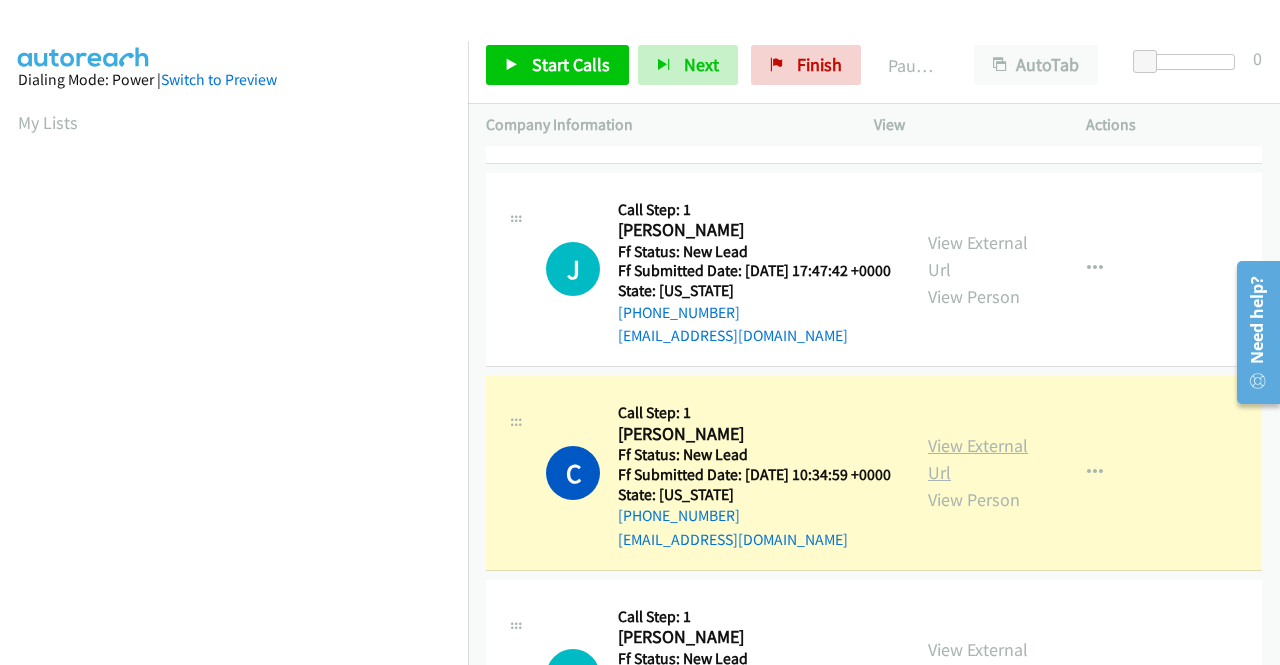 click on "View External Url" at bounding box center (978, 459) 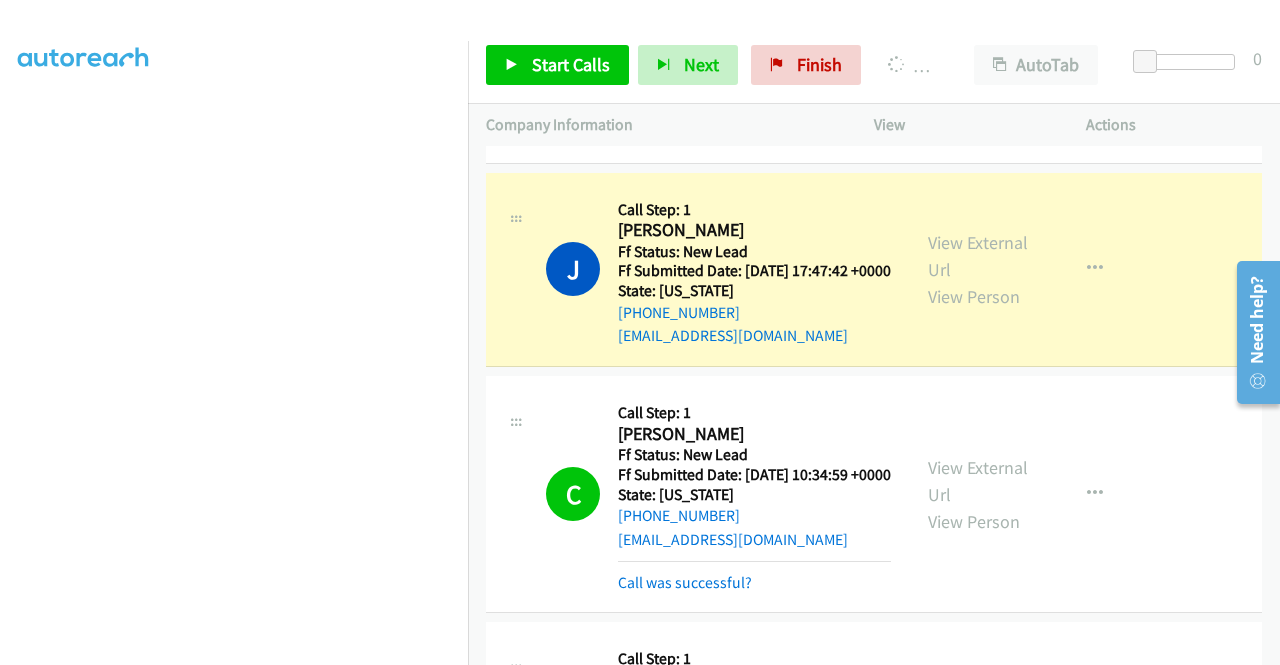 scroll, scrollTop: 0, scrollLeft: 0, axis: both 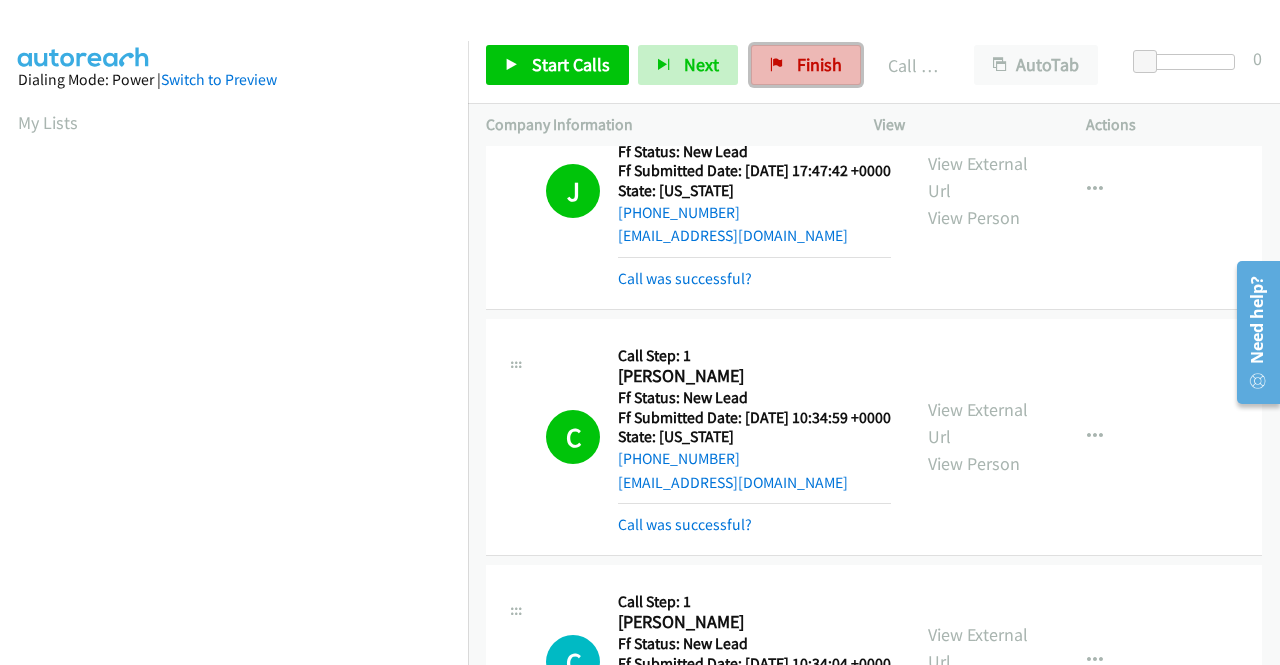 click on "Finish" at bounding box center [819, 64] 